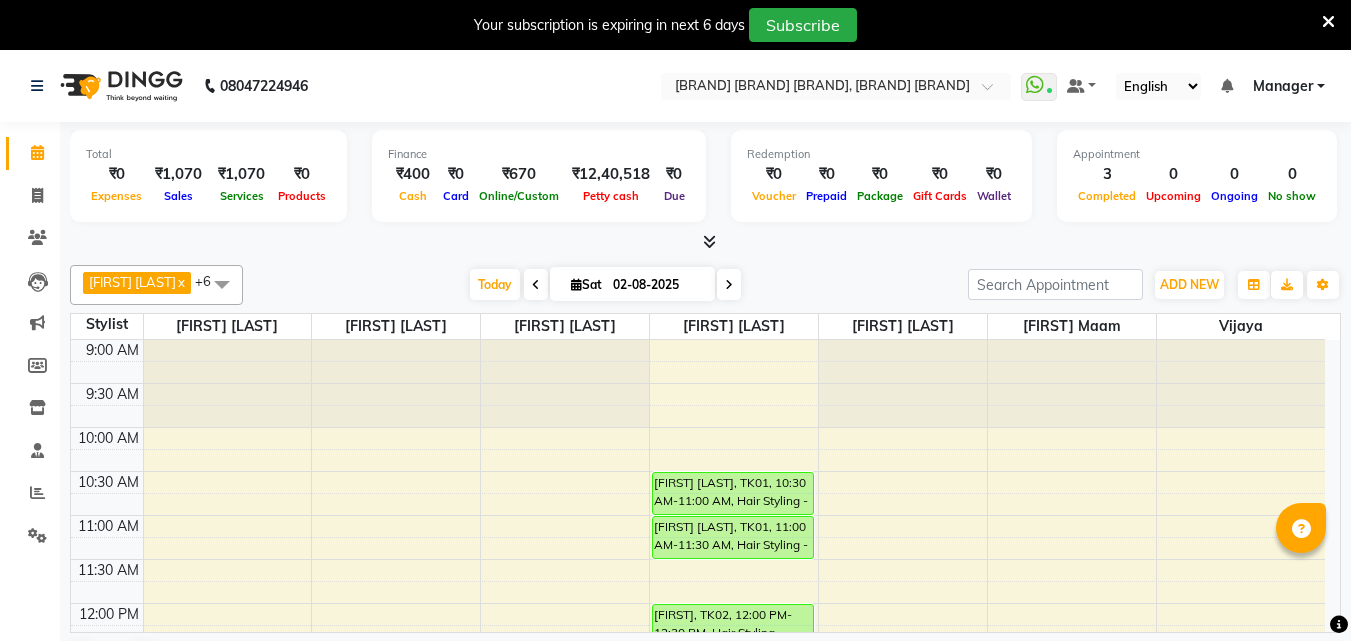 scroll, scrollTop: 0, scrollLeft: 0, axis: both 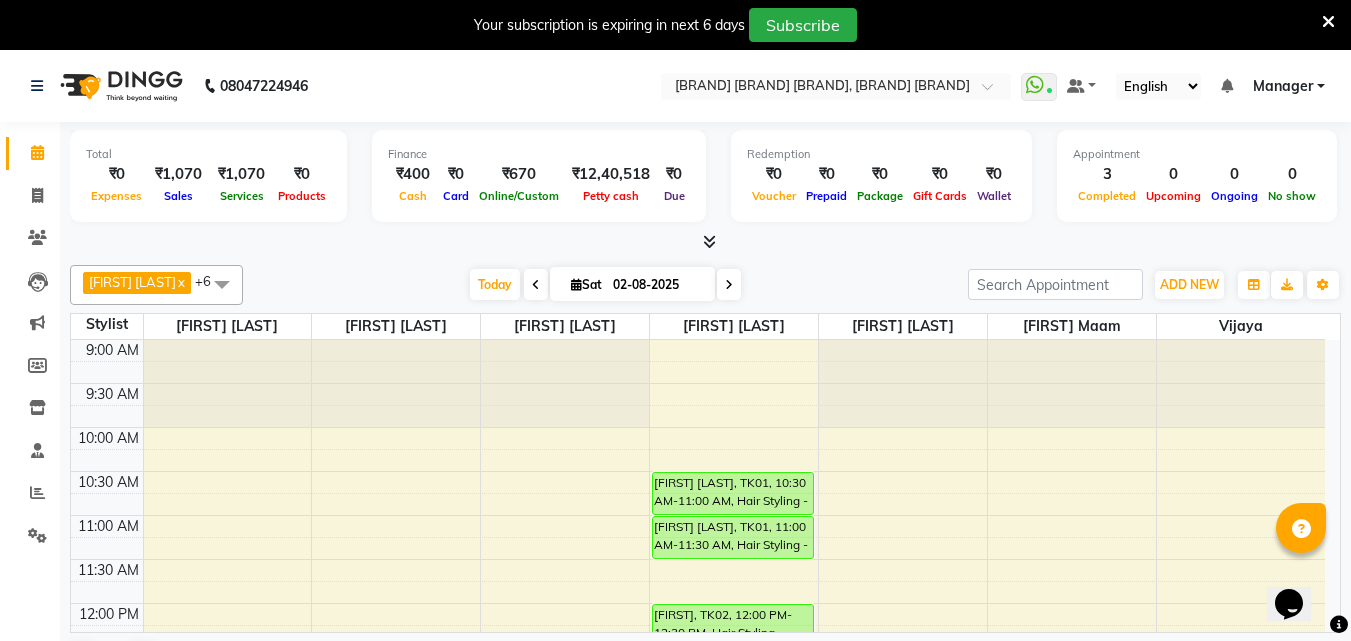 click at bounding box center [1328, 22] 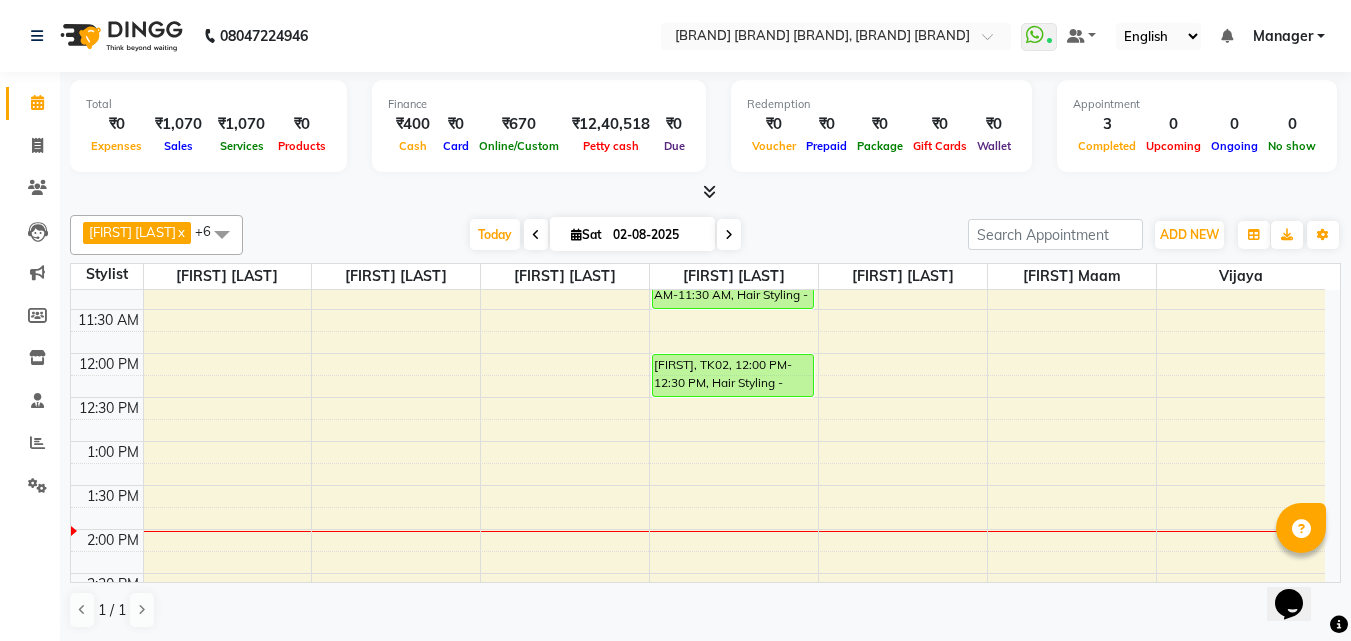scroll, scrollTop: 300, scrollLeft: 0, axis: vertical 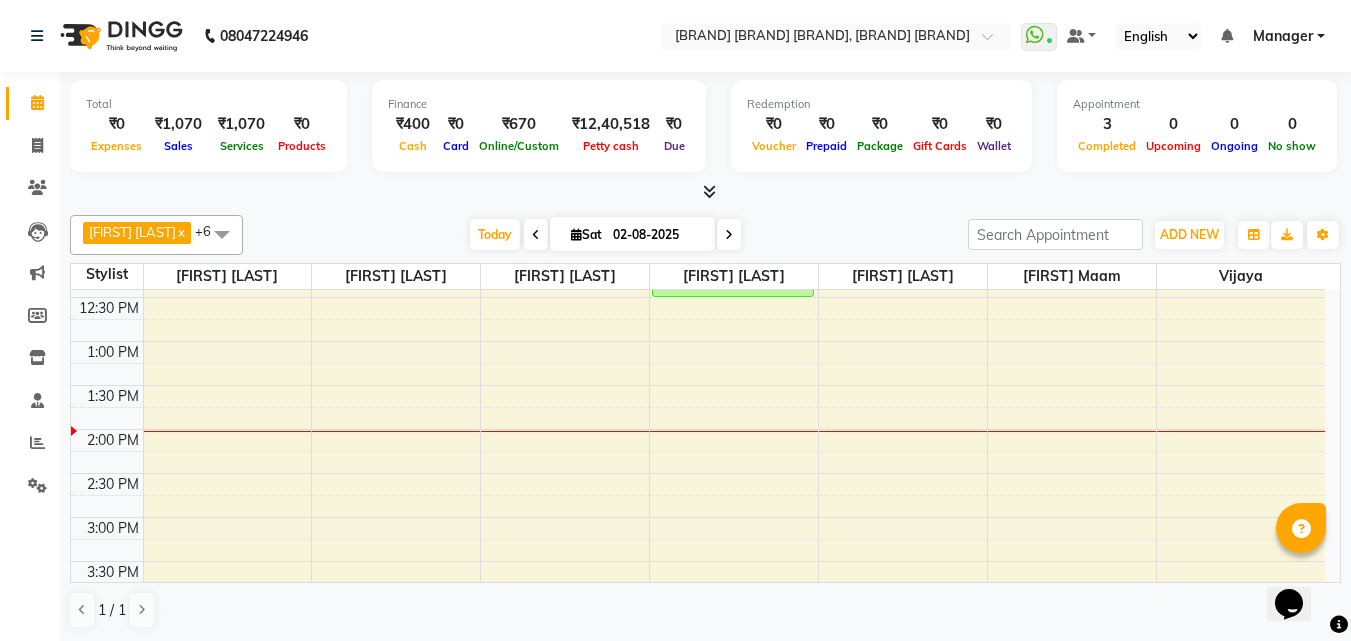 click on "9:00 AM 9:30 AM 10:00 AM 10:30 AM 11:00 AM 11:30 AM 12:00 PM 12:30 PM 1:00 PM 1:30 PM 2:00 PM 2:30 PM 3:00 PM 3:30 PM 4:00 PM 4:30 PM 5:00 PM 5:30 PM 6:00 PM 6:30 PM 7:00 PM 7:30 PM 8:00 PM 8:30 PM 9:00 PM 9:30 PM    [FIRST] [LAST], TK01, 10:30 AM-11:00 AM, Hair Styling - Men Hair Cut    [FIRST] [LAST], TK01, 11:00 AM-11:30 AM, Hair Styling - Men Beard Trim    [FIRST], TK02, 12:00 PM-12:30 PM, Hair Styling - Women Treatment wash" at bounding box center (698, 561) 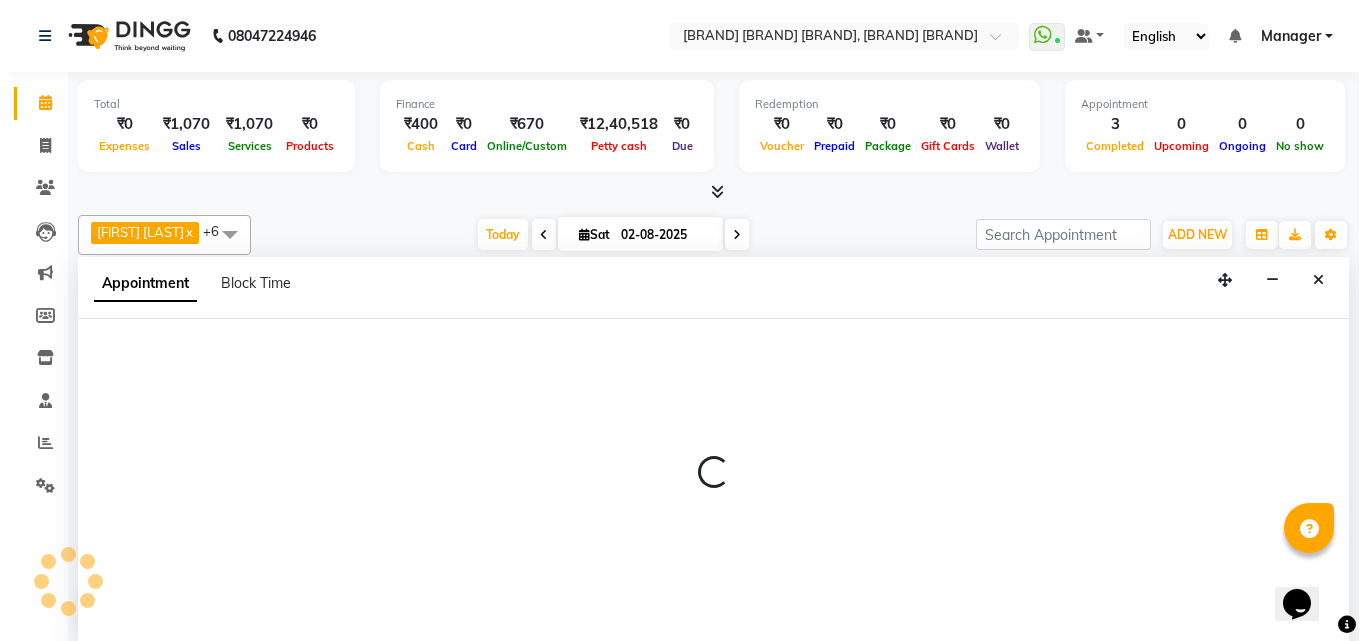 scroll, scrollTop: 1, scrollLeft: 0, axis: vertical 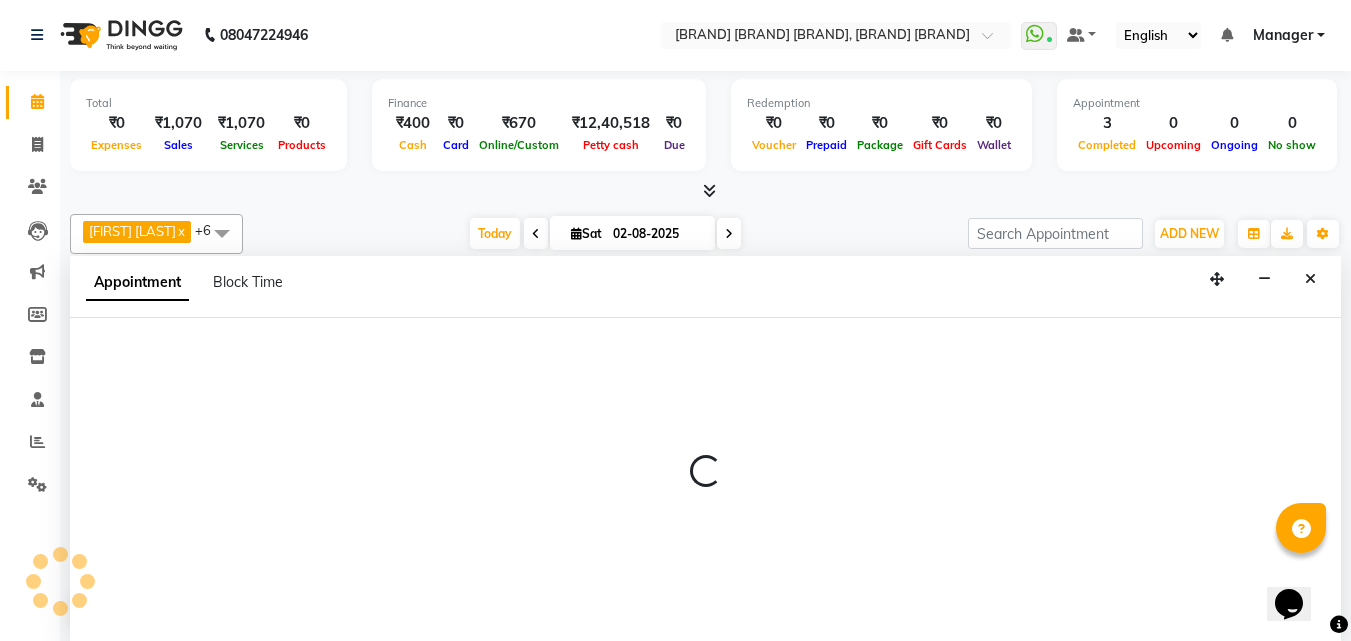 select on "[PHONE]" 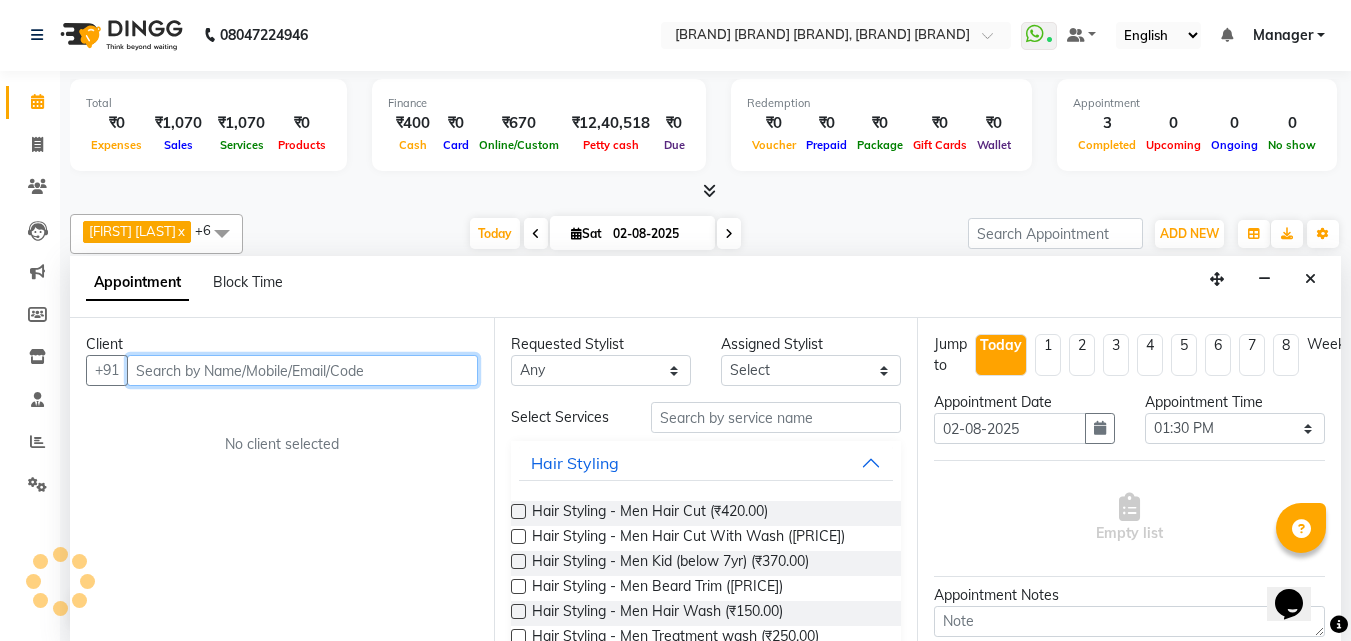 click at bounding box center (302, 370) 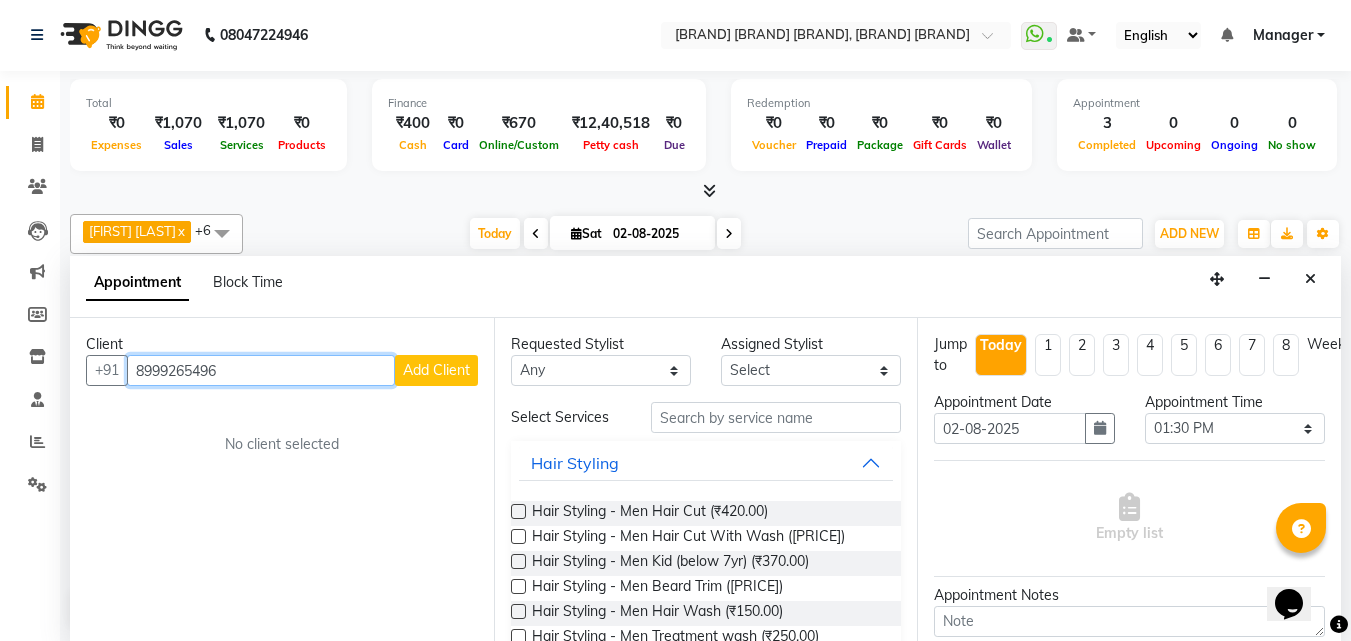 type on "8999265496" 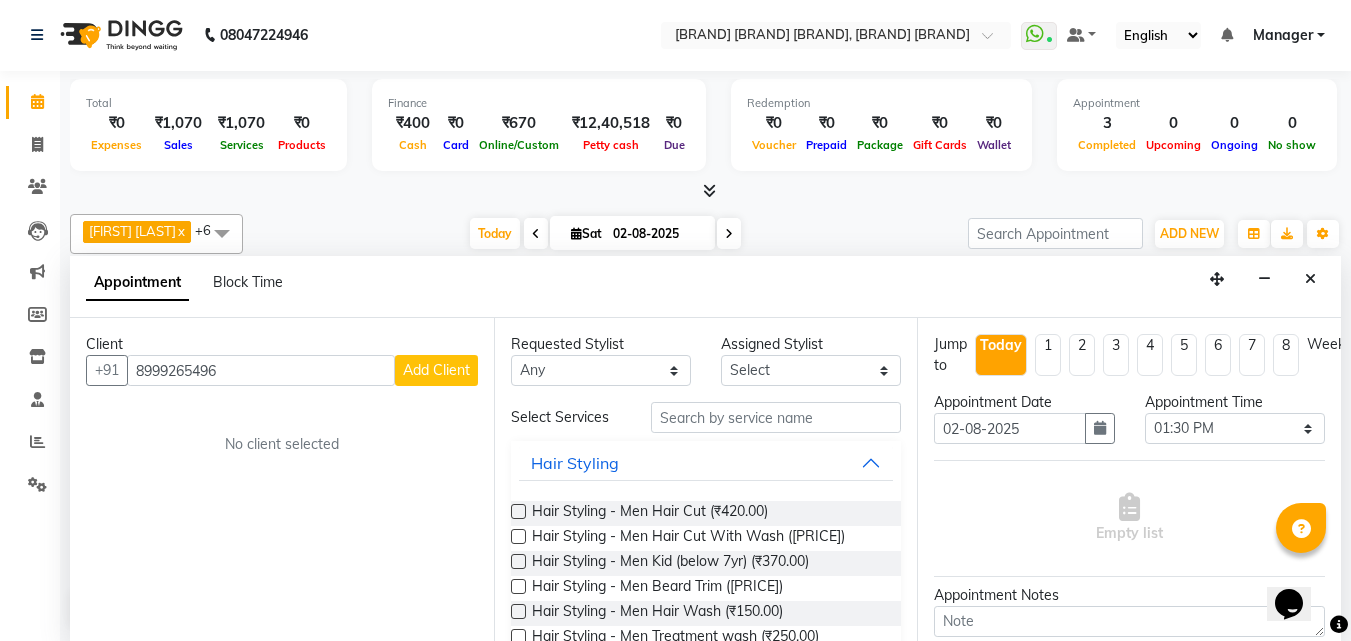 click on "Add Client" at bounding box center (436, 370) 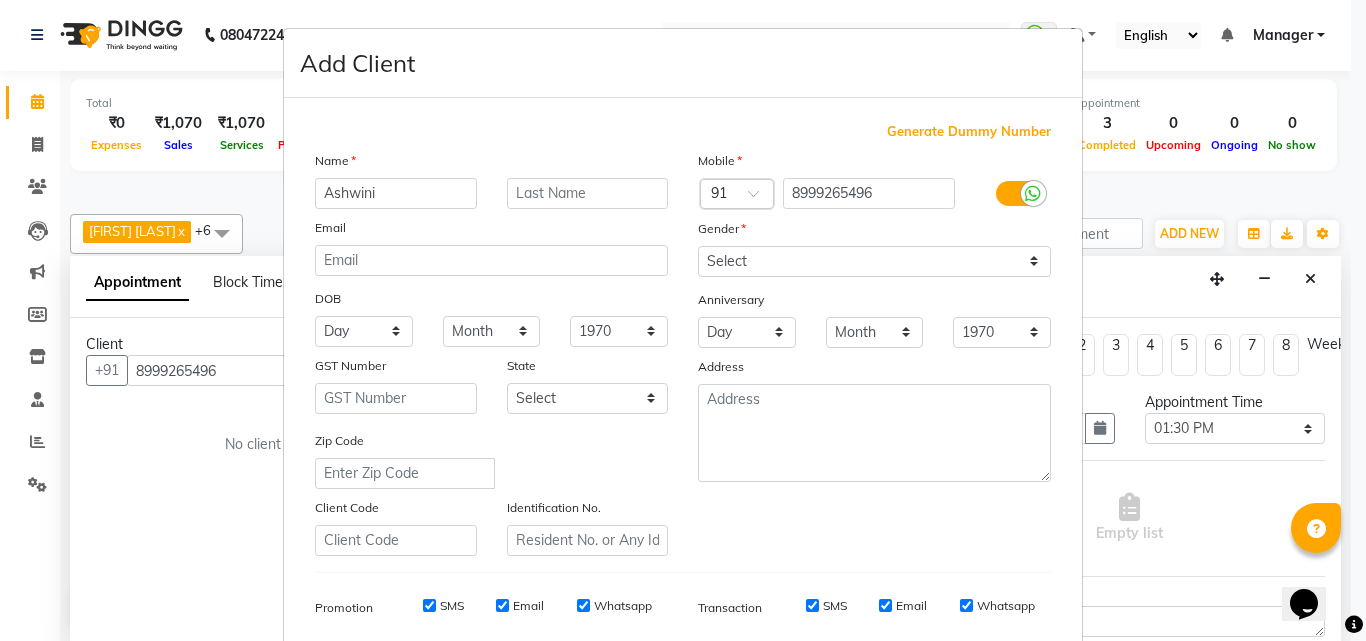 type on "Ashwini" 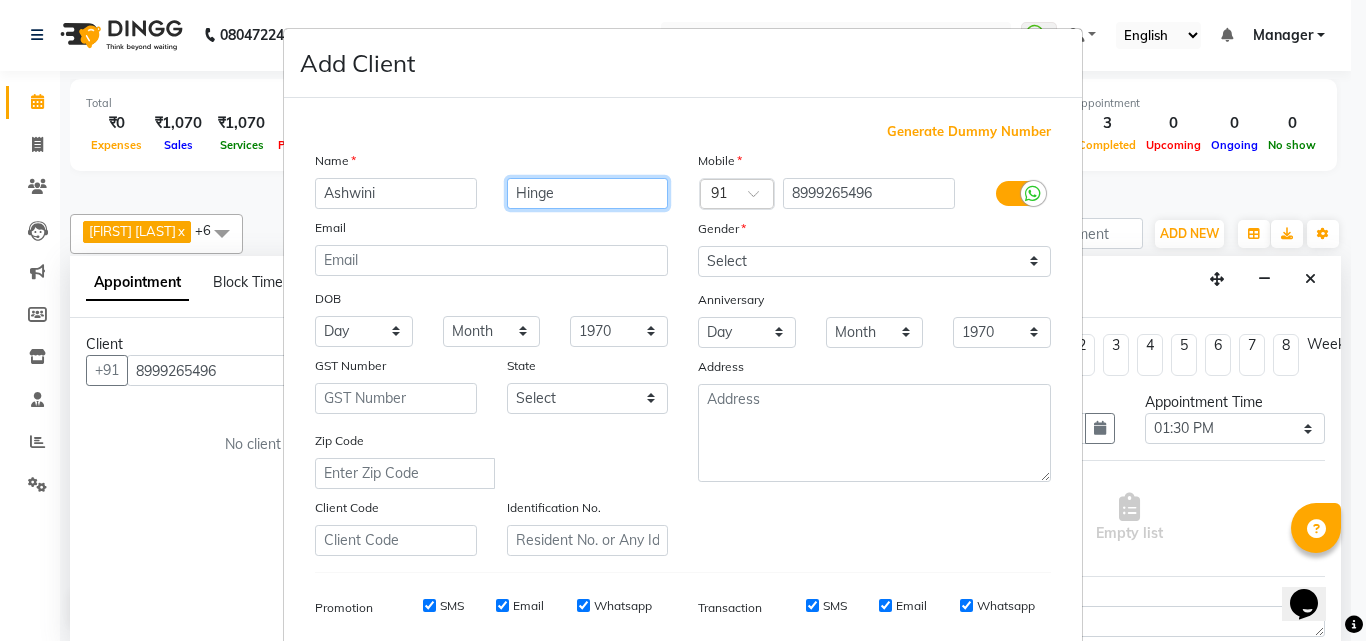 type on "Hinge" 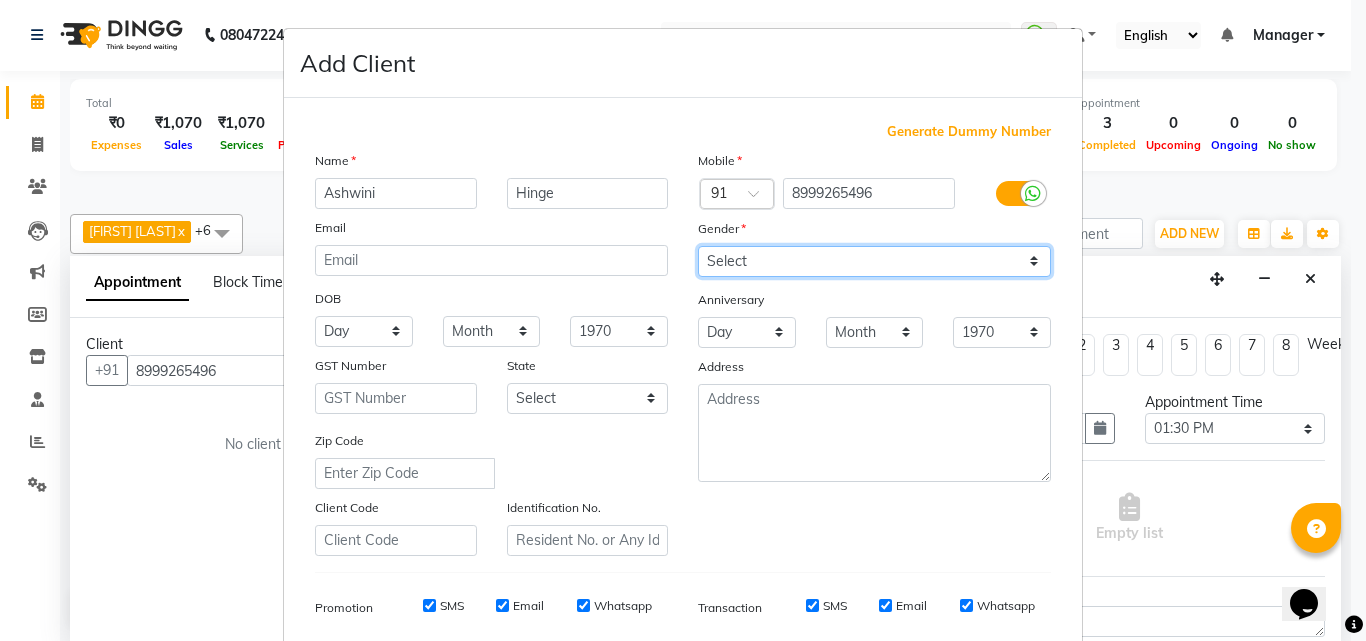 drag, startPoint x: 1032, startPoint y: 267, endPoint x: 1007, endPoint y: 275, distance: 26.24881 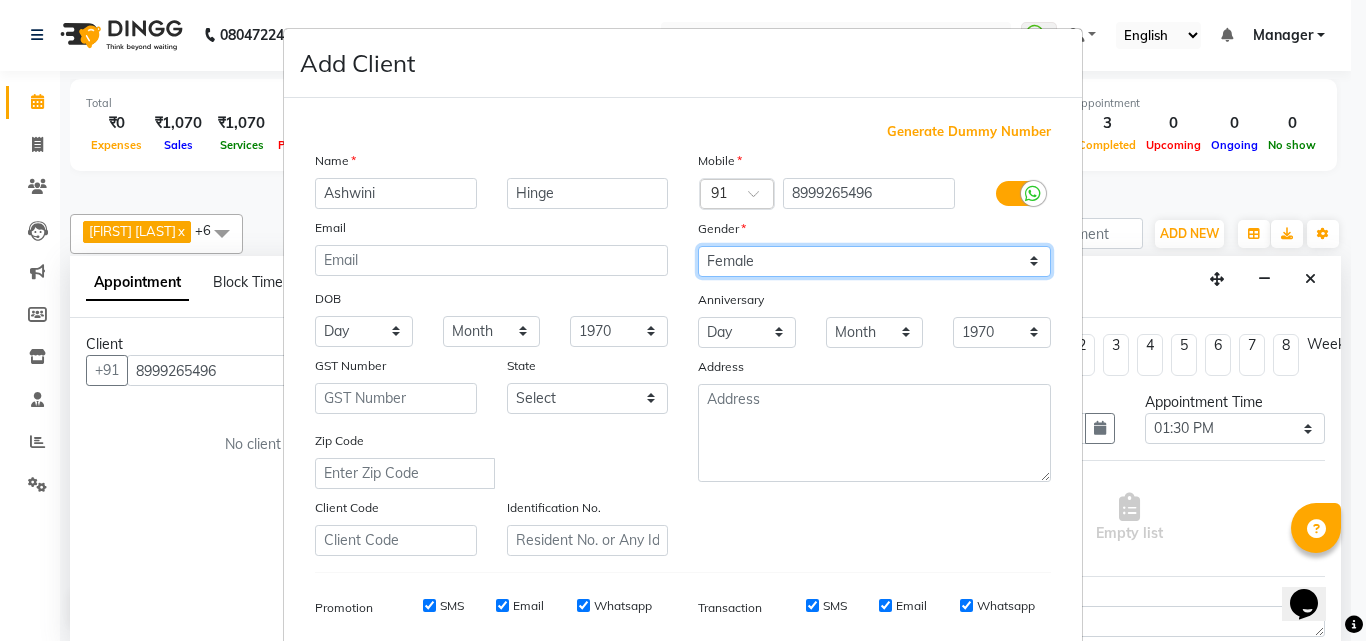 click on "Select Male Female Other Prefer Not To Say" at bounding box center (874, 261) 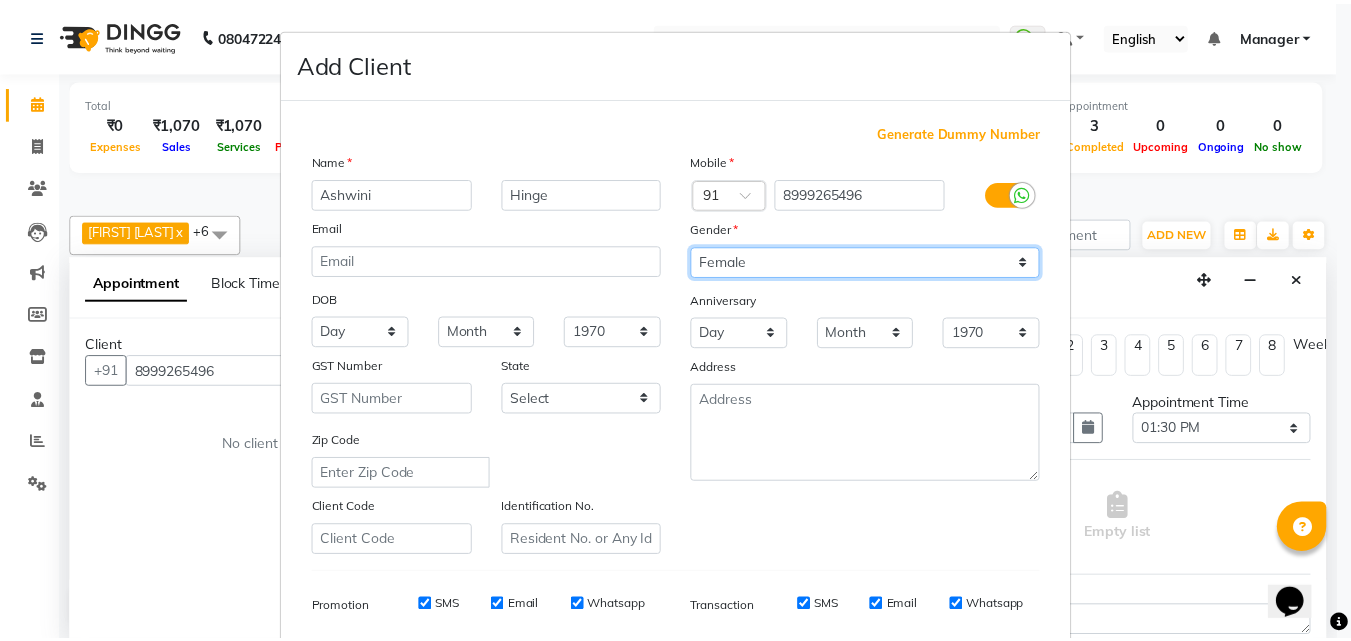 scroll, scrollTop: 282, scrollLeft: 0, axis: vertical 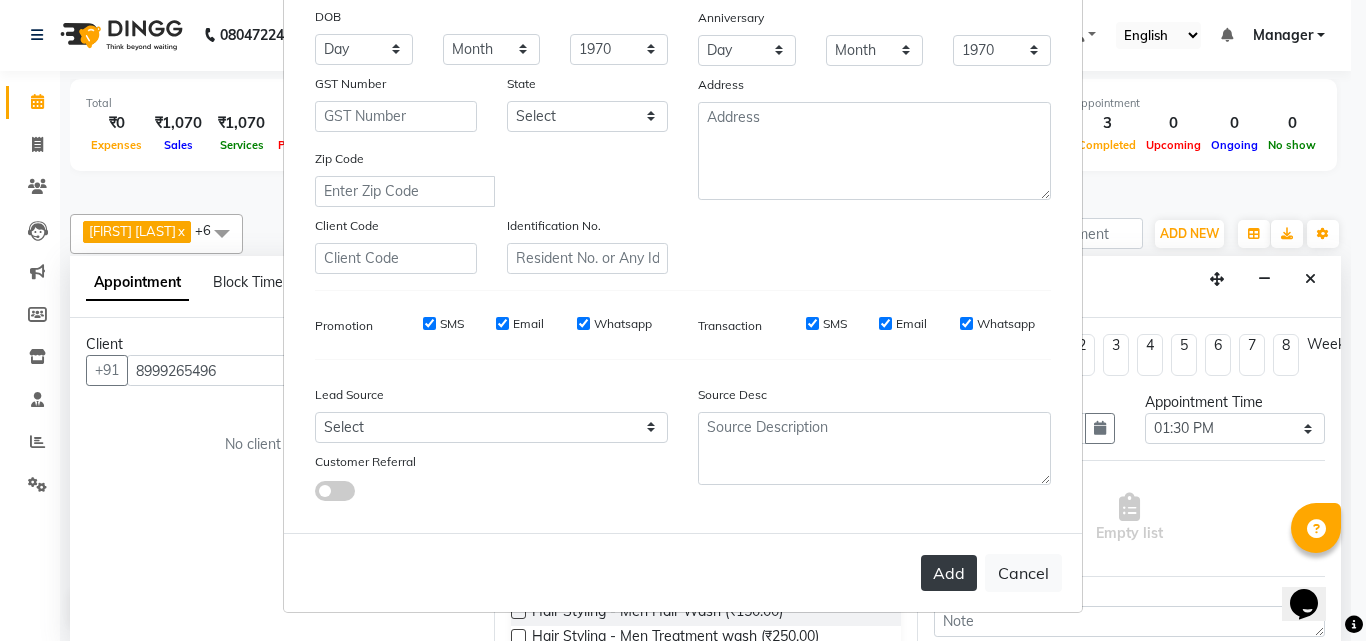 click on "Add" at bounding box center [949, 573] 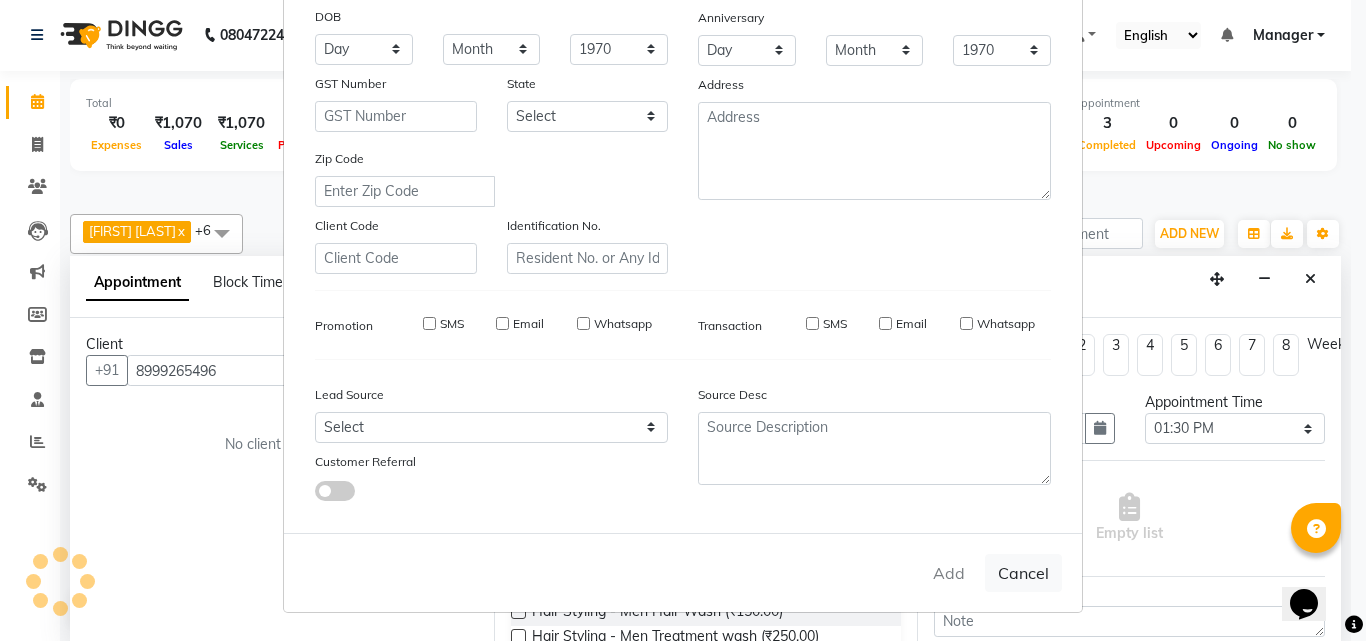 type on "89******96" 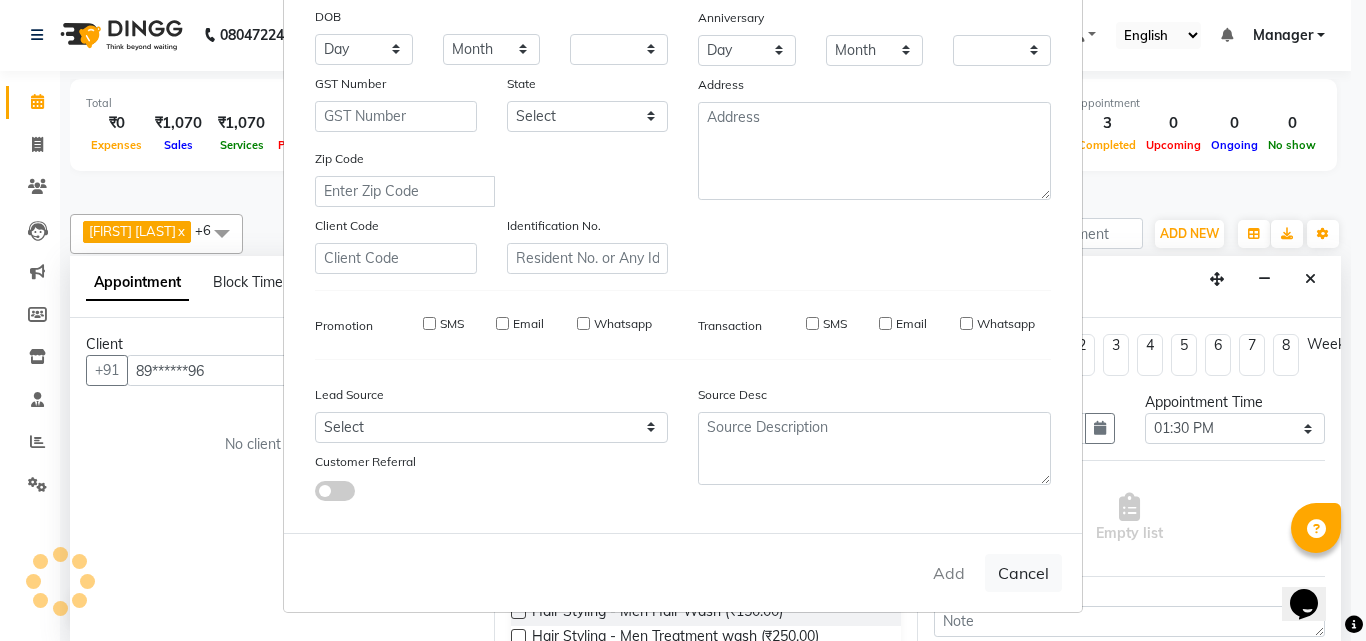 checkbox on "false" 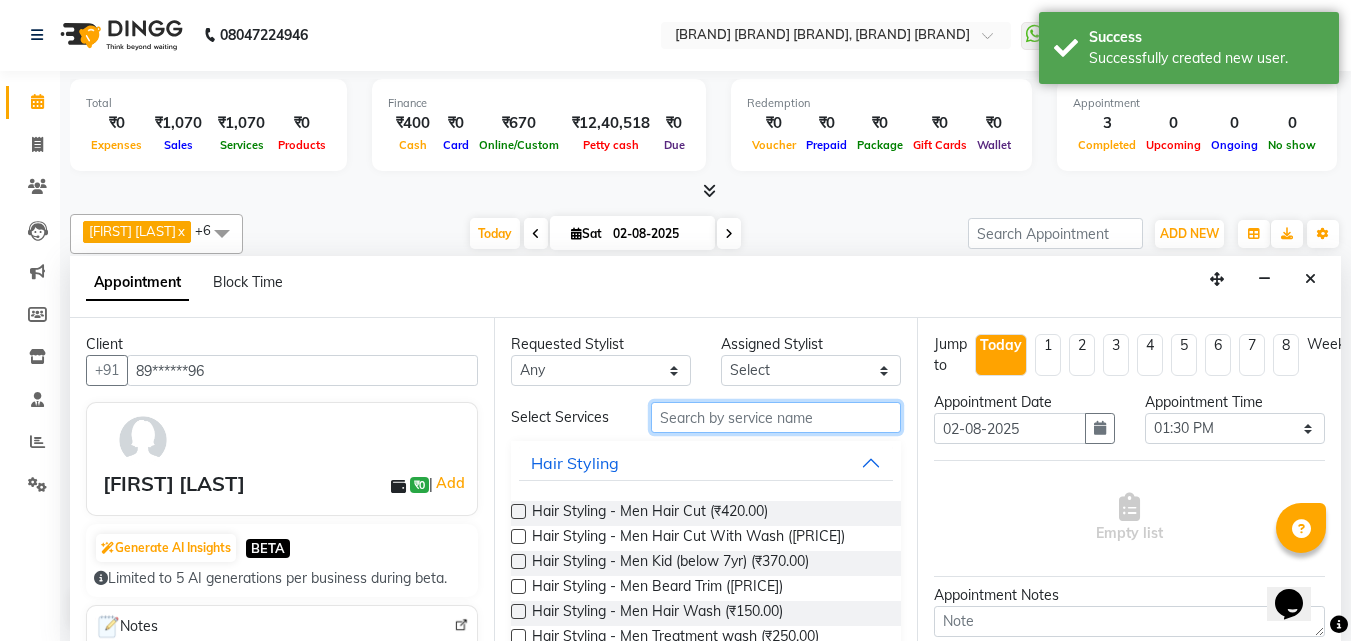 click at bounding box center [776, 417] 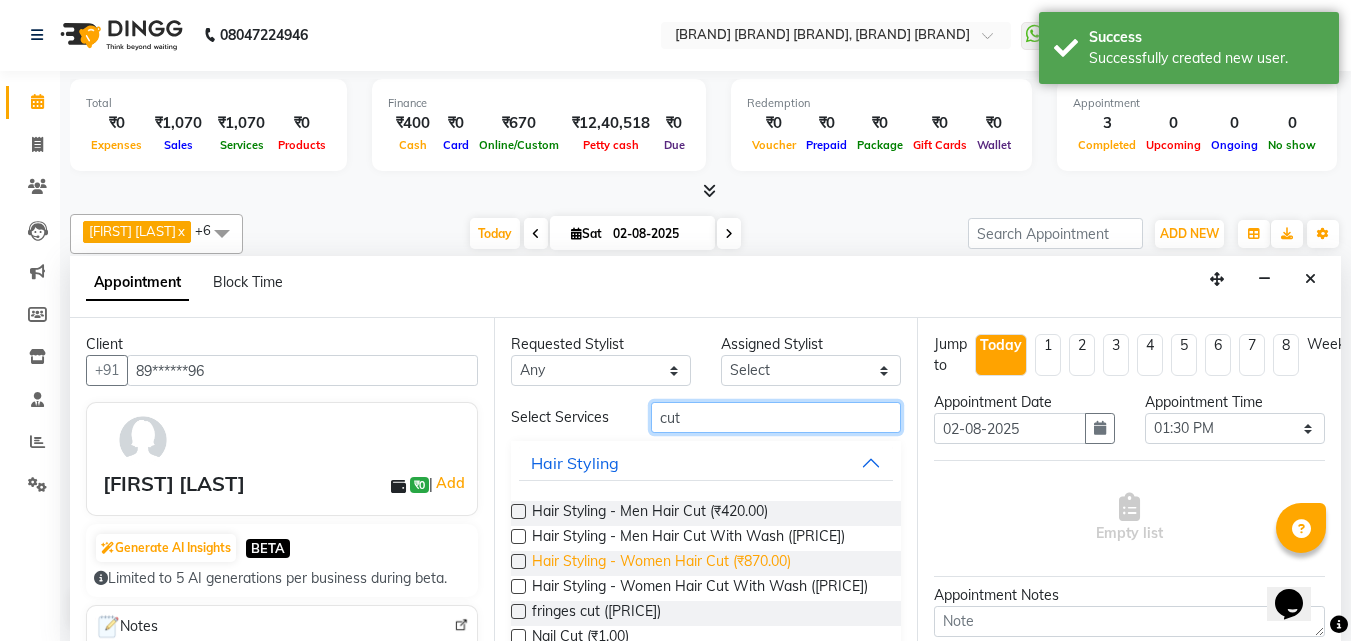 type on "cut" 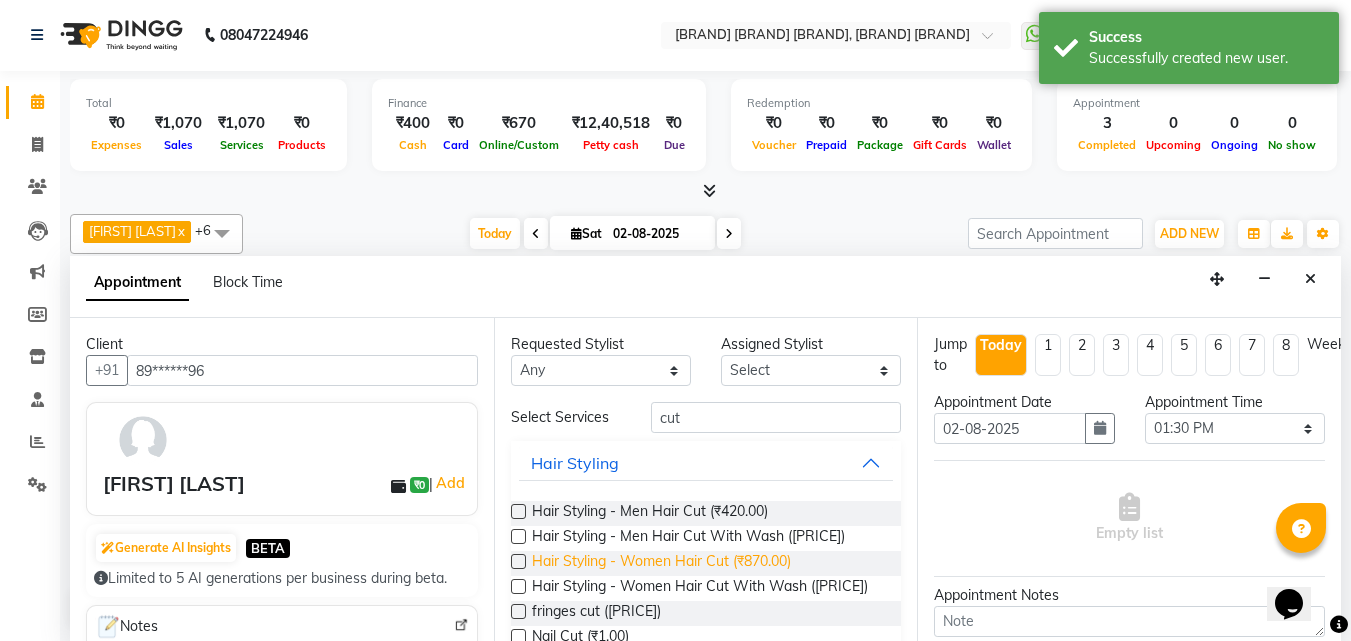 click on "Hair Styling - Women Hair Cut (₹870.00)" at bounding box center (661, 563) 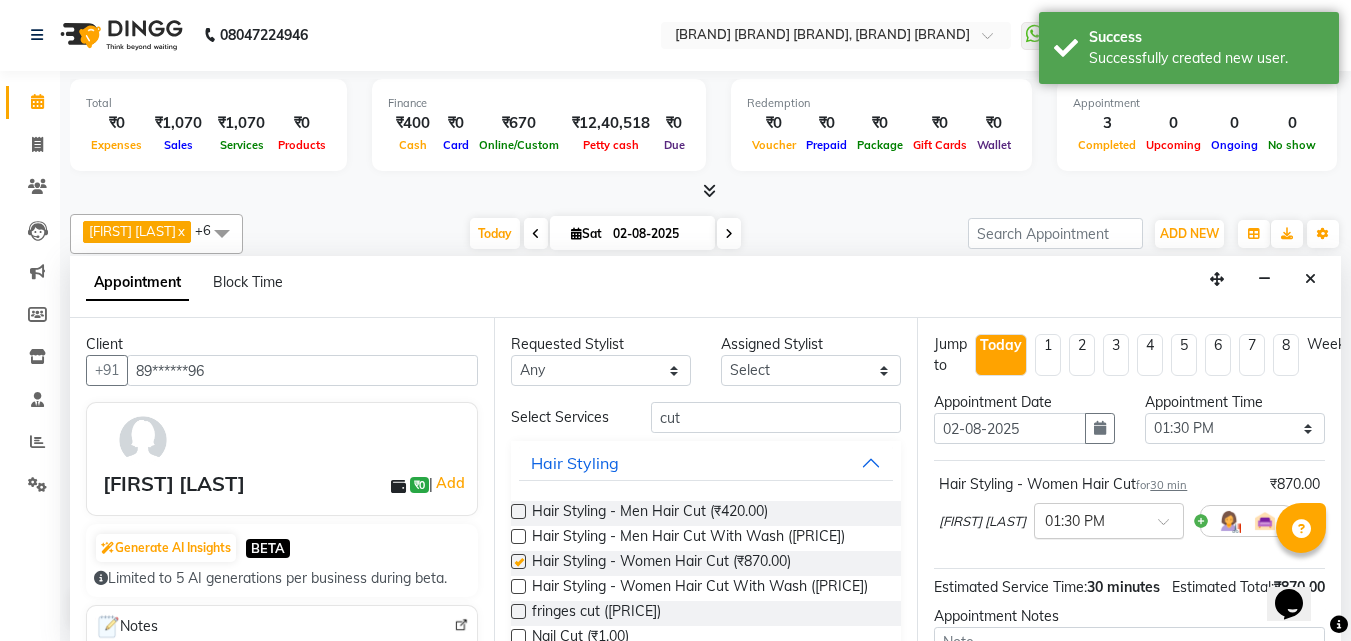 checkbox on "false" 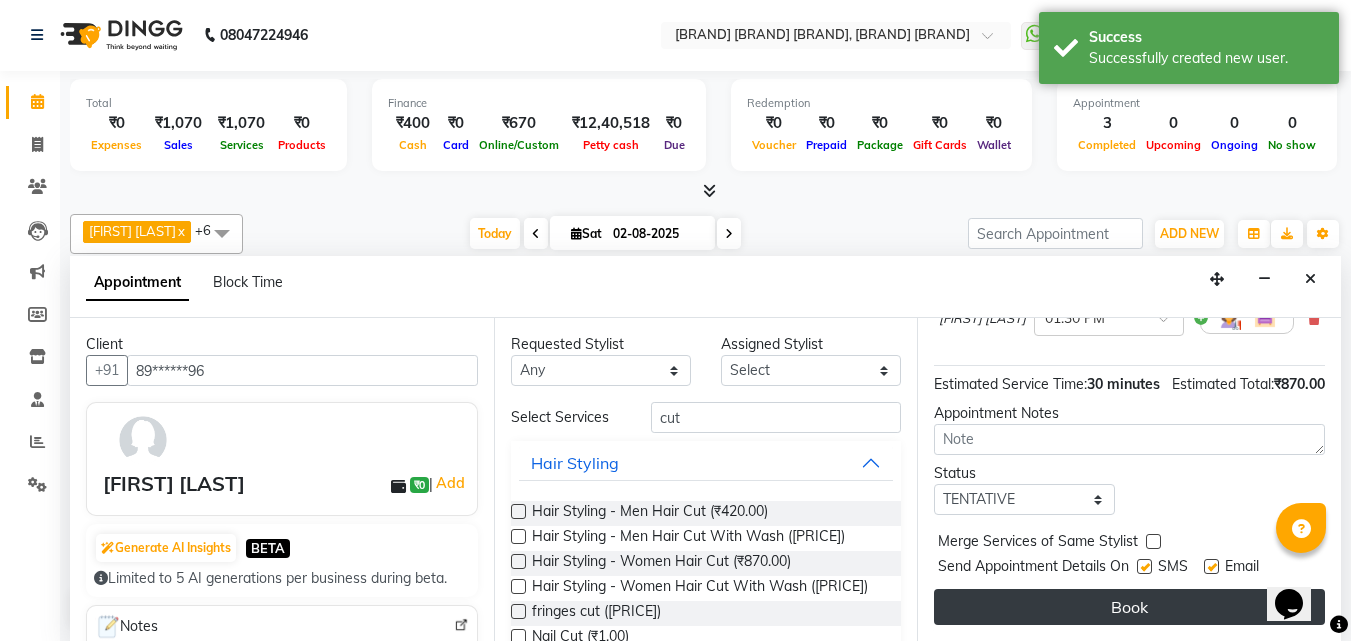 scroll, scrollTop: 242, scrollLeft: 0, axis: vertical 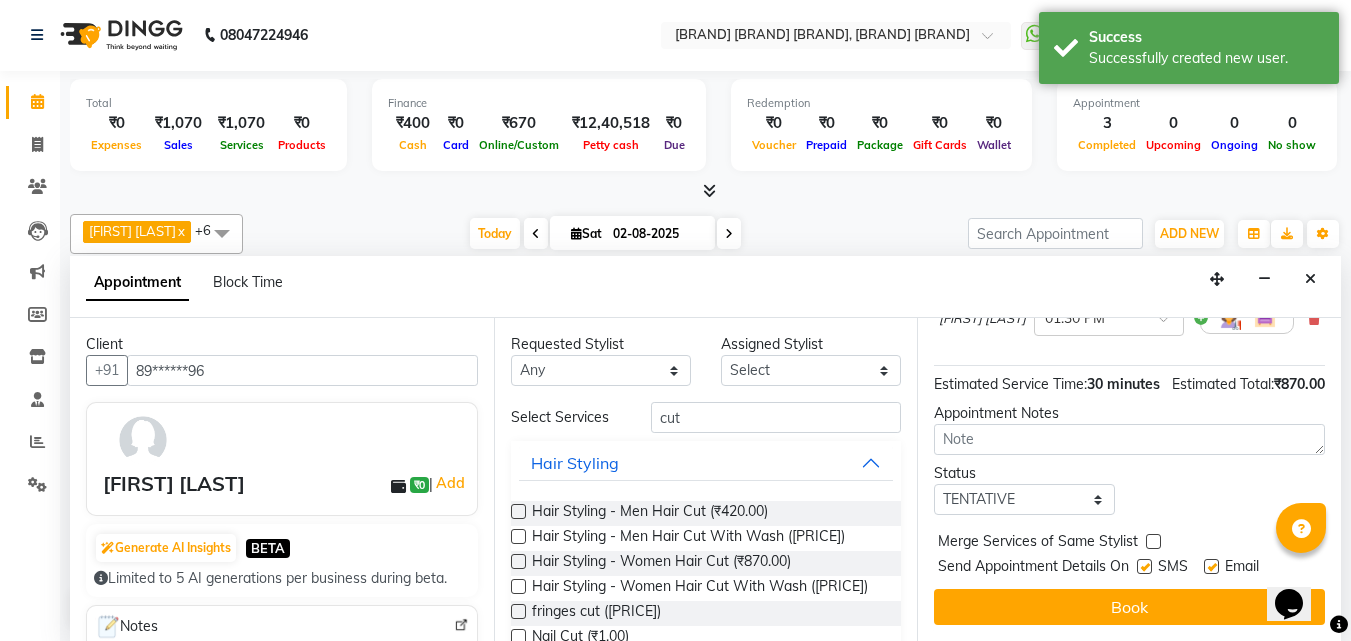 click at bounding box center [1144, 566] 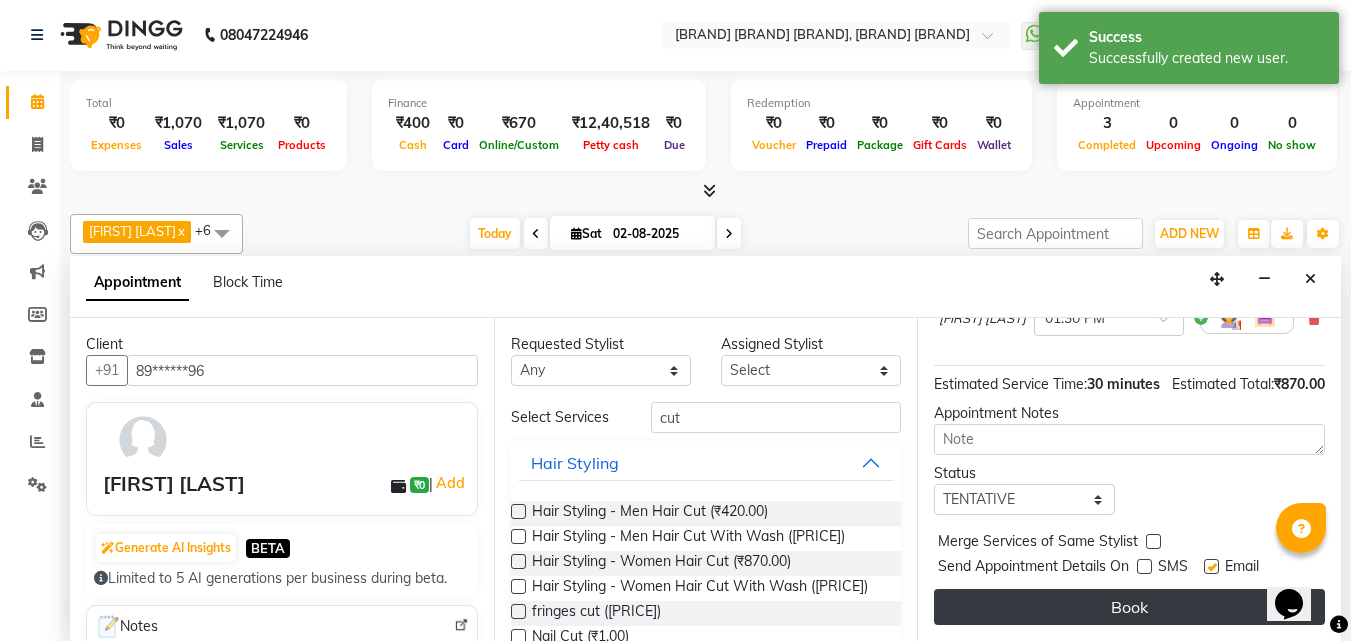 click on "Book" at bounding box center [1129, 607] 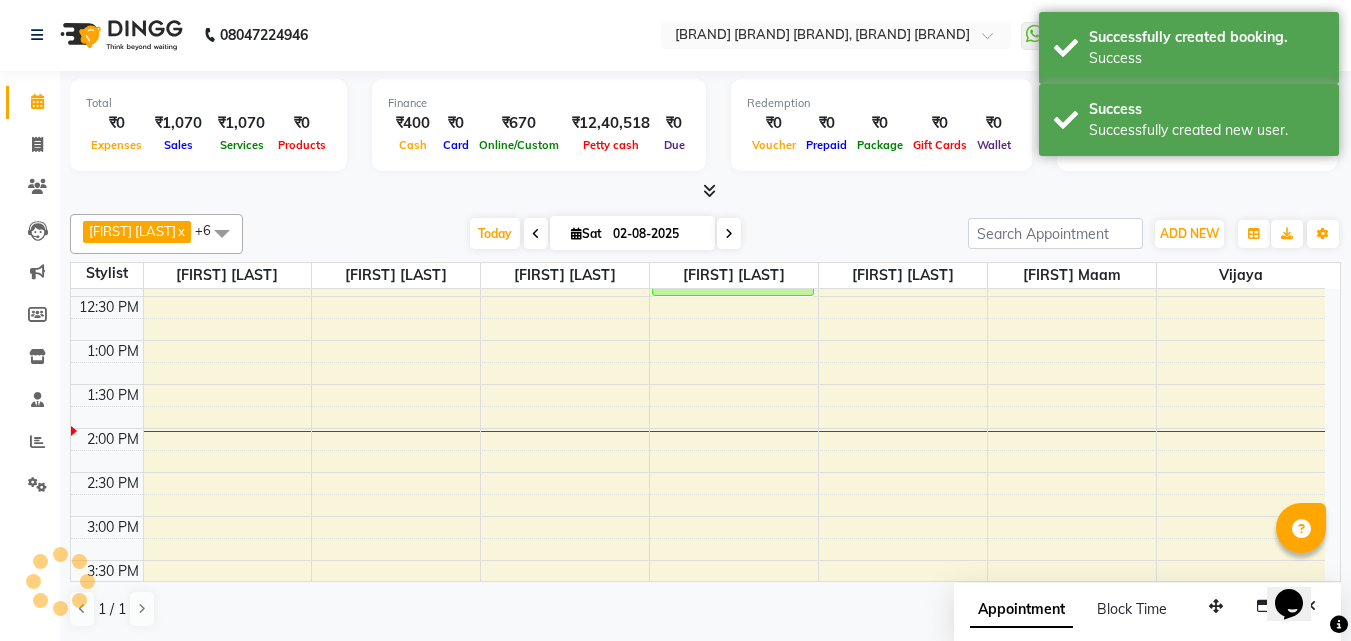 scroll, scrollTop: 0, scrollLeft: 0, axis: both 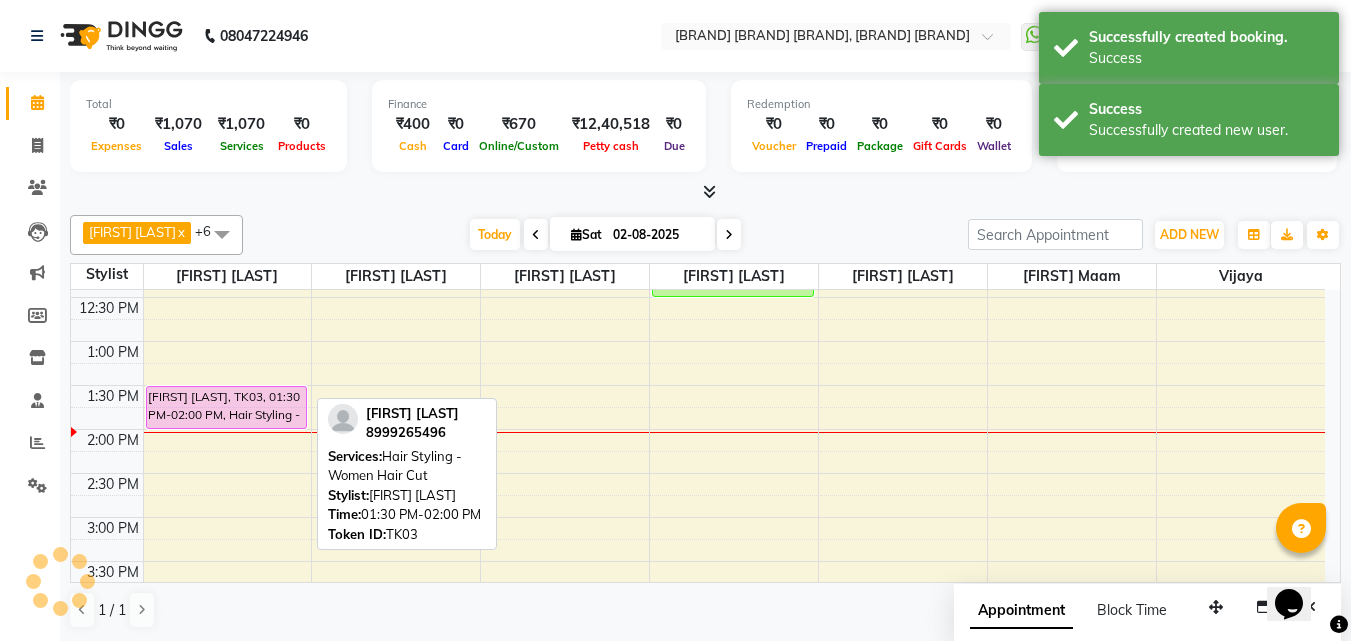click on "[FIRST] [LAST], TK03, 01:30 PM-02:00 PM, Hair Styling - Women Hair Cut" at bounding box center (227, 407) 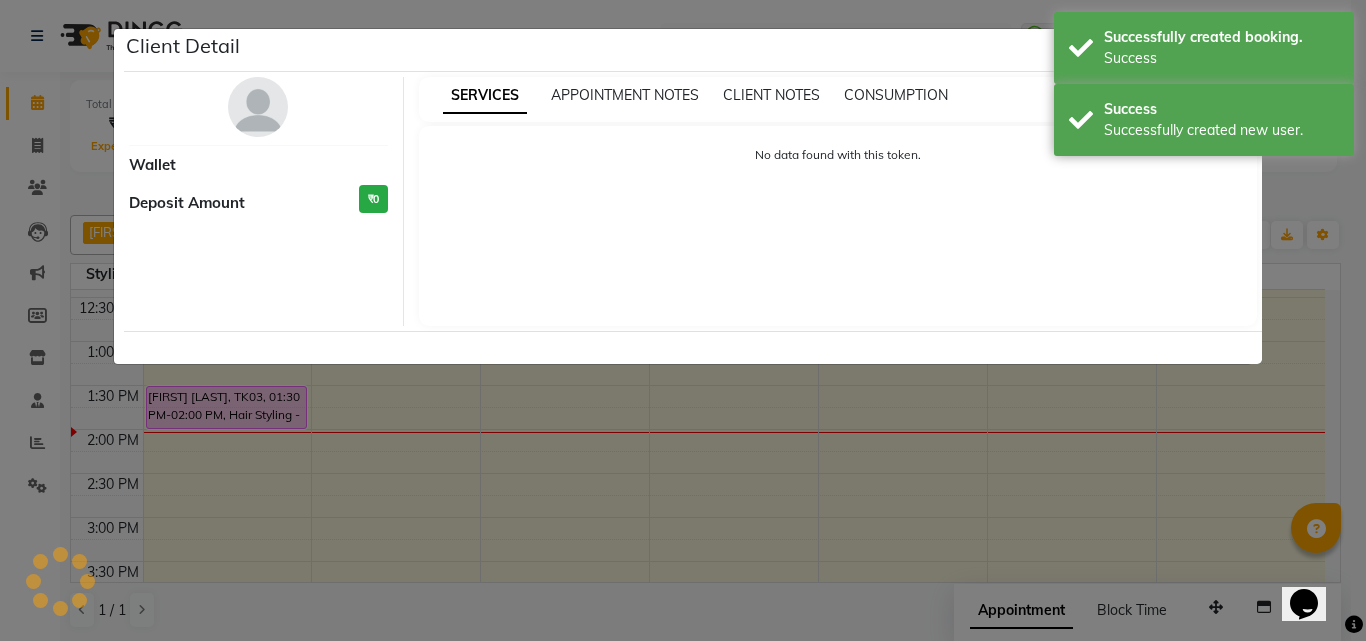 select on "7" 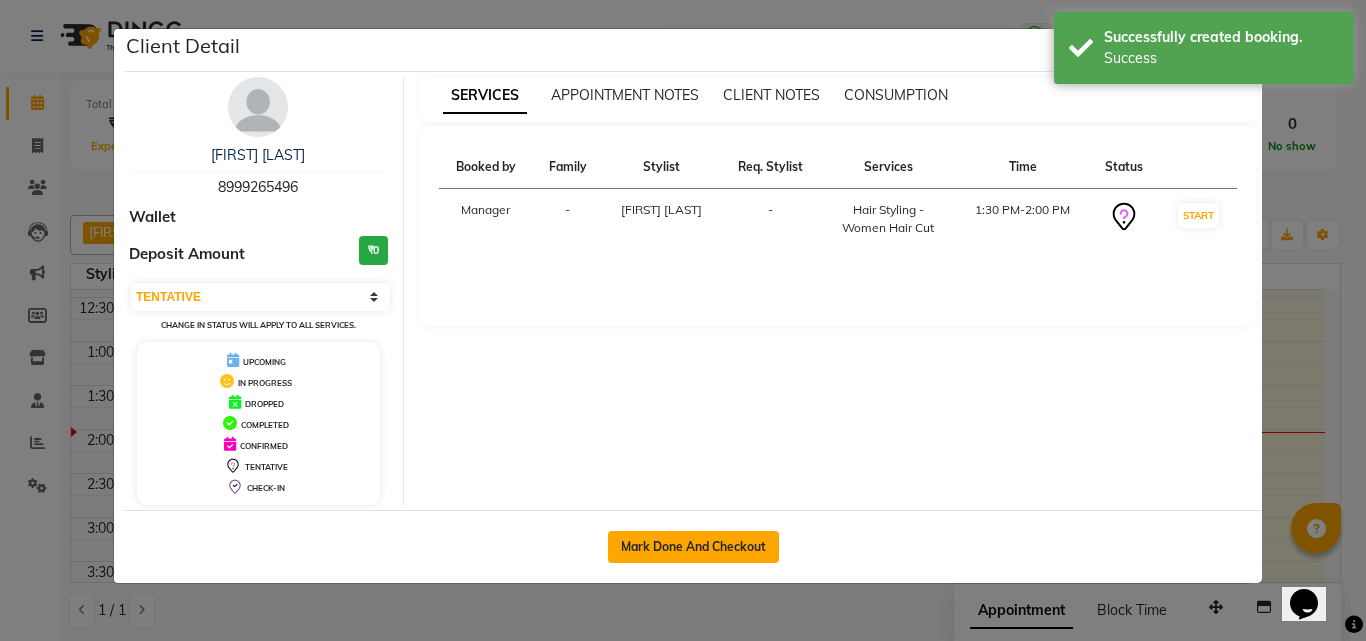 click on "Mark Done And Checkout" 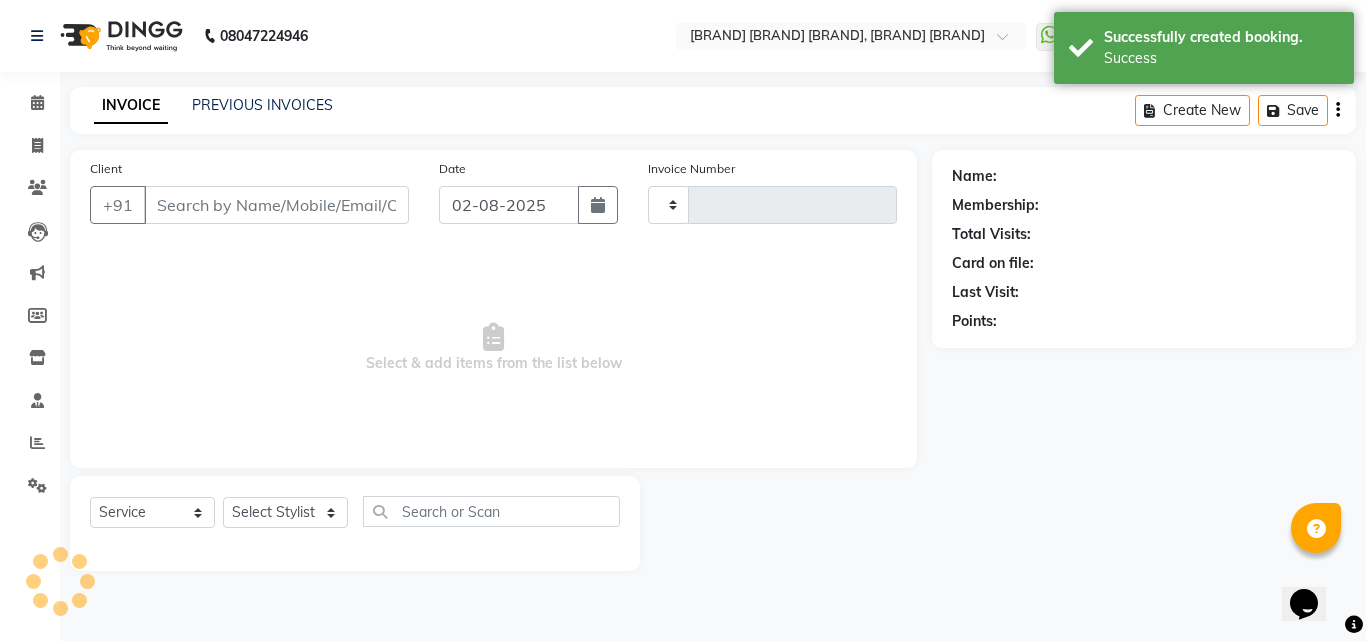 type on "1991" 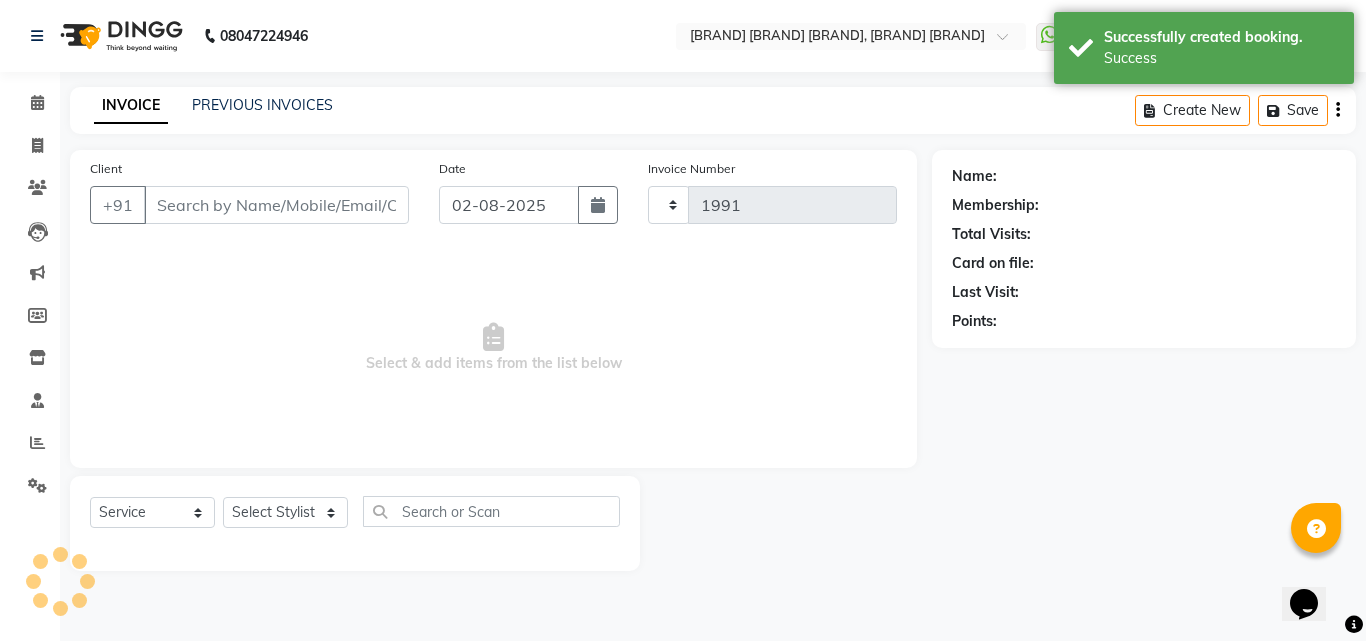 select on "6713" 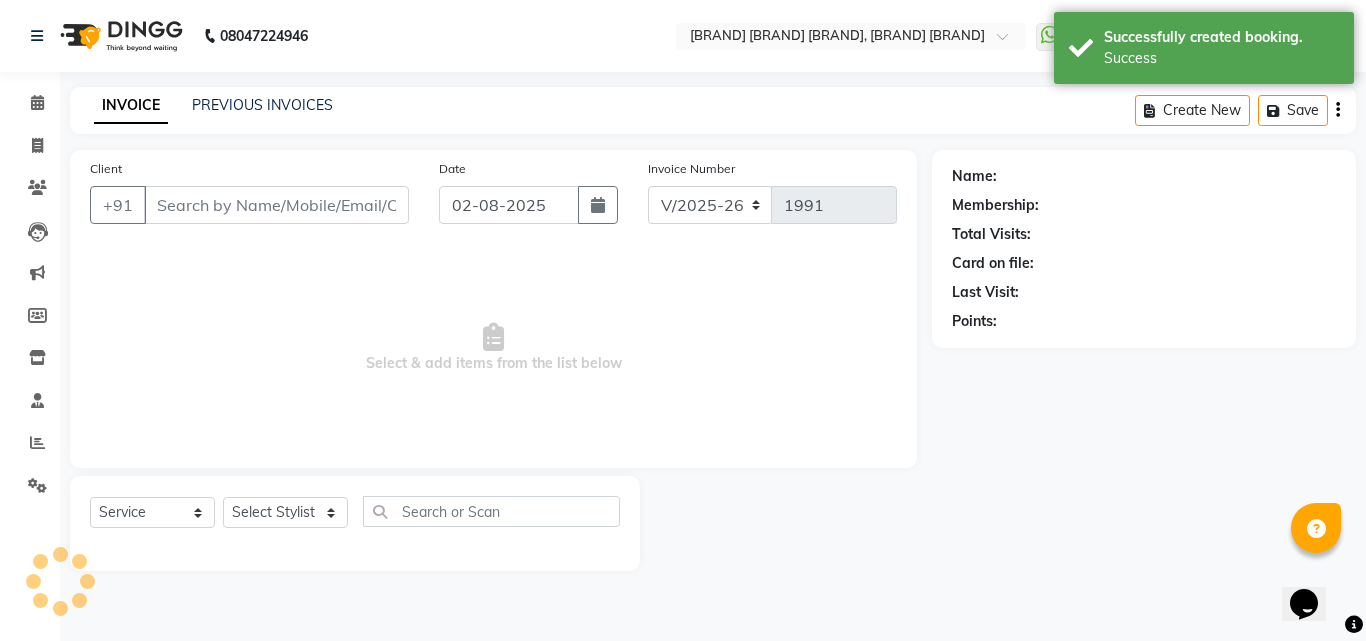 type on "89******96" 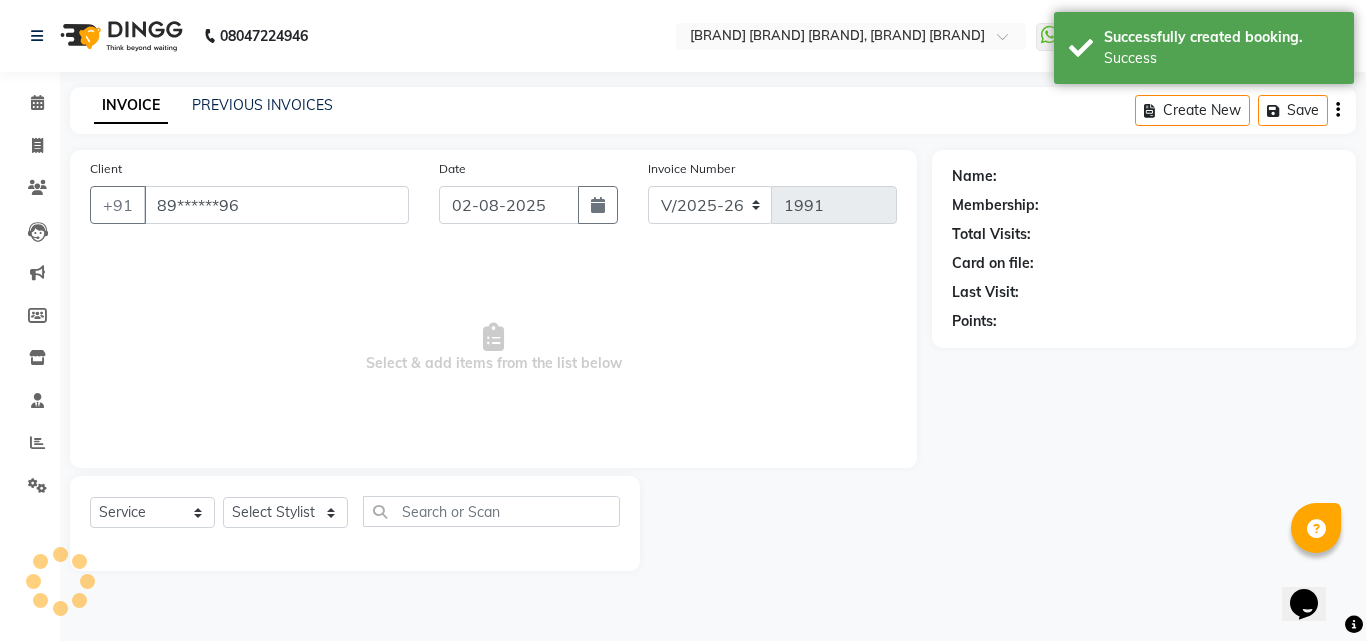 select on "[PHONE]" 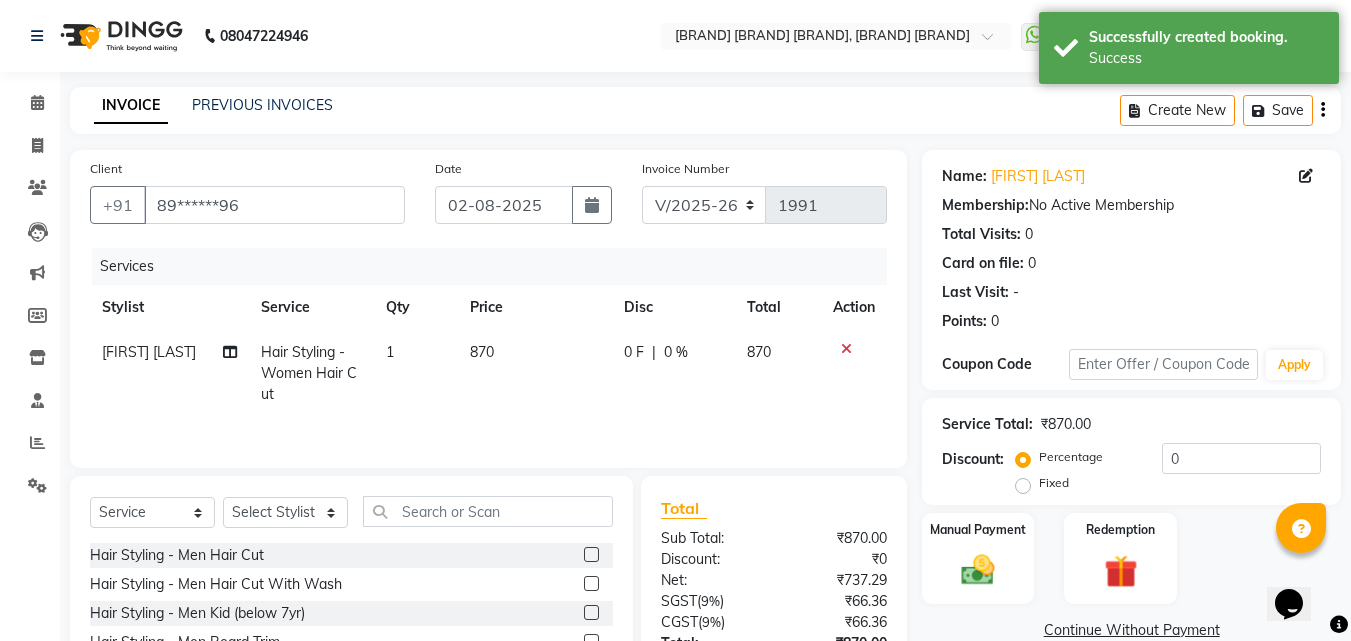 click on "0 F | 0 %" 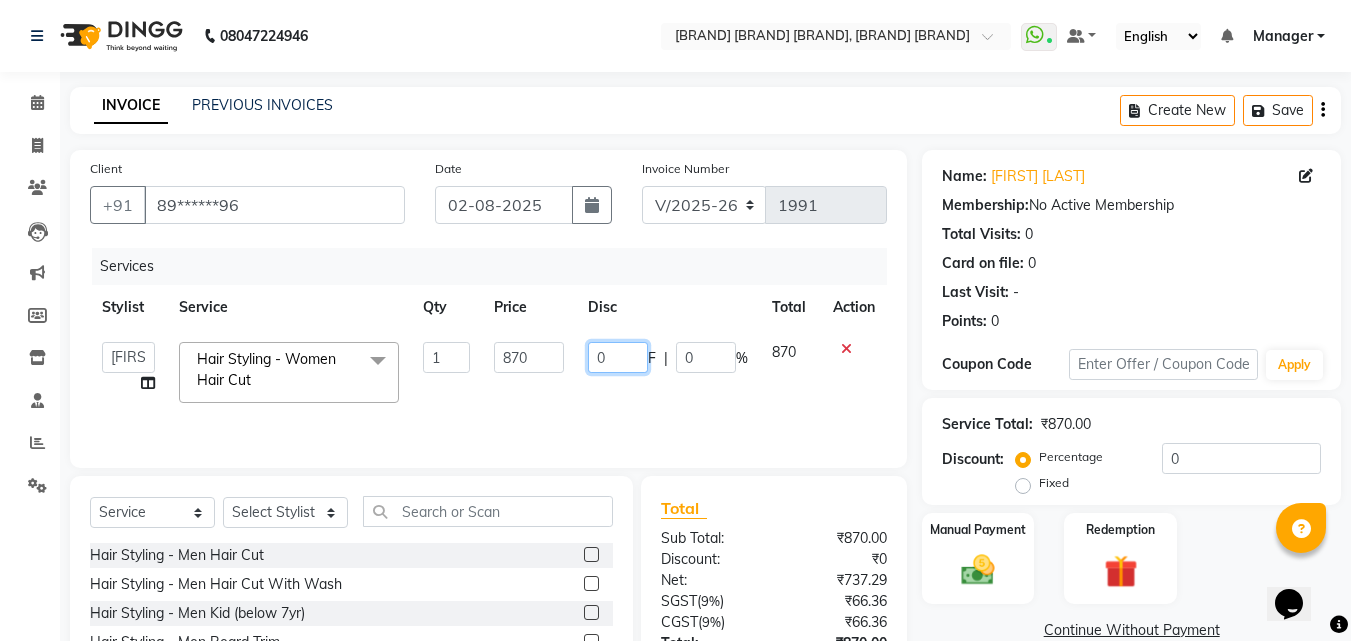 click on "0" 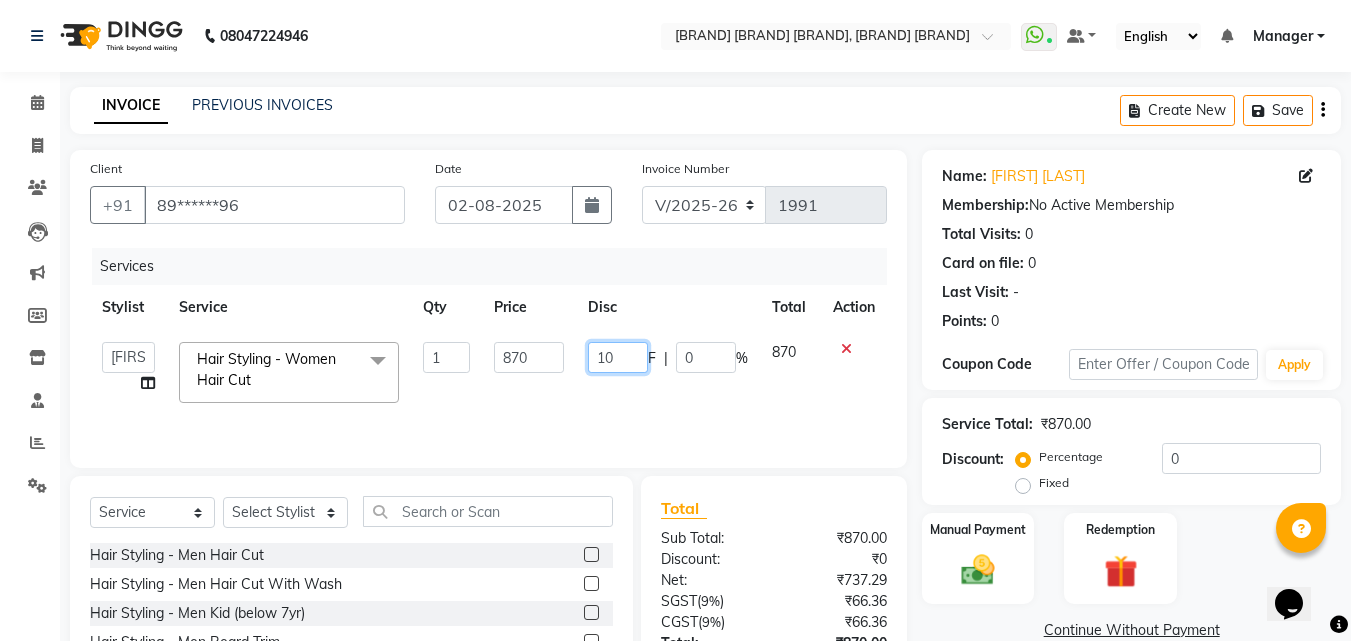 type on "170" 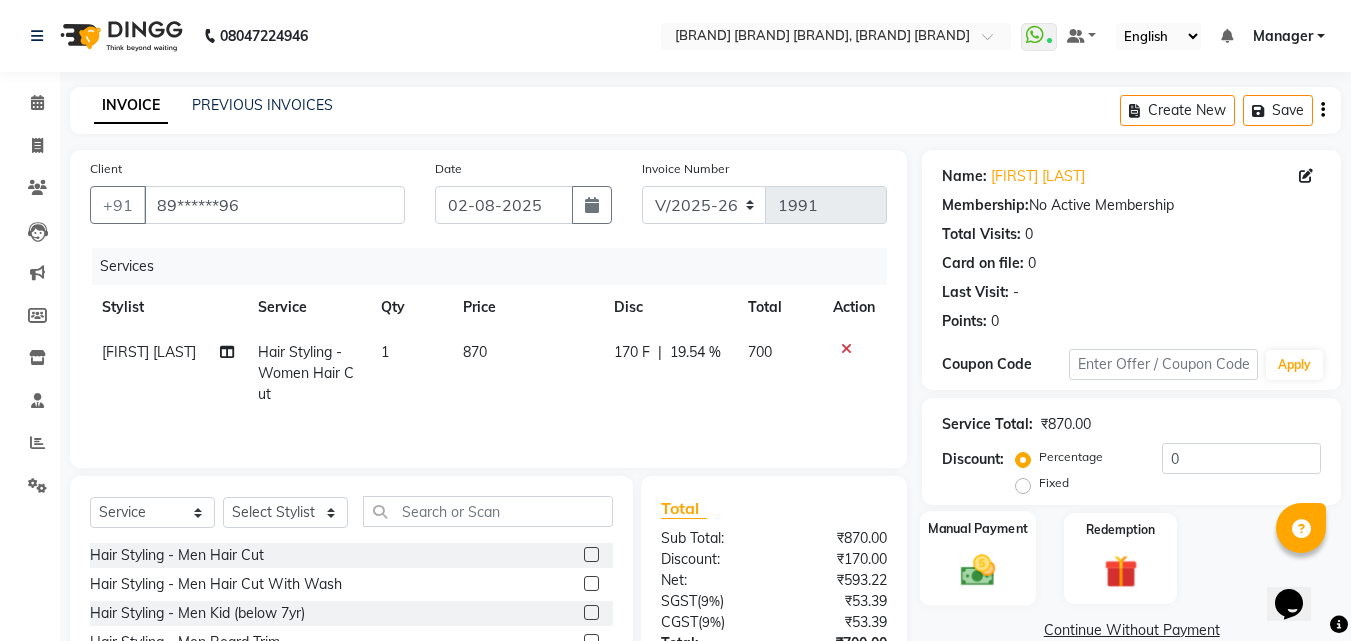 scroll, scrollTop: 160, scrollLeft: 0, axis: vertical 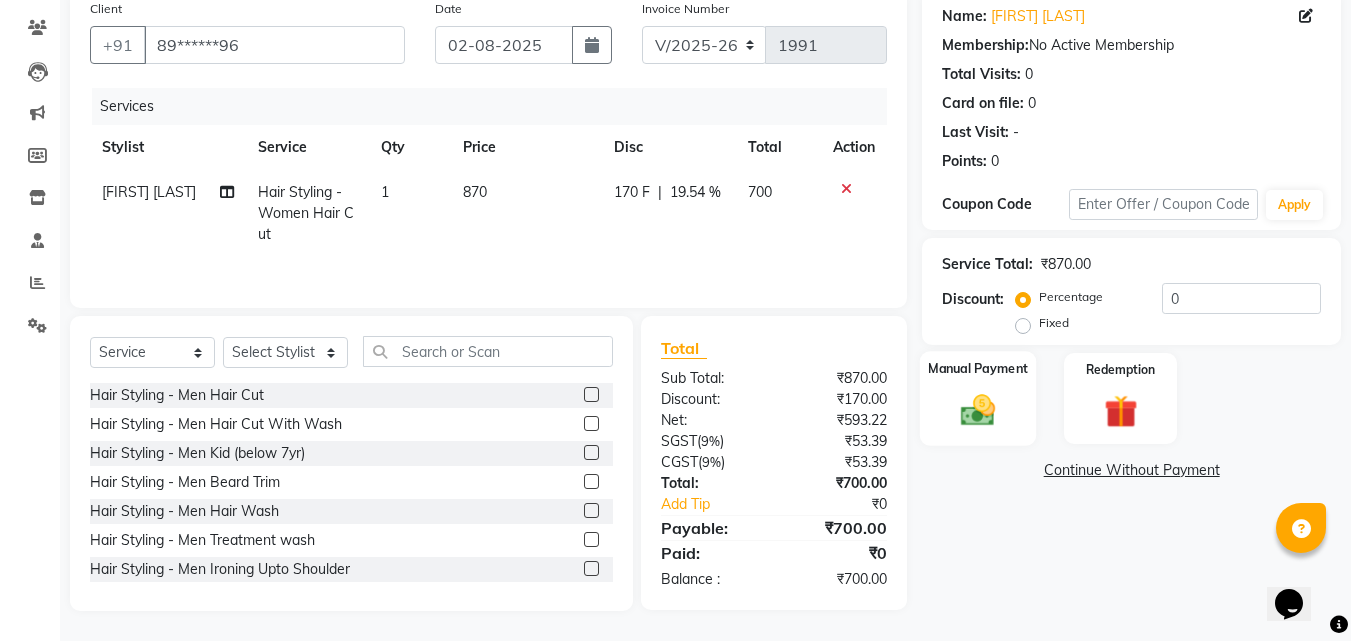 click on "Manual Payment" 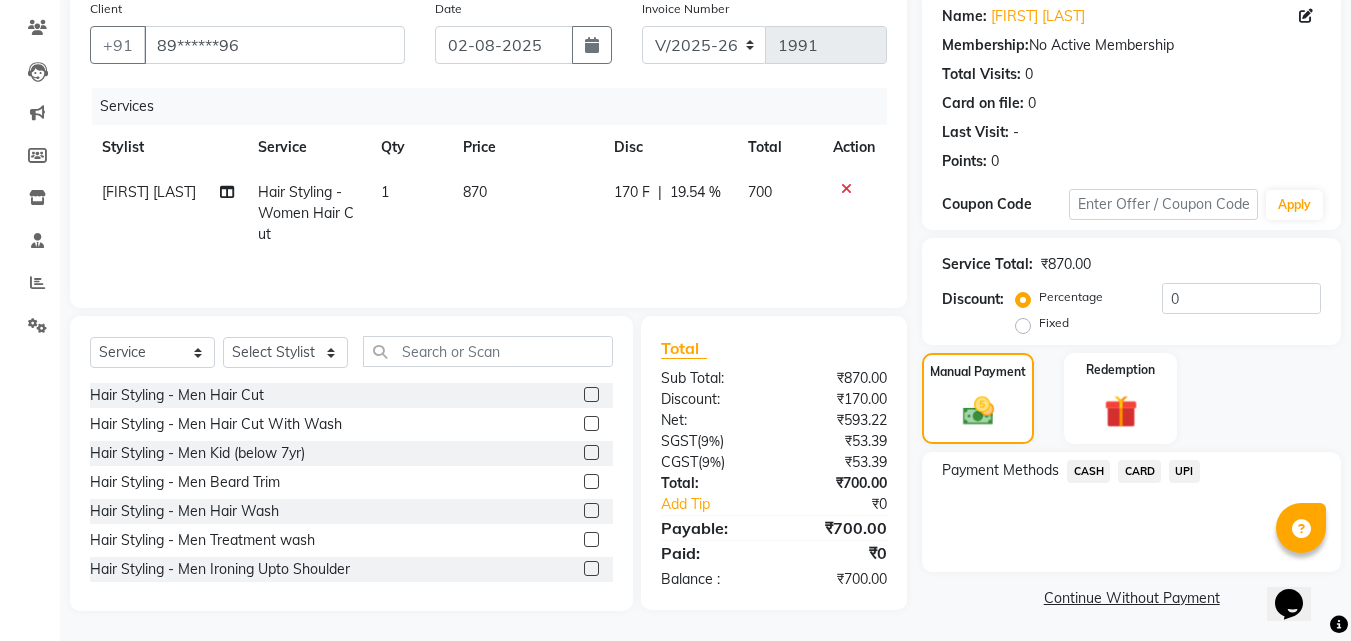click on "UPI" 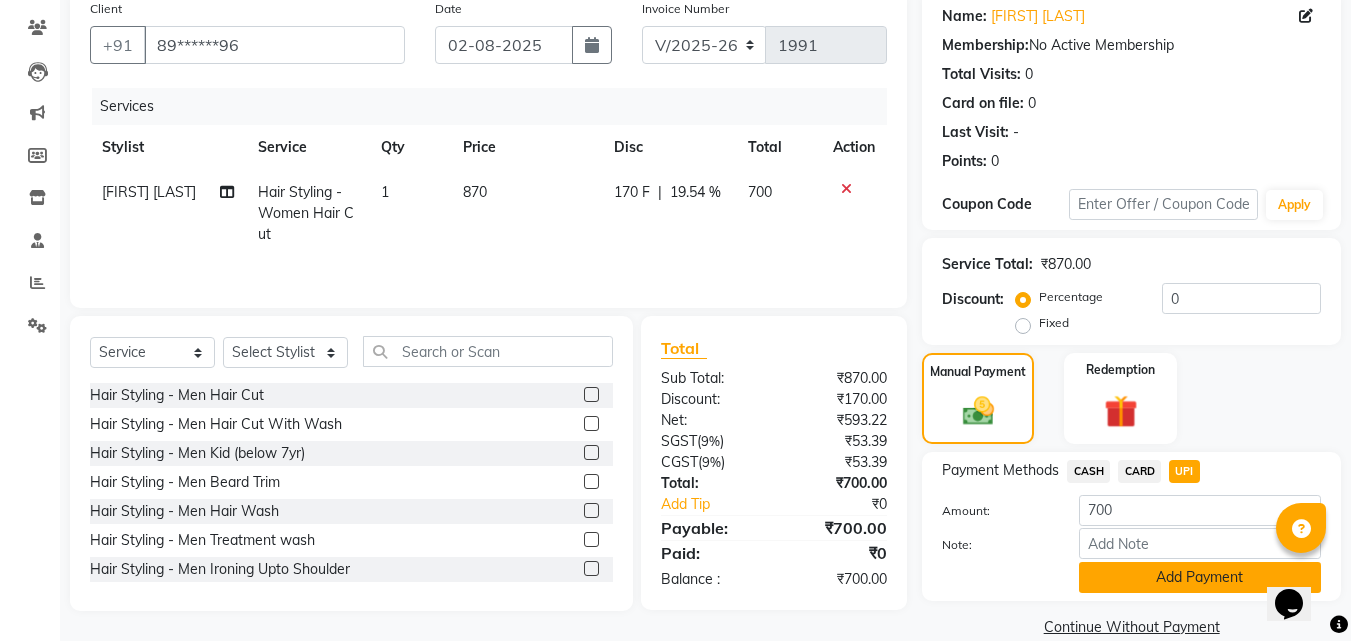 click on "Add Payment" 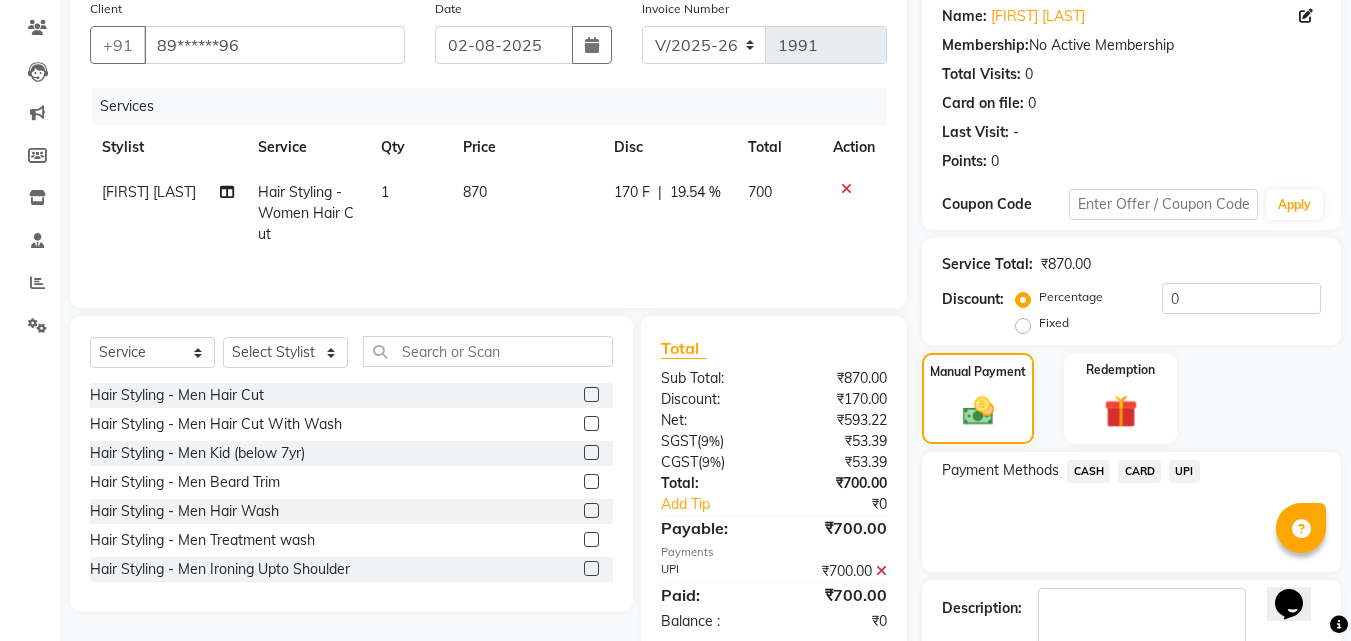 scroll, scrollTop: 275, scrollLeft: 0, axis: vertical 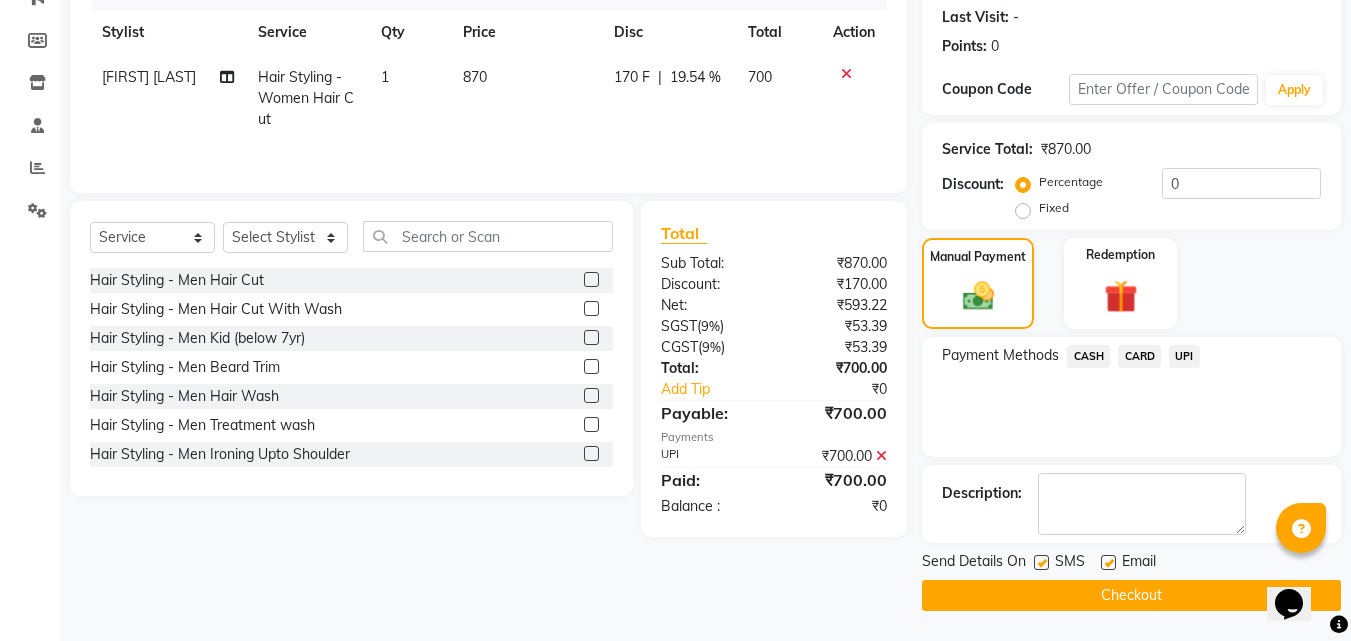 click on "Checkout" 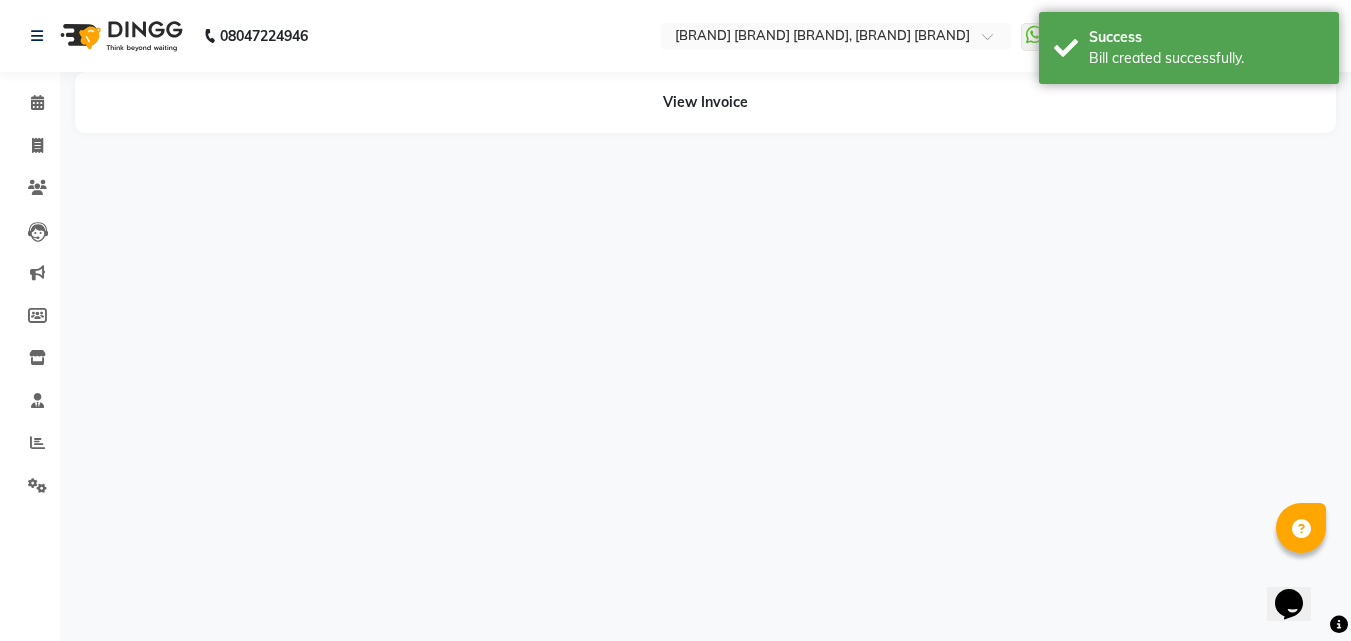 scroll, scrollTop: 0, scrollLeft: 0, axis: both 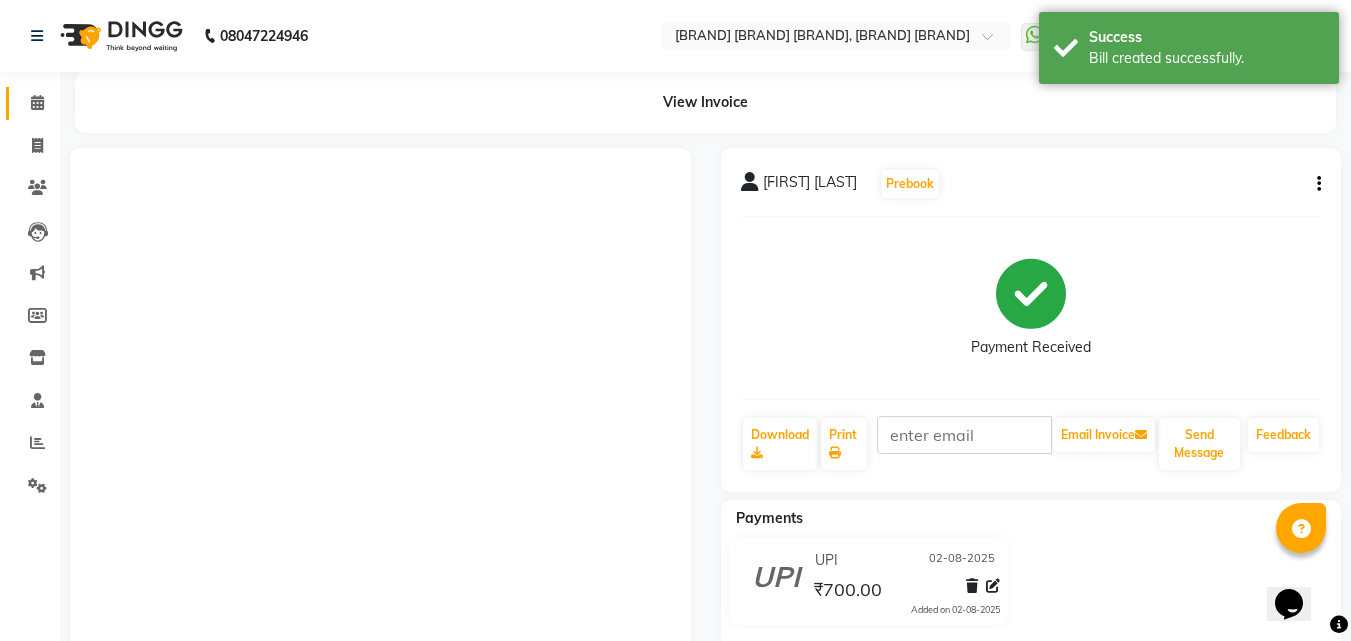 click on "Calendar" 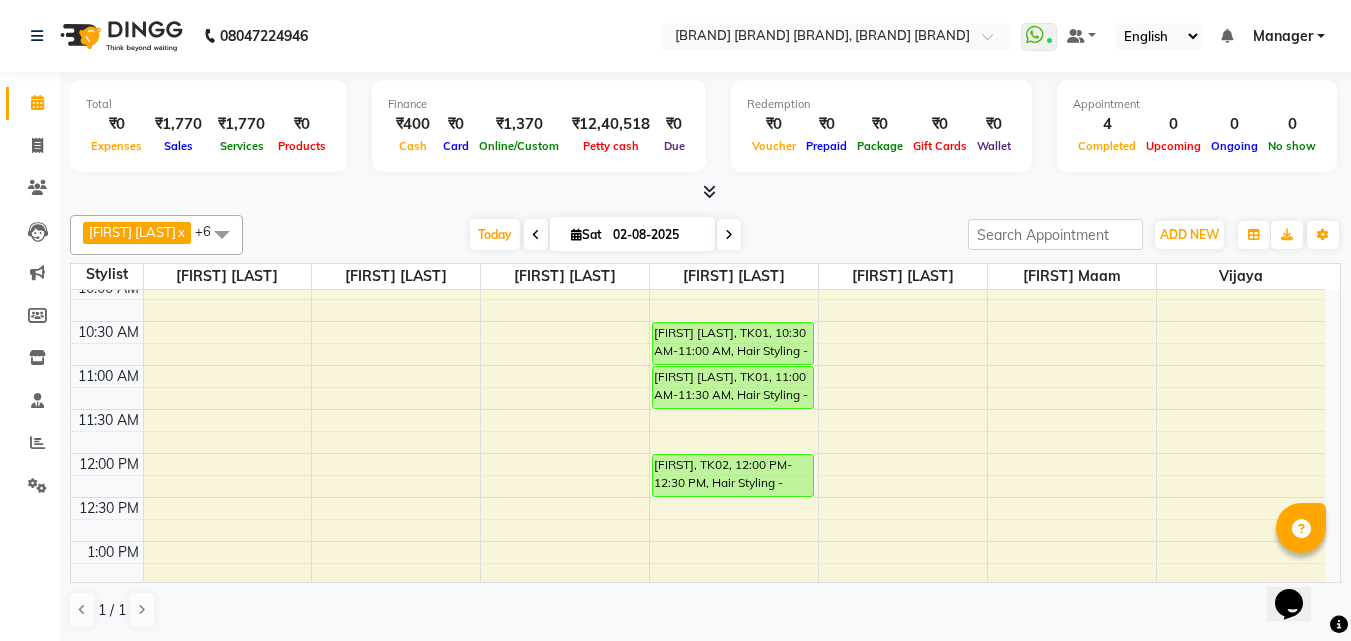 scroll, scrollTop: 300, scrollLeft: 0, axis: vertical 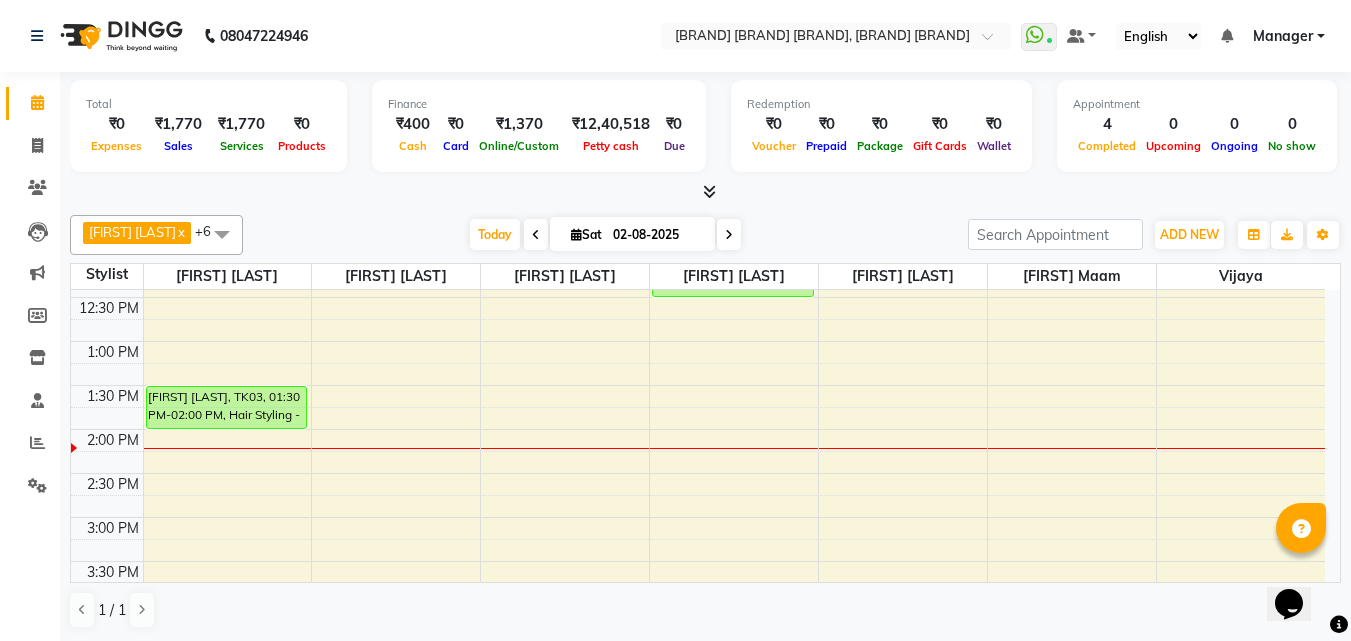 click on "[FIRST] [LAST], TK03, 01:30 PM-02:00 PM, Hair Styling - Women Hair Cut    [FIRST] [LAST], TK01, 10:30 AM-11:00 AM, Hair Styling - Men Hair Cut    [FIRST] [LAST], TK01, 11:00 AM-11:30 AM, Hair Styling - Men Beard Trim    [FIRST], TK02, 12:00 PM-12:30 PM, Hair Styling - Women Treatment wash" at bounding box center (698, 561) 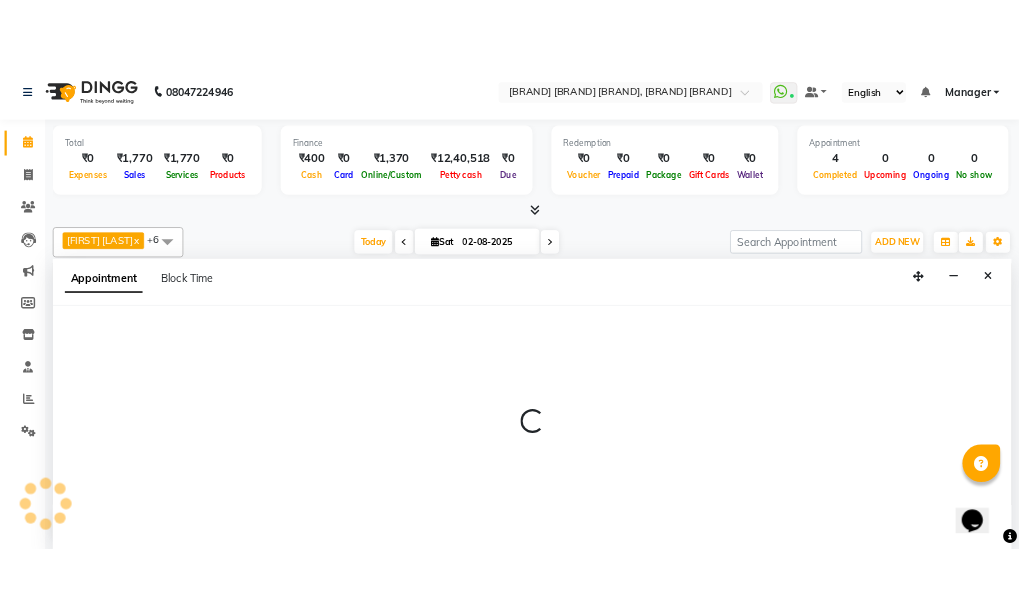 scroll, scrollTop: 1, scrollLeft: 0, axis: vertical 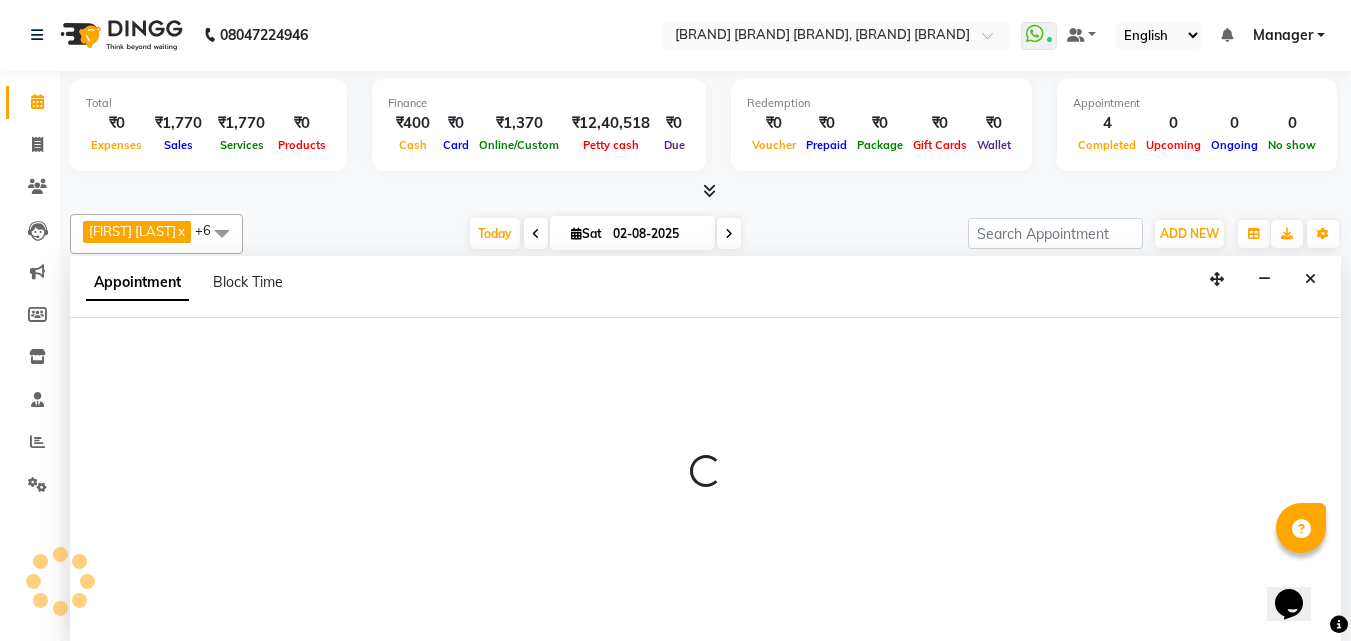 select on "[PHONE]" 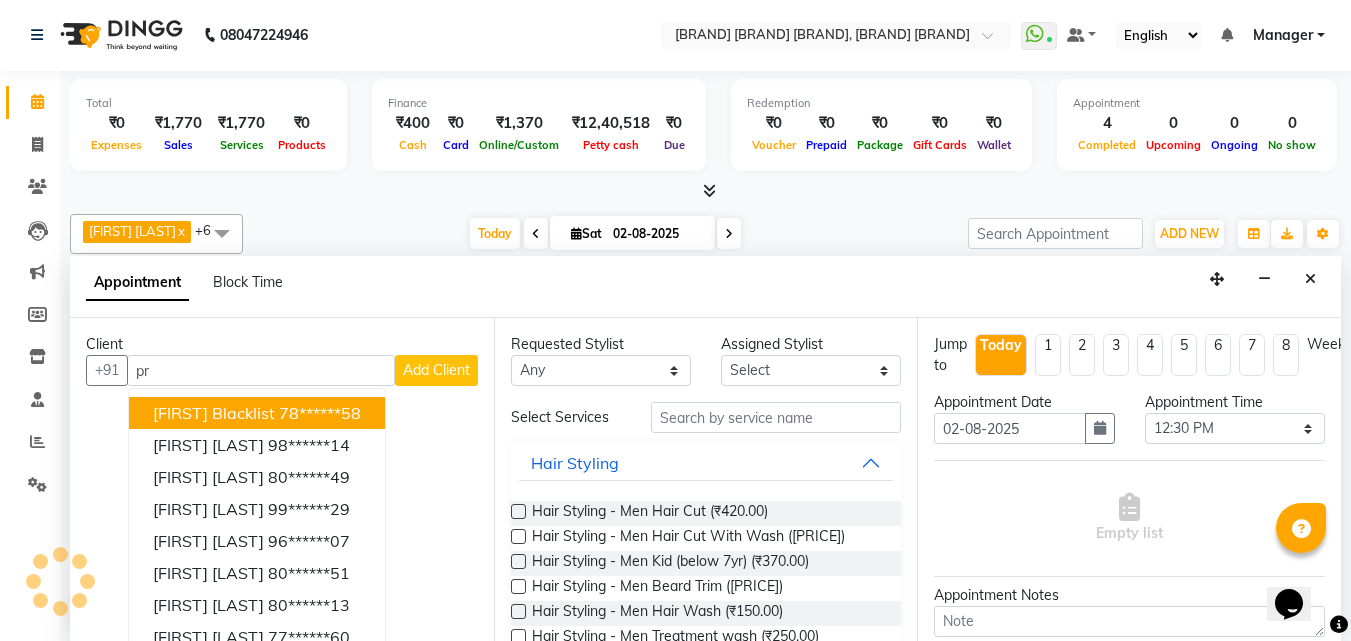 type on "p" 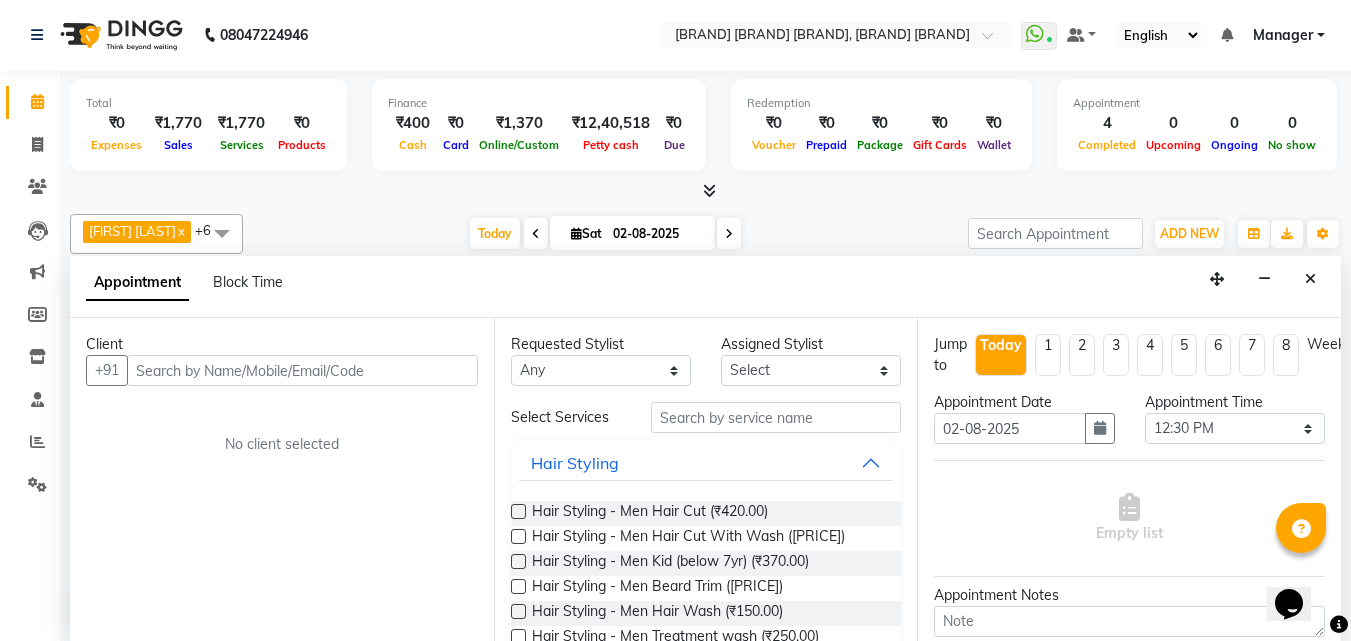click at bounding box center (302, 370) 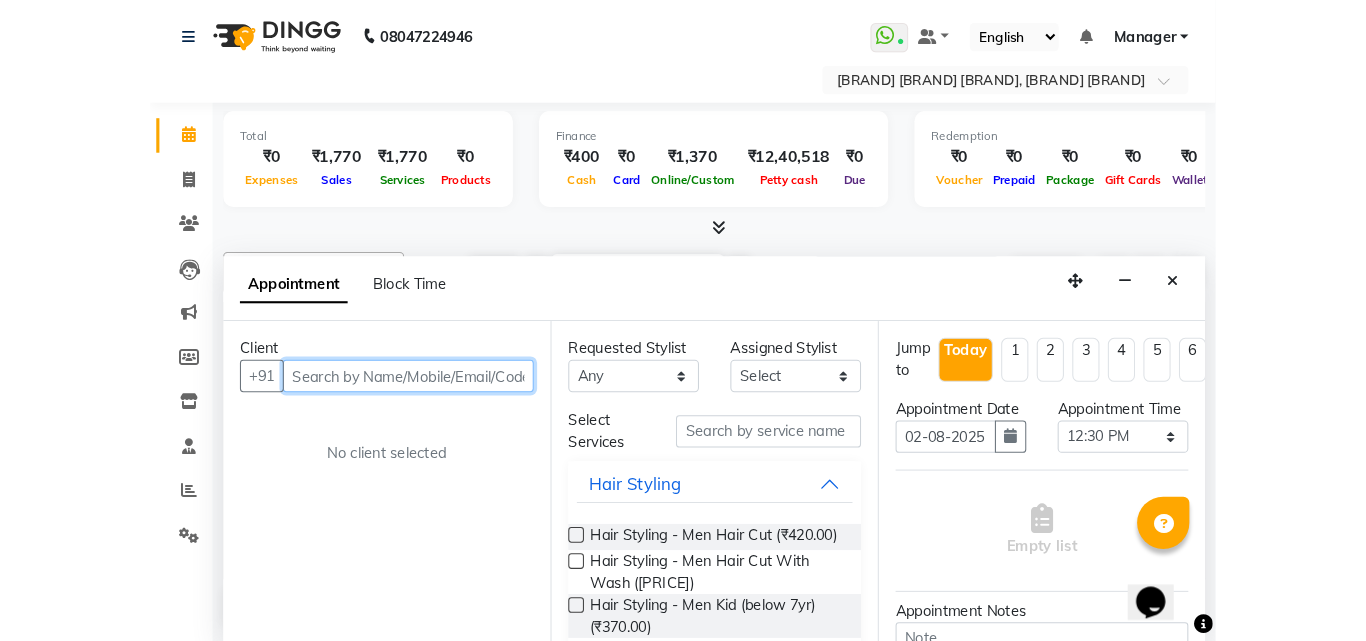 scroll, scrollTop: 0, scrollLeft: 0, axis: both 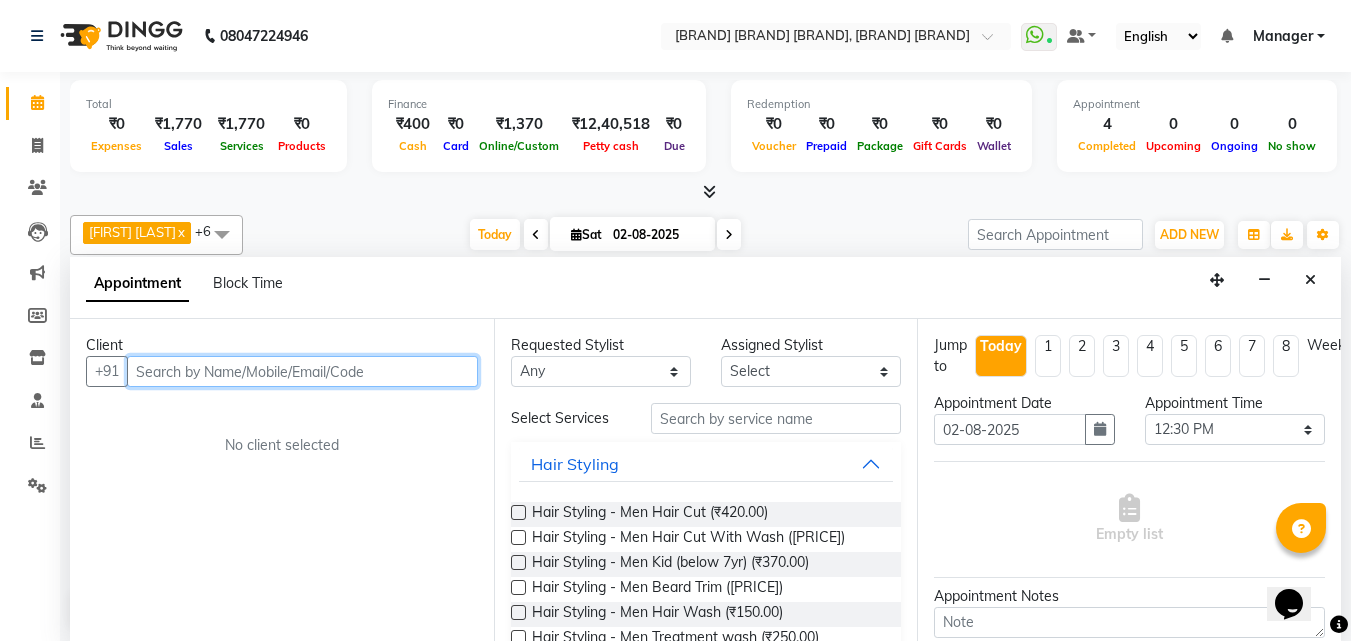 click at bounding box center [302, 371] 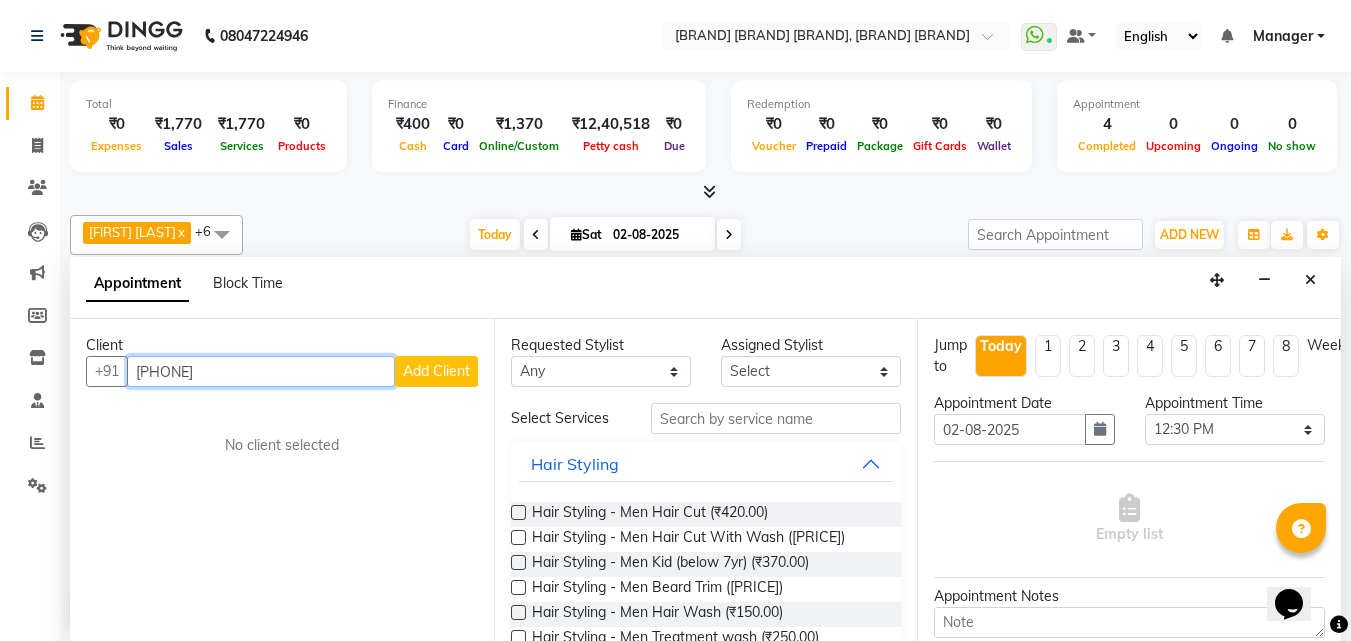type on "[PHONE]" 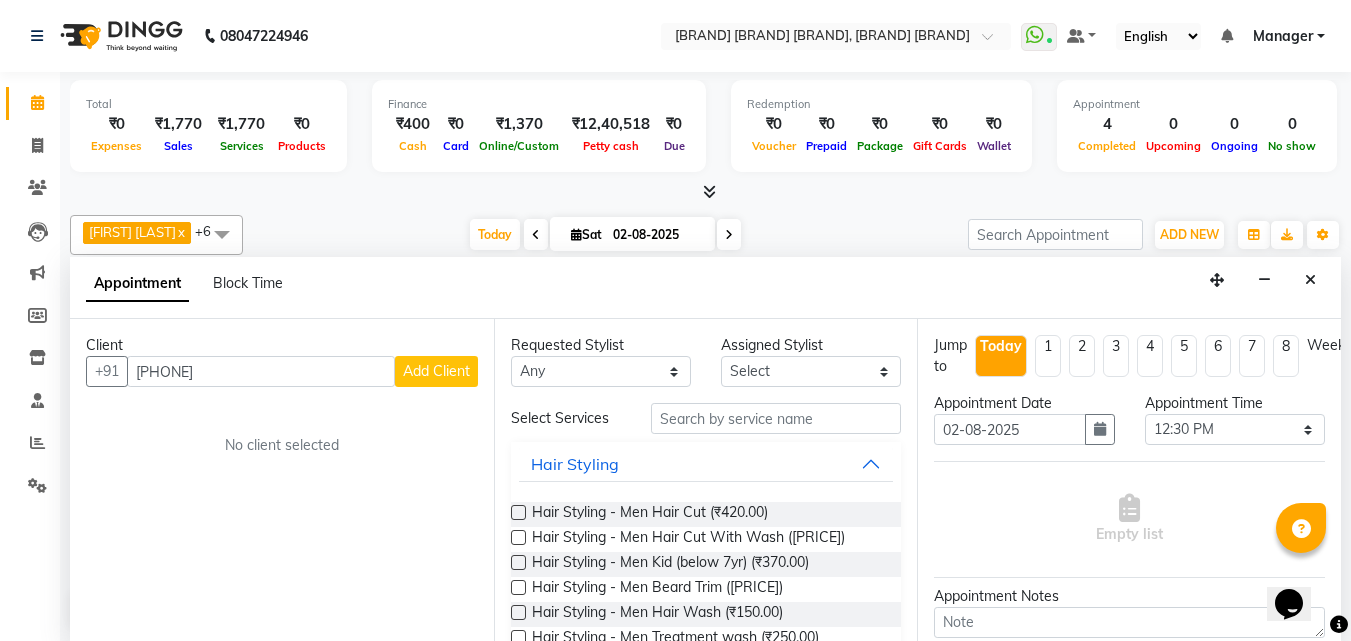 click on "Add Client" at bounding box center [436, 371] 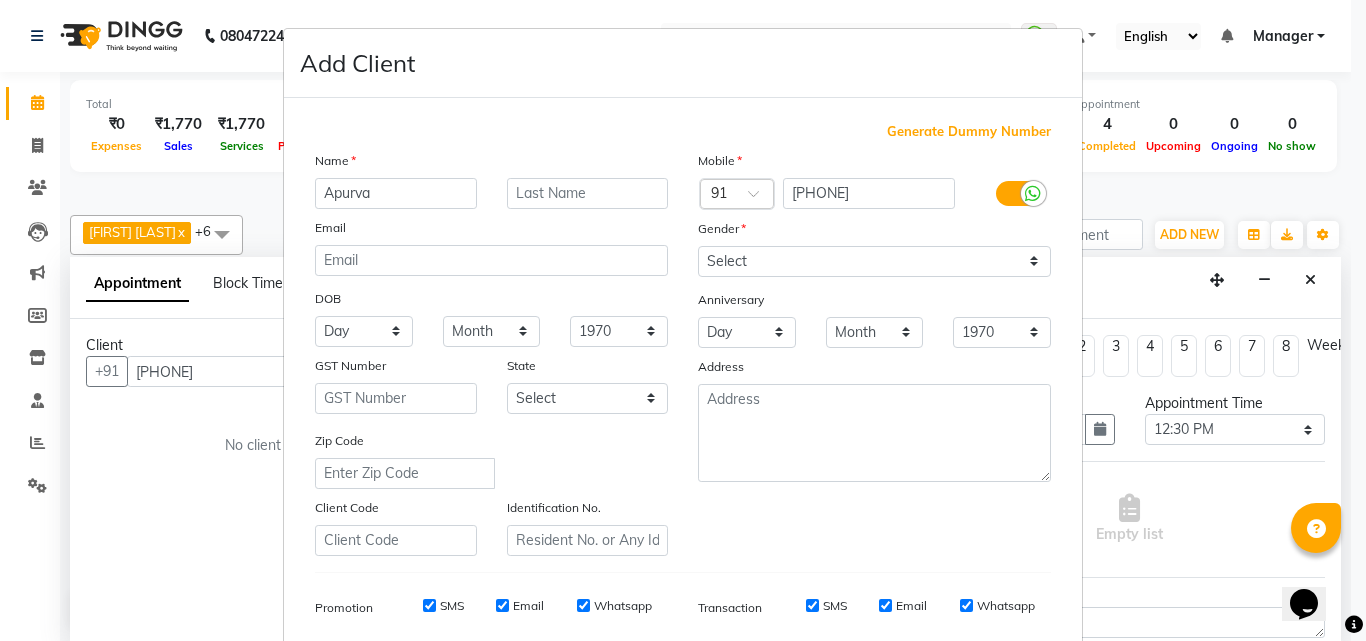 type on "Apurva" 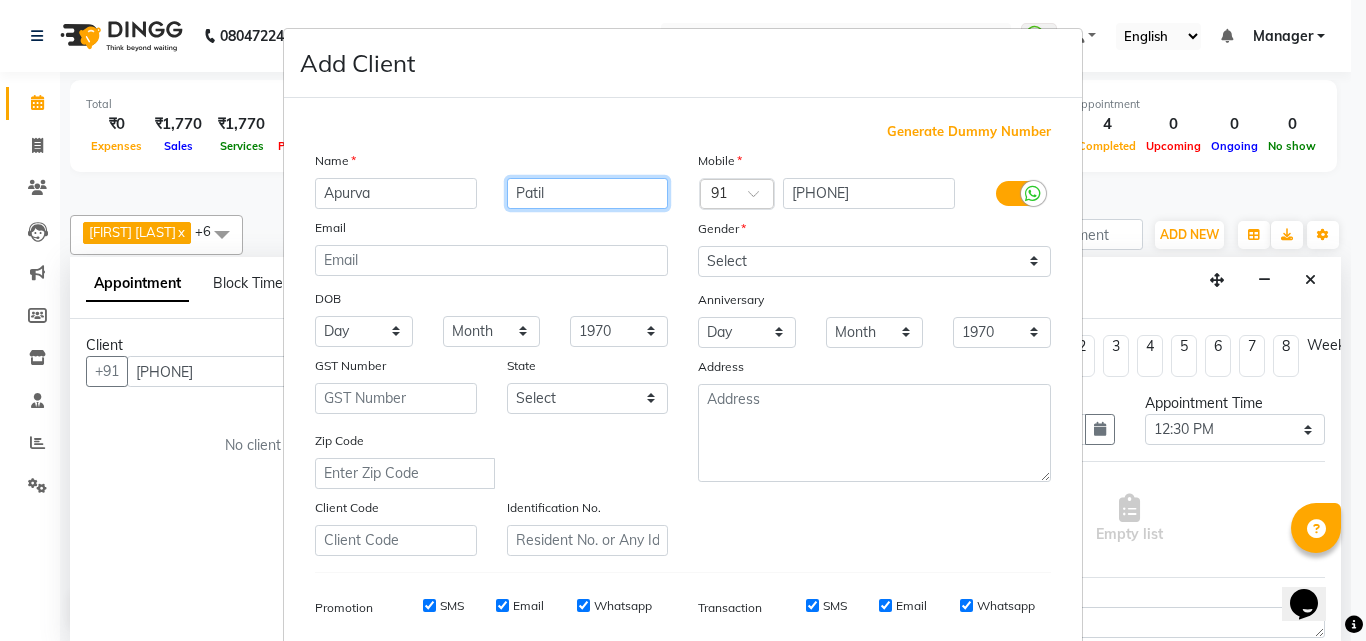 type on "Patil" 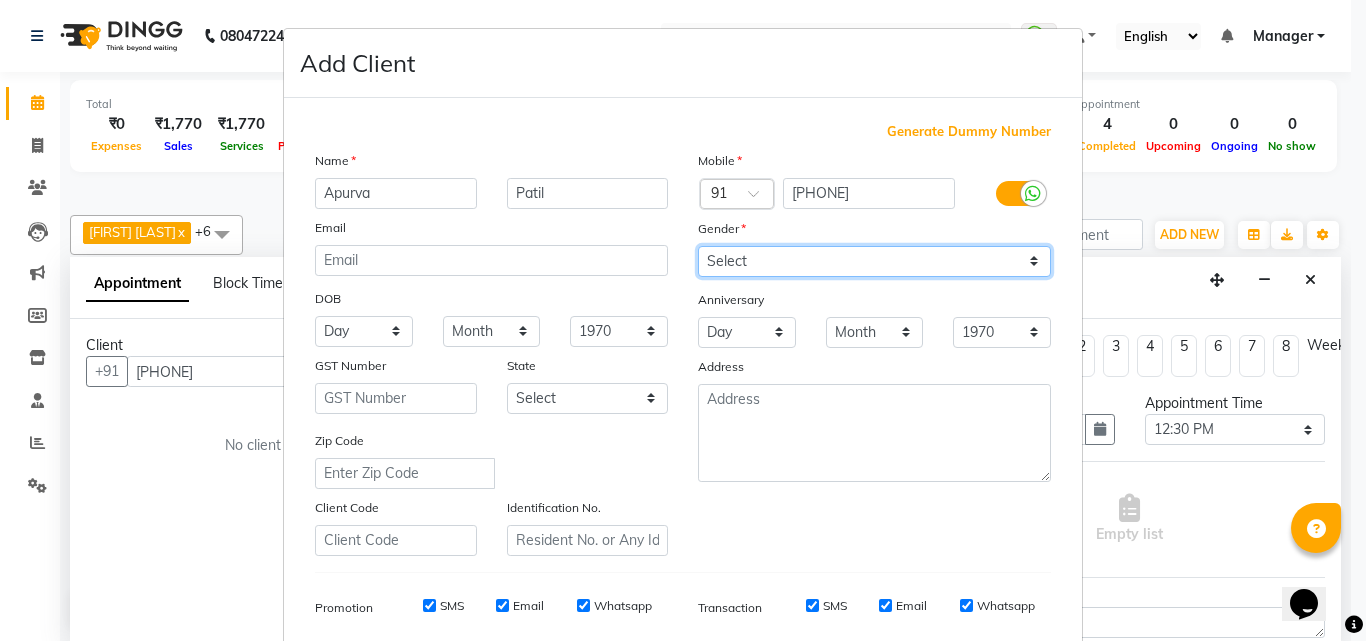 click on "Select Male Female Other Prefer Not To Say" at bounding box center [874, 261] 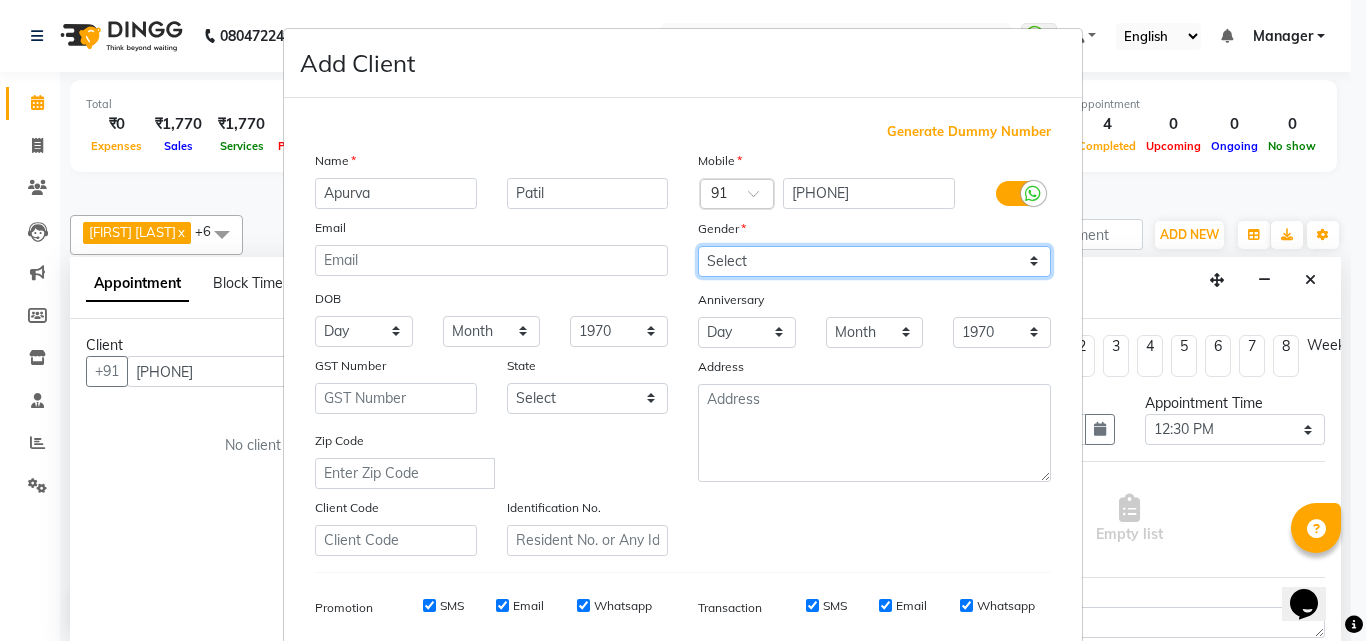 select on "female" 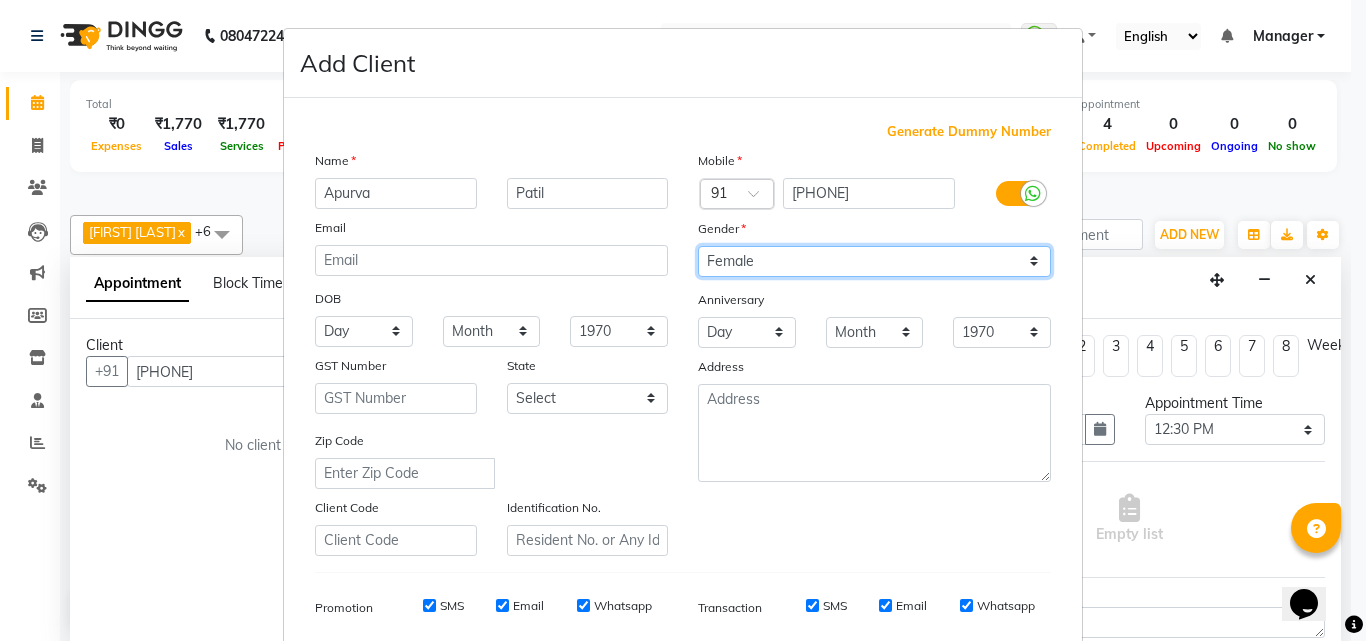 click on "Select Male Female Other Prefer Not To Say" at bounding box center [874, 261] 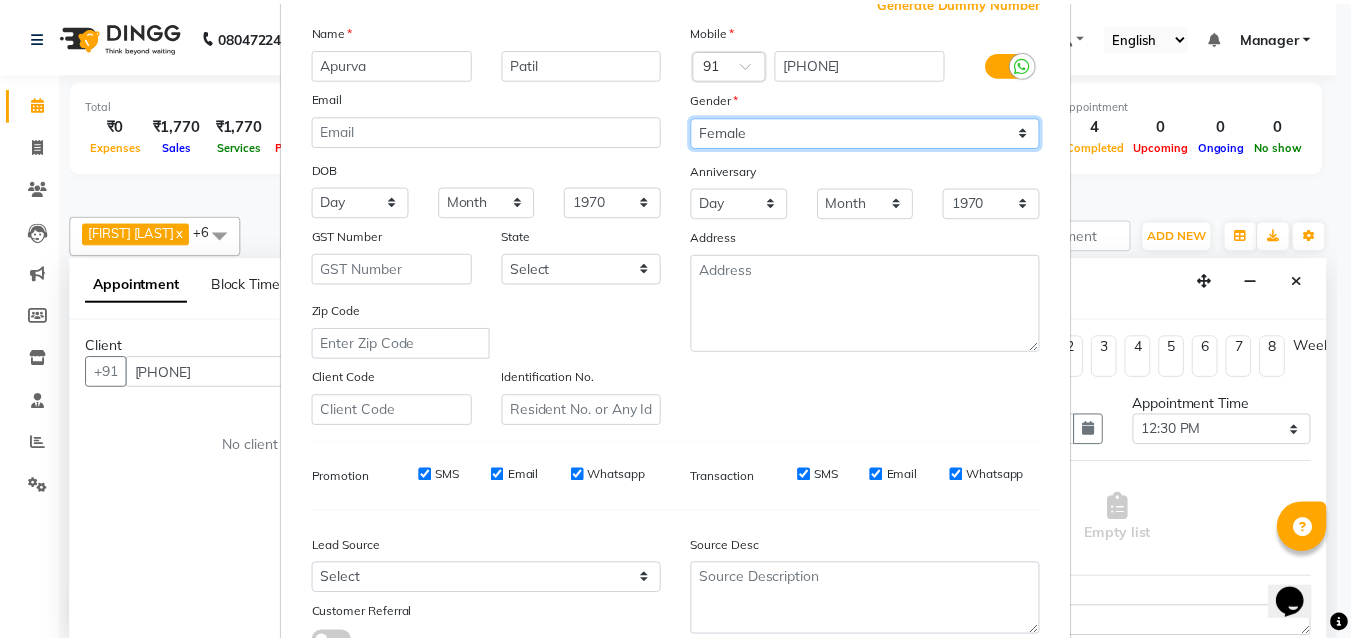 scroll, scrollTop: 282, scrollLeft: 0, axis: vertical 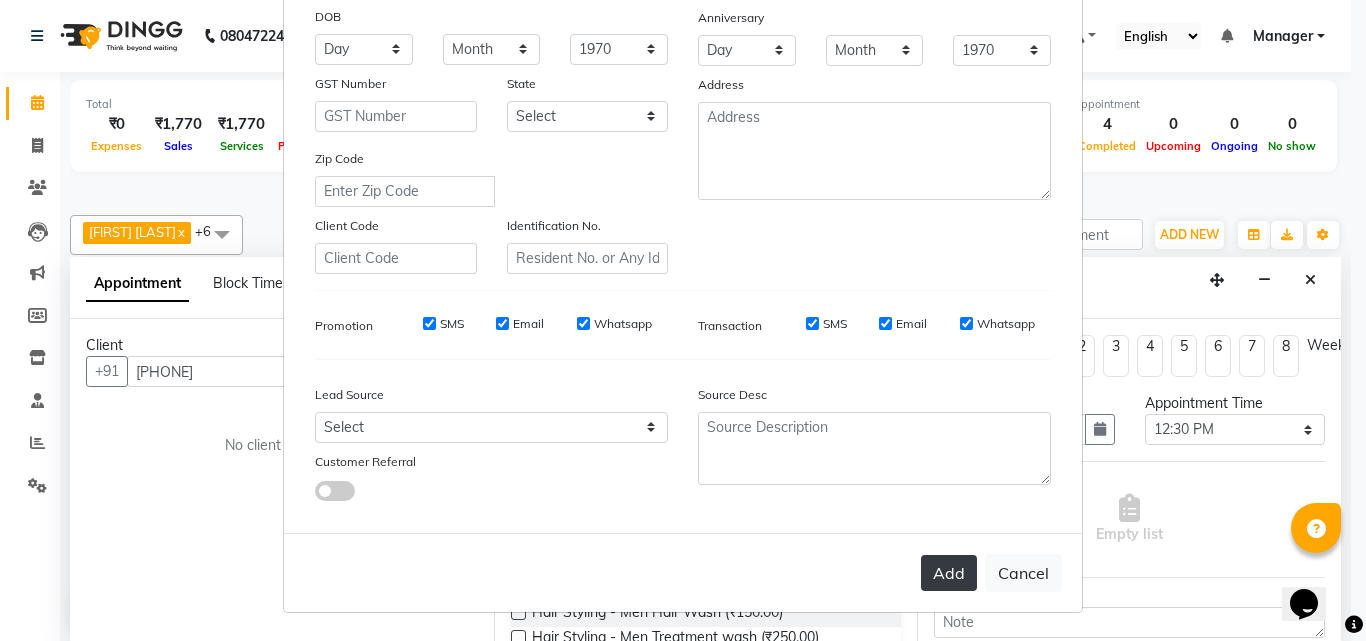 click on "Add" at bounding box center (949, 573) 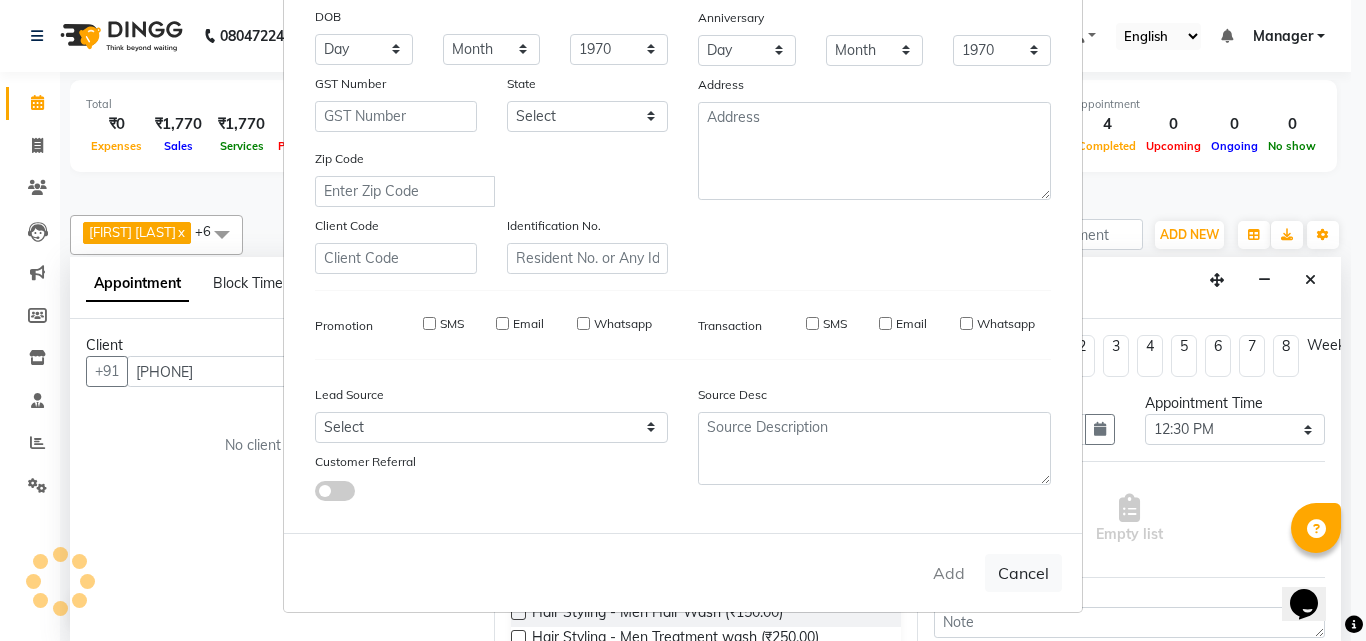 type on "87******66" 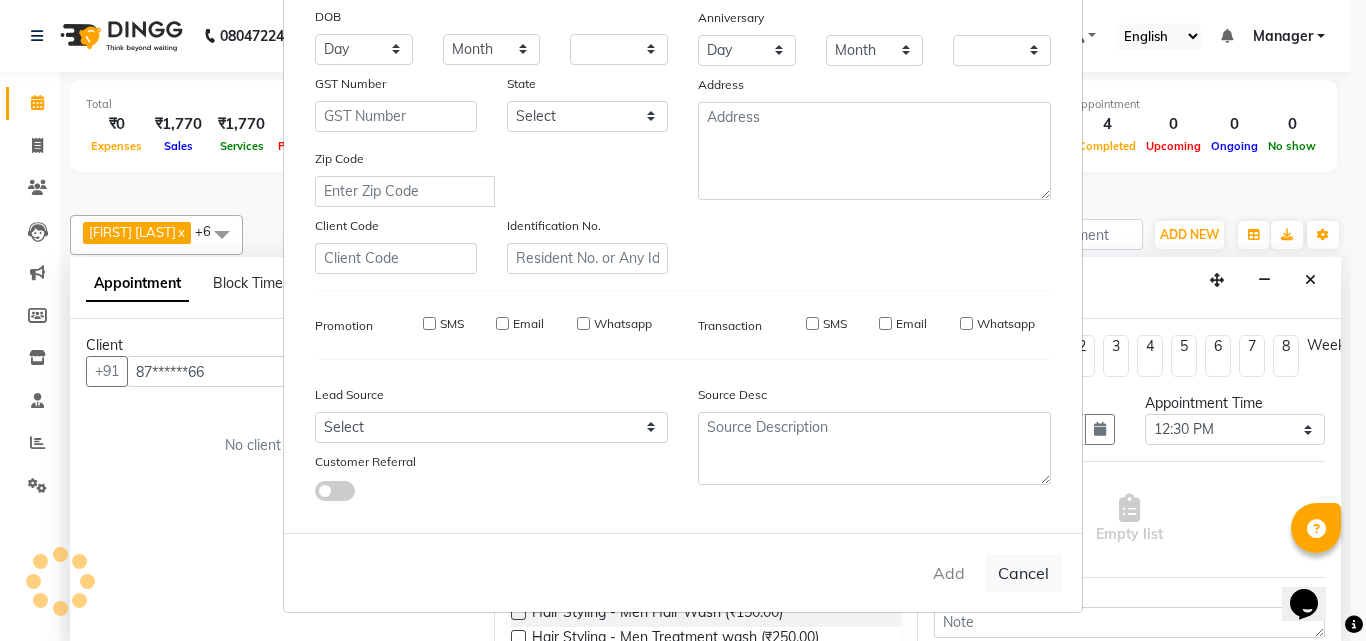 checkbox on "false" 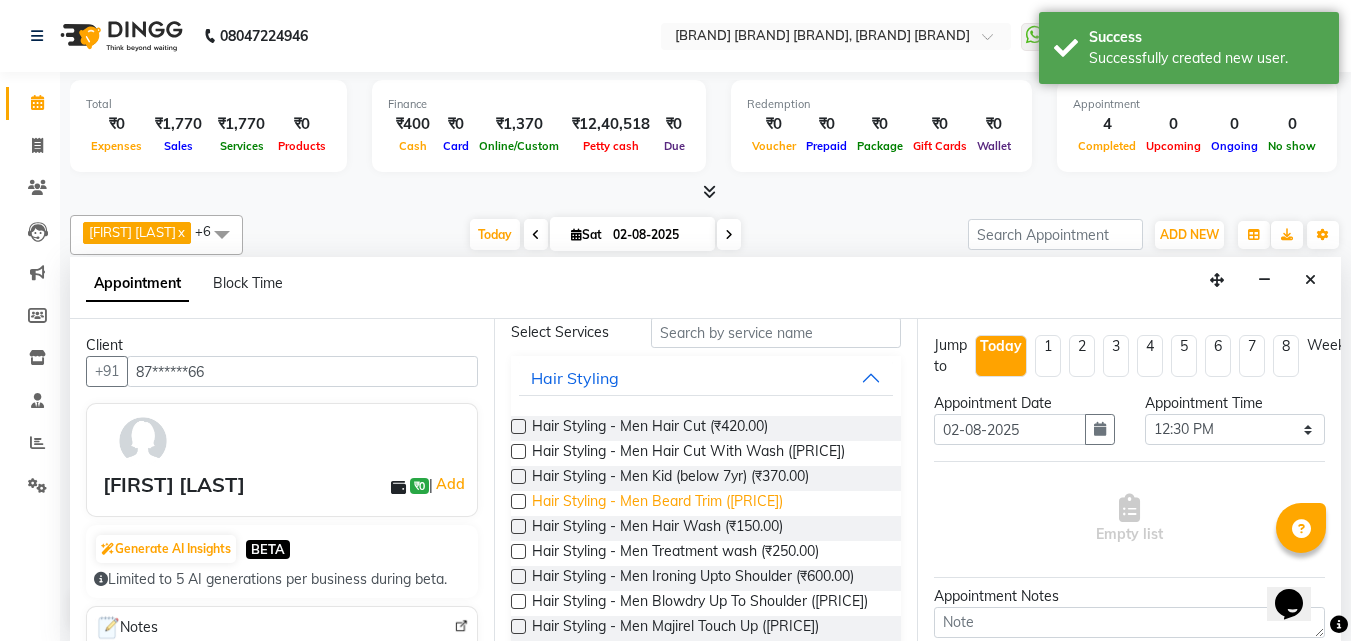 scroll, scrollTop: 0, scrollLeft: 0, axis: both 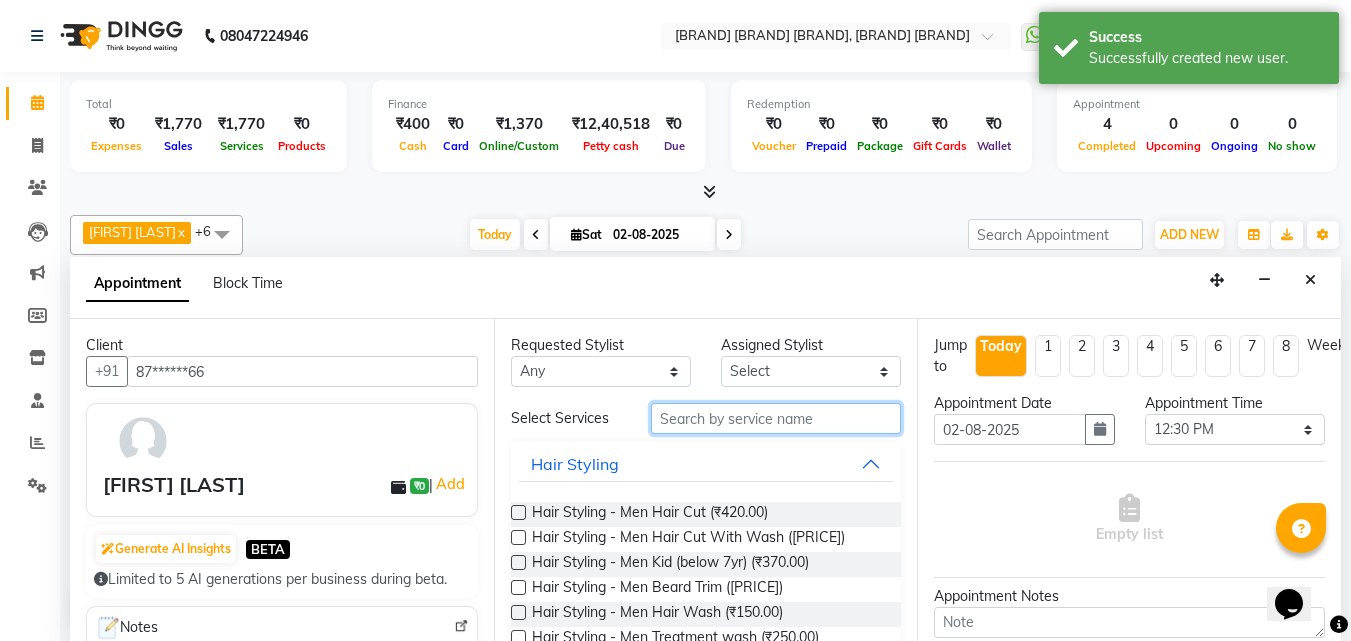 click at bounding box center [776, 418] 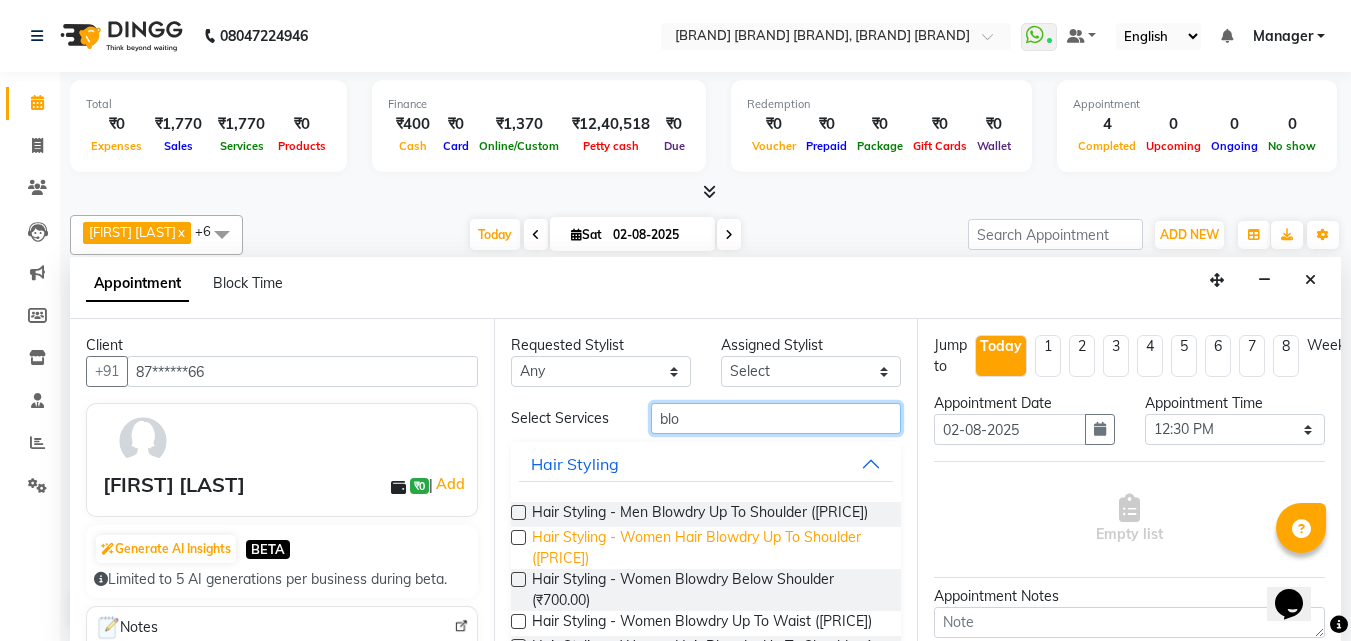 type on "blo" 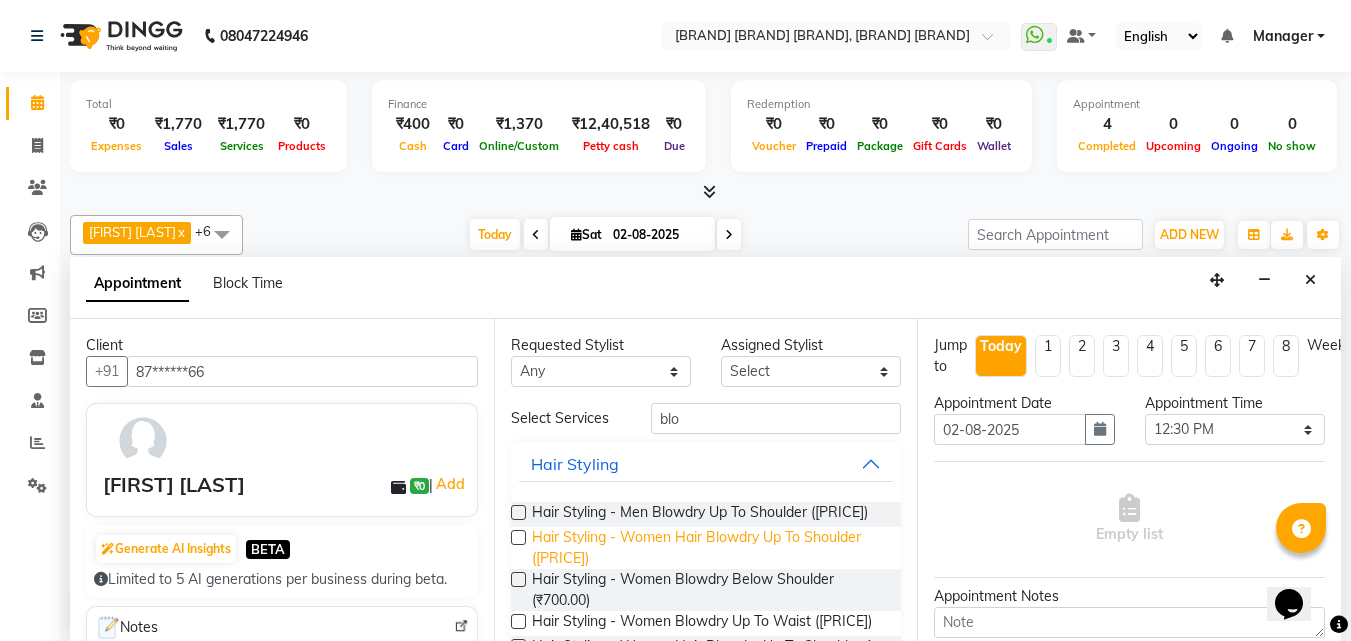 click on "Hair Styling - Women Hair Blowdry Up To Shoulder ([PRICE])" at bounding box center [709, 548] 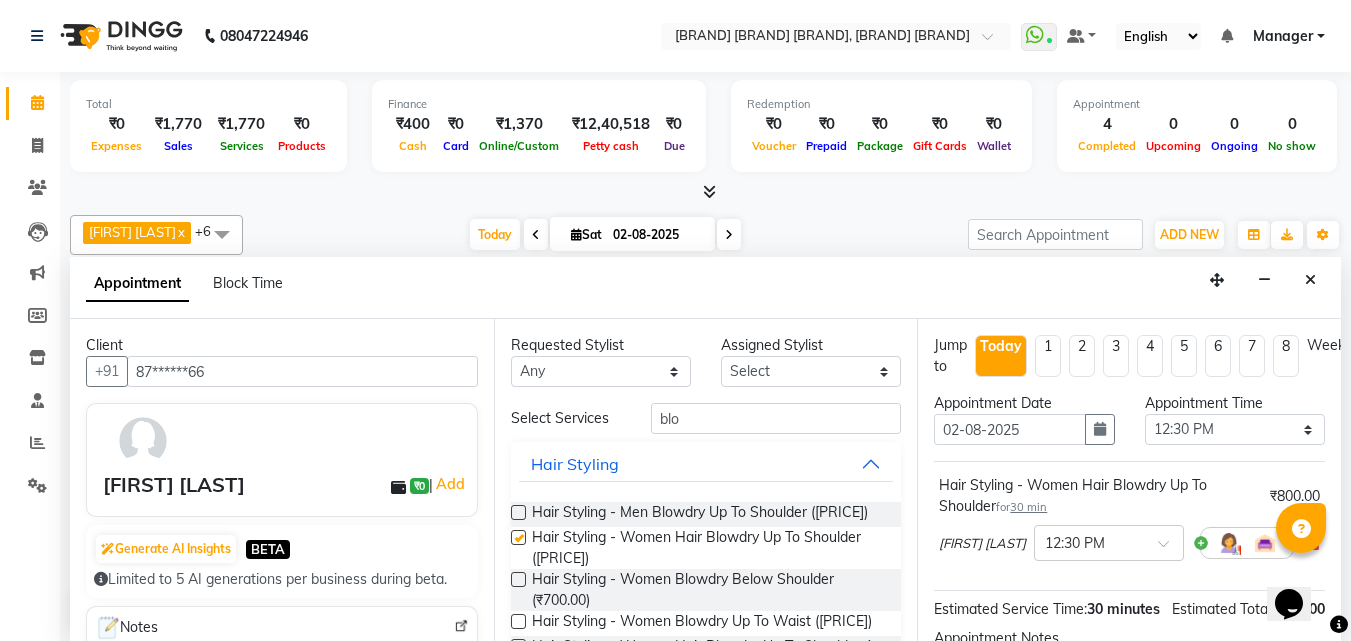 checkbox on "false" 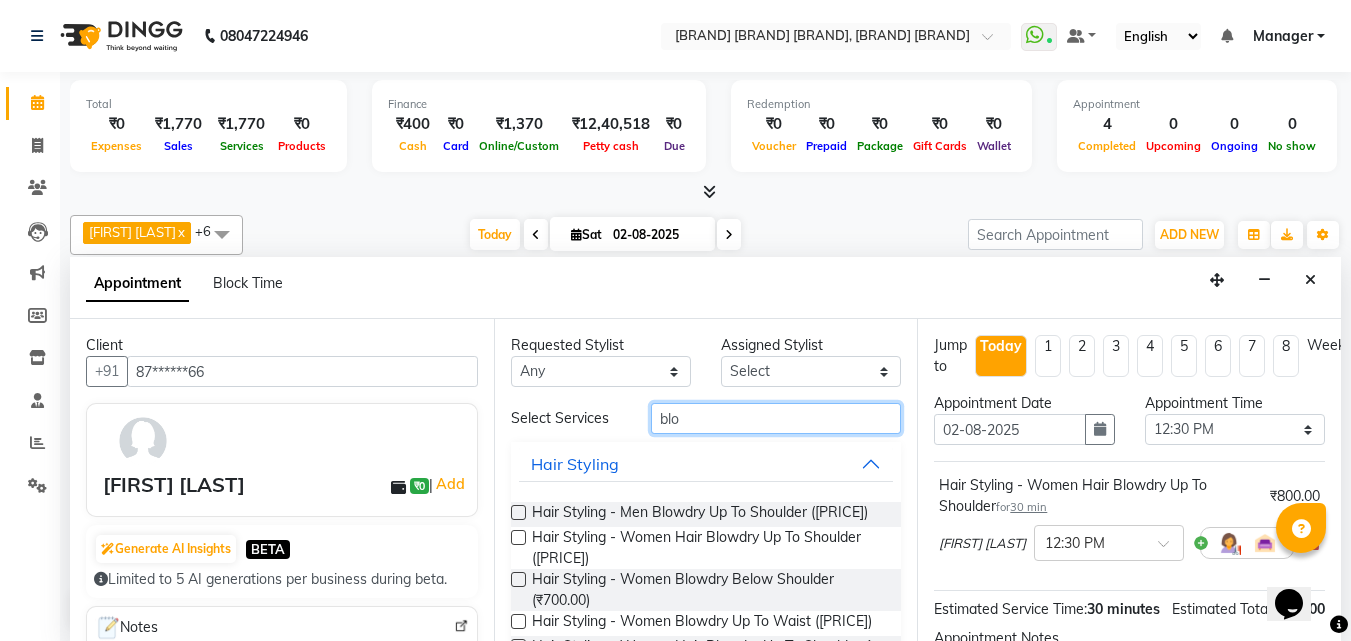 click on "blo" at bounding box center (776, 418) 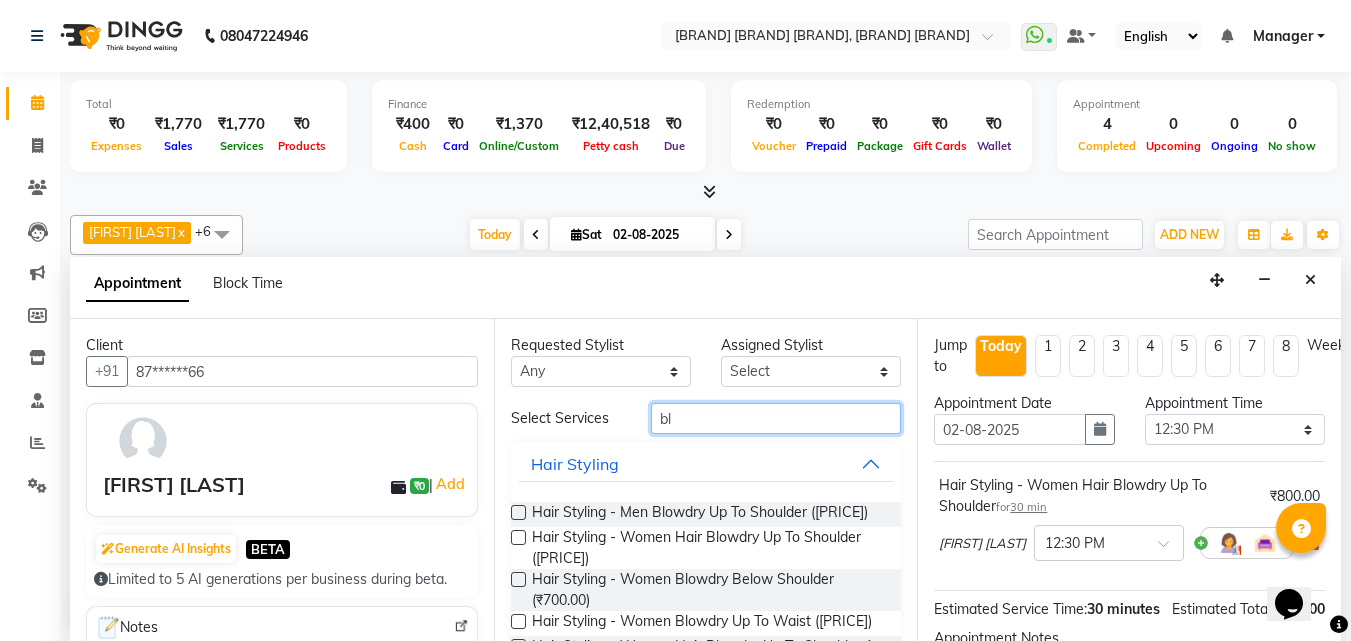 type on "b" 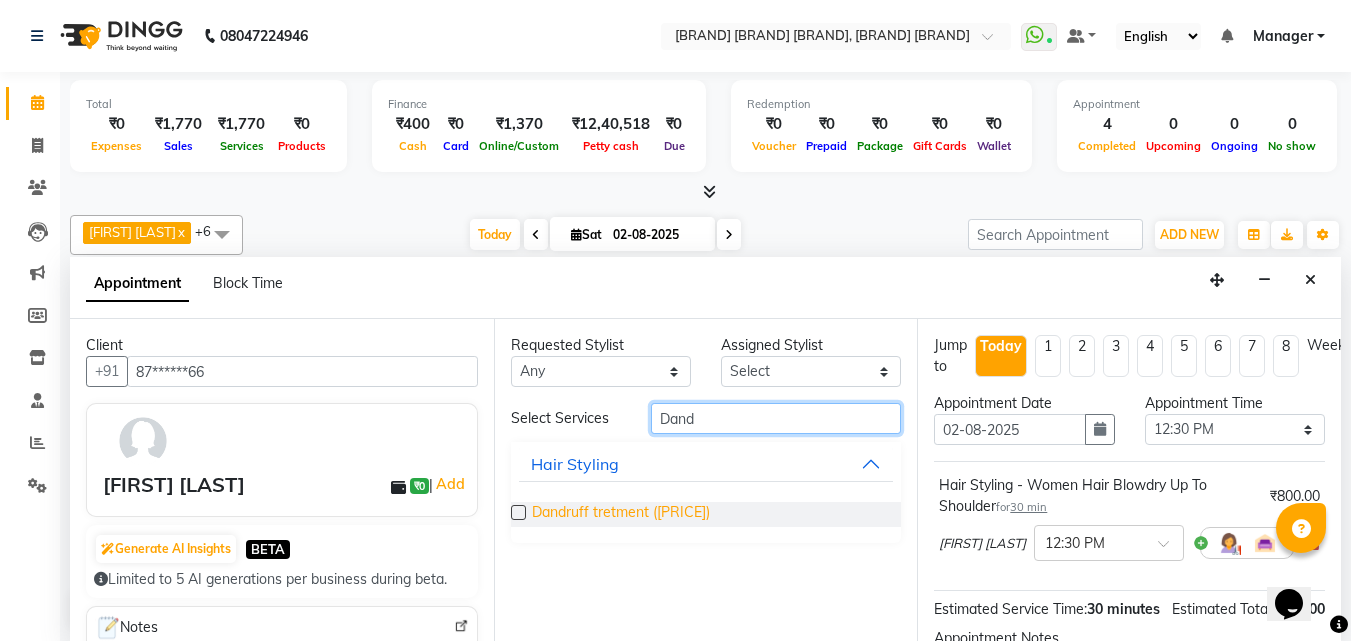 type on "Dand" 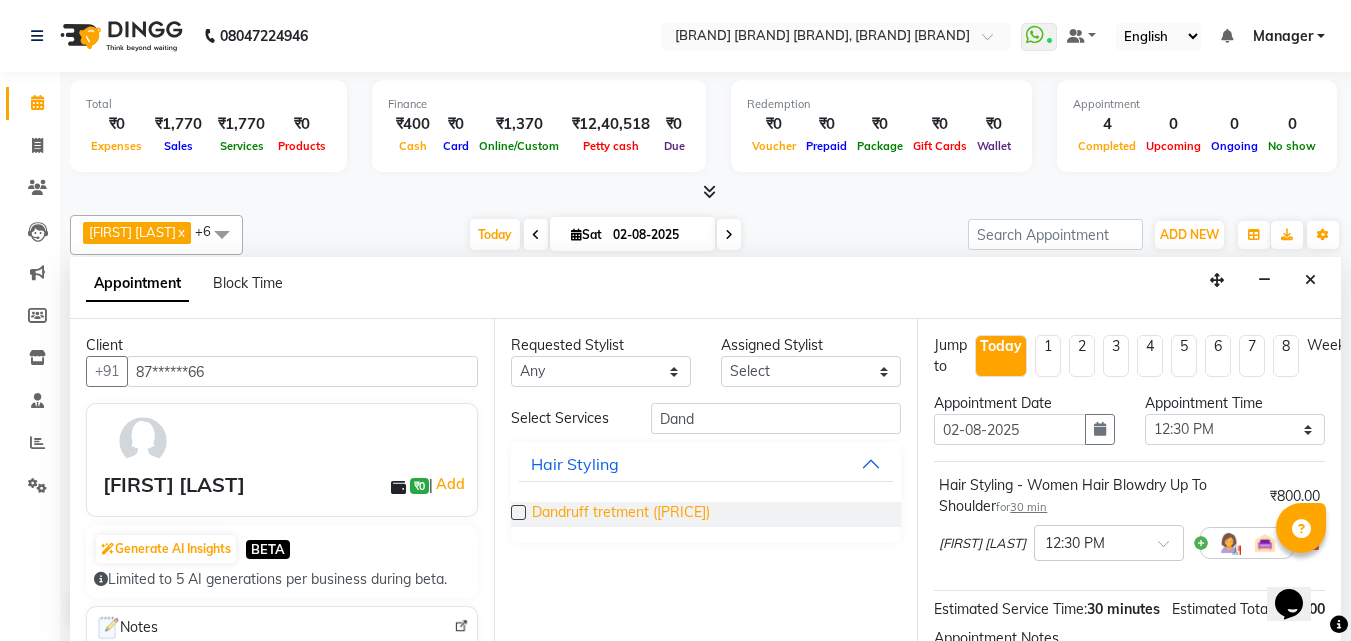 click on "Dandruff tretment ([PRICE])" at bounding box center (621, 514) 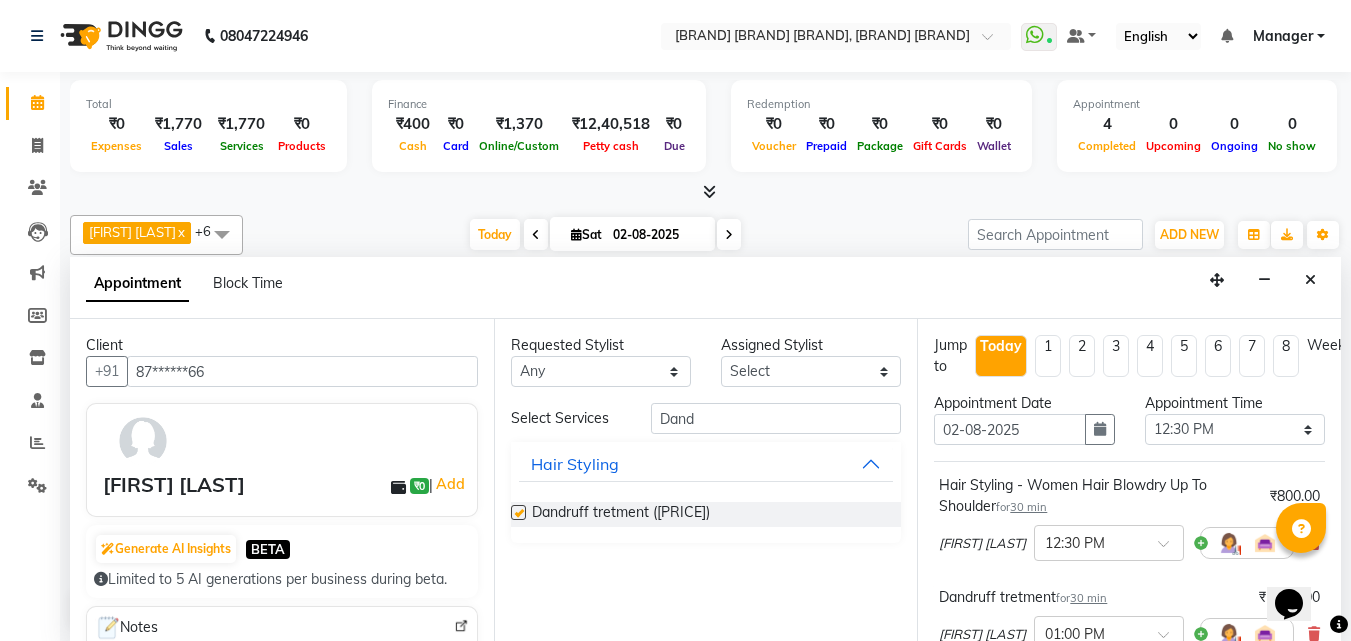checkbox on "false" 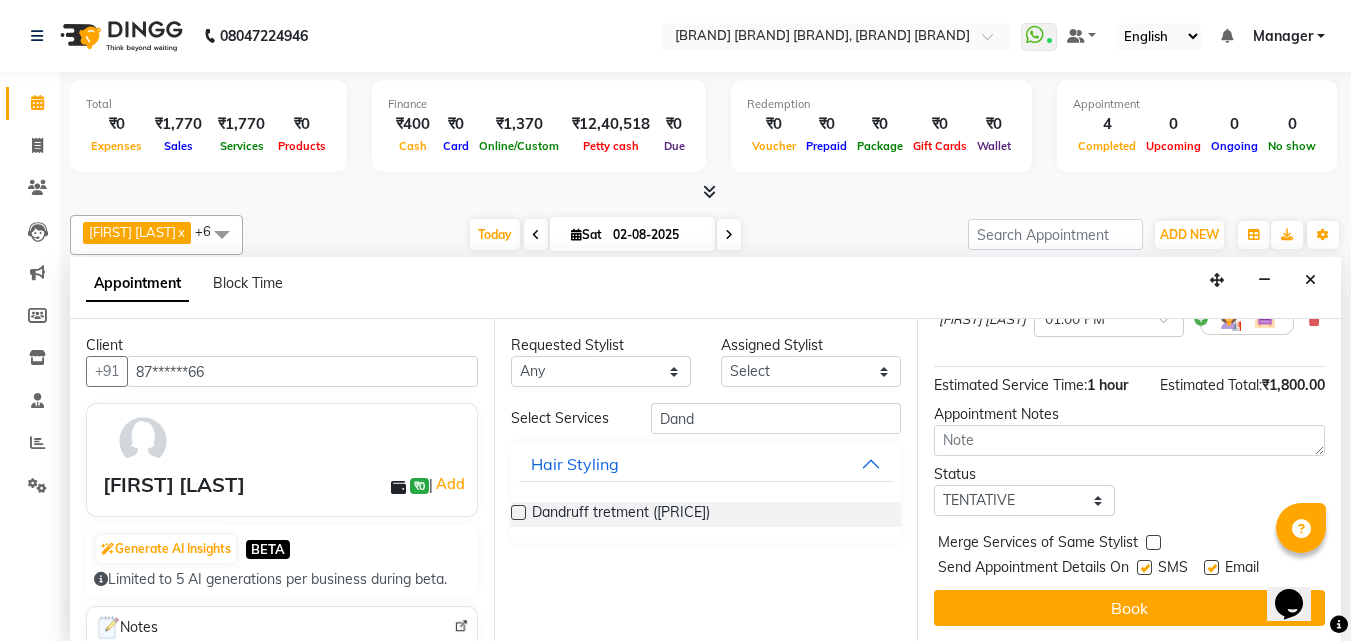 scroll, scrollTop: 336, scrollLeft: 0, axis: vertical 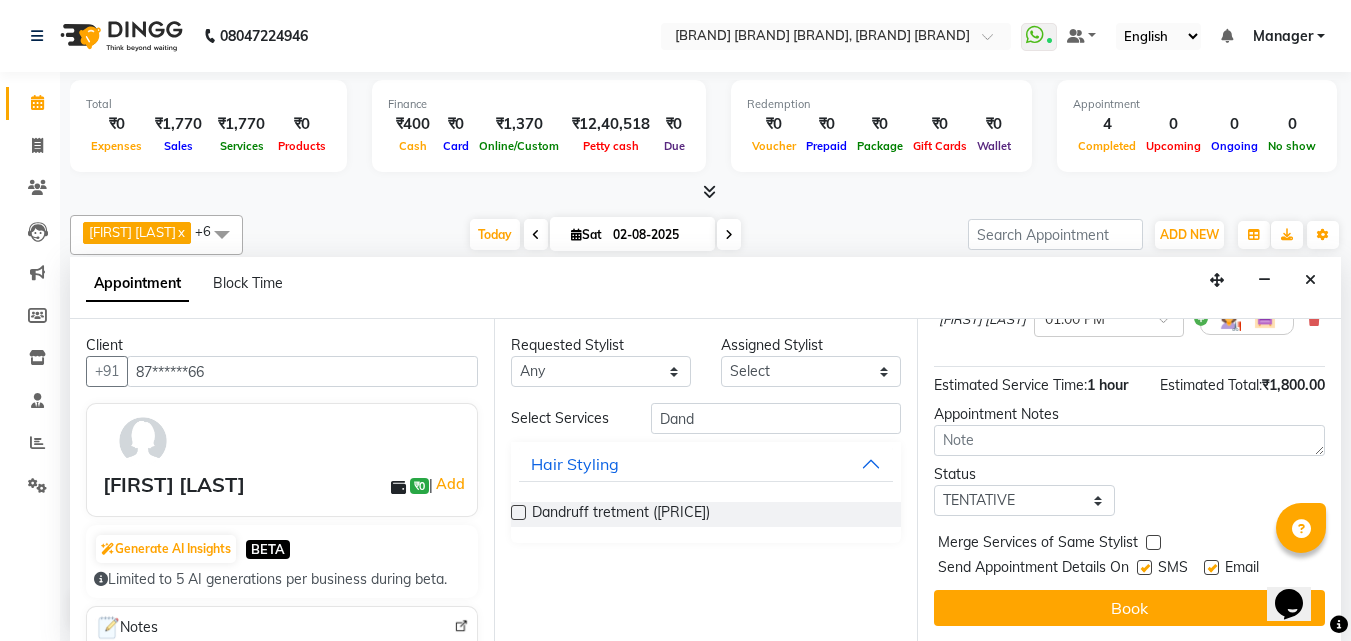click at bounding box center [1144, 567] 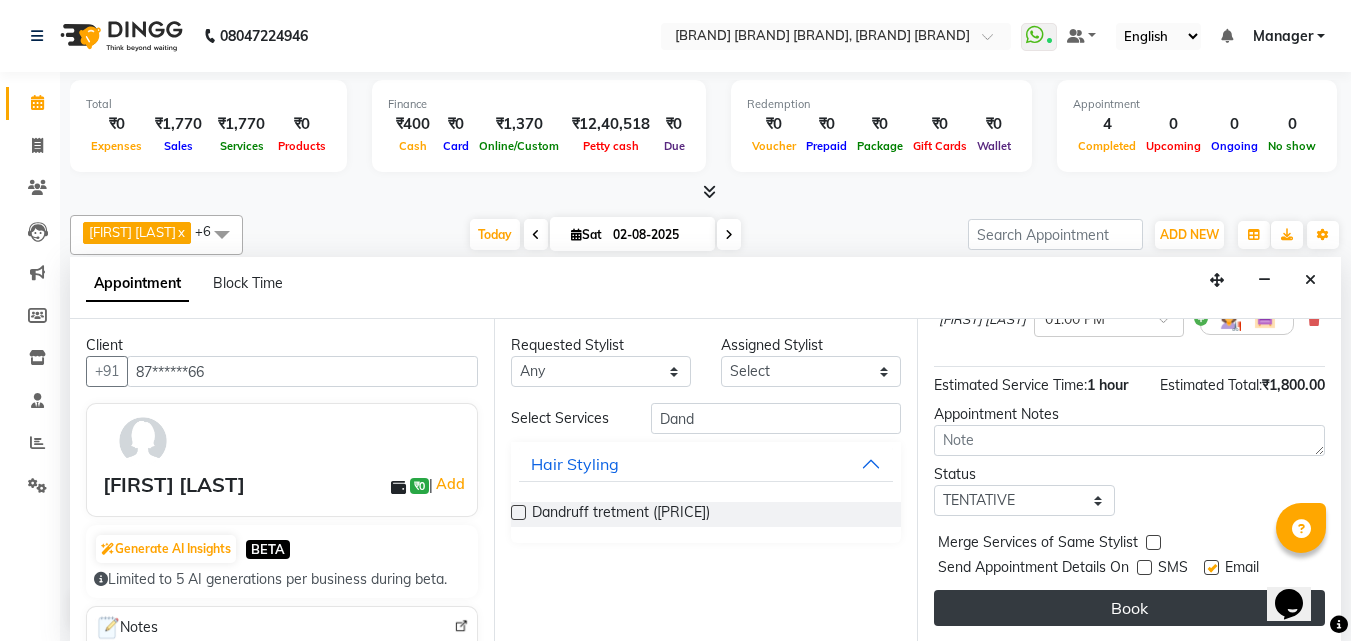 click on "Book" at bounding box center [1129, 608] 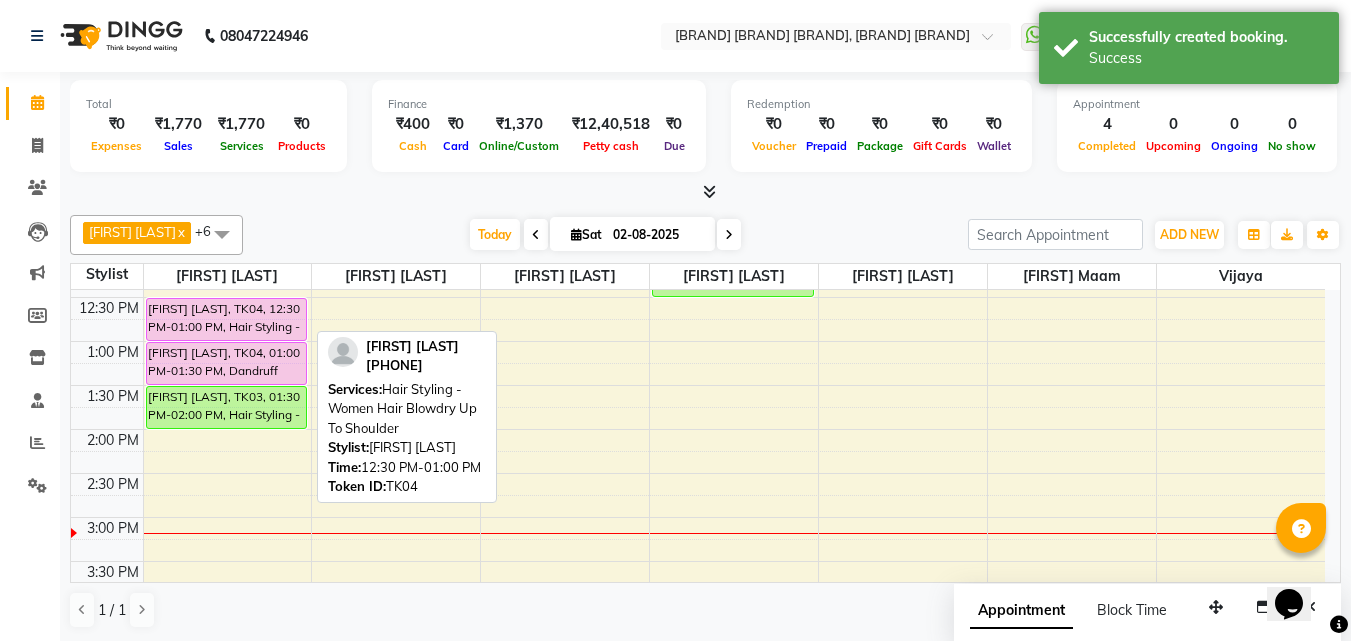 click on "[FIRST] [LAST], TK04, 12:30 PM-01:00 PM, Hair Styling - Women Hair Blowdry Up To Shoulder" at bounding box center (227, 319) 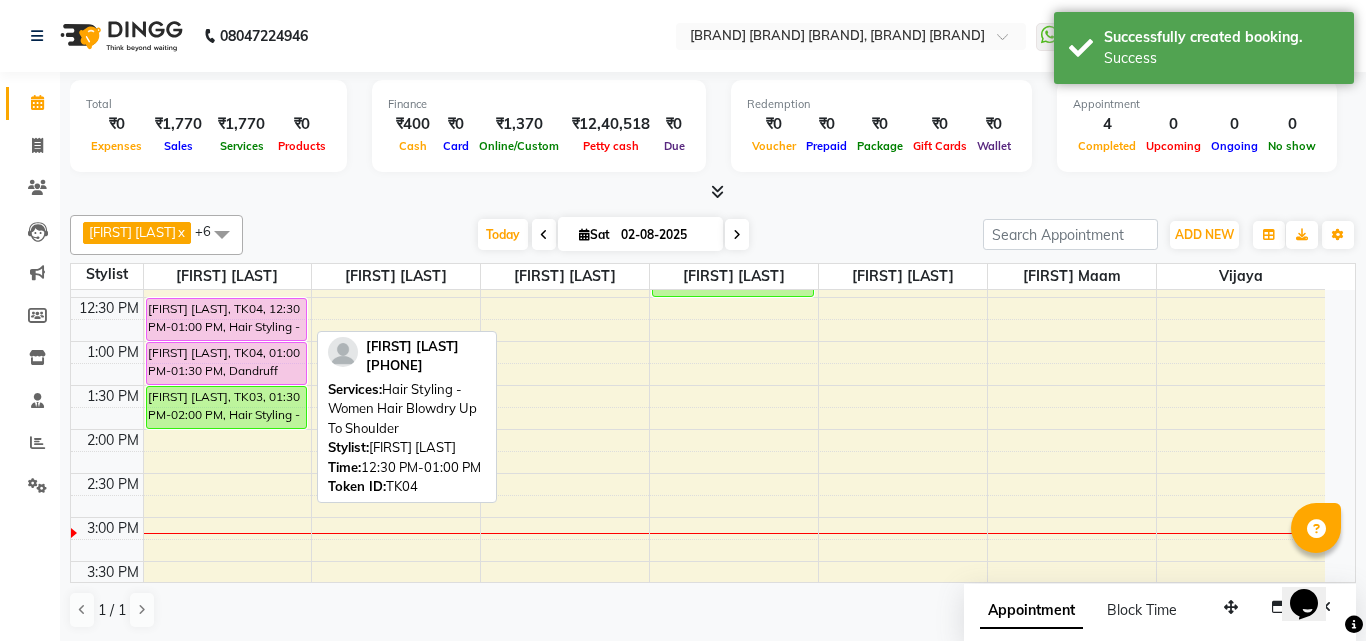 select on "7" 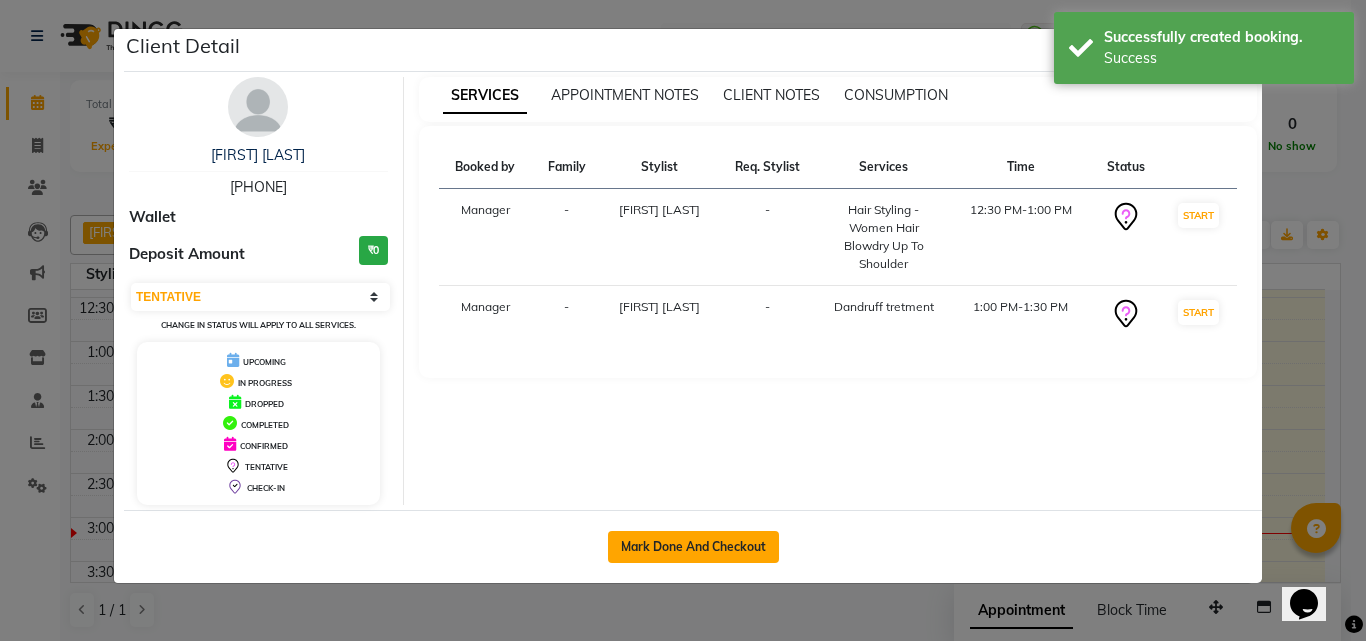 click on "Mark Done And Checkout" 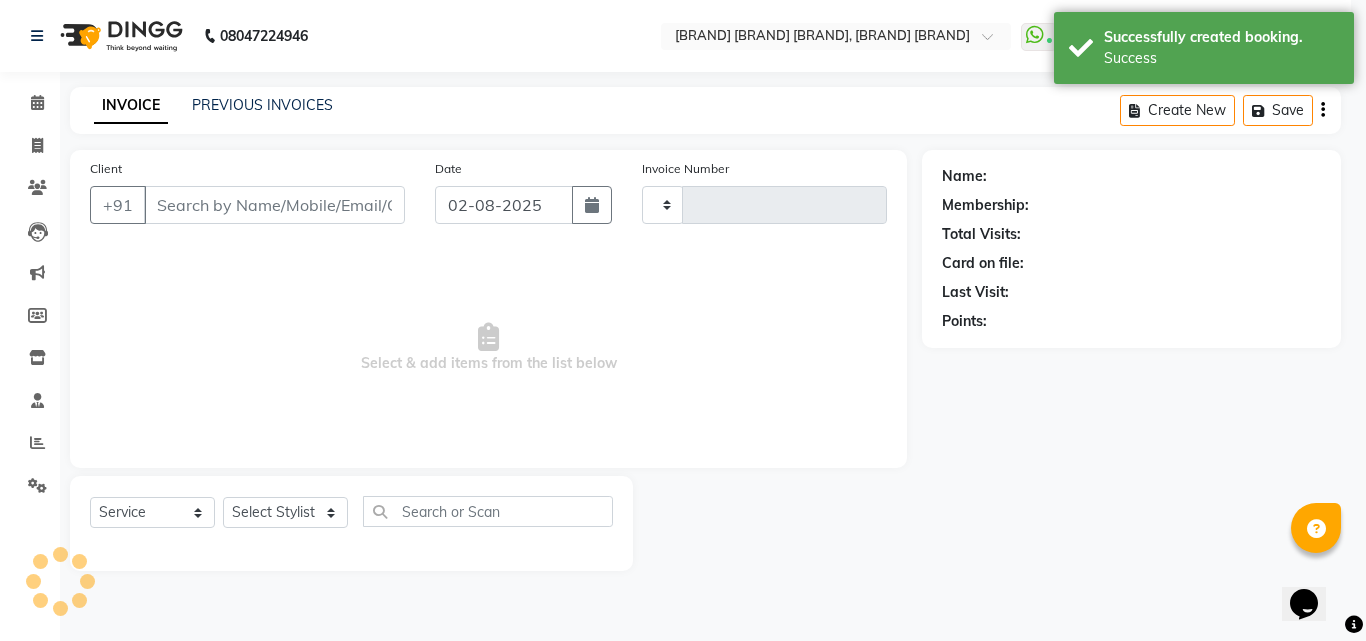 type on "1992" 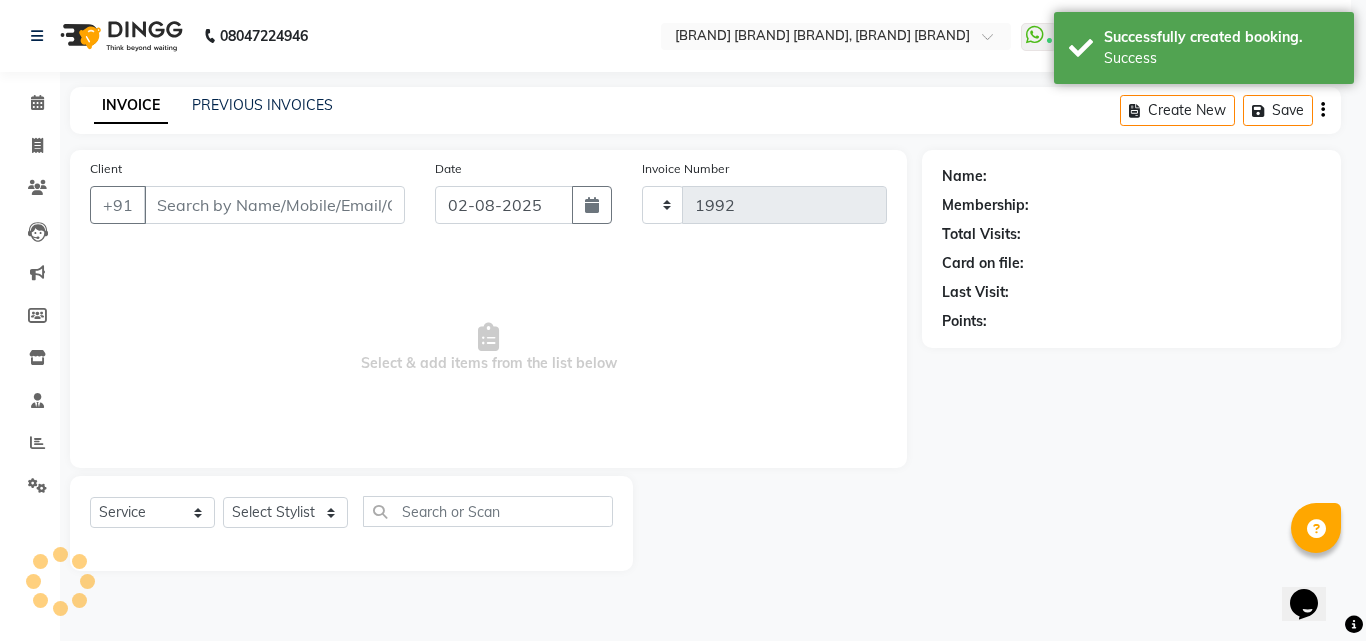 select on "6713" 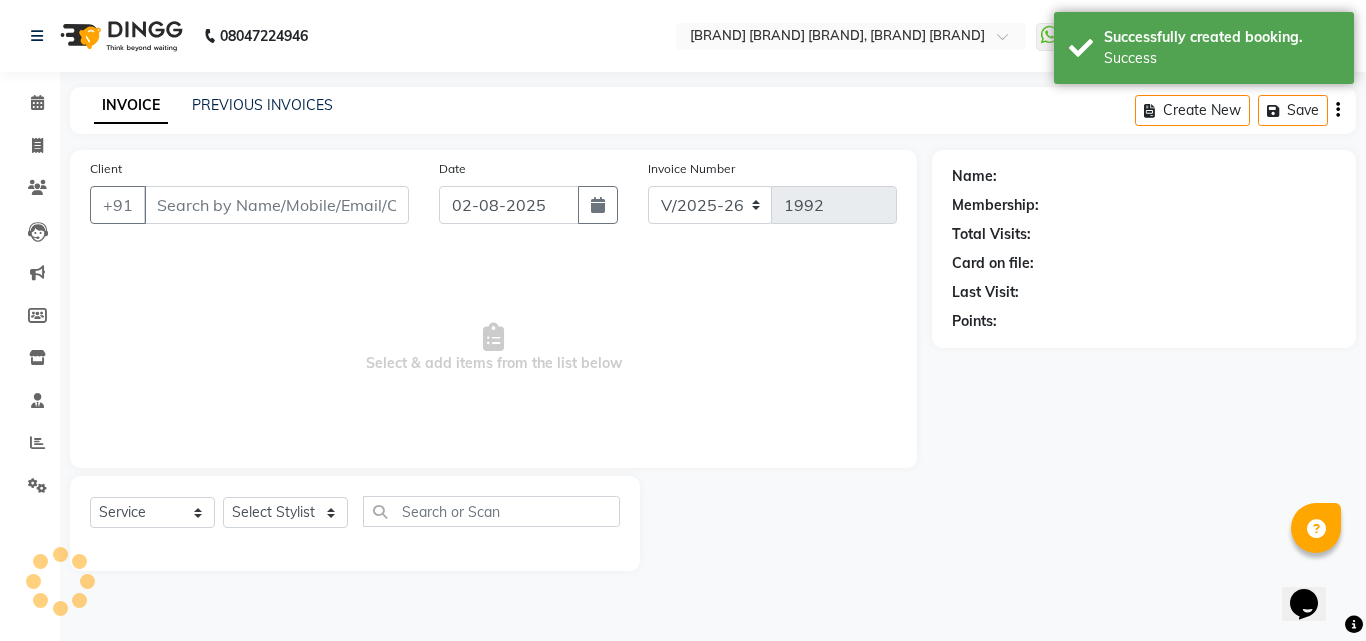 type on "87******66" 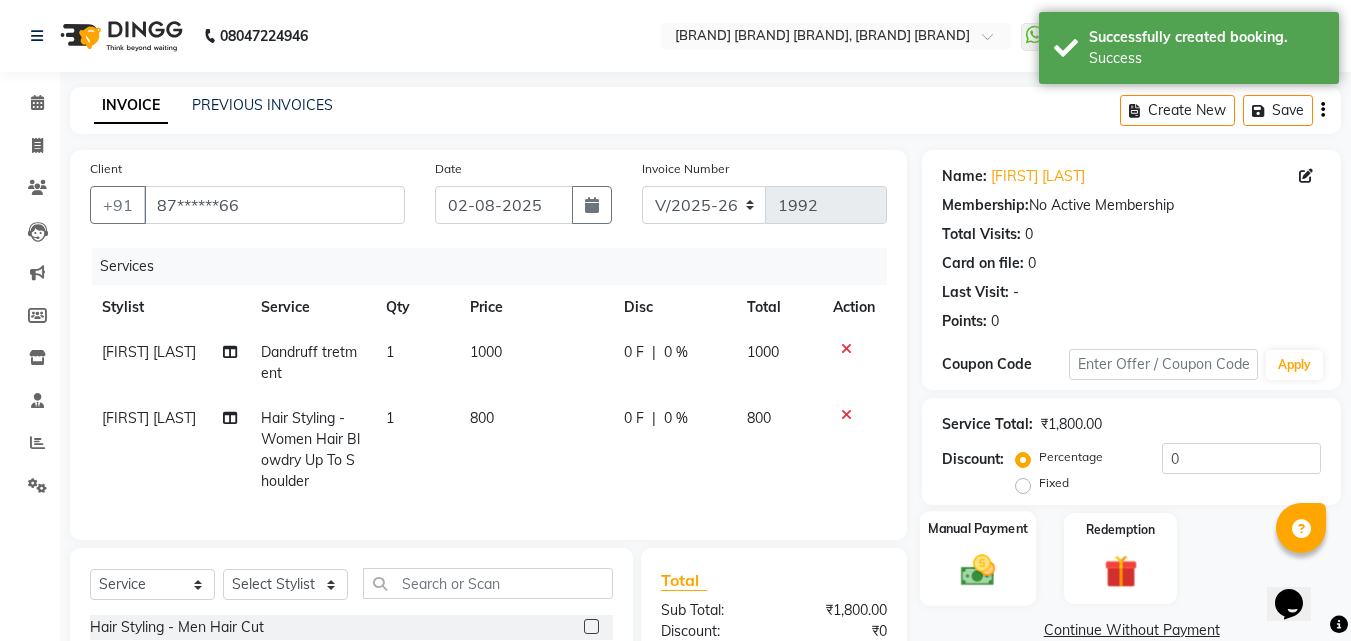 scroll, scrollTop: 247, scrollLeft: 0, axis: vertical 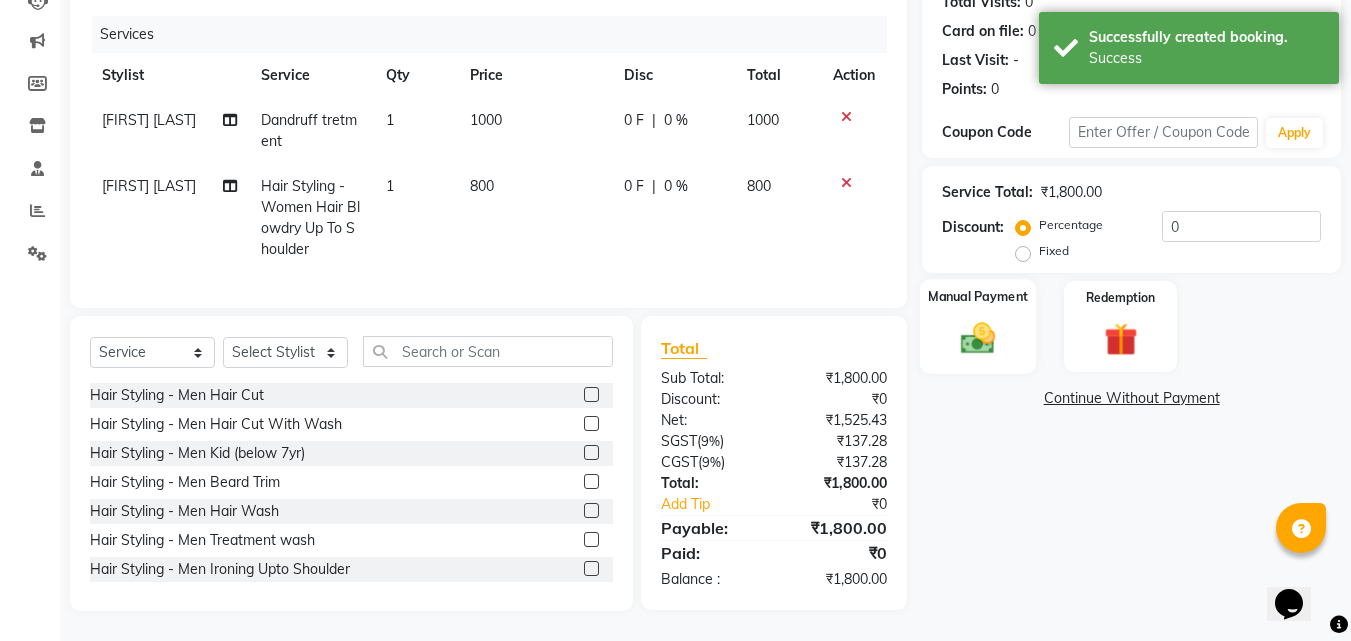 click 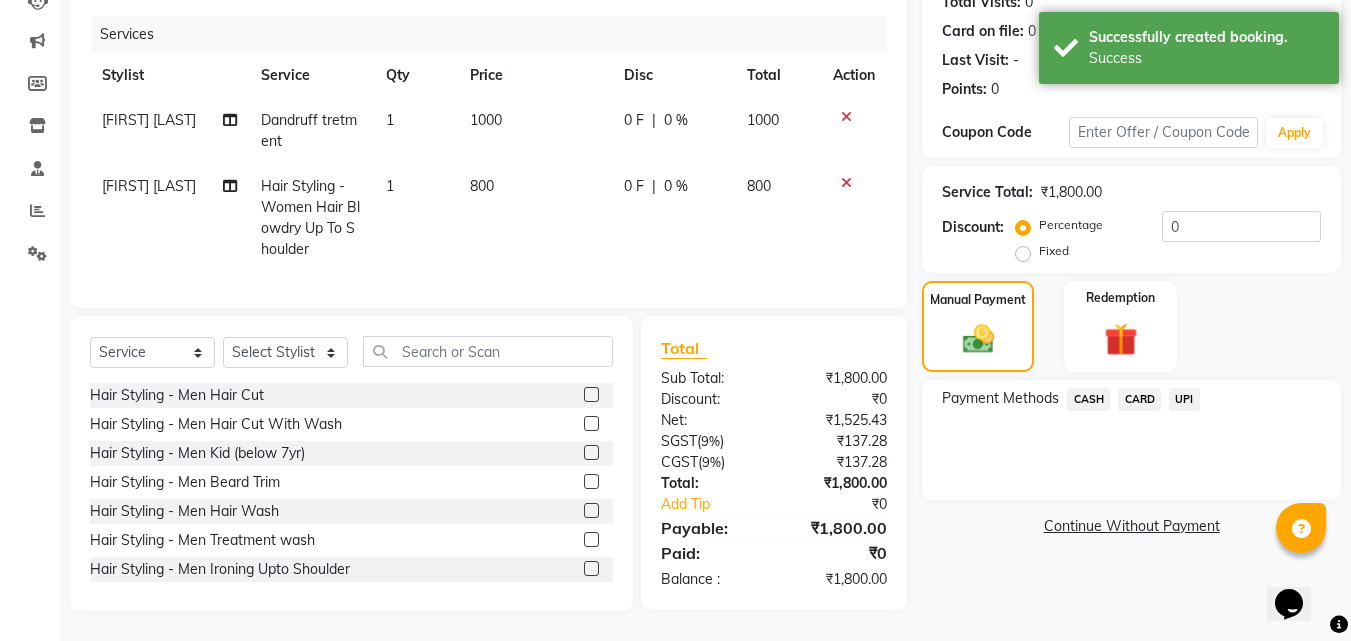 click on "Payment Methods  CASH   CARD   UPI" 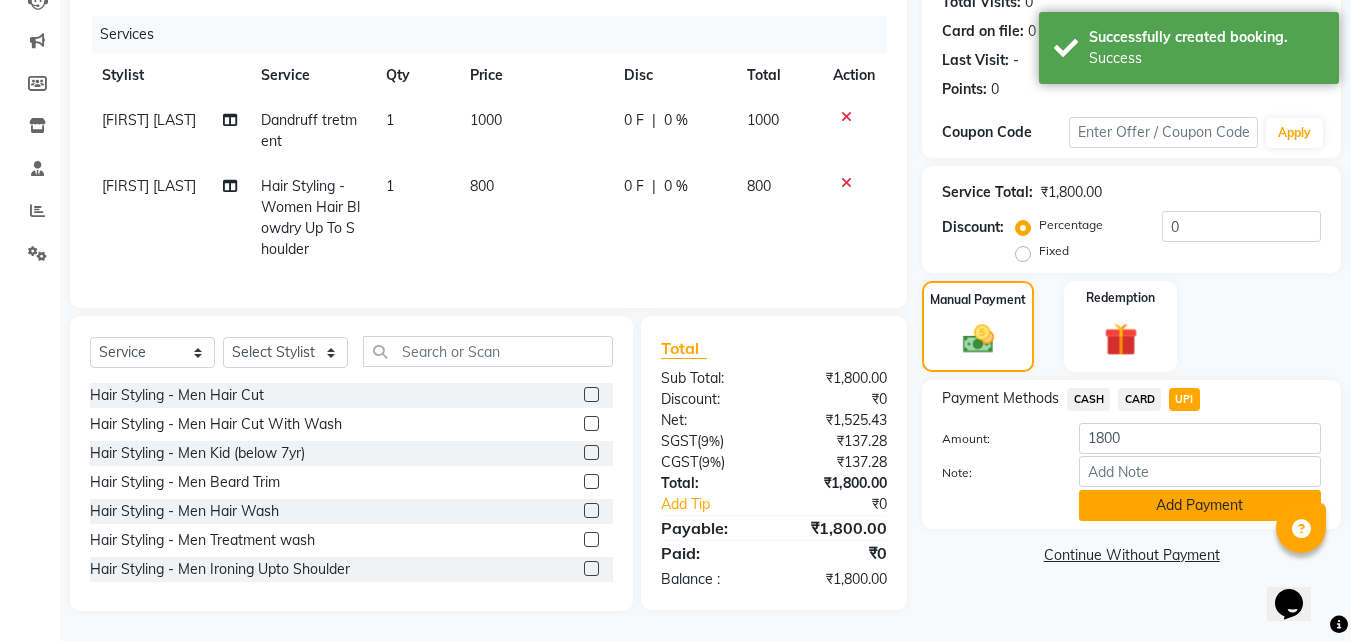click on "Add Payment" 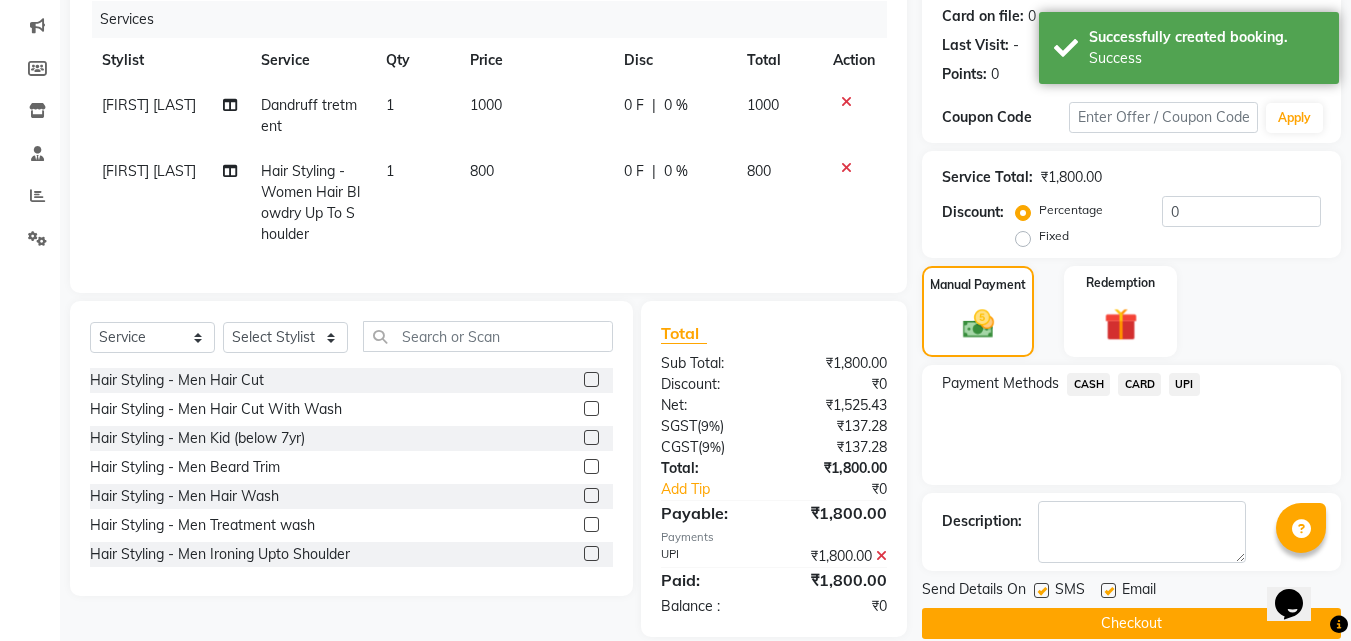 scroll, scrollTop: 288, scrollLeft: 0, axis: vertical 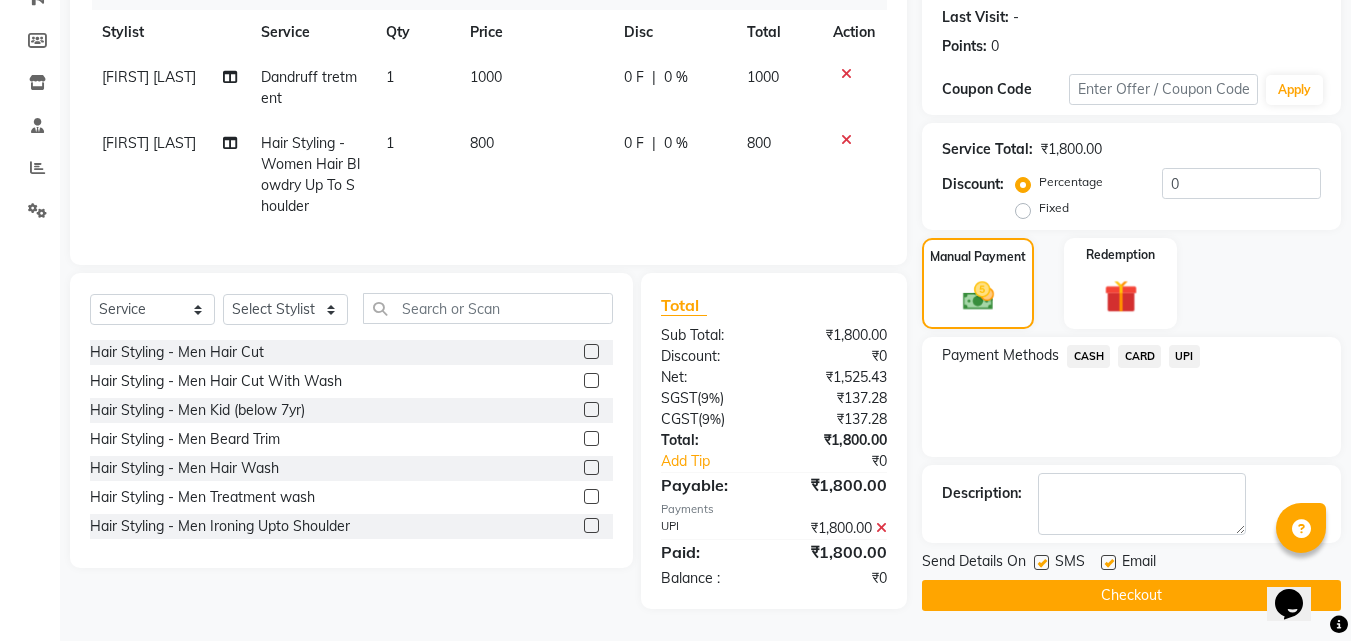 click on "SMS" 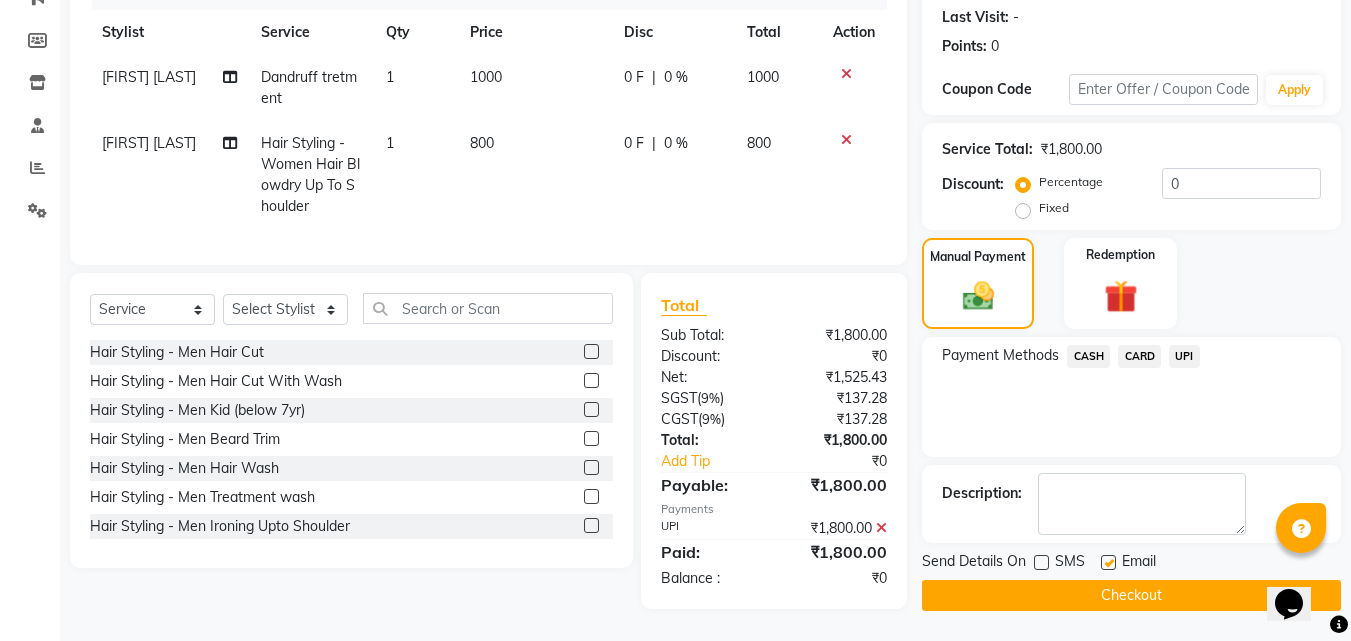 click on "Checkout" 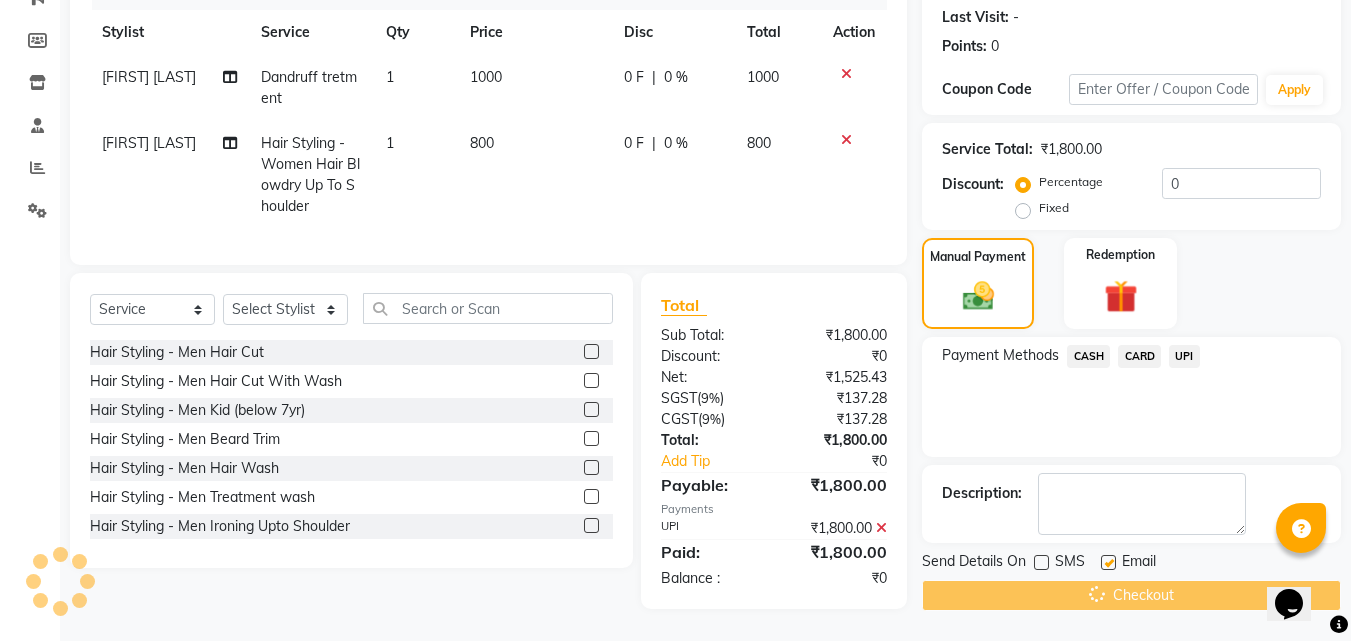 scroll, scrollTop: 0, scrollLeft: 0, axis: both 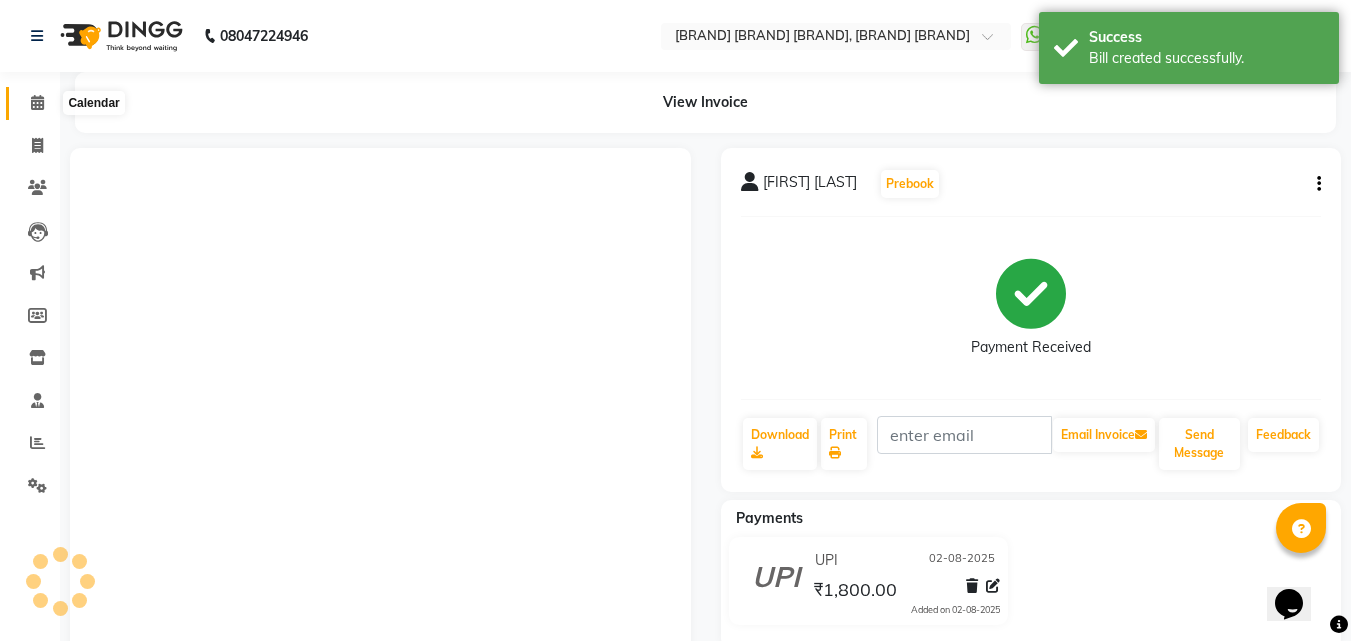 click 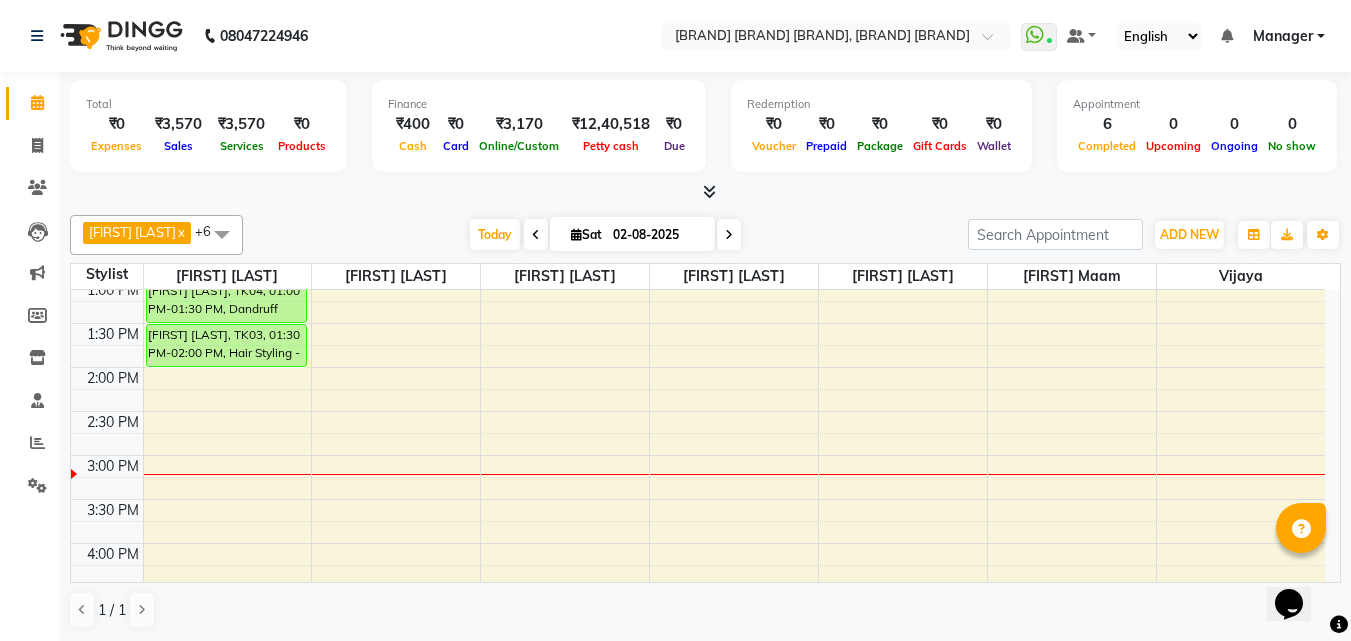 scroll, scrollTop: 400, scrollLeft: 0, axis: vertical 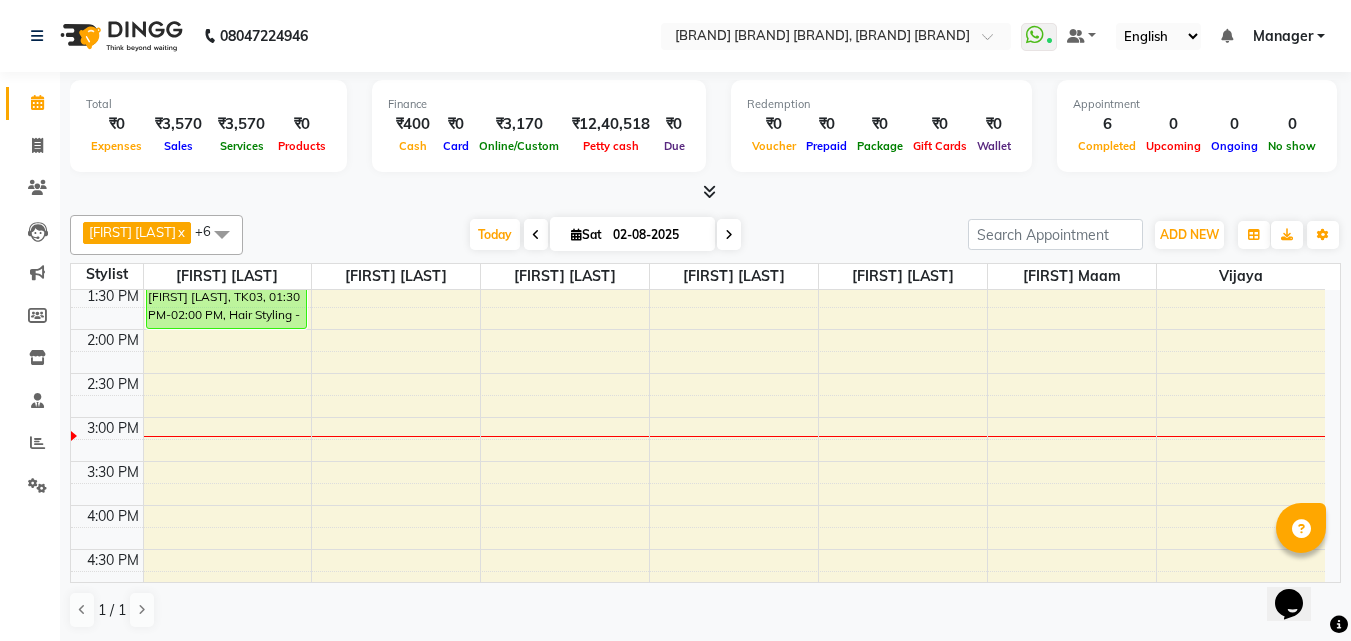 click on "[FIRST] [LAST], TK04, 12:30 PM-01:00 PM, Hair Styling - Women Hair Blowdry Up To Shoulder    [FIRST] [LAST], TK04, 01:00 PM-01:30 PM, Dandruff tretment    [FIRST] [LAST], TK03, 01:30 PM-02:00 PM, Hair Styling - Women Hair Cut    [FIRST] [LAST], TK01, 10:30 AM-11:00 AM, Hair Styling - Men Hair Cut    [FIRST] [LAST], TK01, 11:00 AM-11:30 AM, Hair Styling - Men Beard Trim    [FIRST], TK02, 12:00 PM-12:30 PM, Hair Styling - Women Treatment wash" at bounding box center (698, 461) 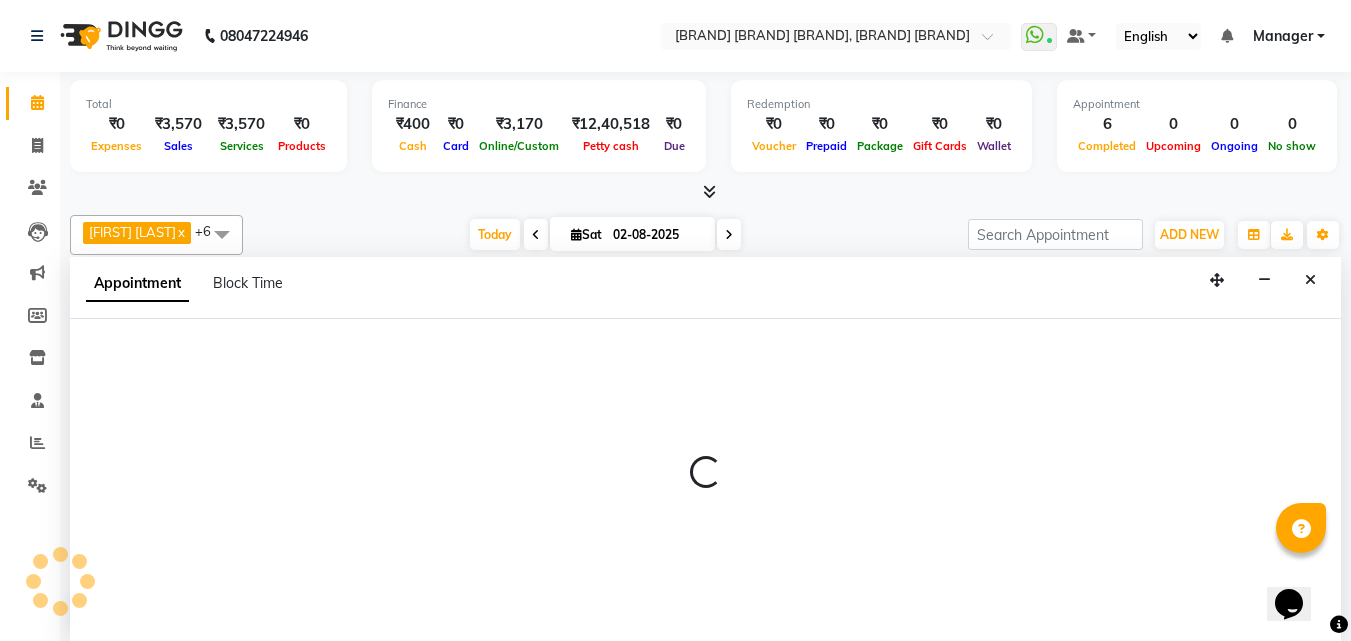 scroll, scrollTop: 1, scrollLeft: 0, axis: vertical 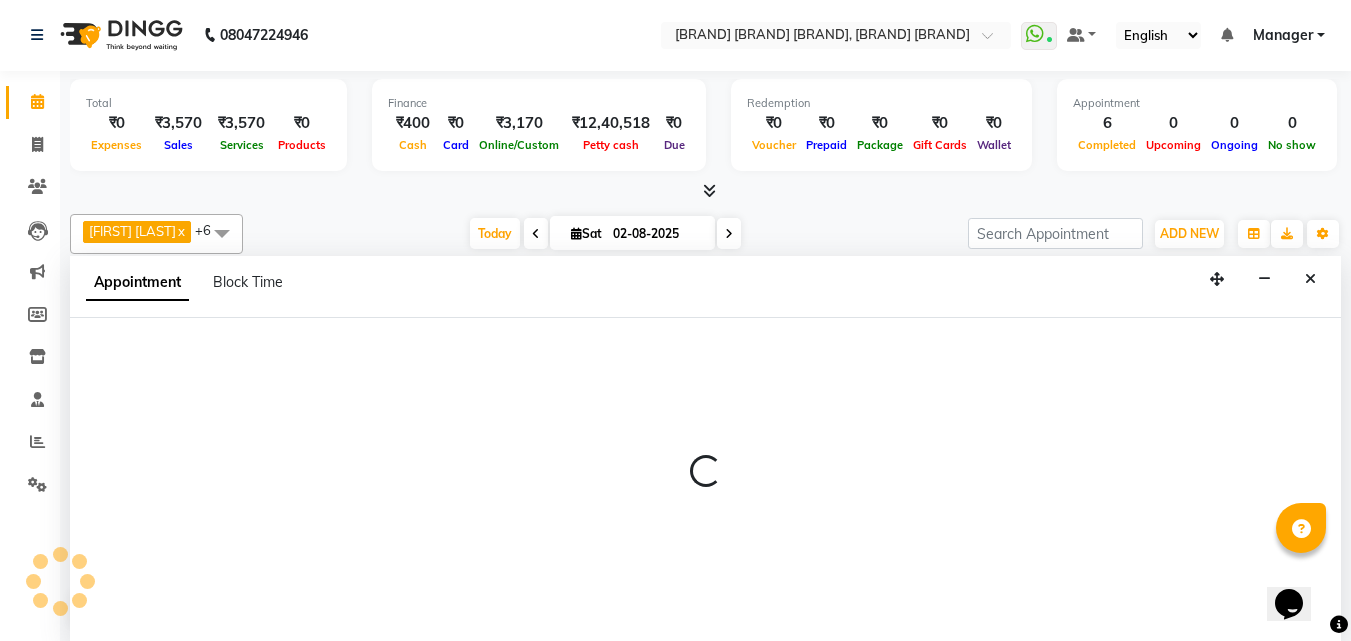 select on "[PHONE]" 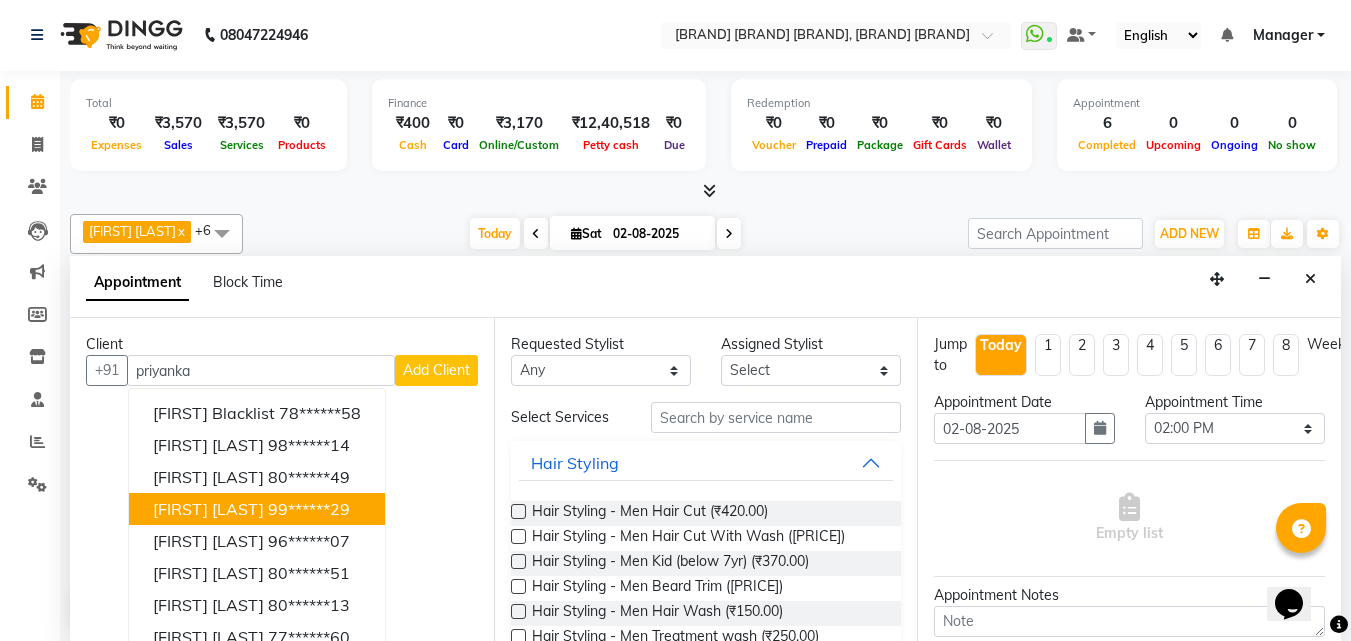 click on "[FIRST] [LAST]" at bounding box center [208, 509] 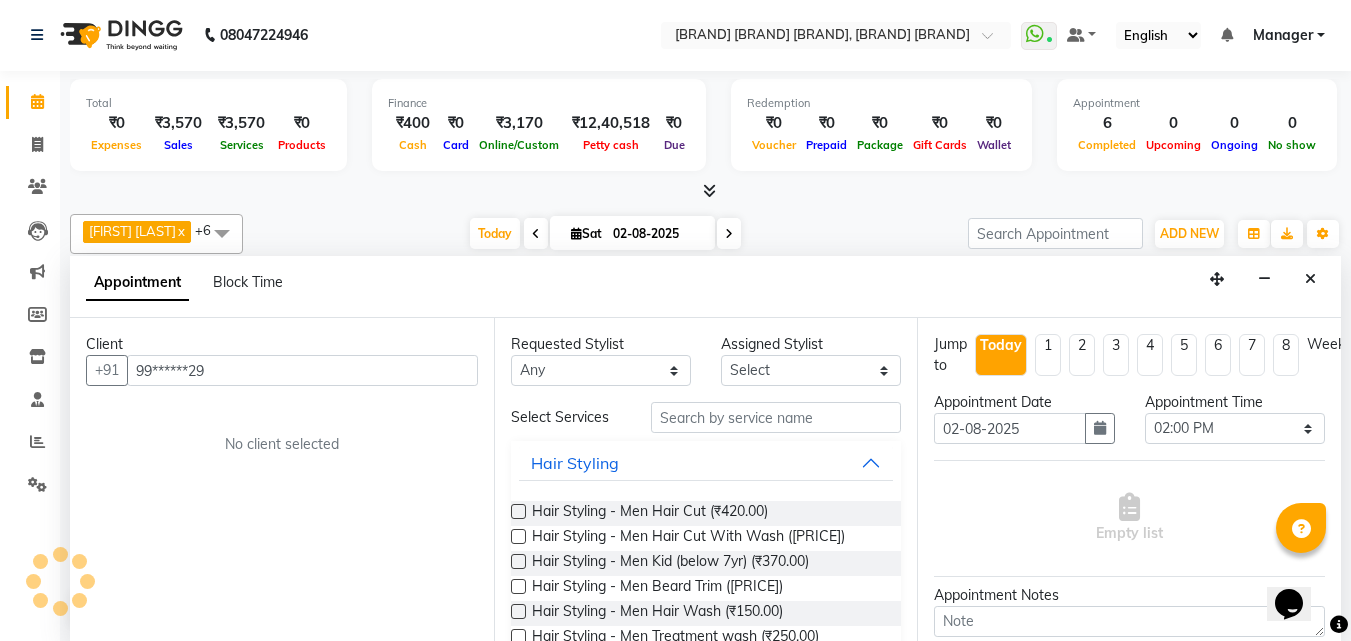 type on "99******29" 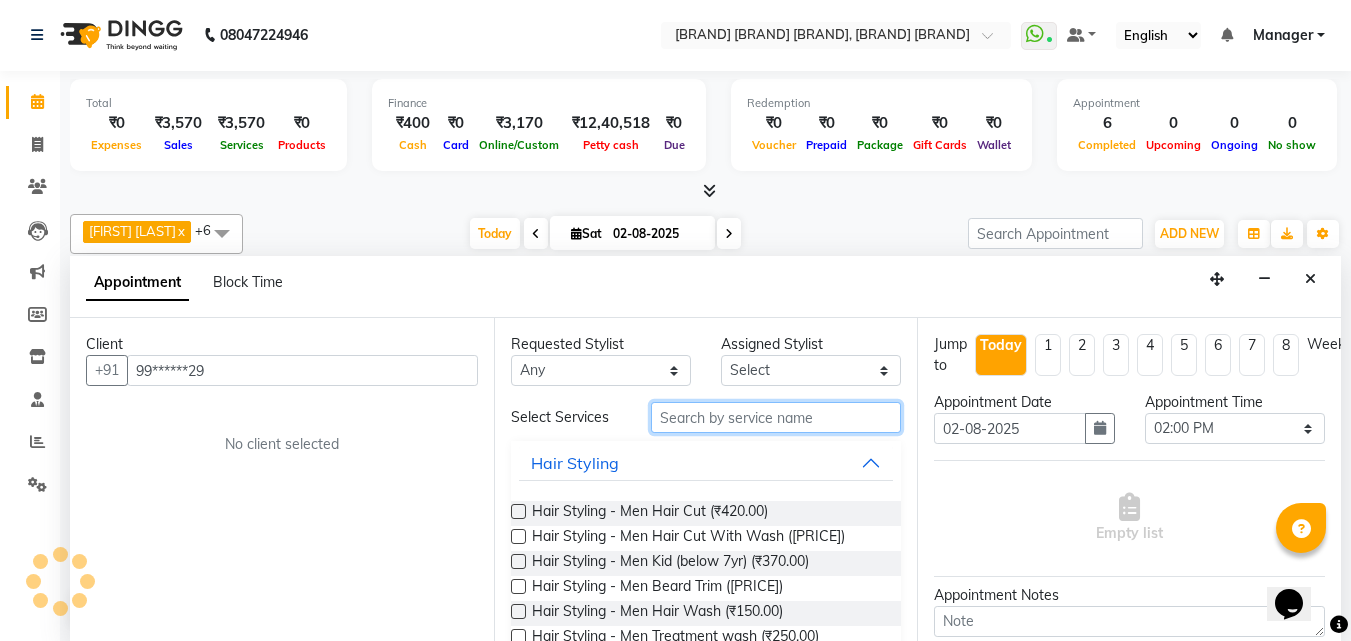 click at bounding box center [776, 417] 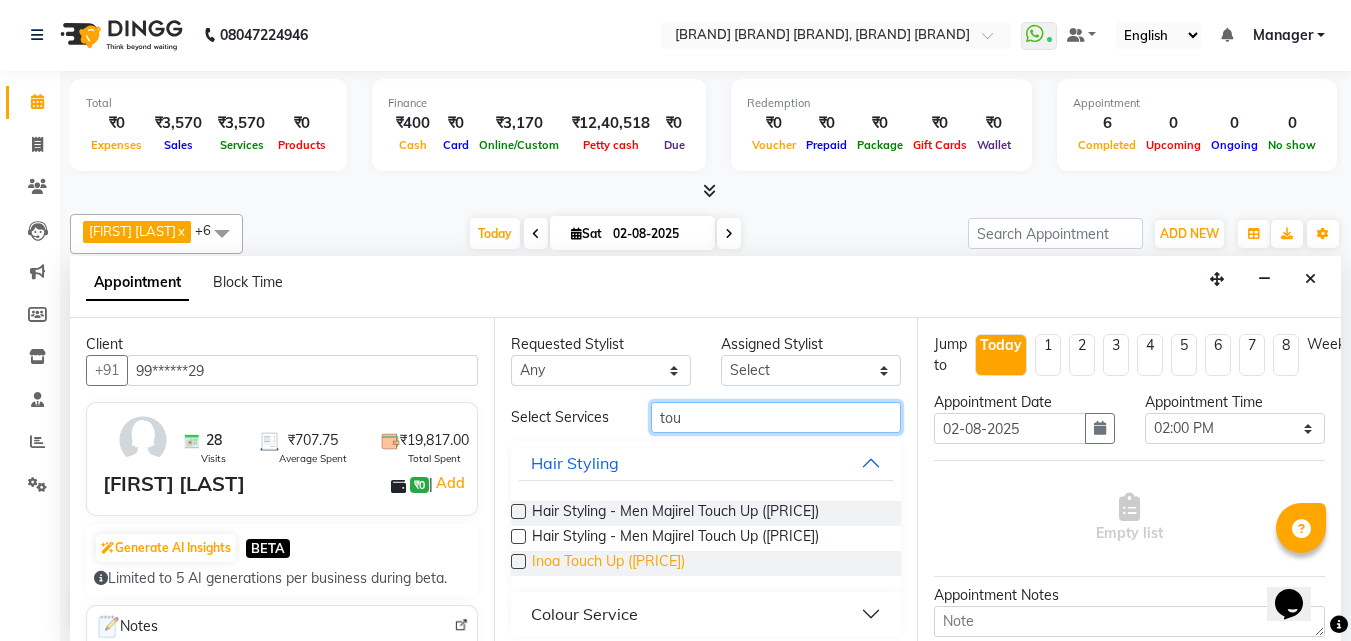 type on "tou" 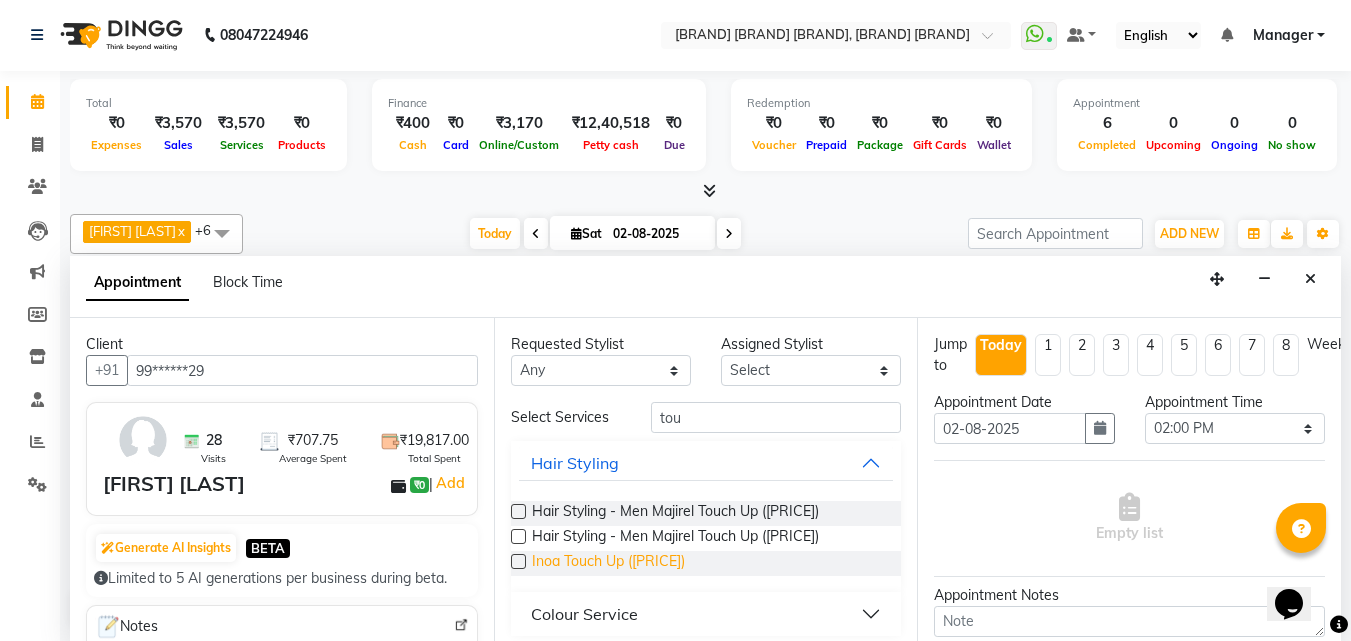 click on "Inoa Touch Up ([PRICE])" at bounding box center [608, 563] 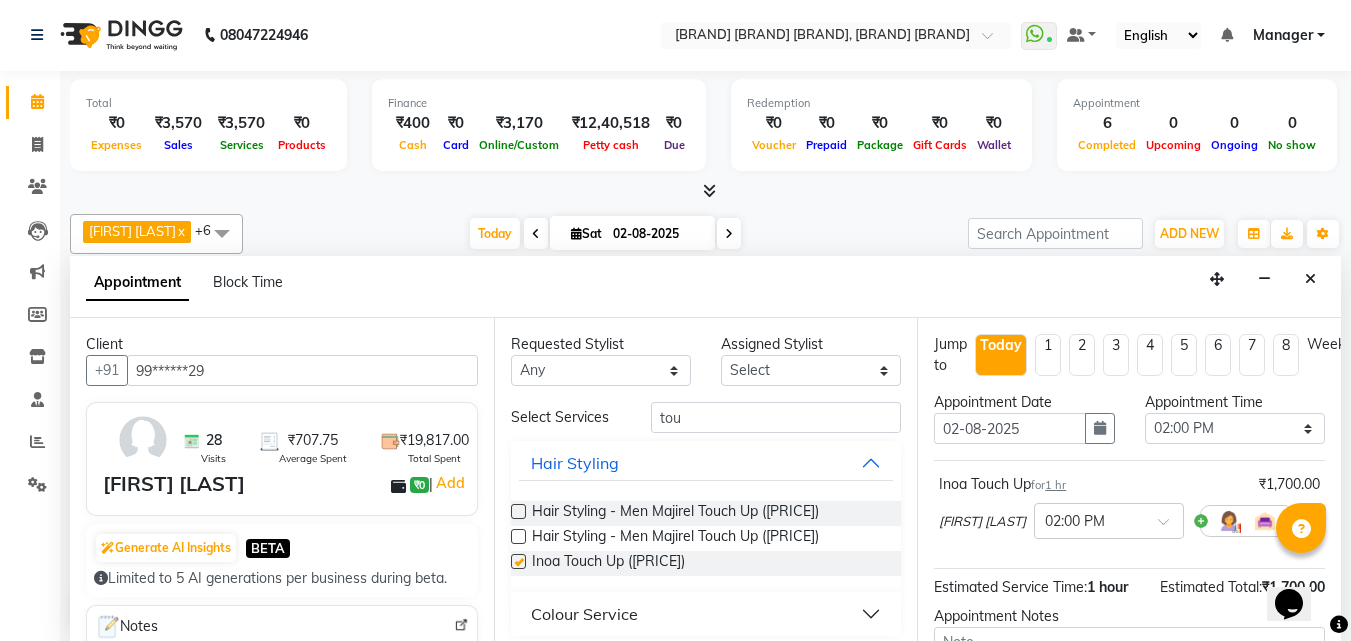 checkbox on "false" 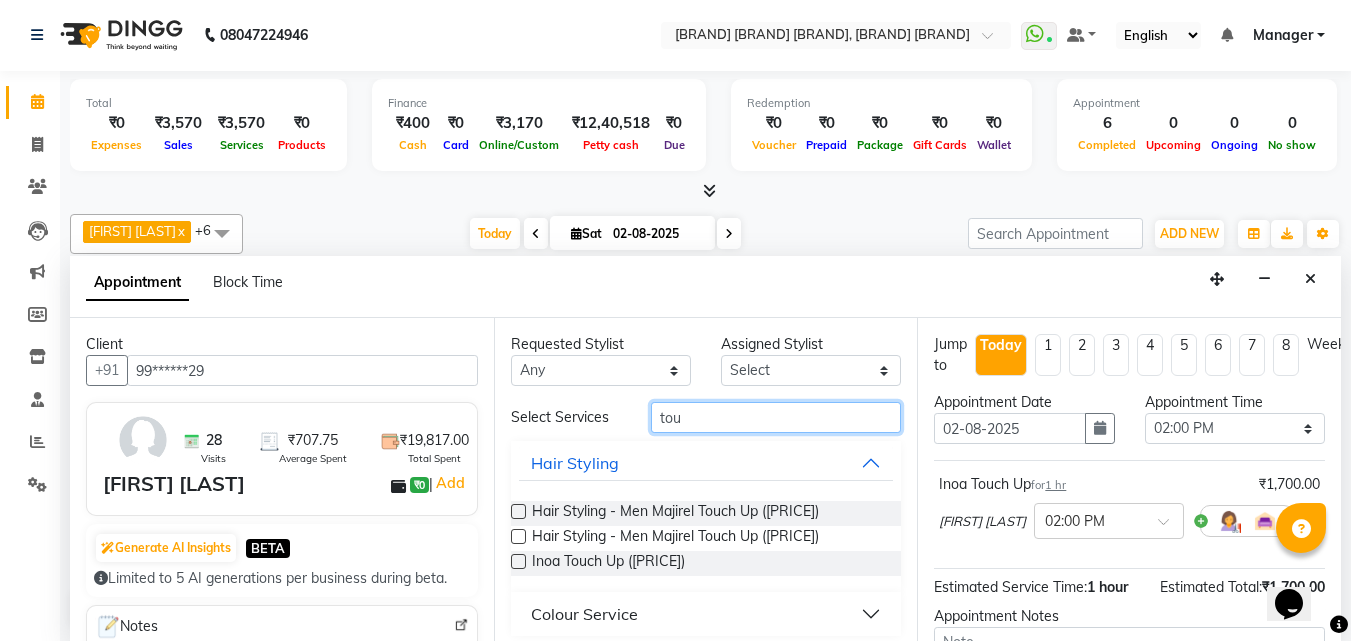 click on "tou" at bounding box center [776, 417] 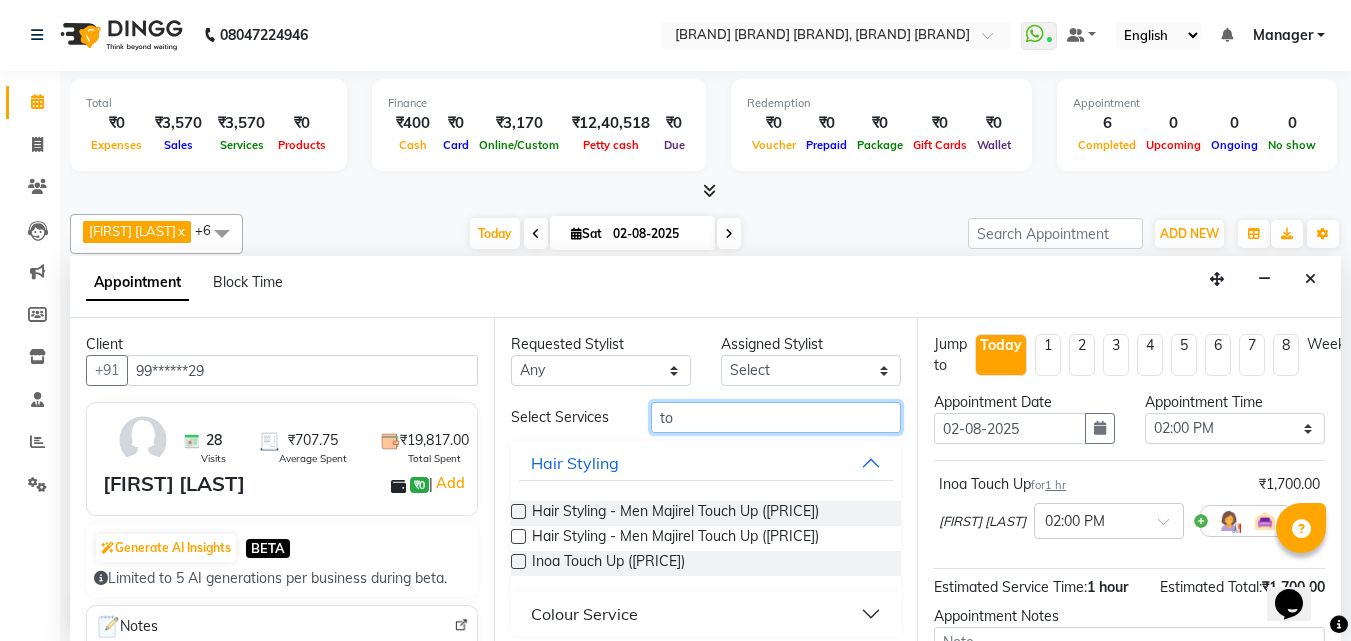 type on "t" 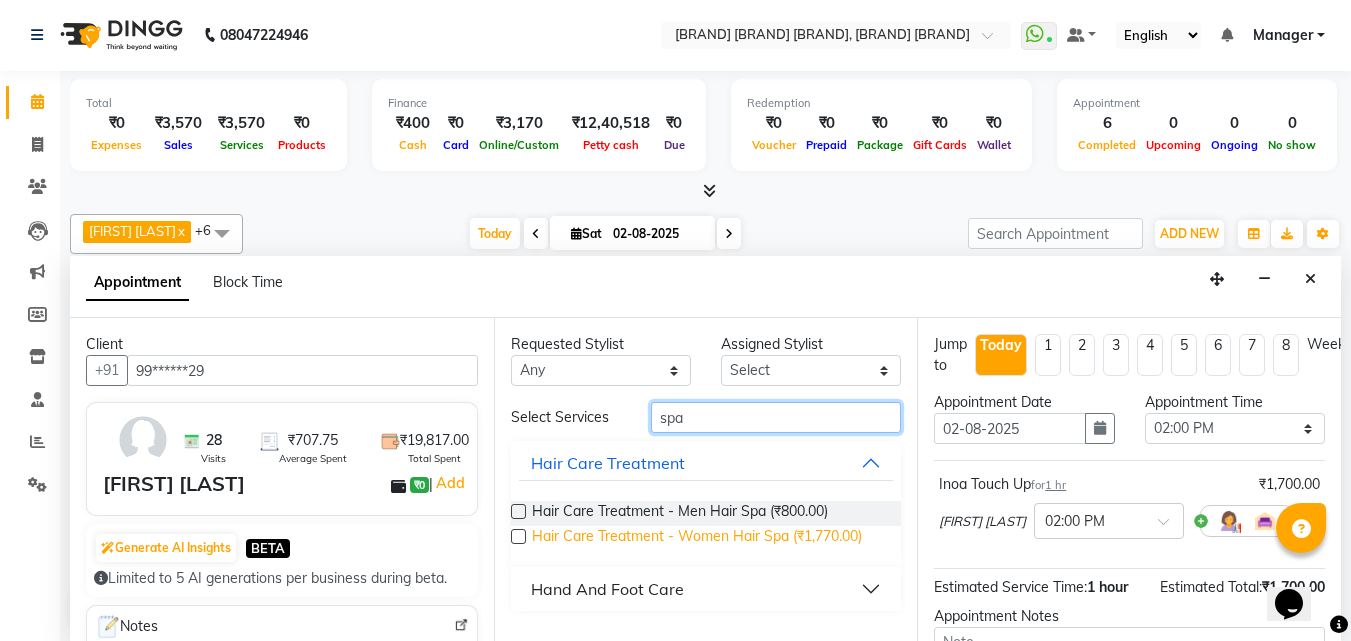 type on "spa" 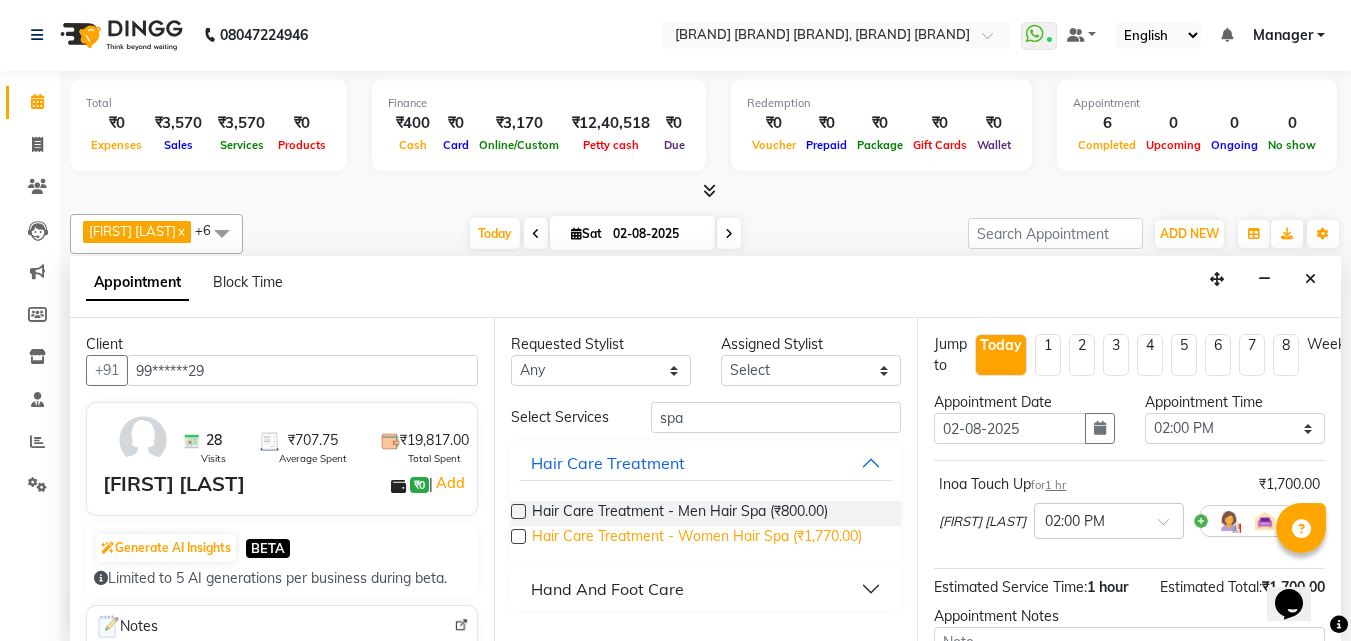 click on "Hair Care Treatment - Women Hair Spa (₹1,770.00)" at bounding box center (697, 538) 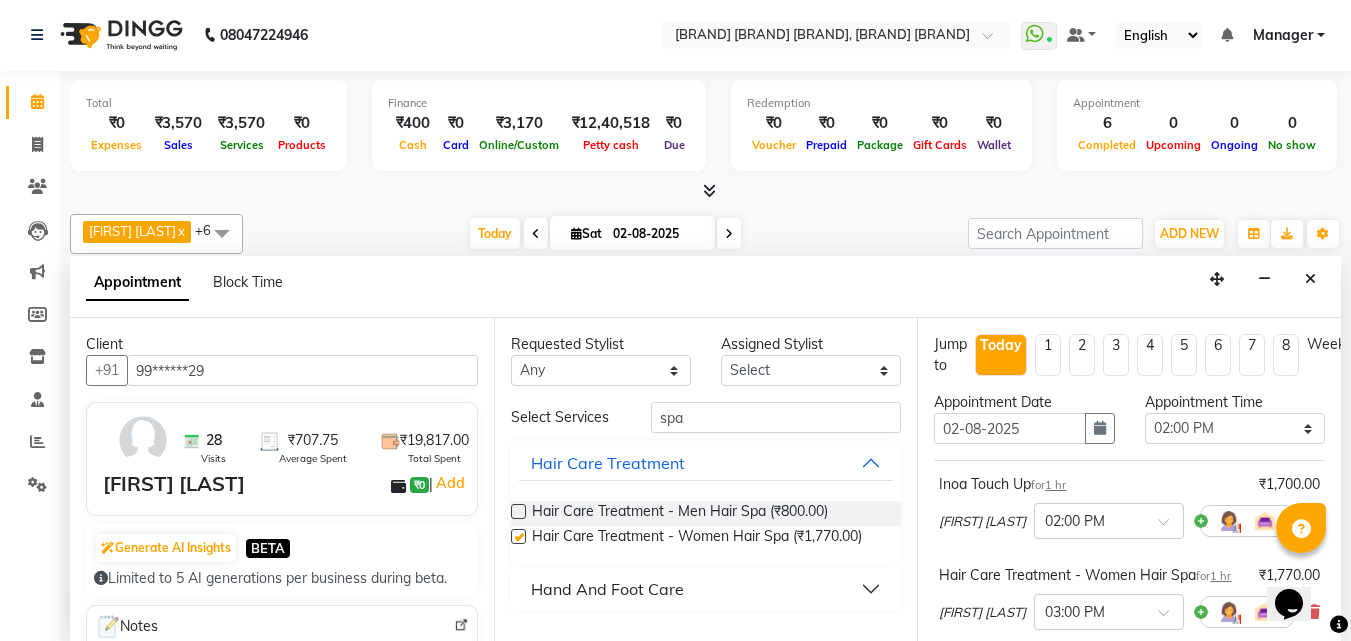 checkbox on "false" 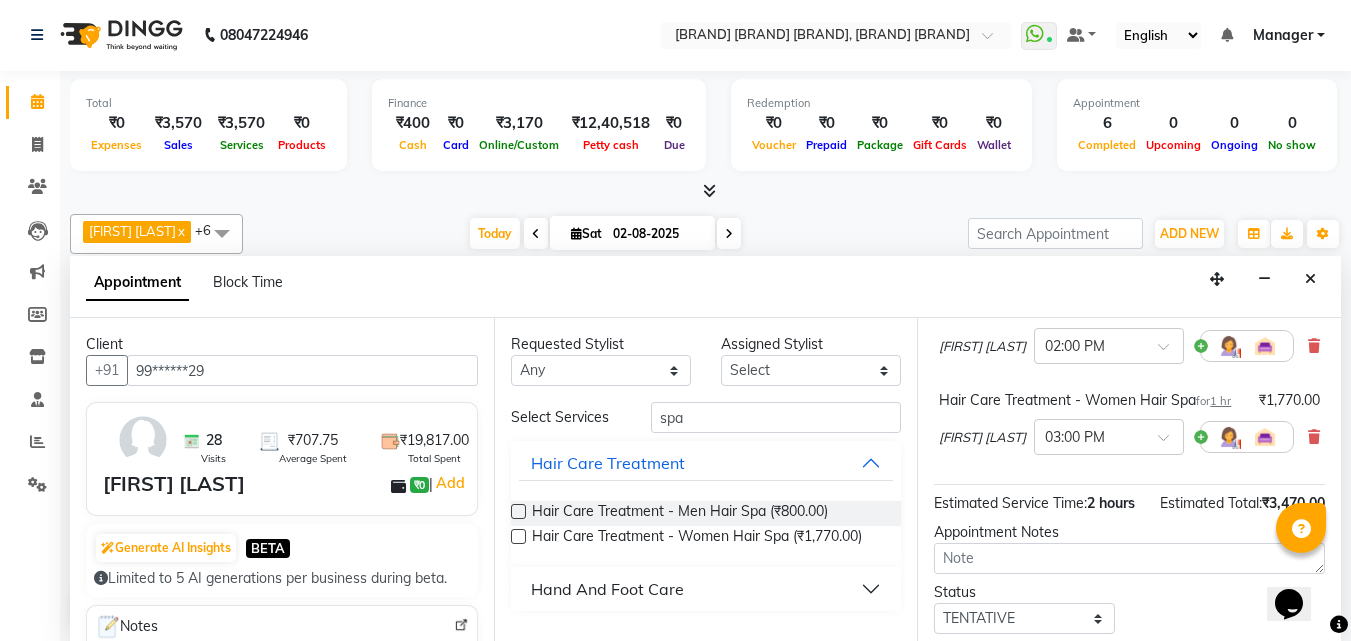 scroll, scrollTop: 357, scrollLeft: 0, axis: vertical 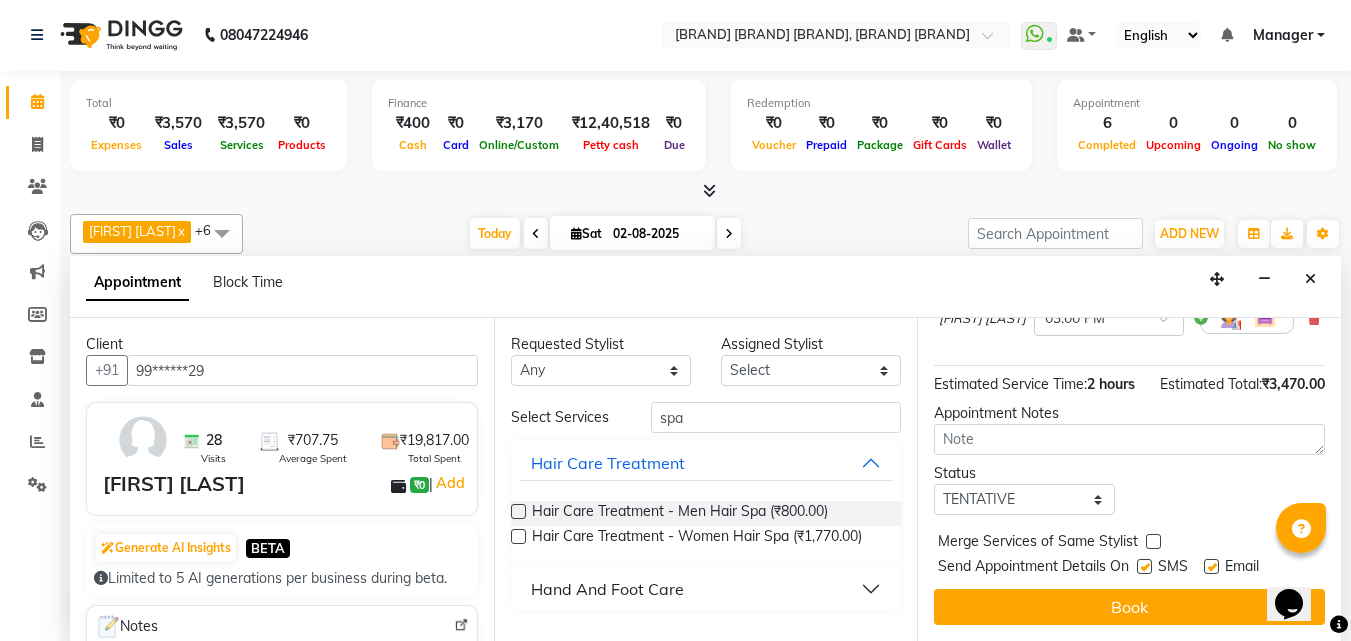 click at bounding box center (1144, 566) 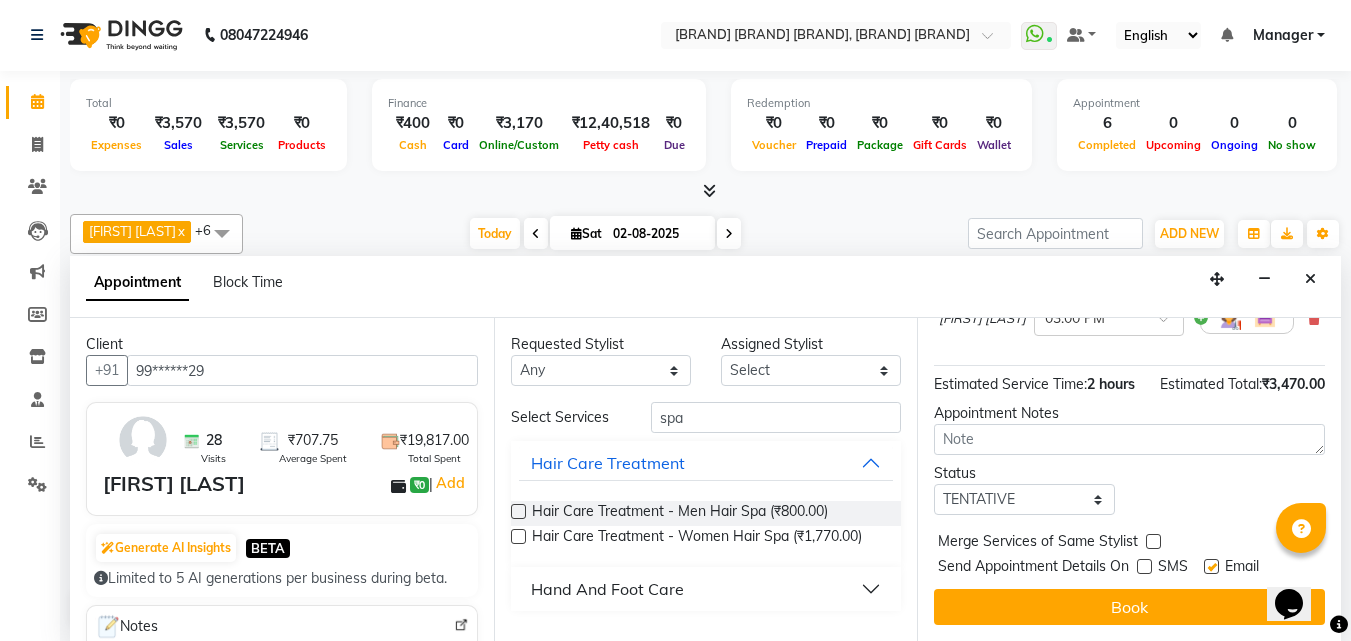 click on "Jump to Today 1 2 3 4 5 6 7 8 Weeks Appointment Date 02-08-2025 Appointment Time Select 10:00 AM 10:15 AM 10:30 AM 10:45 AM 11:00 AM 11:15 AM 11:30 AM 11:45 AM 12:00 PM 12:15 PM 12:30 PM 12:45 PM 01:00 PM 01:15 PM 01:30 PM 01:45 PM 02:00 PM 02:15 PM 02:30 PM 02:45 PM 03:00 PM 03:15 PM 03:30 PM 03:45 PM 04:00 PM 04:15 PM 04:30 PM 04:45 PM 05:00 PM 05:15 PM 05:30 PM 05:45 PM 06:00 PM 06:15 PM 06:30 PM 06:45 PM 07:00 PM 07:15 PM 07:30 PM 07:45 PM 08:00 PM 08:15 PM 08:30 PM 08:45 PM 09:00 PM Inoa Touch Up   for  1 hr ₹1,700.00 [FIRST] [LAST] × 02:00 PM Hair Care Treatment - Women Hair Spa   for  1 hr ₹1,770.00 [FIRST] [LAST] × 03:00 PM Estimated Service Time:  2 hours Estimated Total:  ₹3,470.00 Appointment Notes Status Select TENTATIVE CONFIRM CHECK-IN UPCOMING Merge Services of Same Stylist Send Appointment Details On SMS Email  Book" at bounding box center (1129, 479) 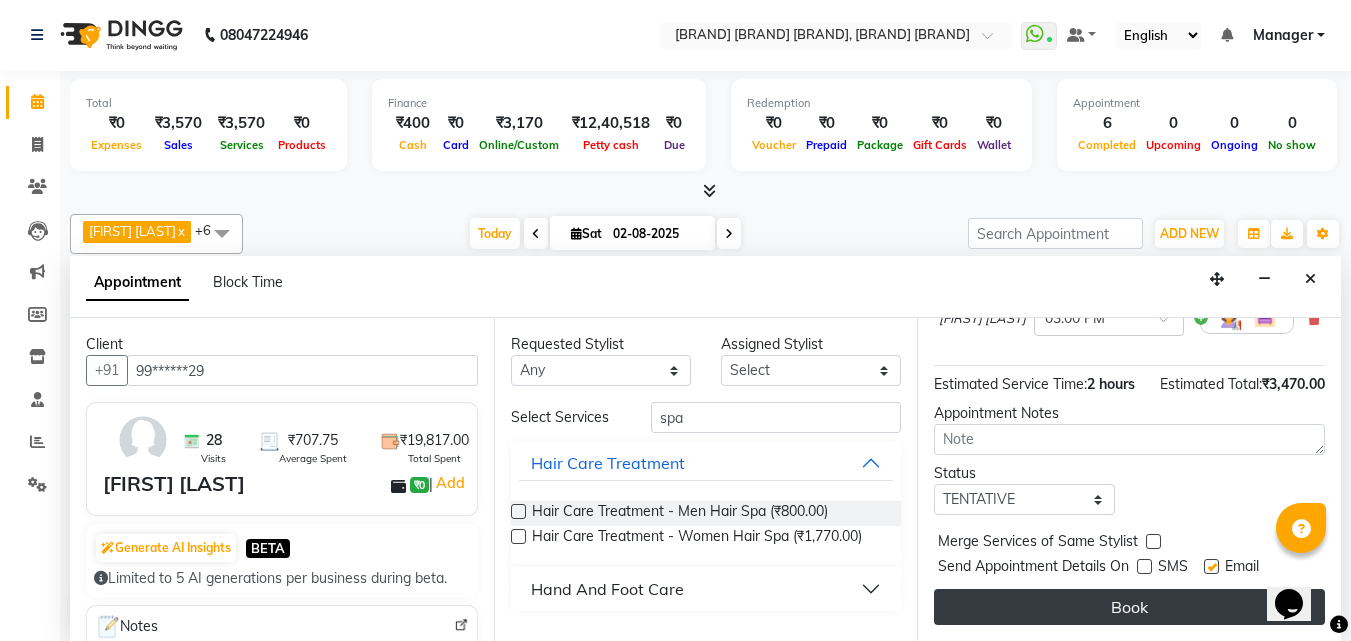 click on "Book" at bounding box center [1129, 607] 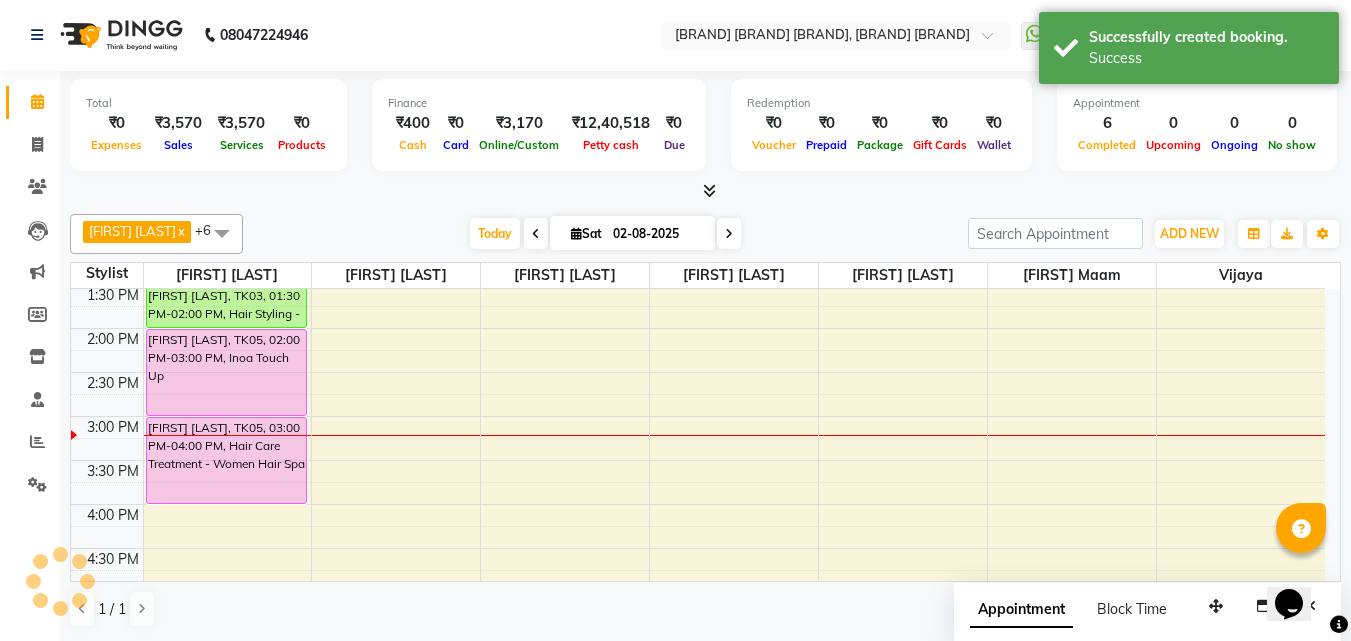 scroll, scrollTop: 0, scrollLeft: 0, axis: both 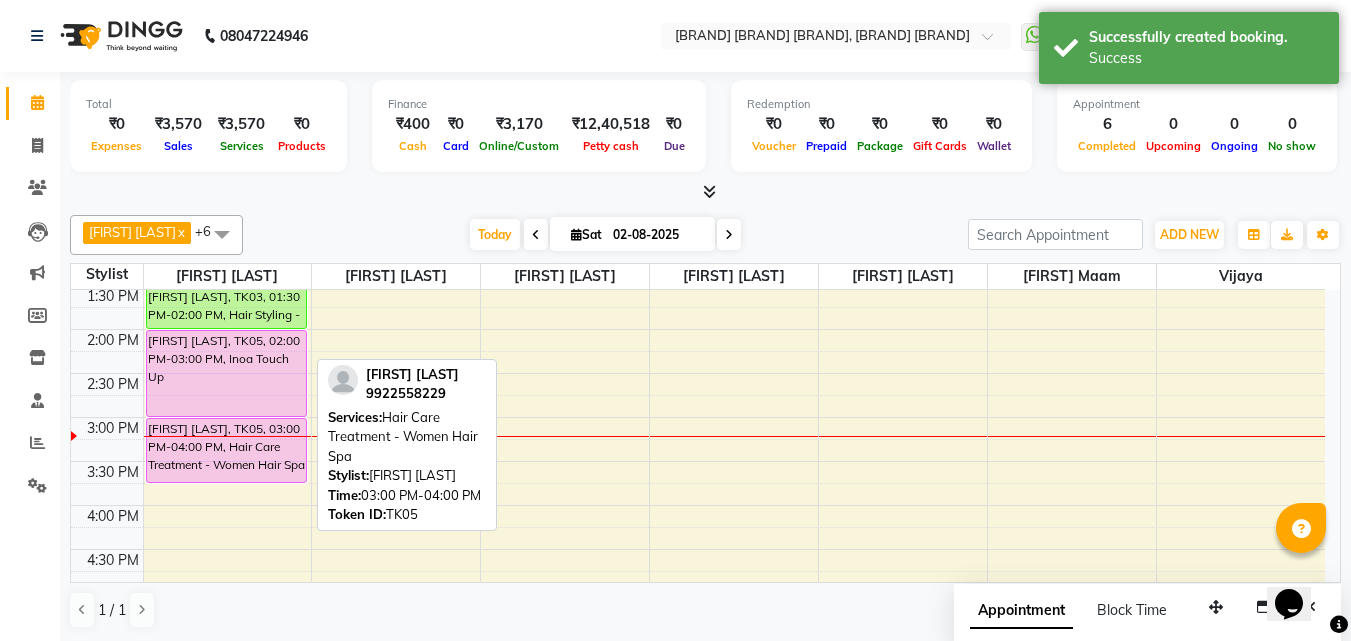 click on "[FIRST] [LAST], TK04, 12:30 PM-01:00 PM, Hair Styling - Women Hair Blowdry Up To Shoulder    [FIRST] [LAST], TK04, 01:00 PM-01:30 PM, Dandruff tretment    [FIRST] [LAST], TK03, 01:30 PM-02:00 PM, Hair Styling - Women Hair Cut    [FIRST] [LAST], TK05, 02:00 PM-03:00 PM, Inoa Touch Up    [FIRST] [LAST], TK05, 03:00 PM-04:00 PM, Hair Care Treatment - Women Hair Spa    [FIRST] [LAST], TK05, 03:00 PM-04:00 PM, Hair Care Treatment - Women Hair Spa" at bounding box center (228, 461) 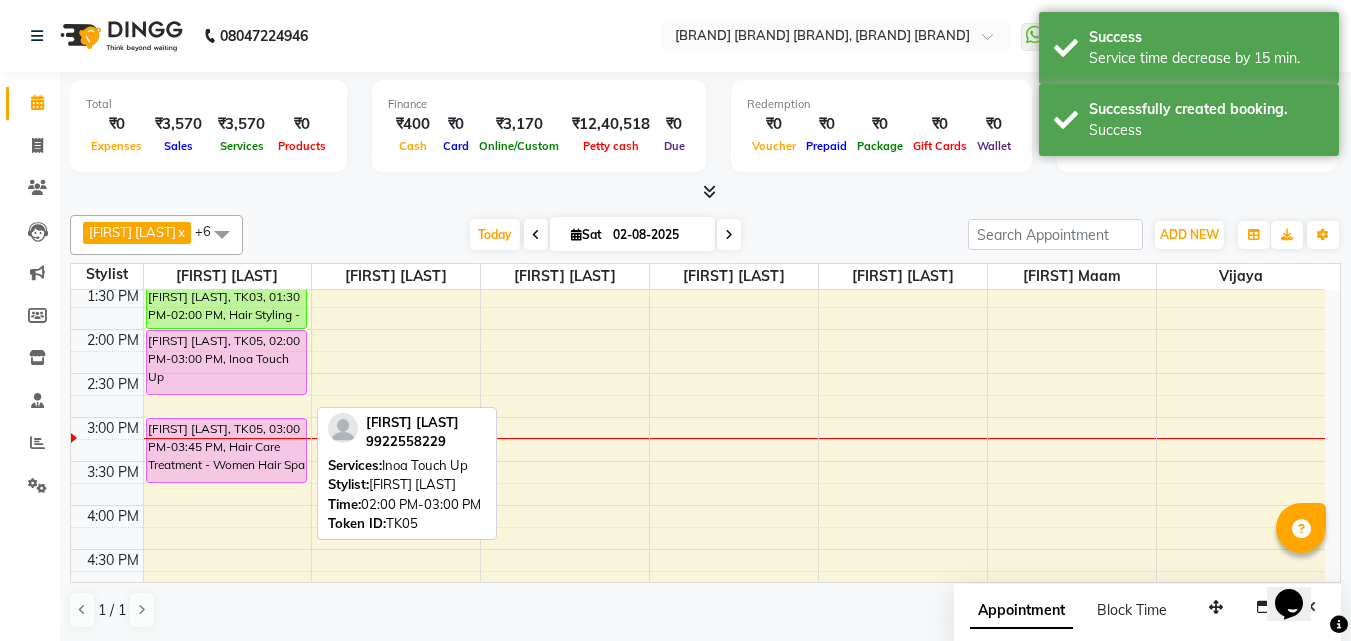 drag, startPoint x: 209, startPoint y: 416, endPoint x: 210, endPoint y: 384, distance: 32.01562 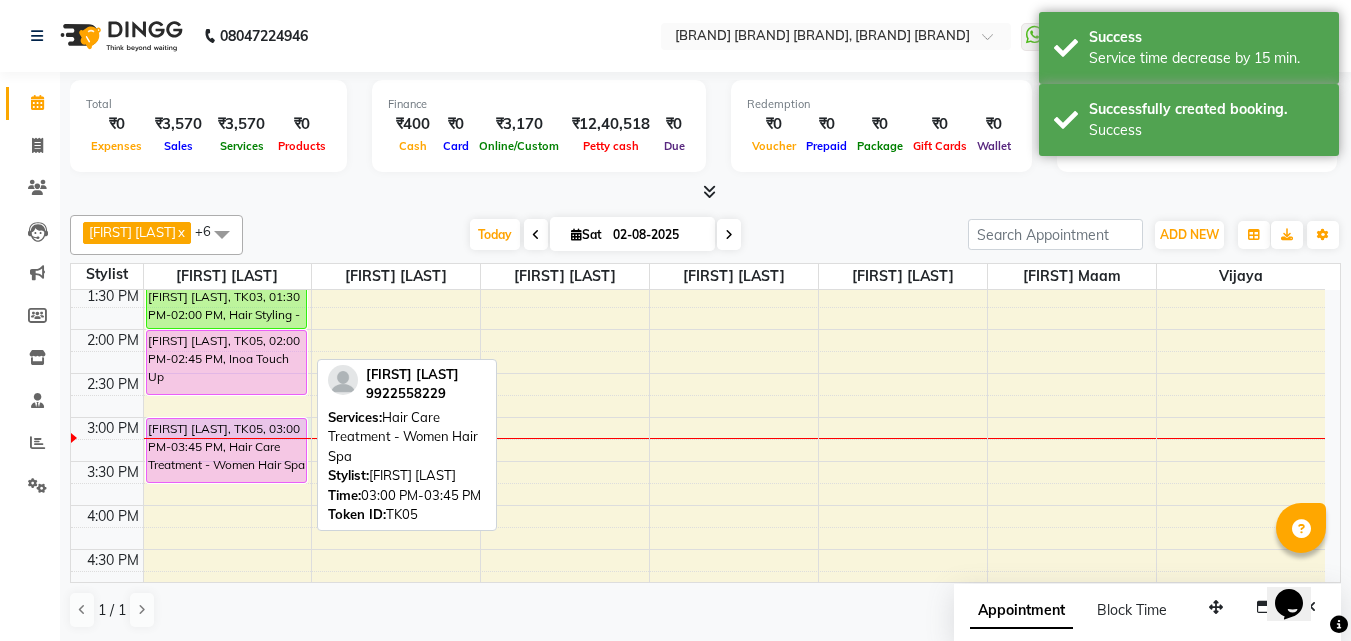 click on "[FIRST] [LAST], TK04, 12:30 PM-01:00 PM, Hair Styling - Women Hair Blowdry Up To Shoulder    [FIRST] [LAST], TK04, 01:00 PM-01:30 PM, Dandruff tretment    [FIRST] [LAST], TK03, 01:30 PM-02:00 PM, Hair Styling - Women Hair Cut    [FIRST] [LAST], TK05, 02:00 PM-02:45 PM, Inoa Touch Up    [FIRST] [LAST], TK05, 03:00 PM-03:45 PM, Hair Care Treatment - Women Hair Spa" at bounding box center [228, 461] 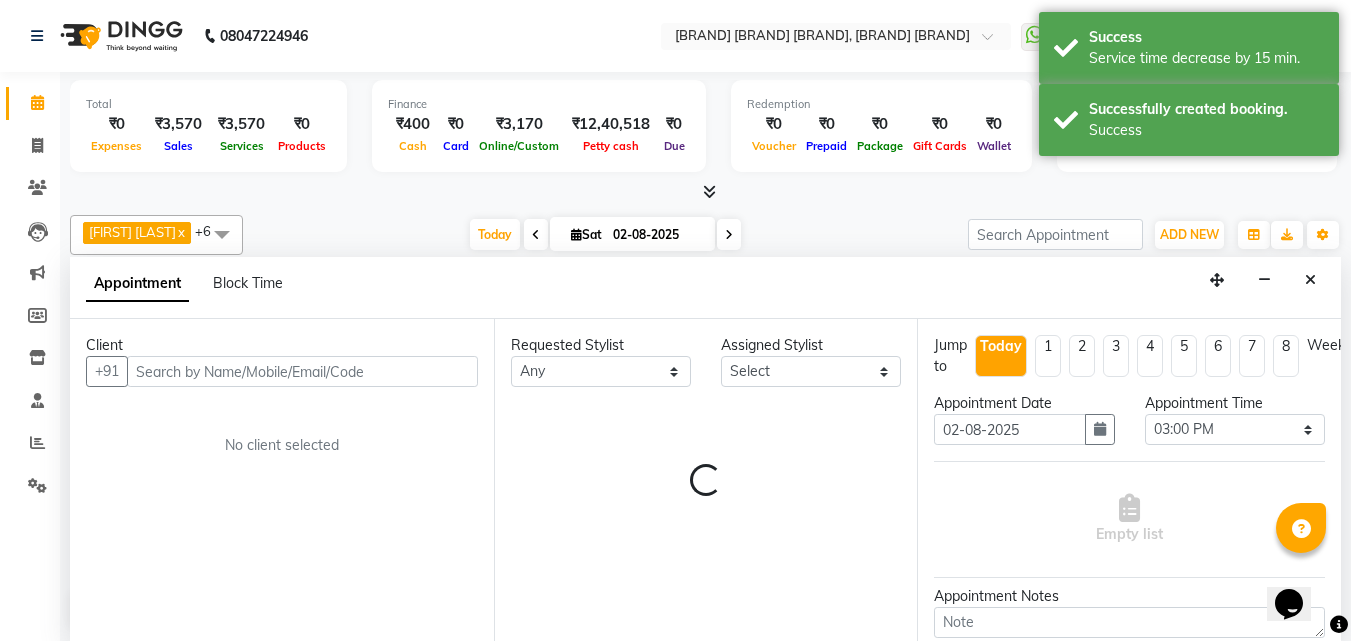 scroll, scrollTop: 1, scrollLeft: 0, axis: vertical 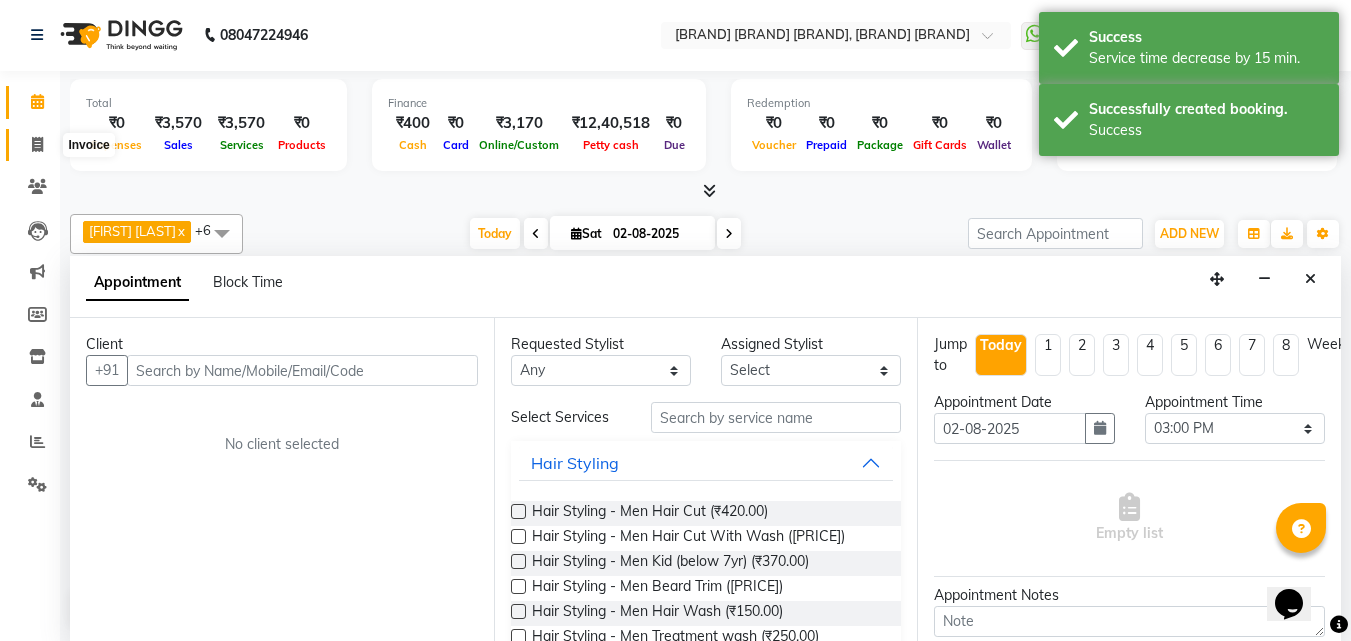 click 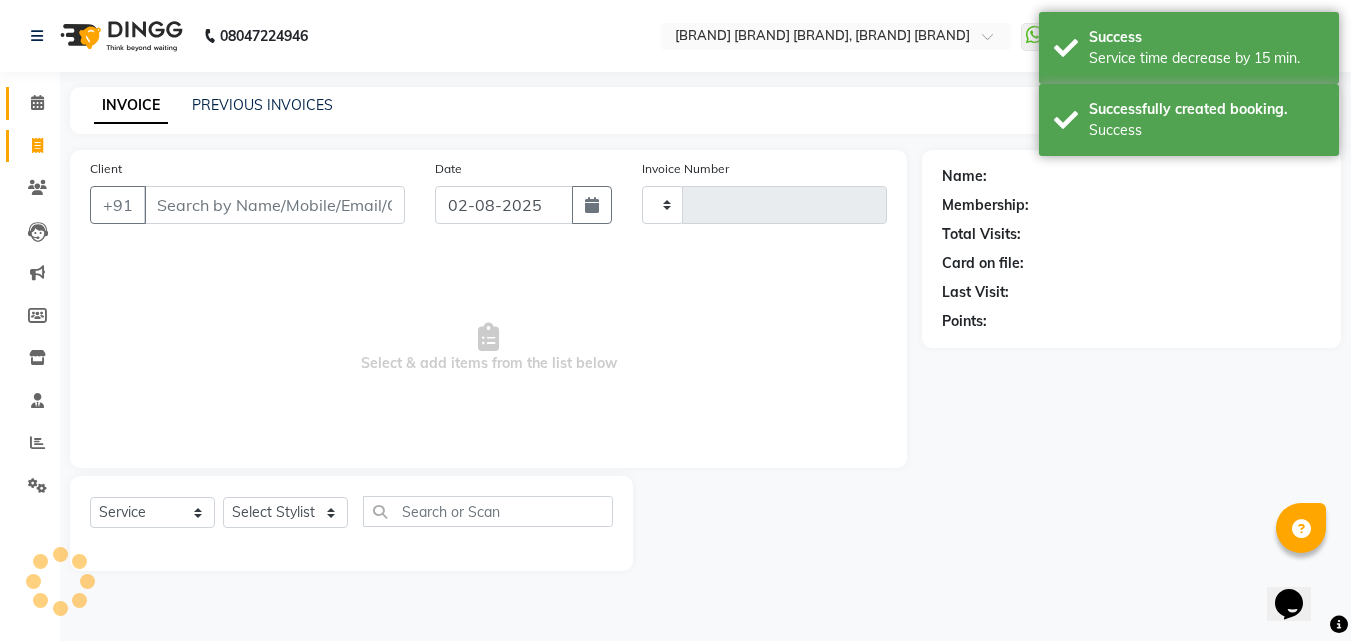 click on "Calendar" 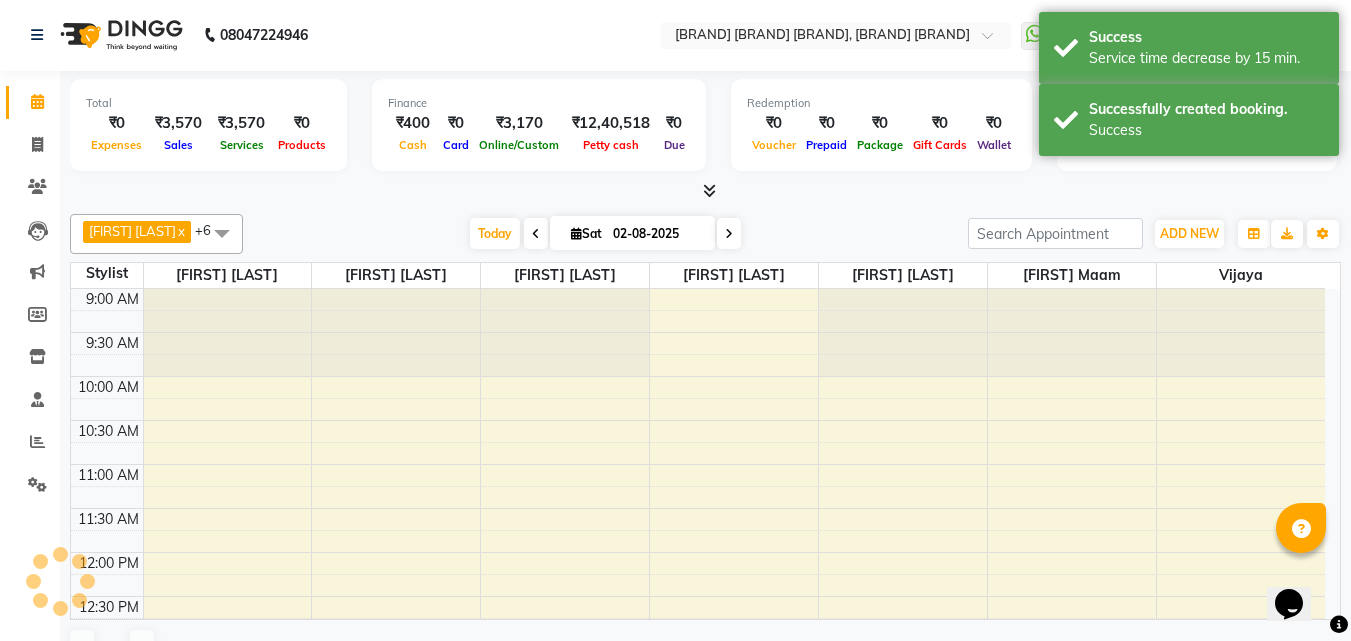 scroll, scrollTop: 0, scrollLeft: 0, axis: both 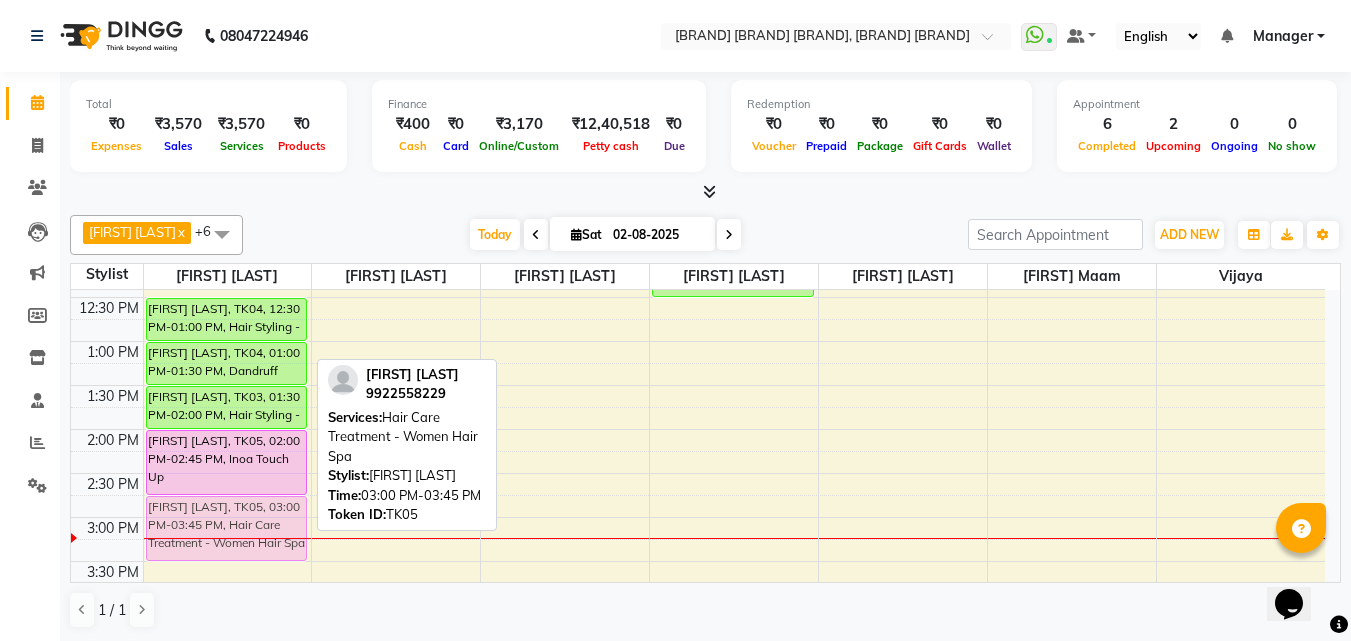 drag, startPoint x: 272, startPoint y: 530, endPoint x: 272, endPoint y: 514, distance: 16 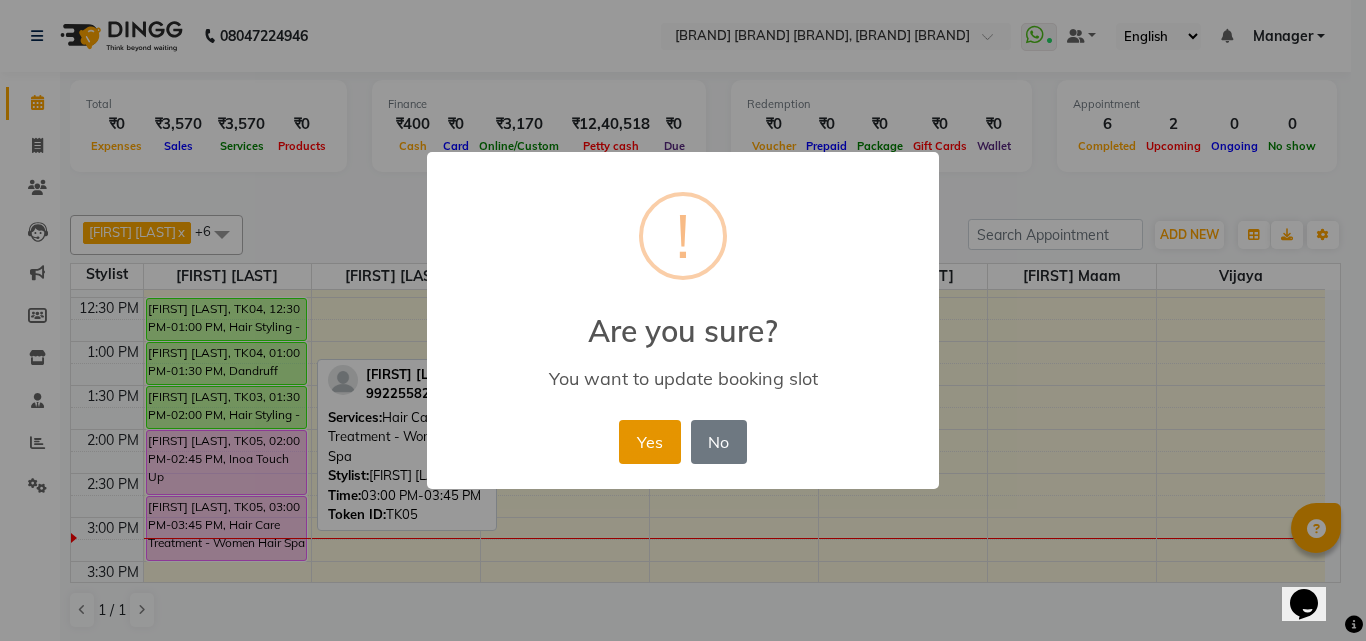 click on "Yes" at bounding box center [649, 442] 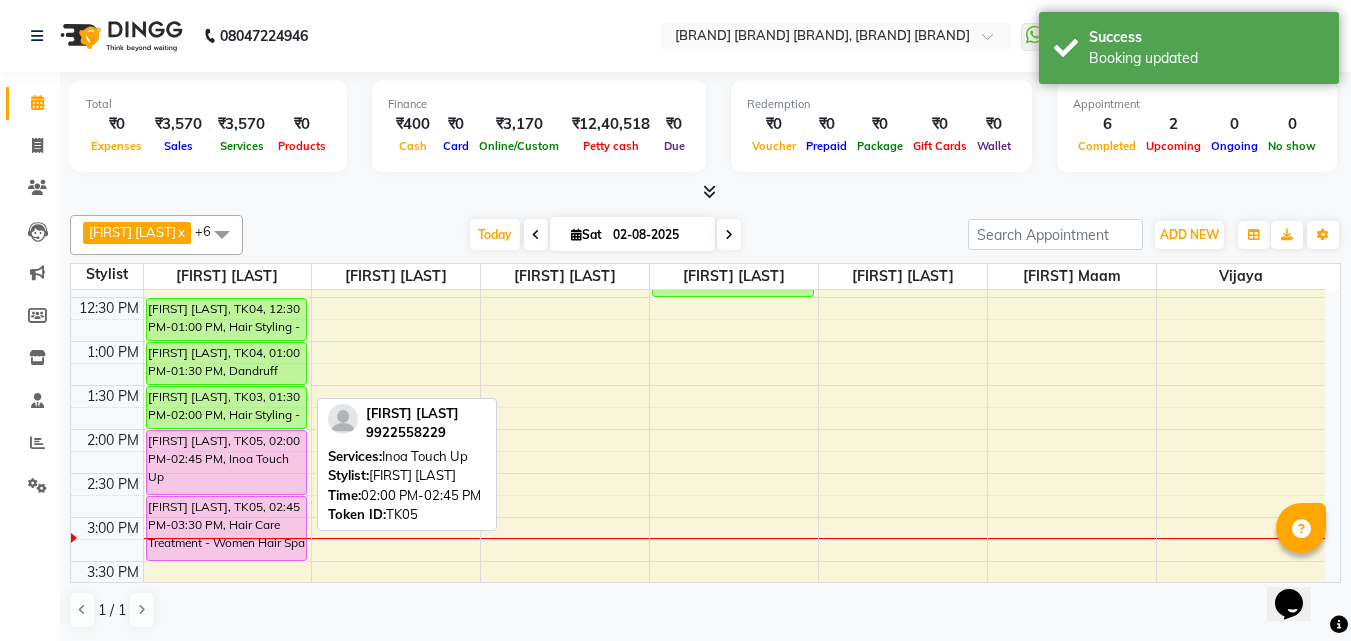 click on "[FIRST] [LAST], TK05, 02:00 PM-02:45 PM, Inoa Touch Up" at bounding box center [227, 462] 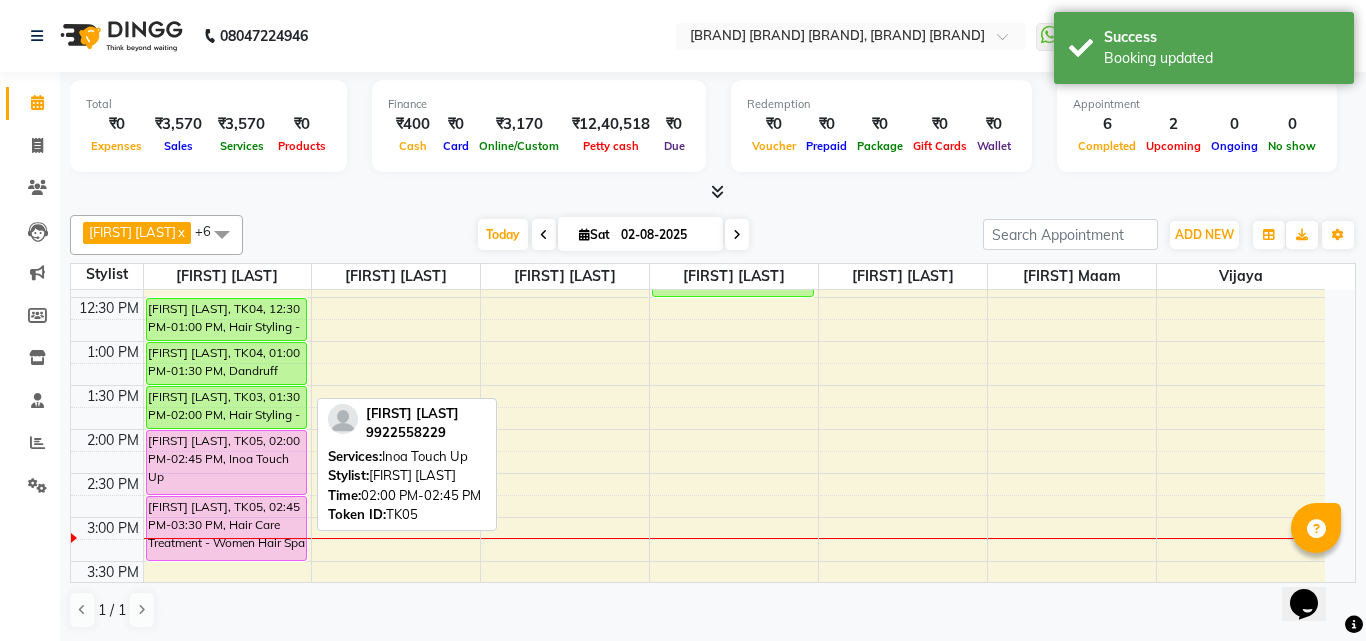 select on "7" 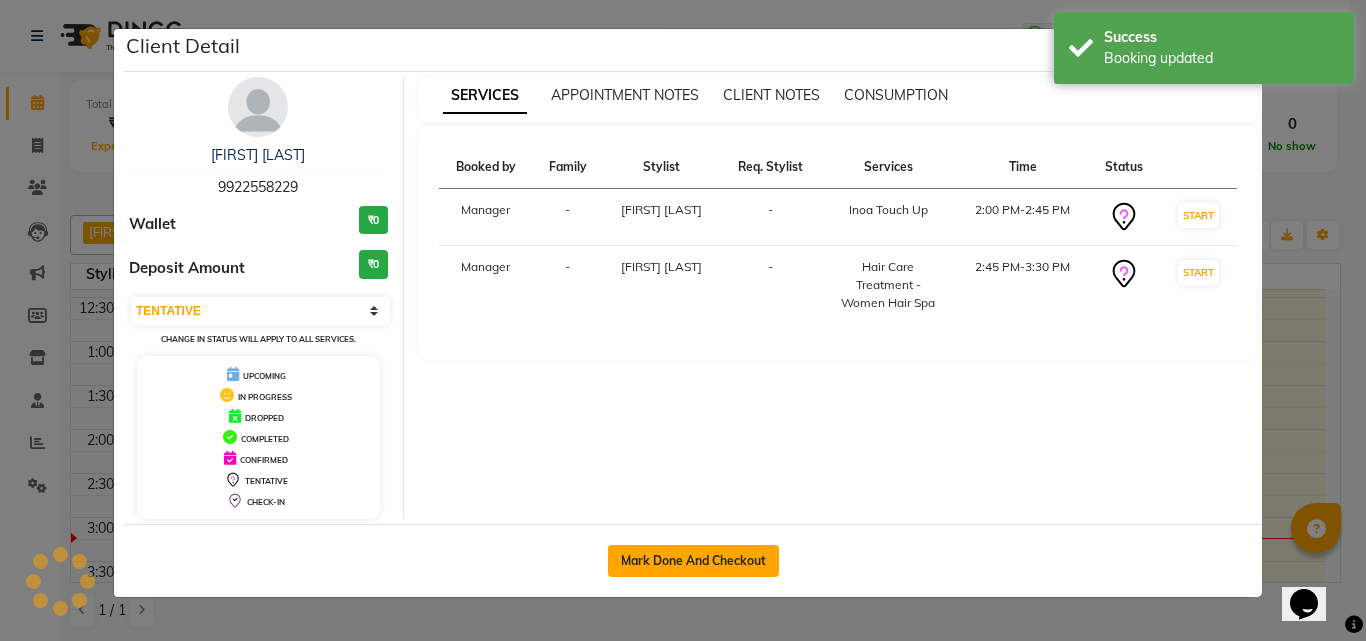 click on "Mark Done And Checkout" 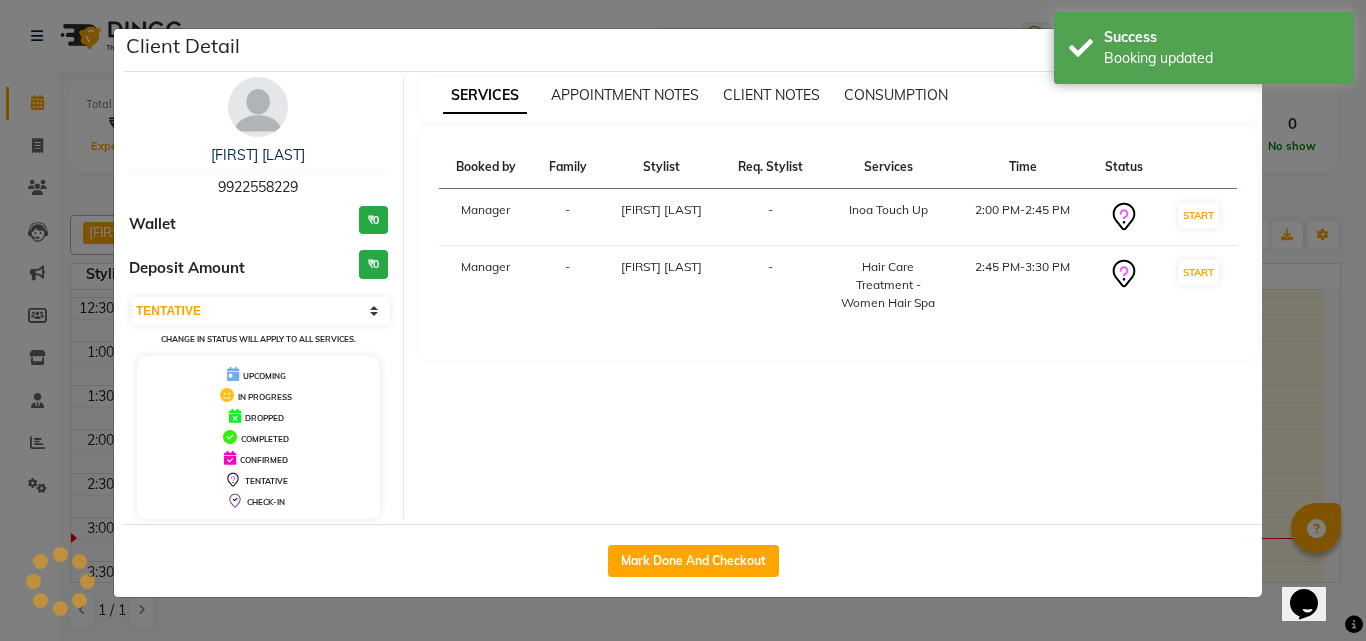 select on "service" 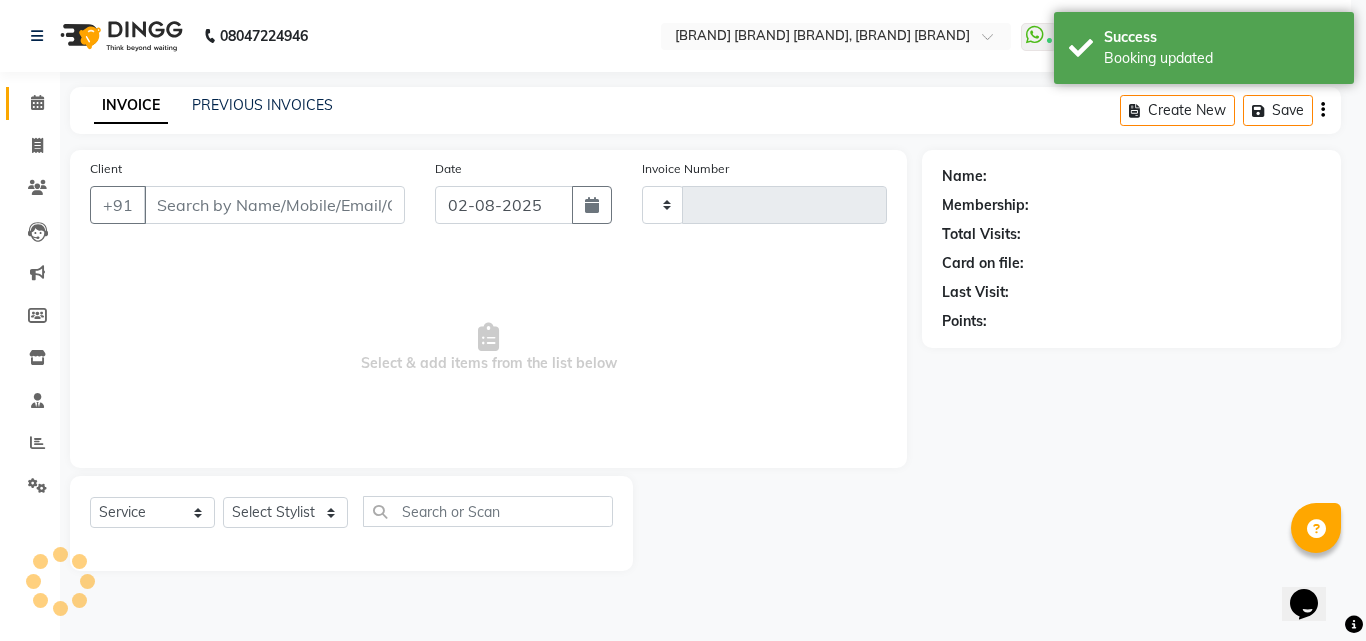 type on "1993" 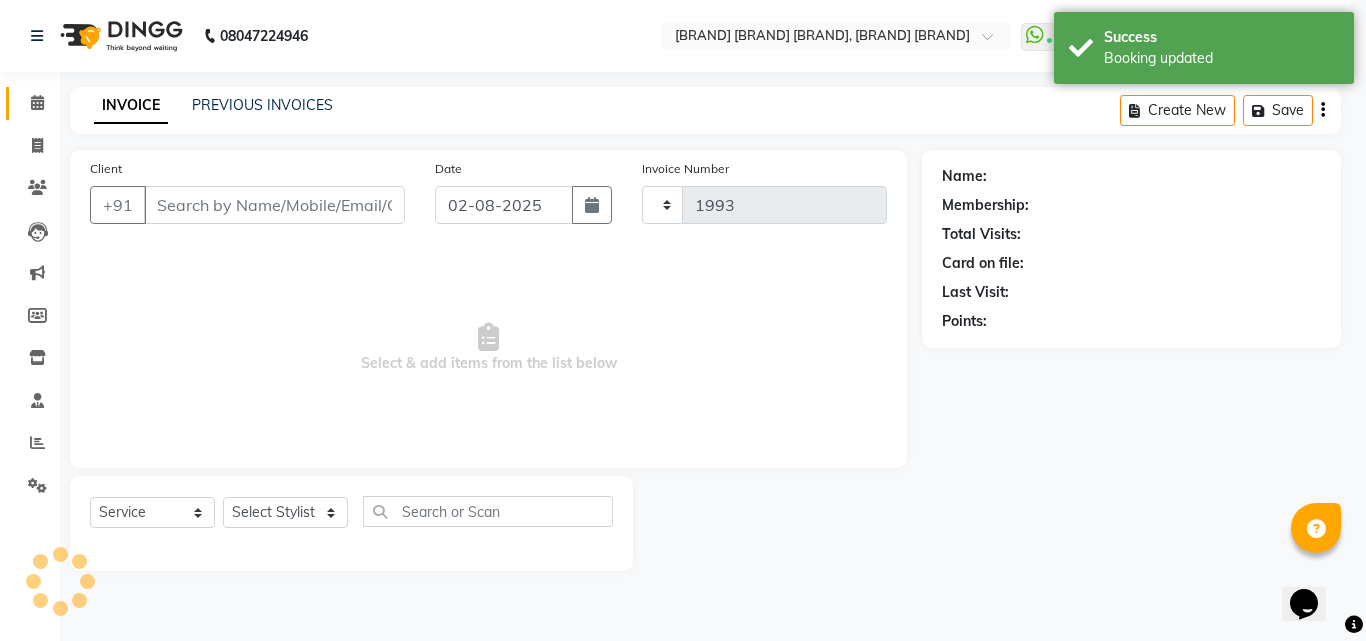 select on "6713" 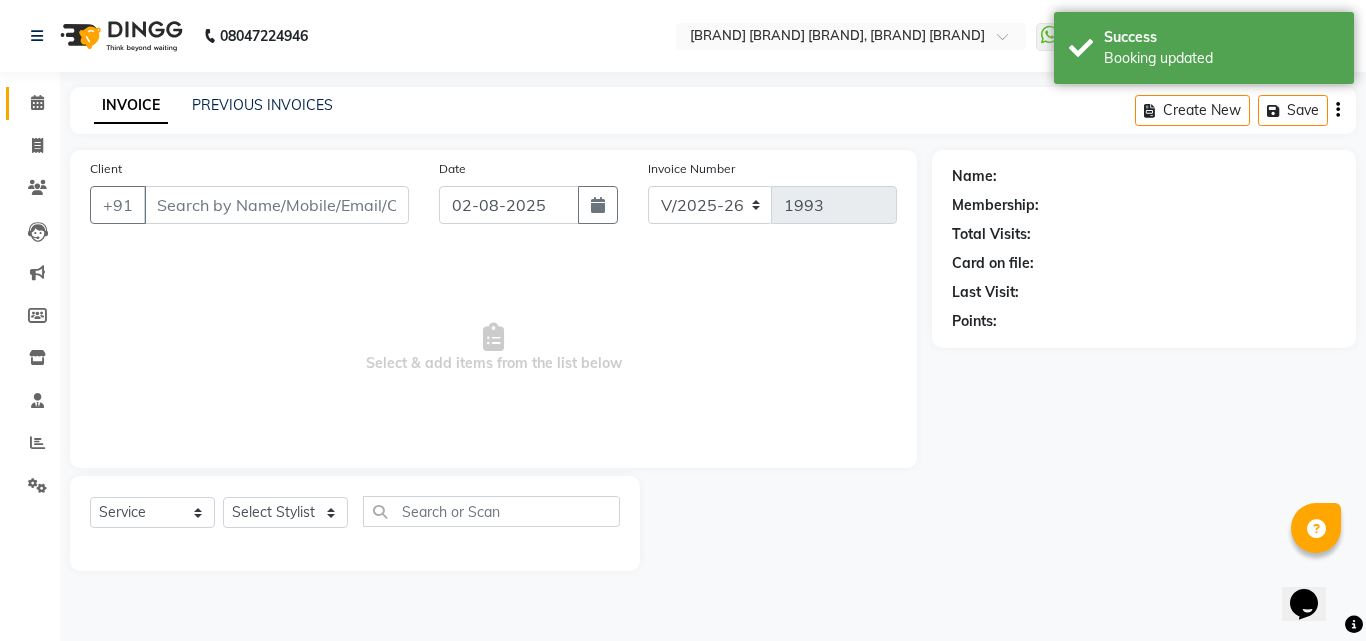 type on "99******29" 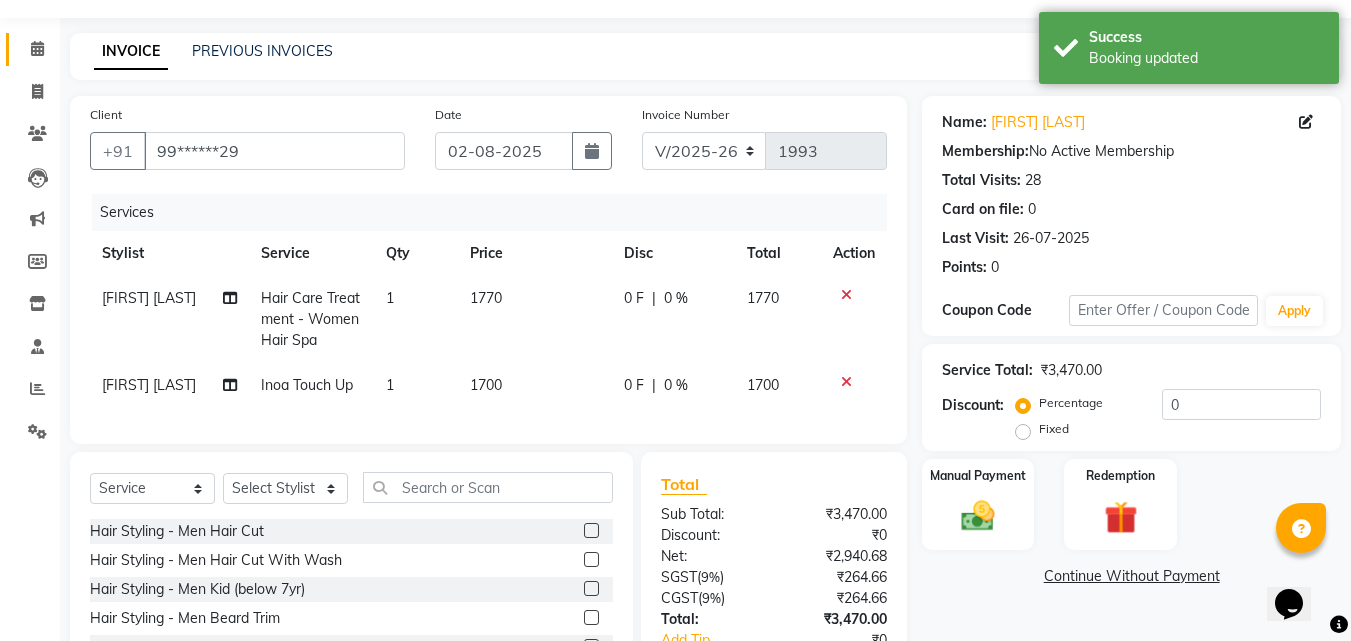 scroll, scrollTop: 200, scrollLeft: 0, axis: vertical 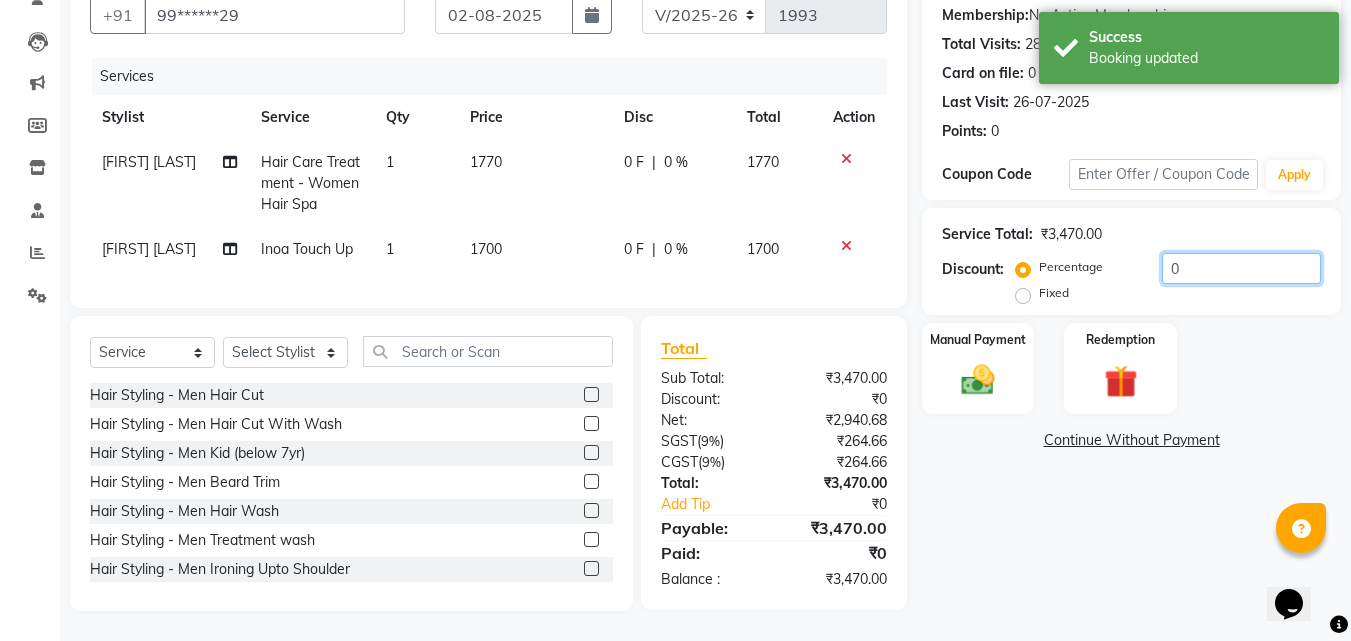 click on "0" 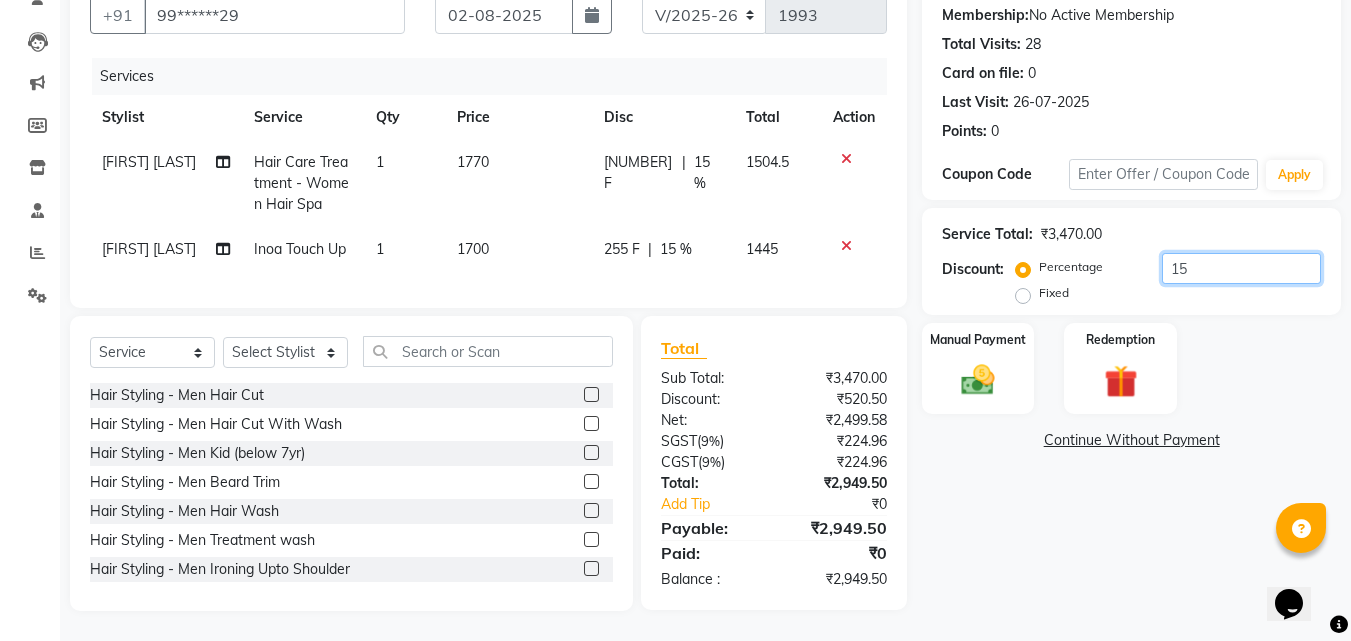type on "15" 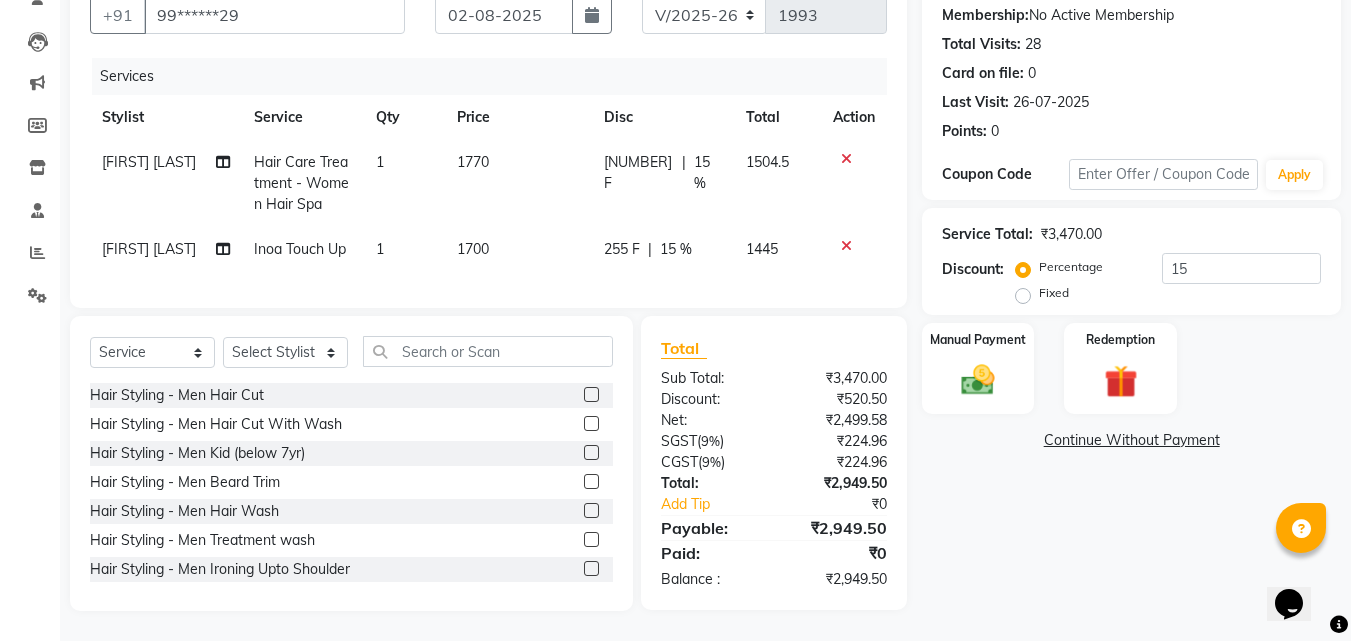 type 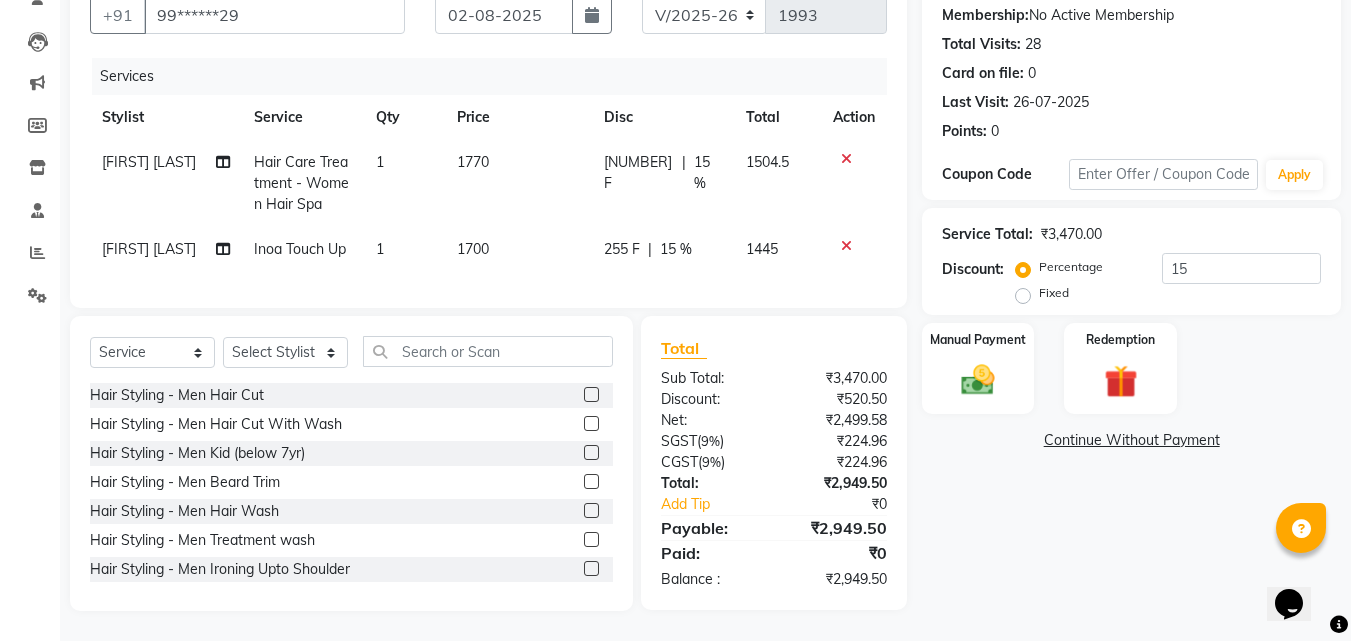 click on "1700" 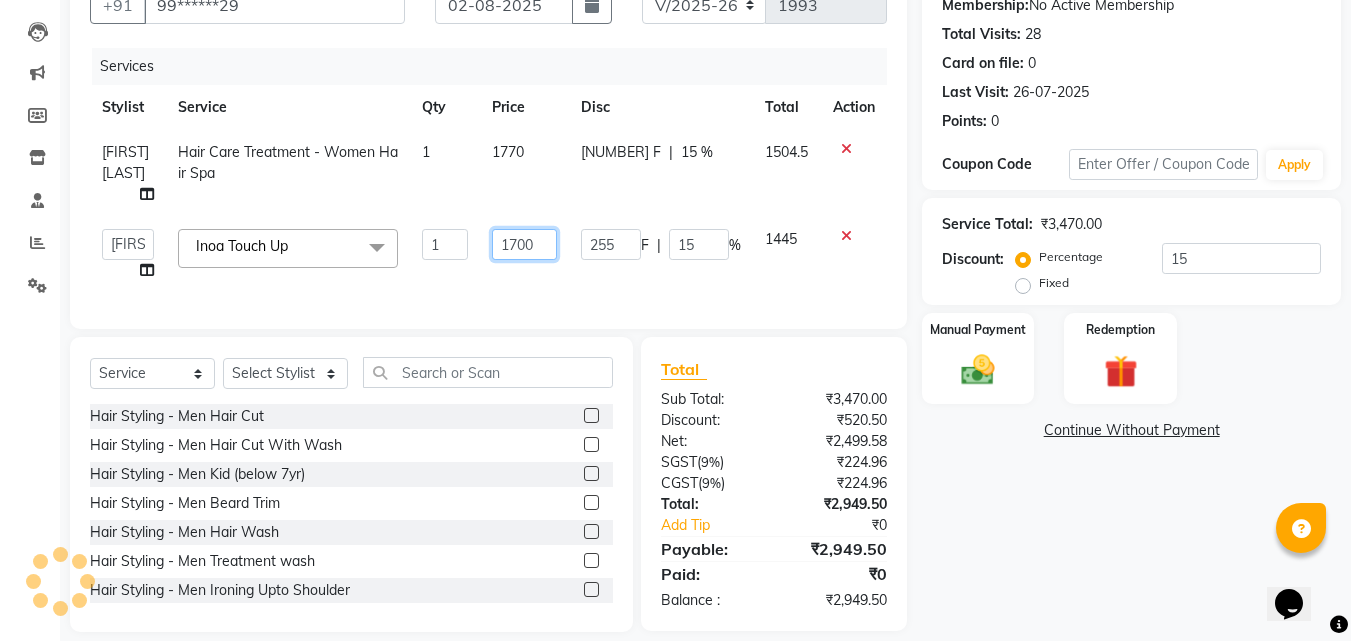 click on "1700" 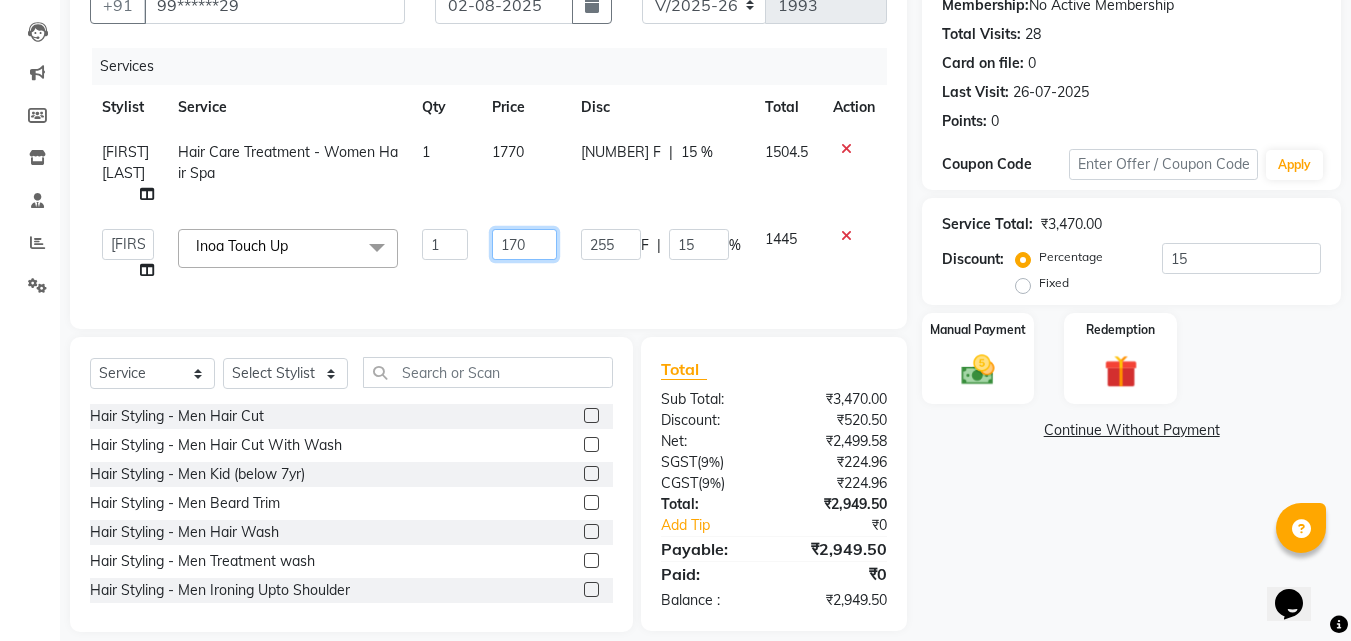 type on "1760" 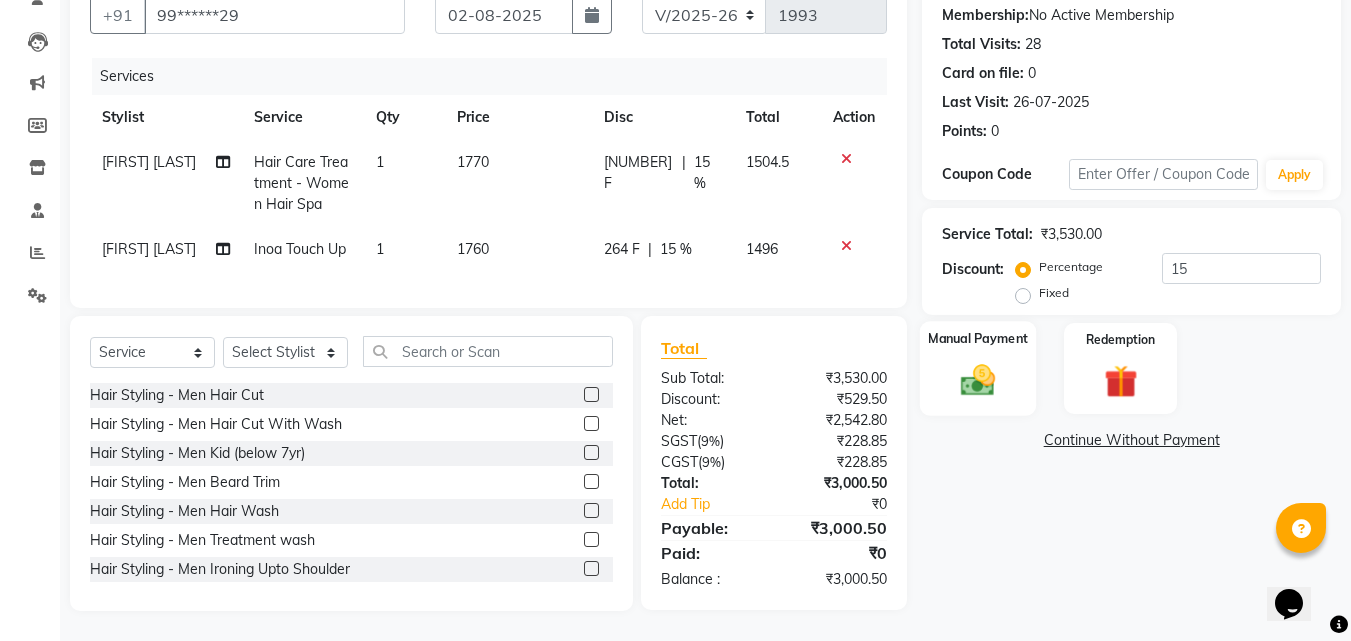 click on "Manual Payment" 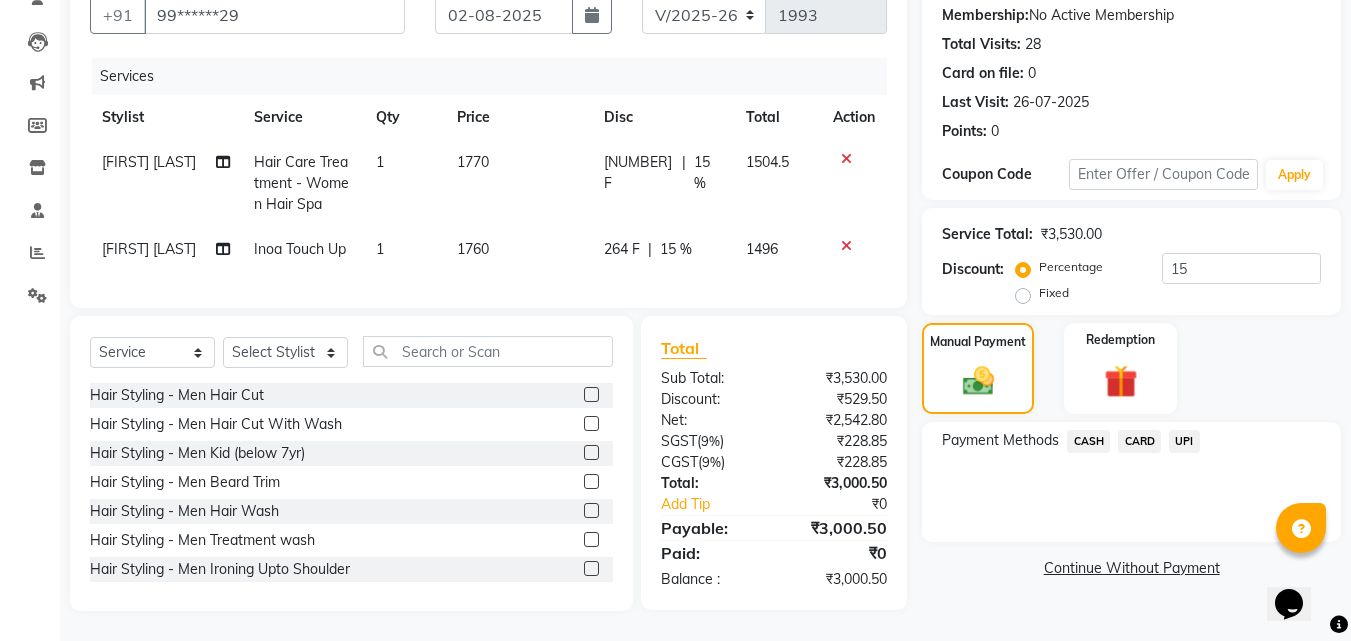 click on "UPI" 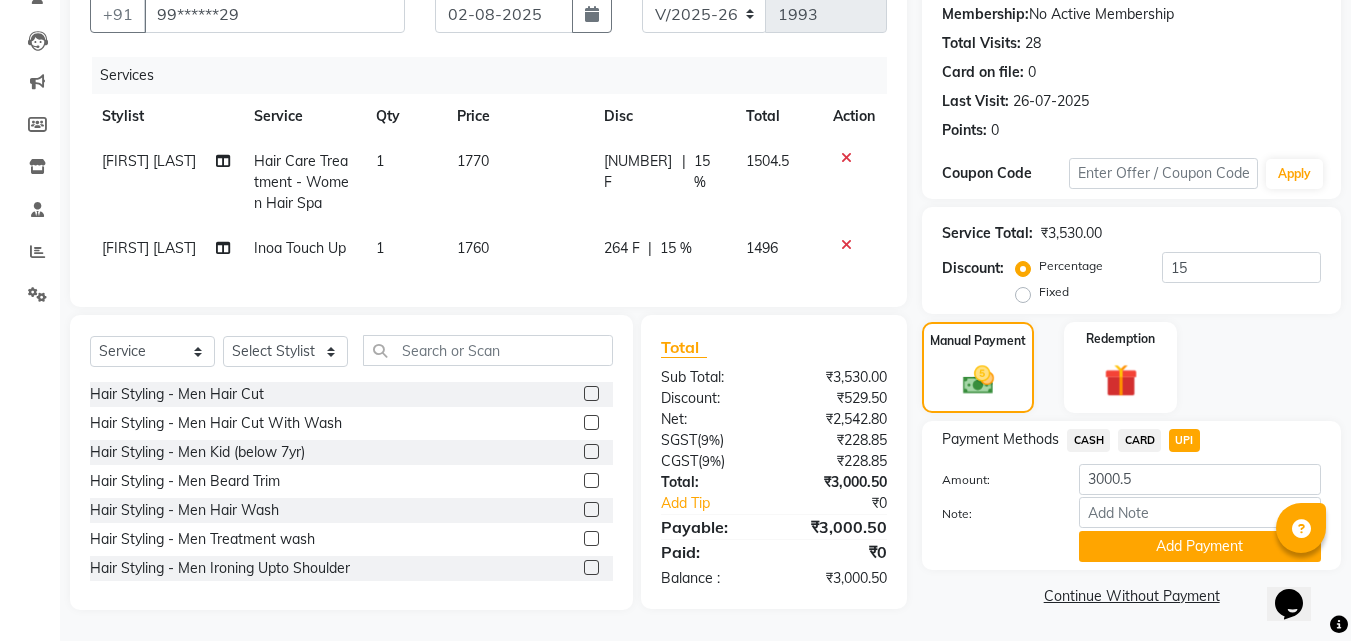 click on "CARD" 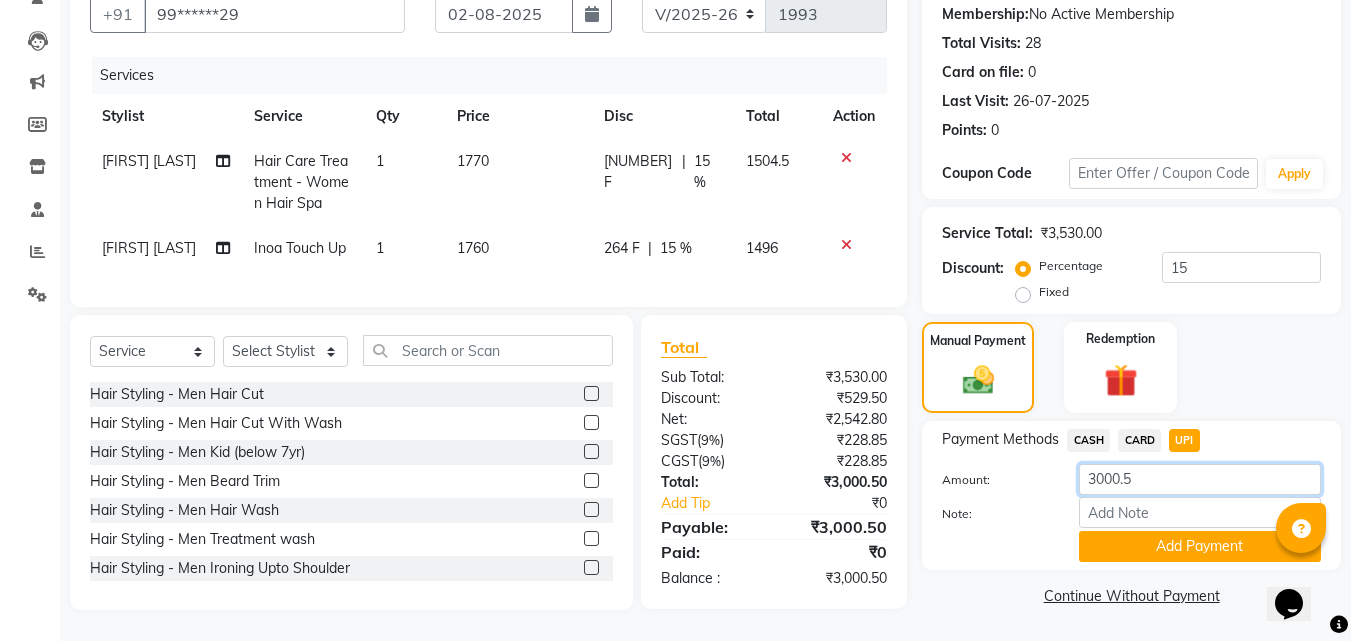 click on "3000.5" 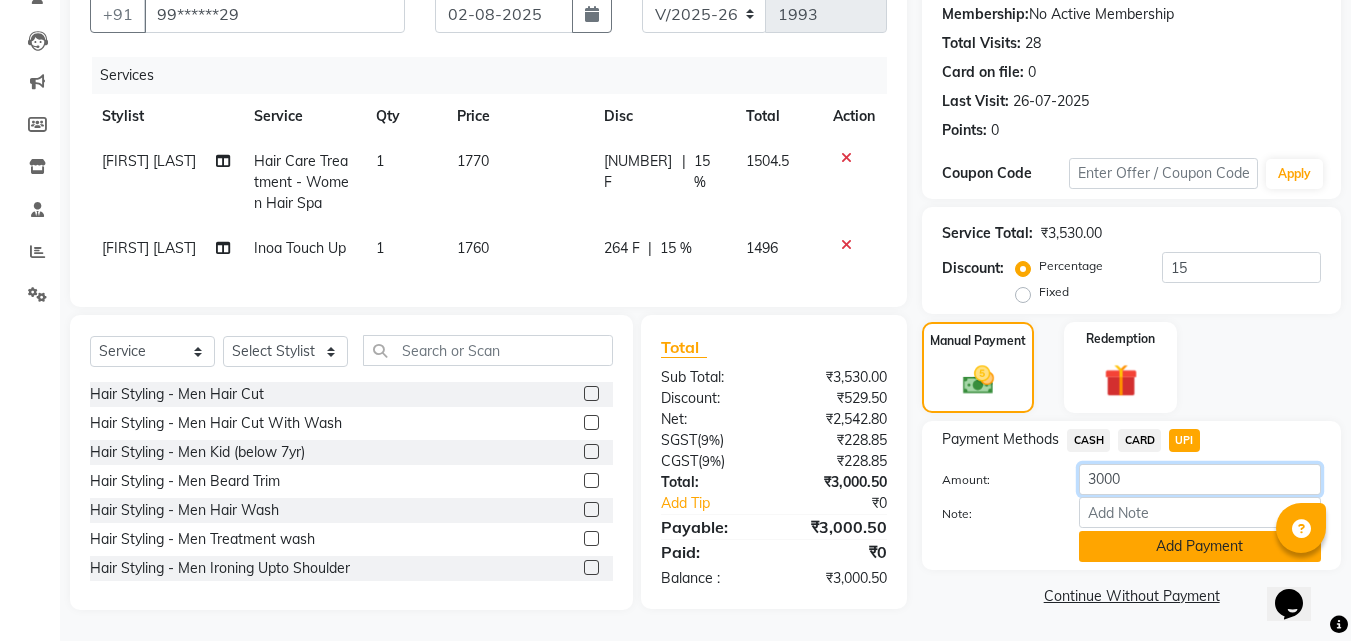type on "3000" 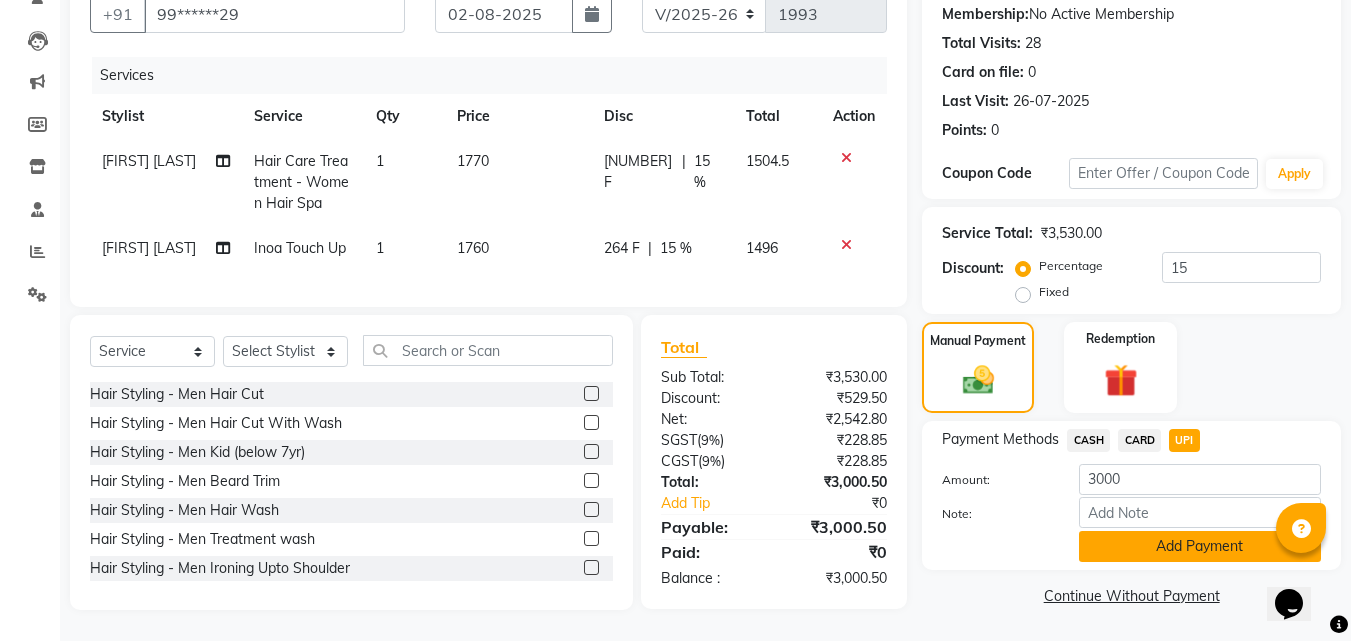 click on "Add Payment" 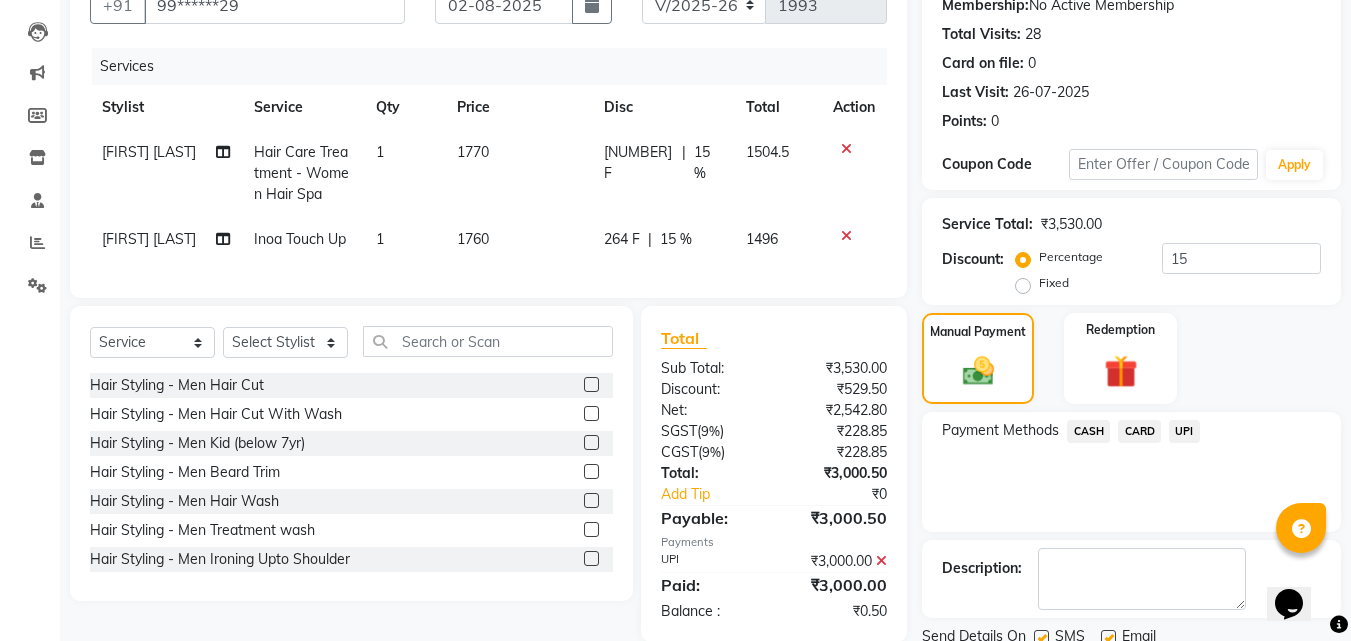 scroll, scrollTop: 275, scrollLeft: 0, axis: vertical 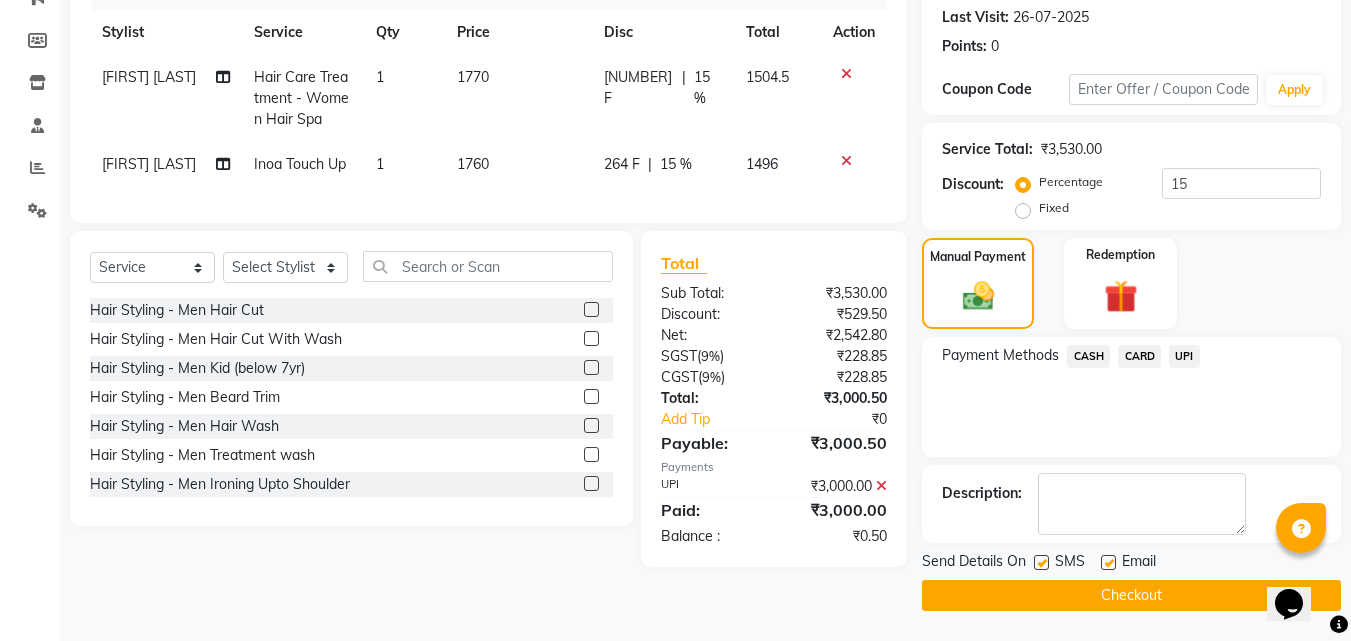 click 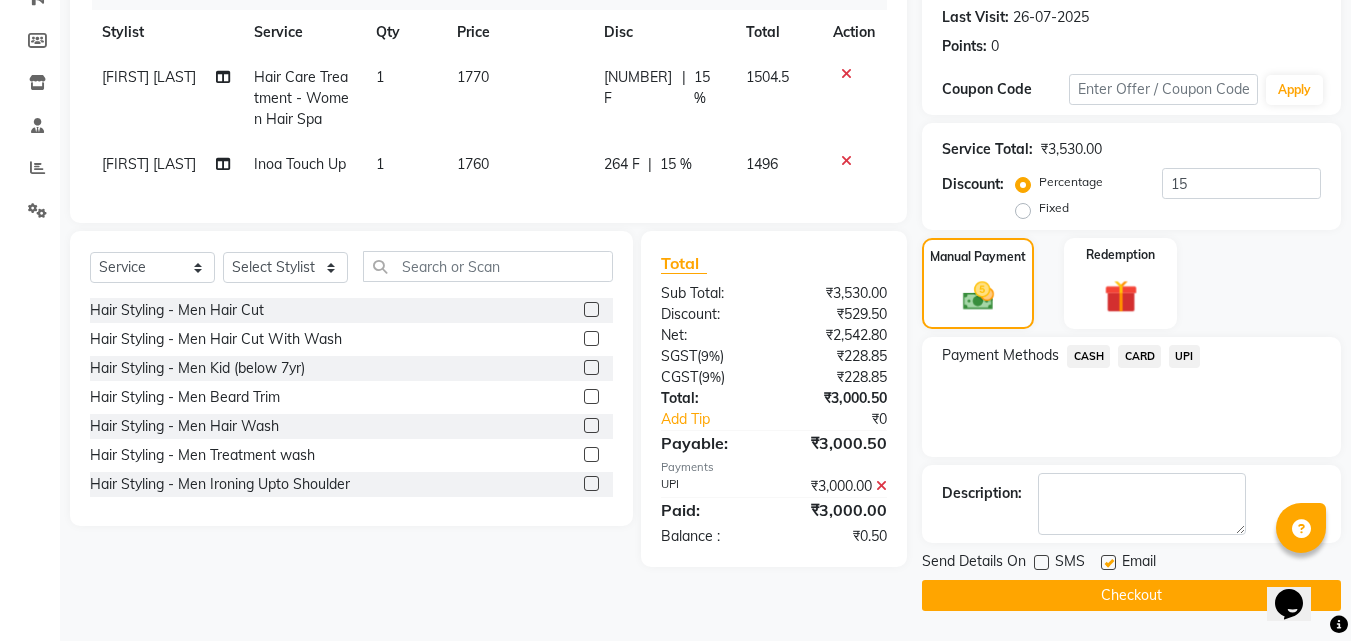 click on "Checkout" 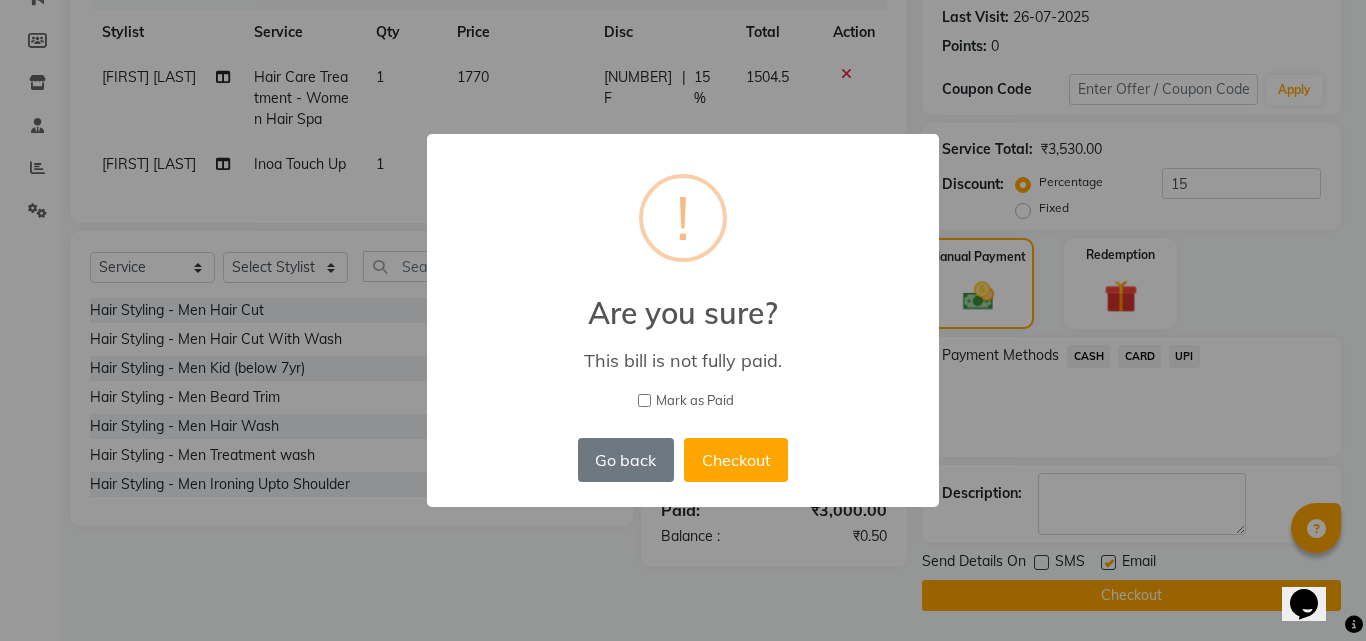 click on "Mark as Paid" at bounding box center [644, 400] 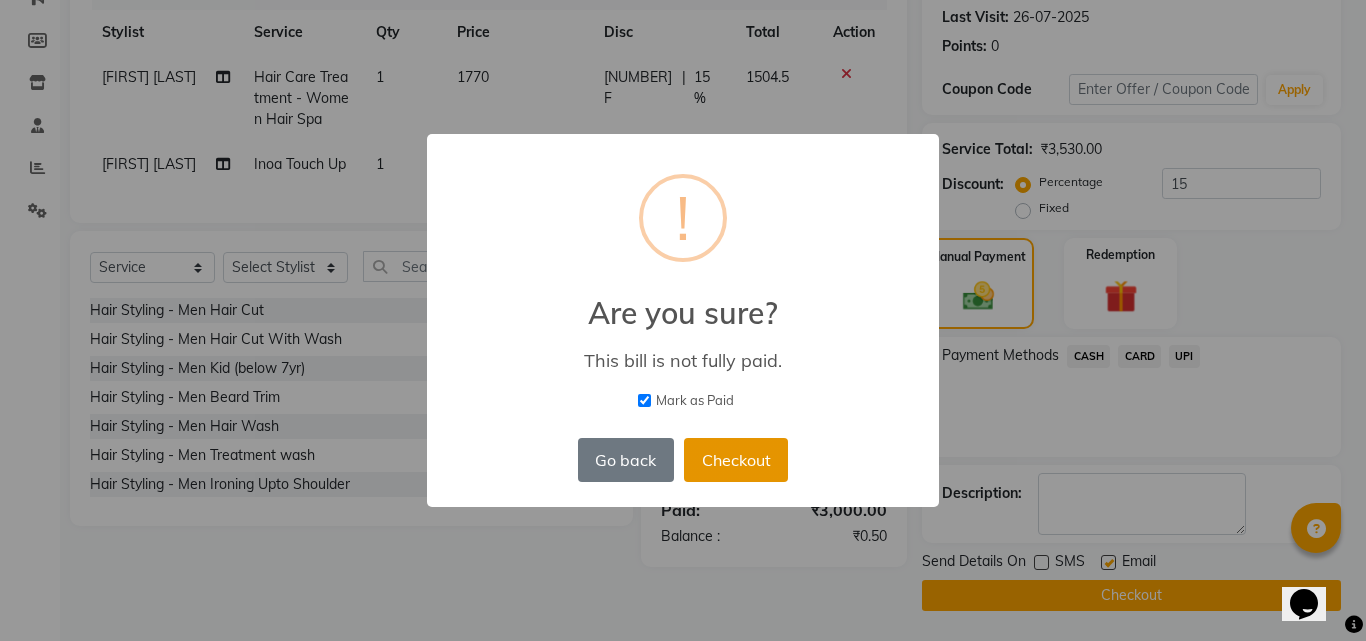 click on "Checkout" at bounding box center [736, 460] 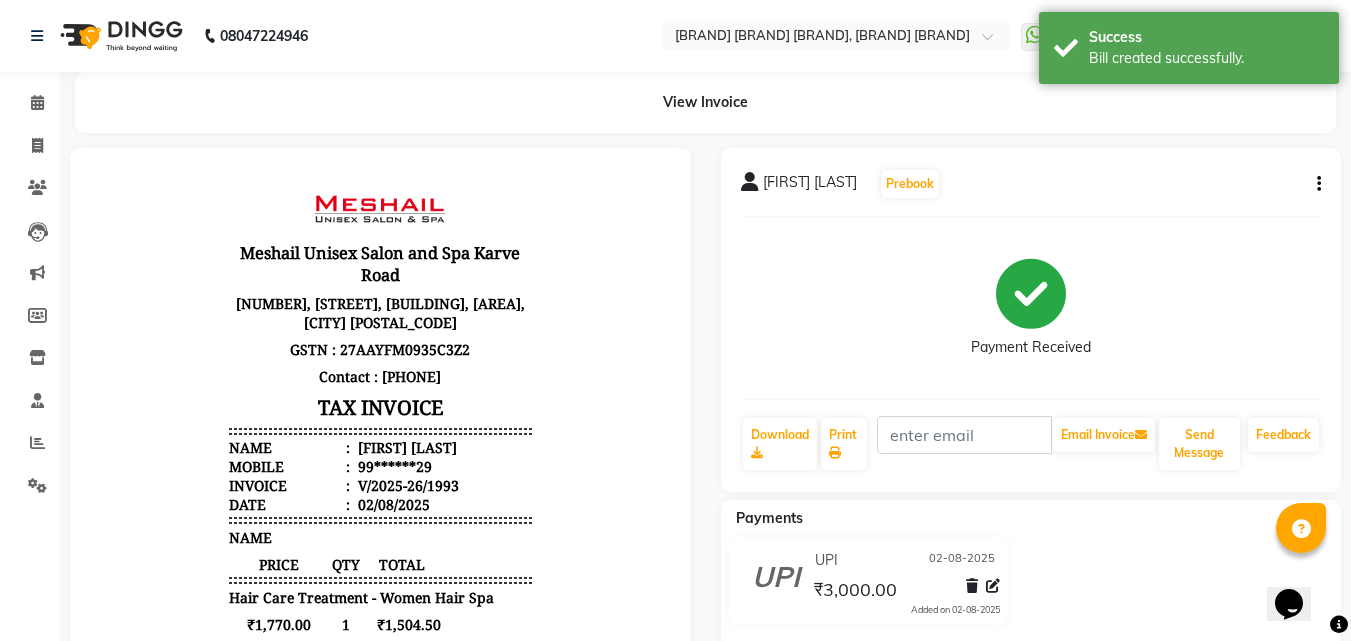 scroll, scrollTop: 0, scrollLeft: 0, axis: both 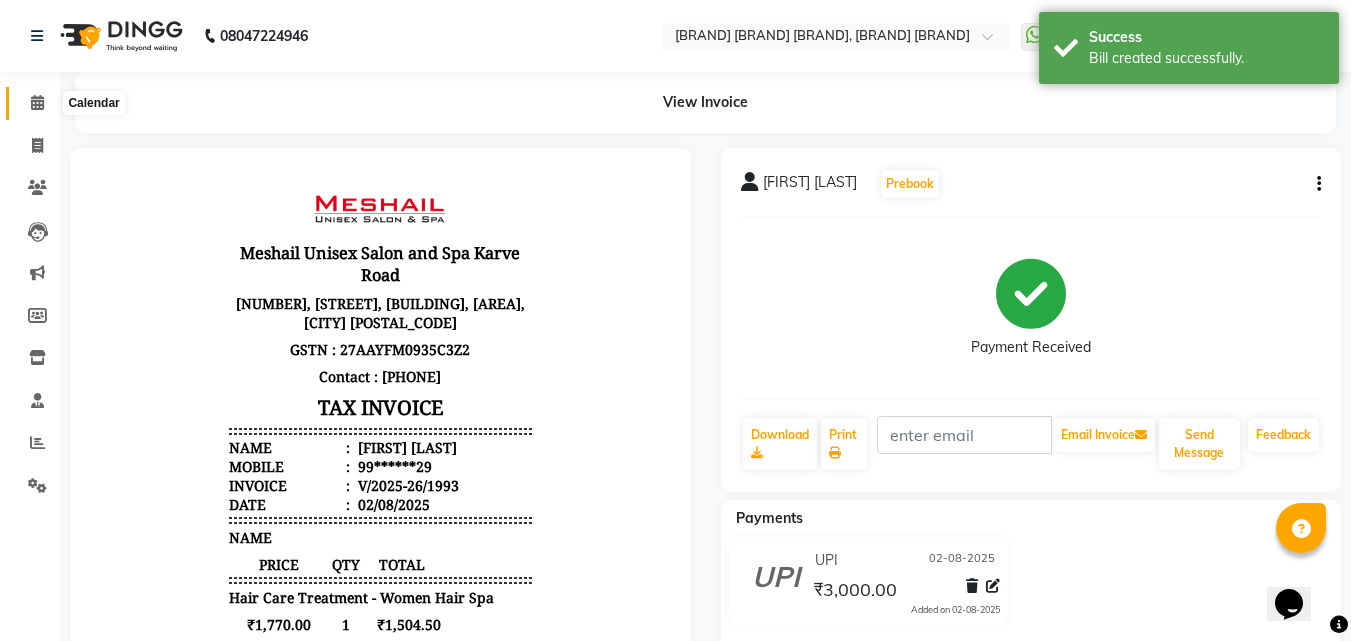 click 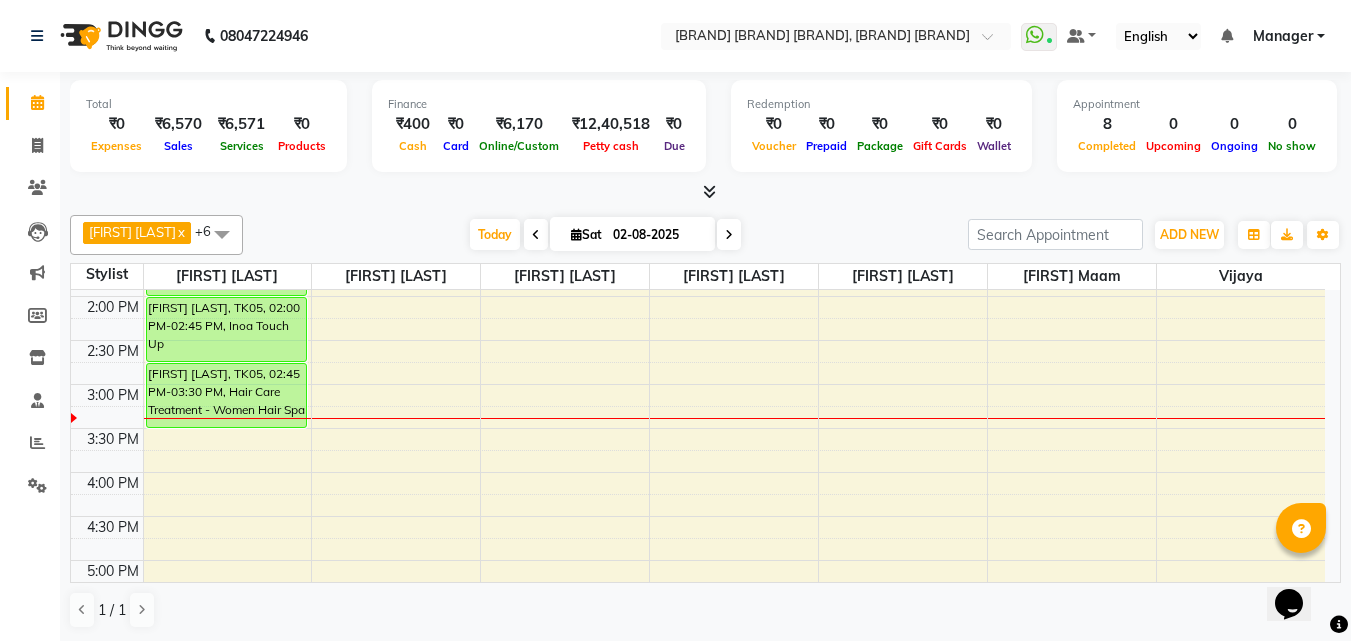 scroll, scrollTop: 400, scrollLeft: 0, axis: vertical 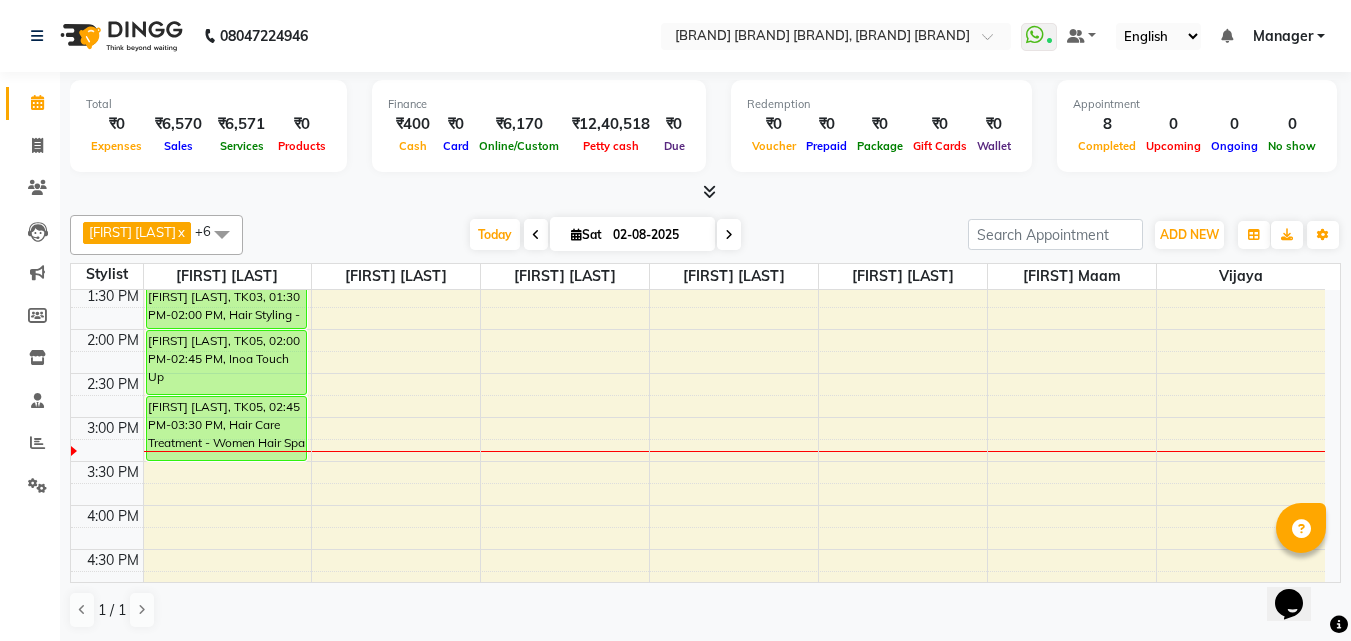 click on "9:00 AM 9:30 AM 10:00 AM 10:30 AM 11:00 AM 11:30 AM 12:00 PM 12:30 PM 1:00 PM 1:30 PM 2:00 PM 2:30 PM 3:00 PM 3:30 PM 4:00 PM 4:30 PM 5:00 PM 5:30 PM 6:00 PM 6:30 PM 7:00 PM 7:30 PM 8:00 PM 8:30 PM 9:00 PM 9:30 PM    Apurva Patil, TK04, 12:30 PM-01:00 PM, Hair Styling - Women Hair Blowdry Up To Shoulder    Apurva Patil, TK04, 01:00 PM-01:30 PM, Dandruff tretment    Ashwini Hinge, TK03, 01:30 PM-02:00 PM, Hair Styling - Women Hair Cut    Priyanka Prabhudesai, TK05, 02:00 PM-02:45 PM, Inoa Touch Up    Priyanka Prabhudesai, TK05, 02:45 PM-03:30 PM, Hair Care Treatment - Women Hair Spa    Sagar Jha, TK01, 10:30 AM-11:00 AM, Hair Styling - Men Hair Cut    Sagar Jha, TK01, 11:00 AM-11:30 AM, Hair Styling - Men Beard Trim    Gayatri, TK02, 12:00 PM-12:30 PM, Hair Styling - Women Treatment wash" at bounding box center [698, 461] 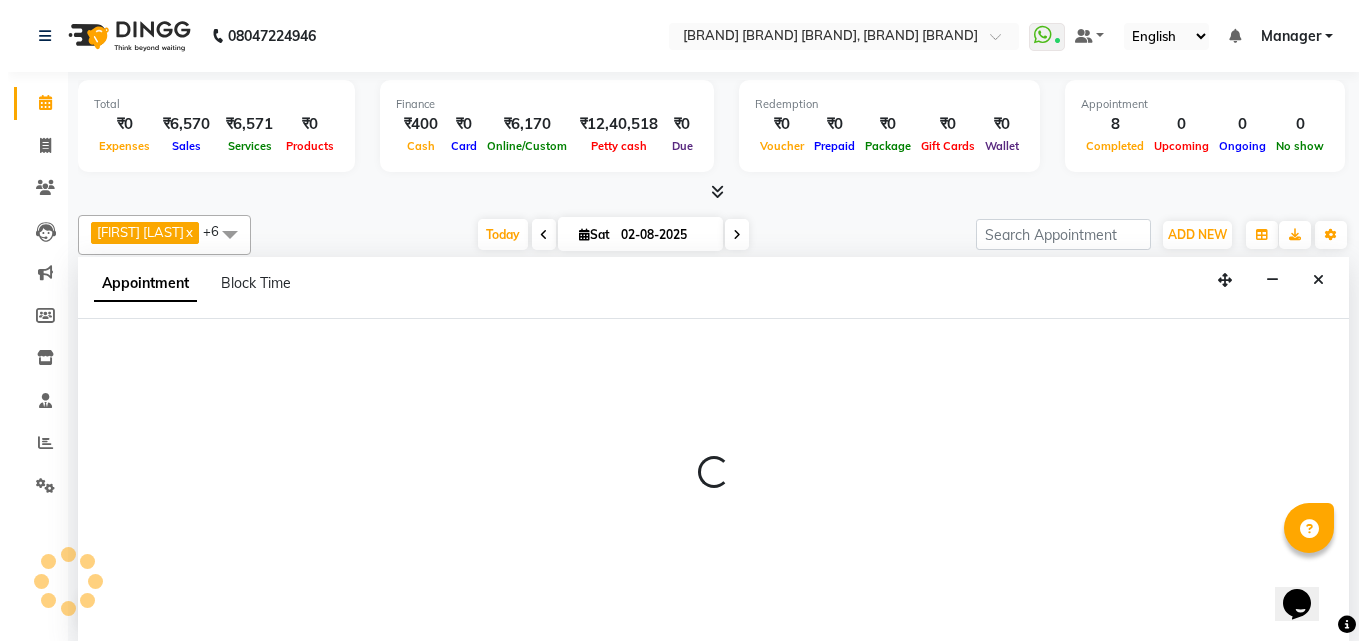 scroll, scrollTop: 1, scrollLeft: 0, axis: vertical 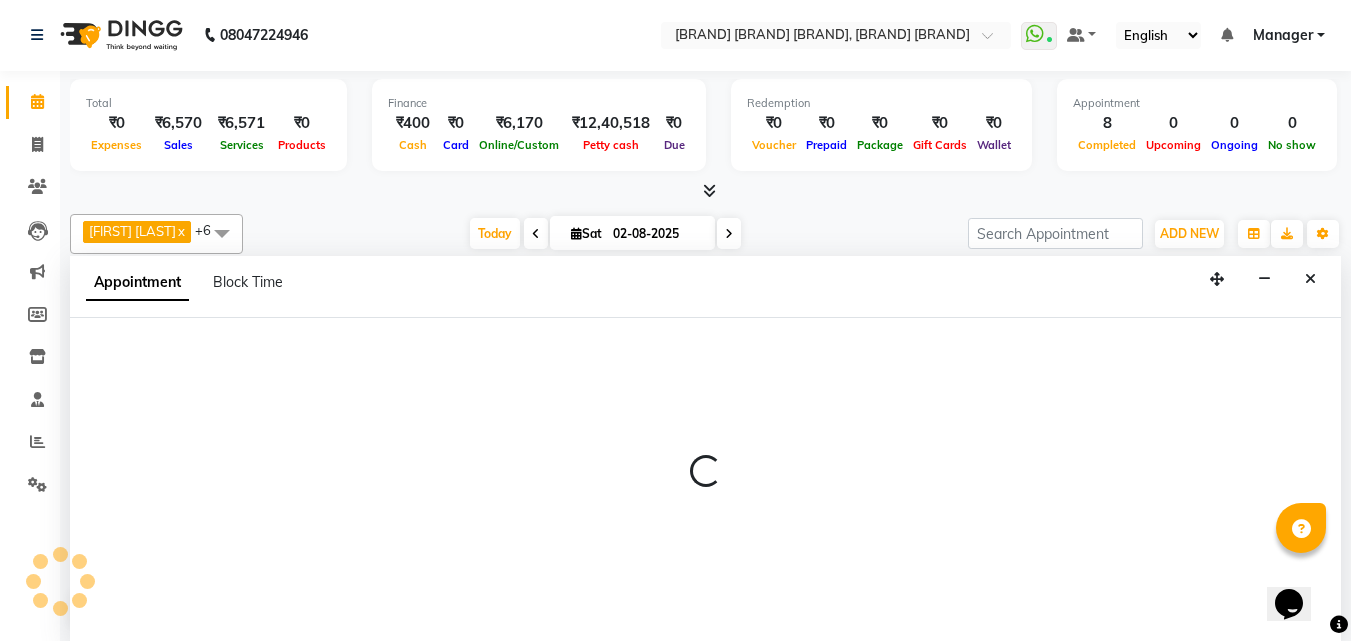 select on "52968" 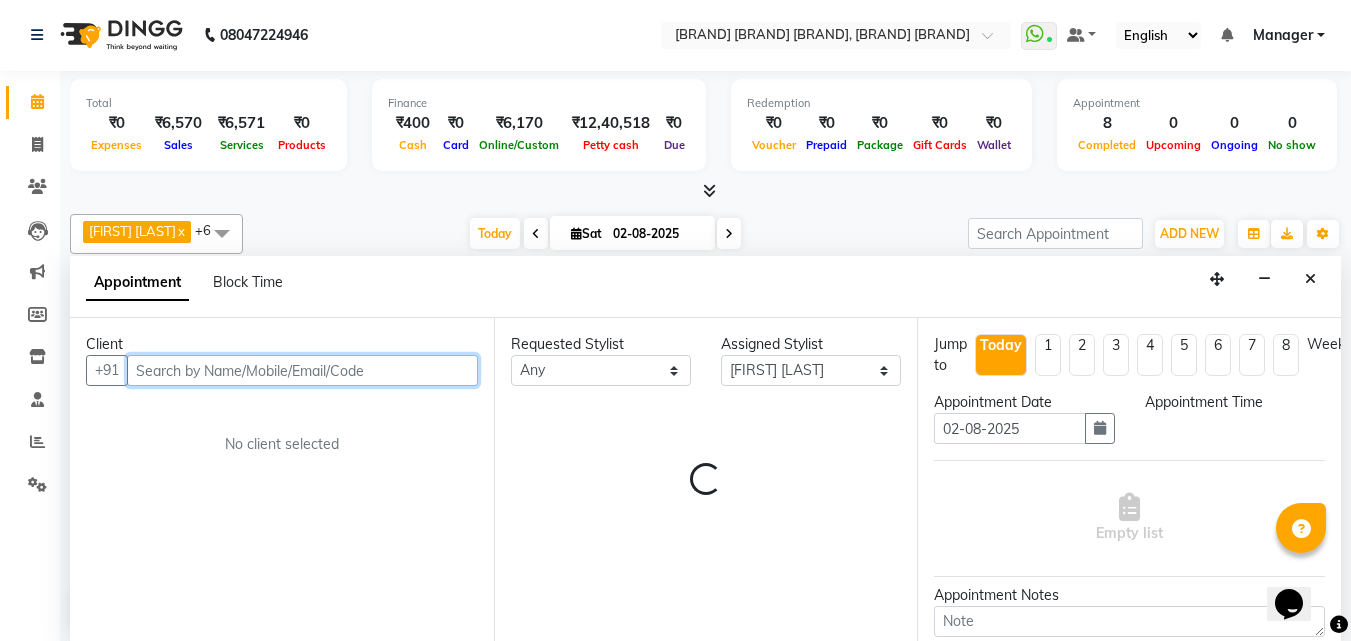 select on "855" 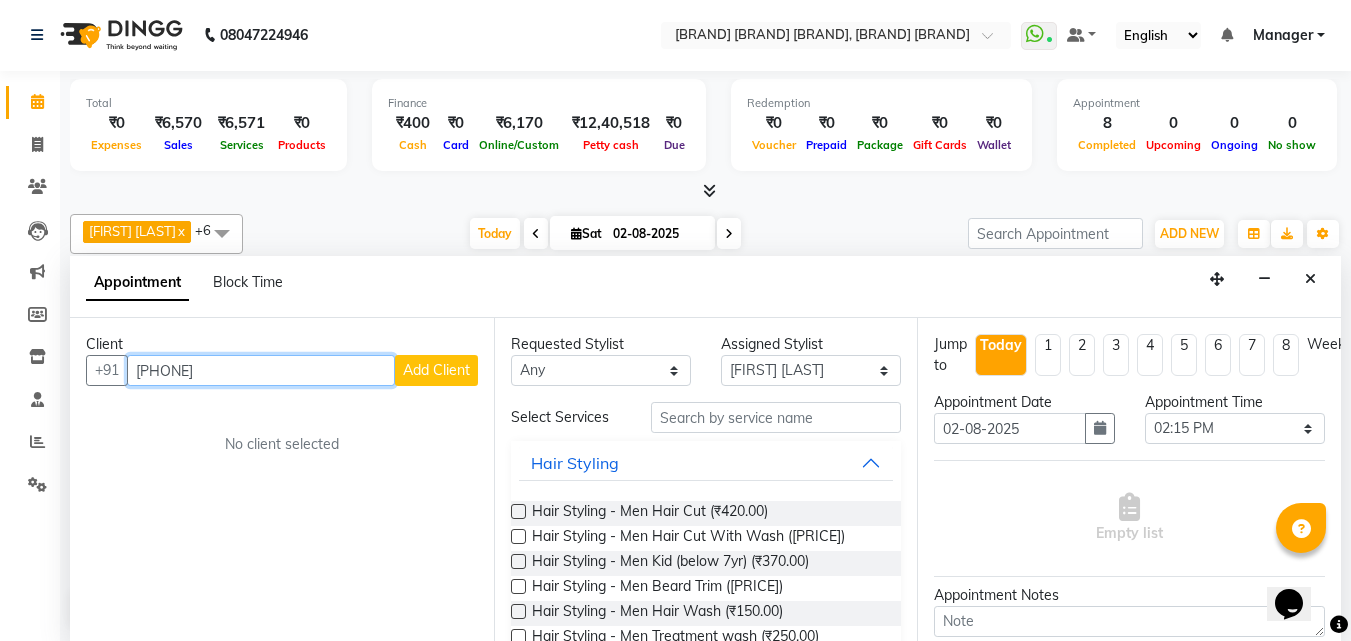 type on "[PHONE]" 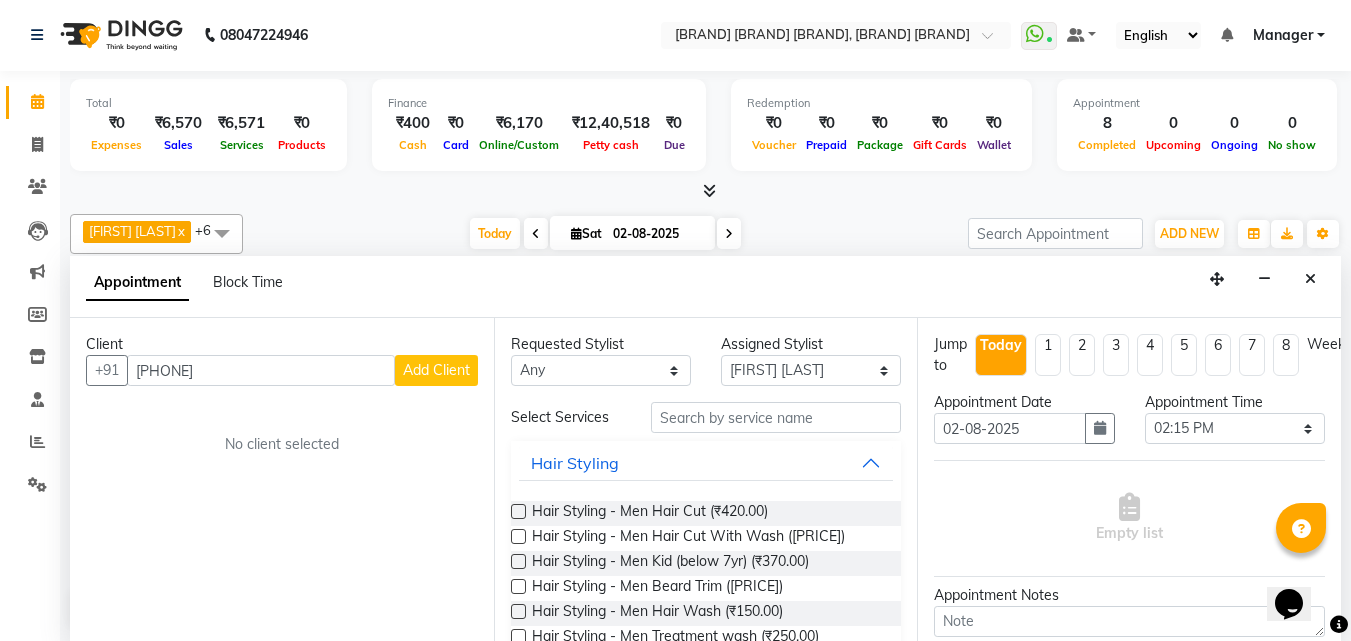 click on "Add Client" at bounding box center (436, 370) 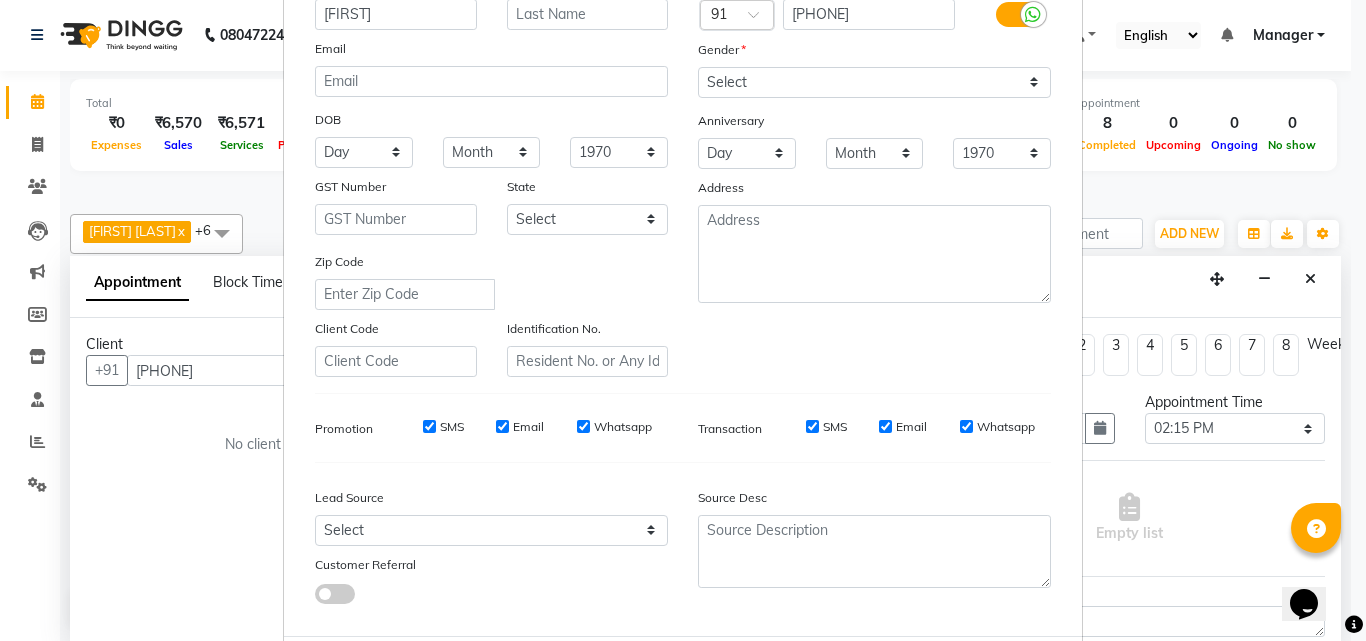scroll, scrollTop: 82, scrollLeft: 0, axis: vertical 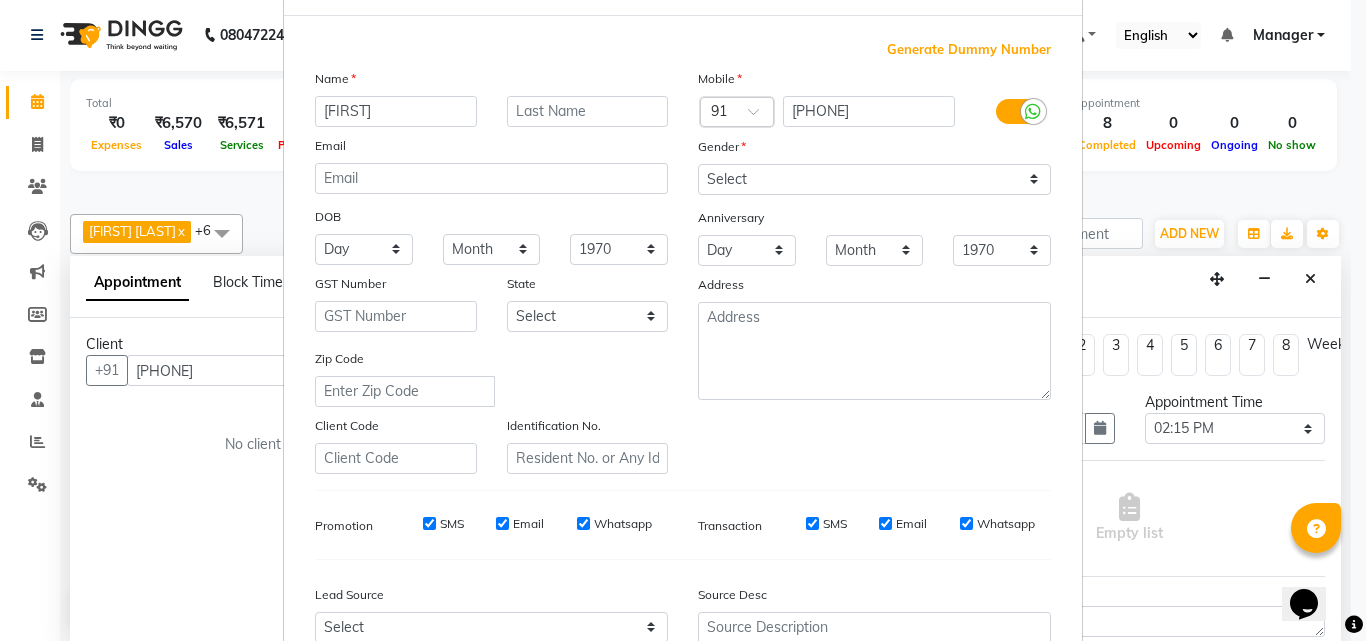 type on "[FIRST]" 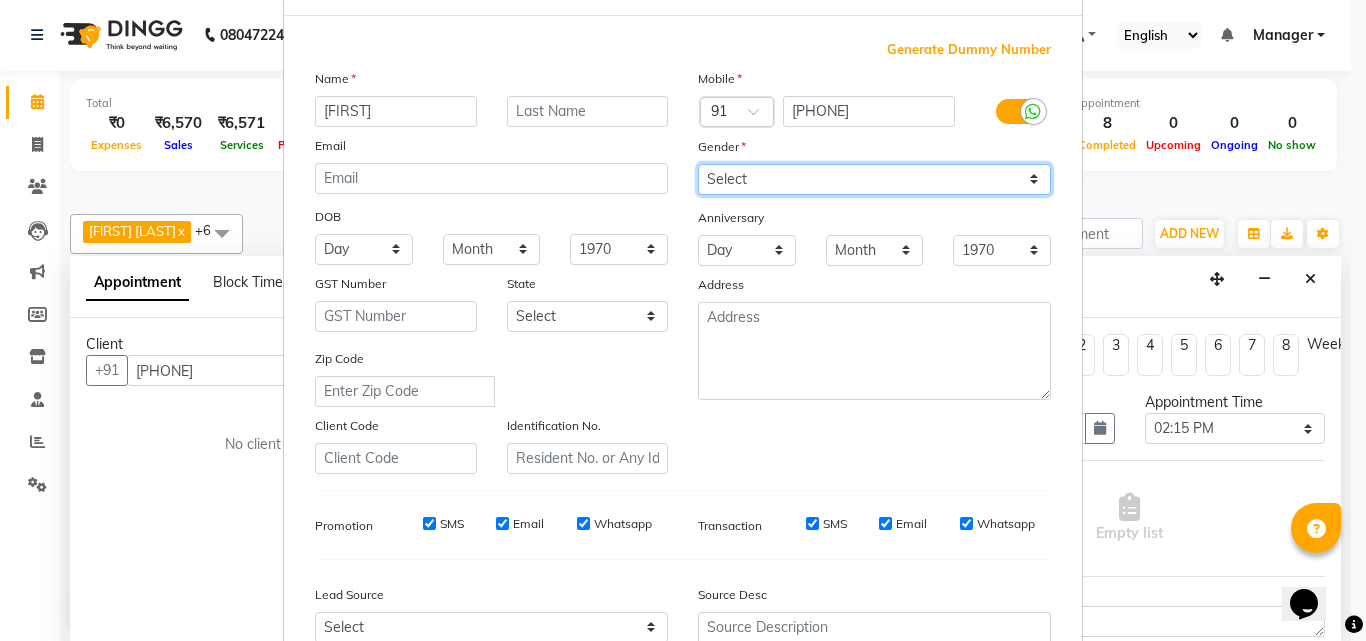 click on "Select Male Female Other Prefer Not To Say" at bounding box center [874, 179] 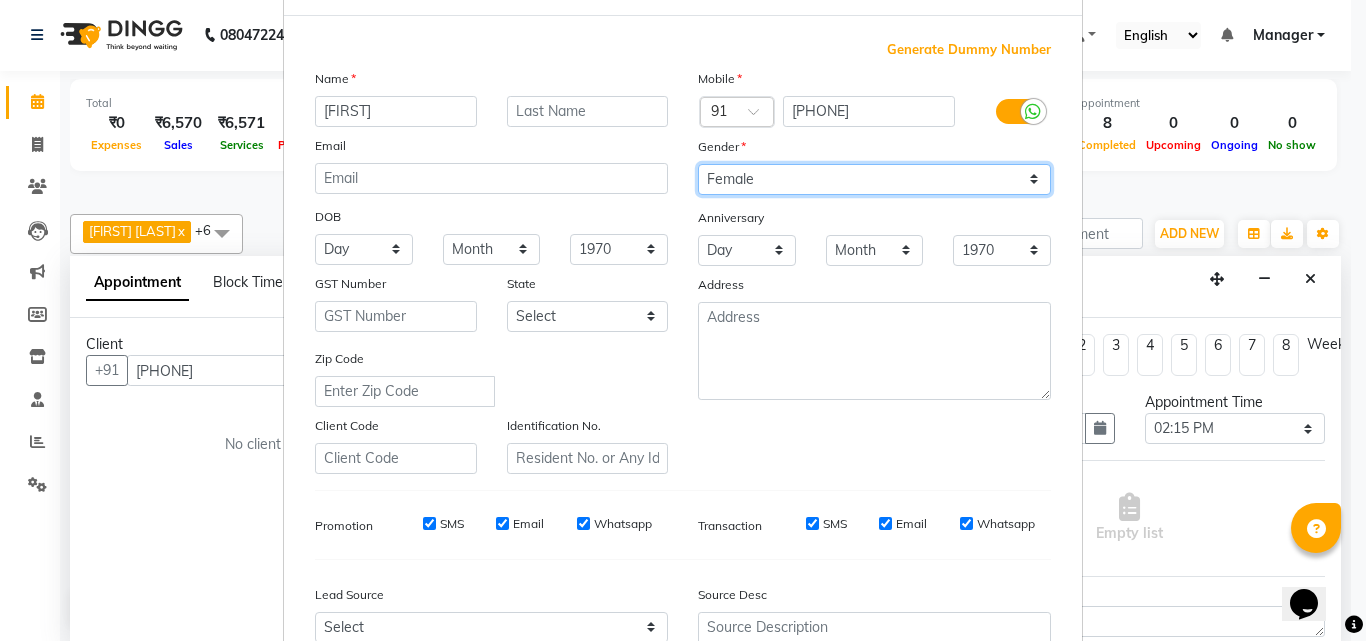 click on "Select Male Female Other Prefer Not To Say" at bounding box center [874, 179] 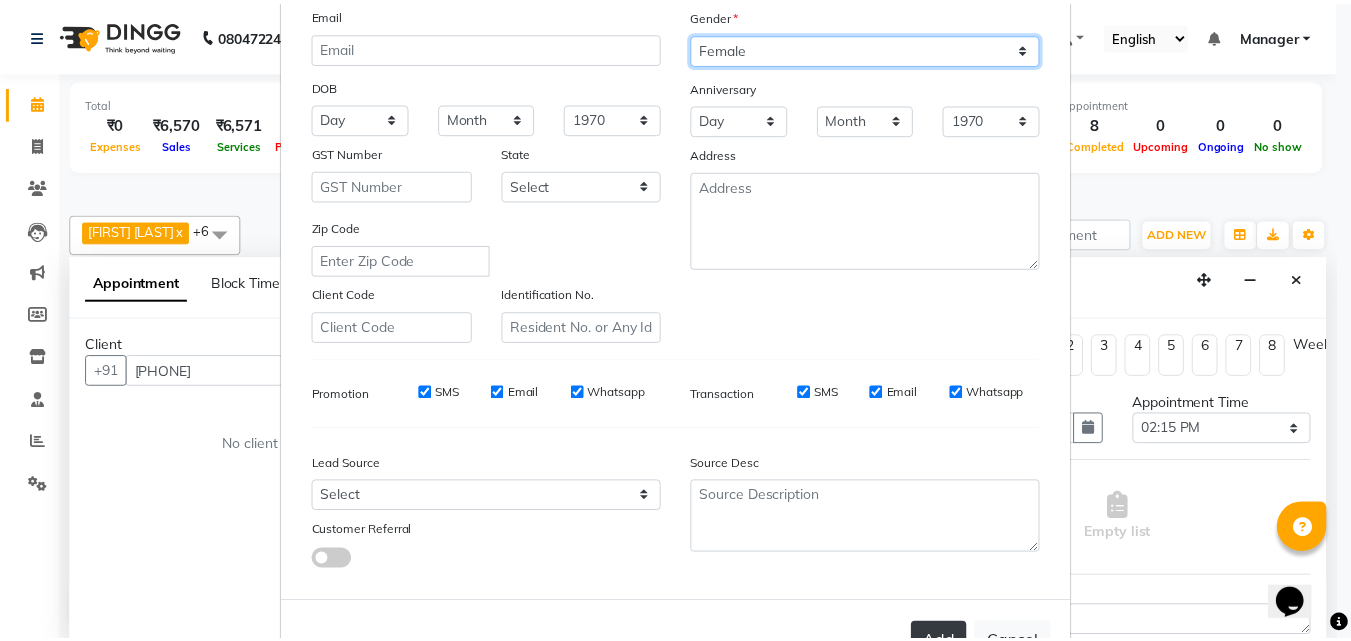 scroll, scrollTop: 282, scrollLeft: 0, axis: vertical 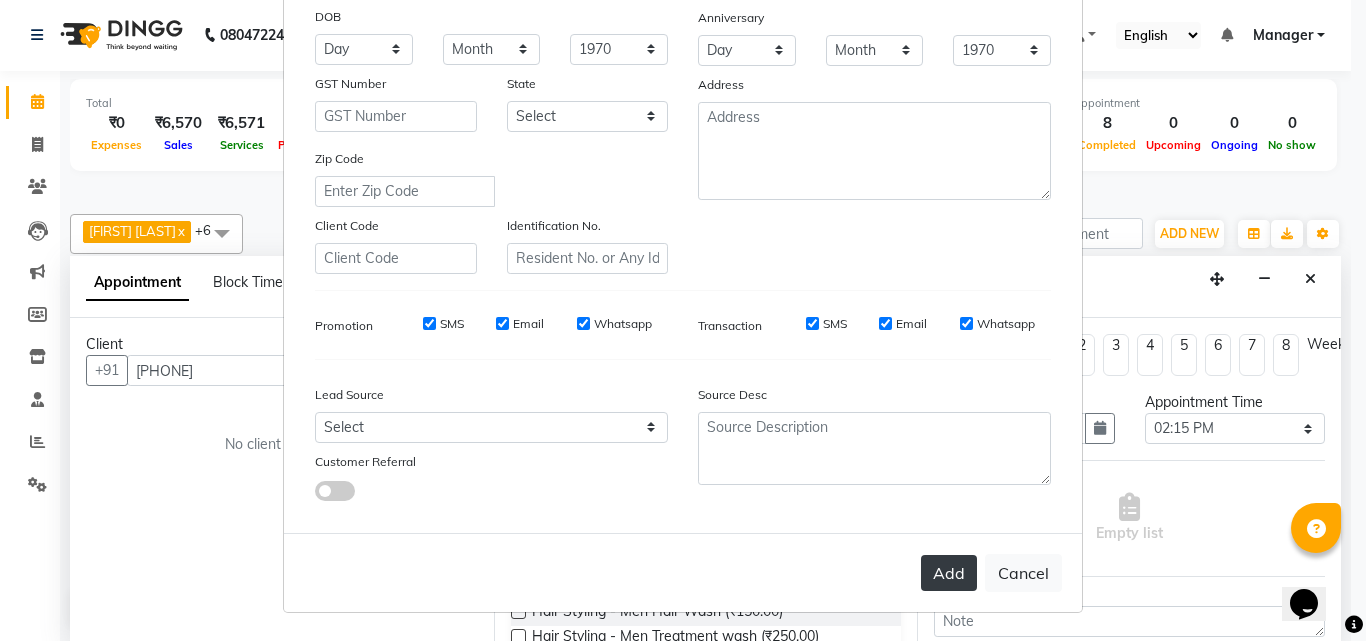 click on "Add" at bounding box center (949, 573) 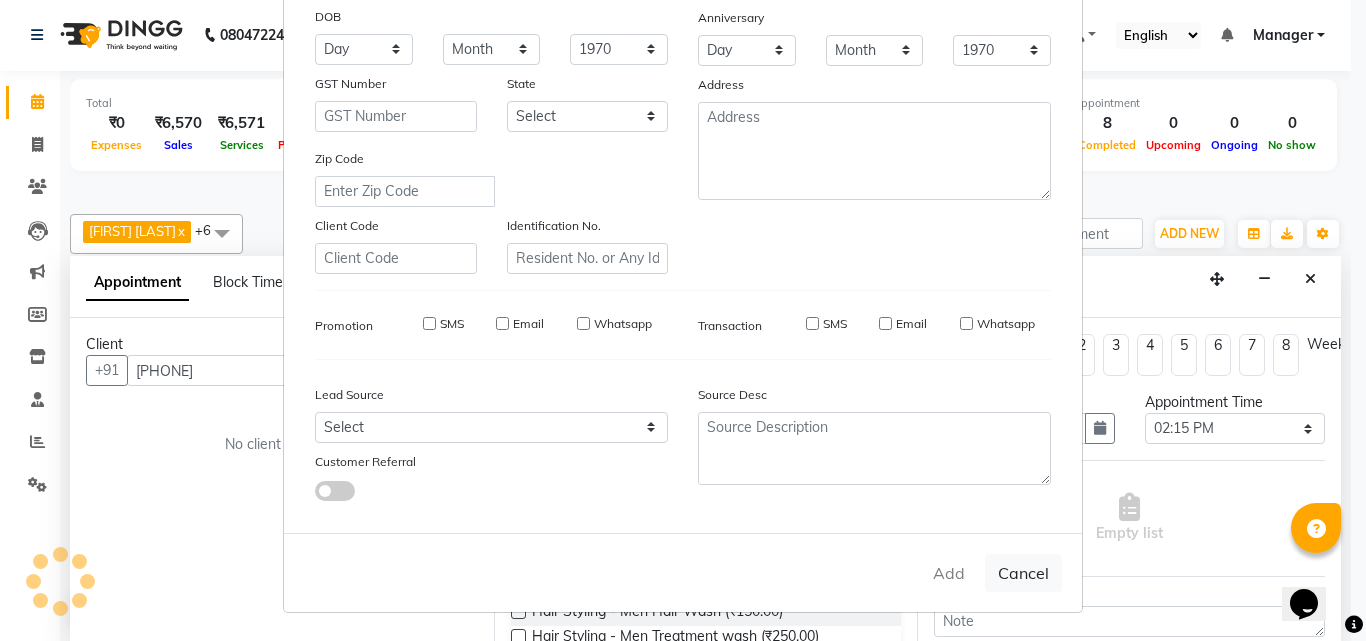type on "98******07" 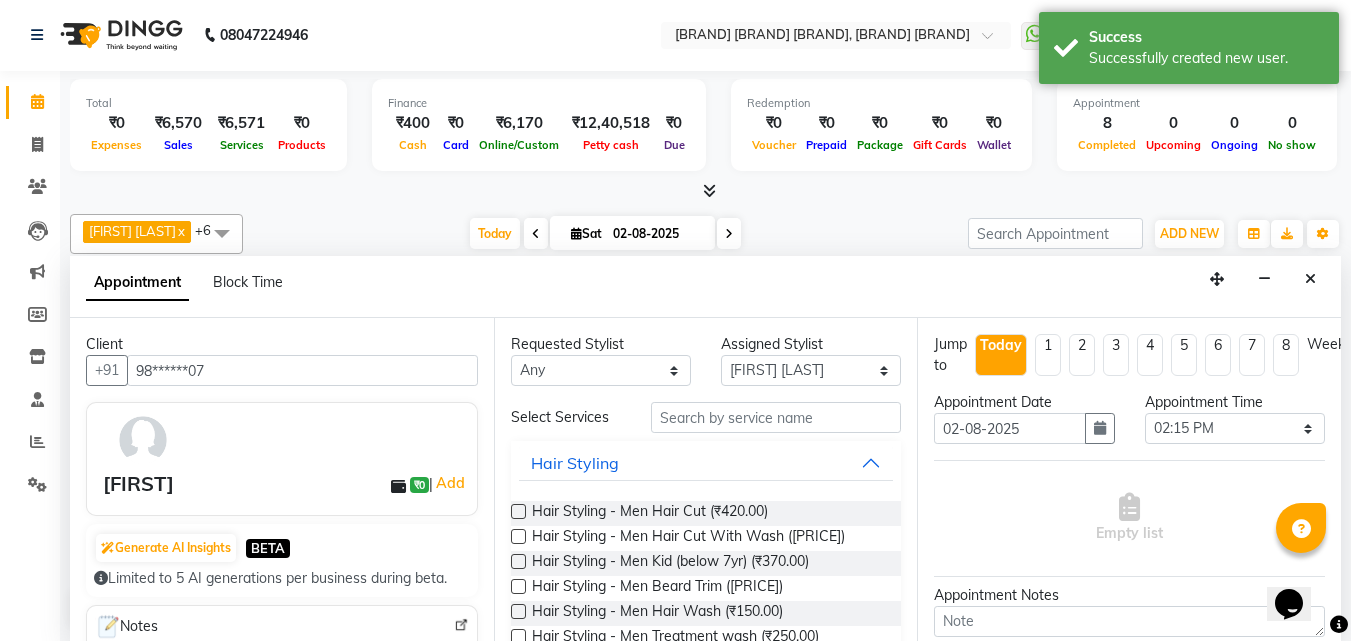 click on "Select Services    Hair Styling Hair Styling - Men Hair Cut ([PRICE]) Hair Styling - Men Hair Cut With Wash ([PRICE]) Hair Styling - Men Kid (below 7yr) ([PRICE]) Hair Styling - Men Beard Trim ([PRICE]) Hair Styling - Men Hair Wash ([PRICE]) Hair Styling - Men Treatment wash ([PRICE]) Hair Styling - Men Ironing Upto Shoulder ([PRICE]) Hair Styling - Men Blowdry Up To Shoulder ([PRICE]) Hair Styling - Men Majirel Touch Up ([PRICE]) Hair Styling - Men Inoa Touch Up ([PRICE]) Hair Styling - Men Streaking ([PRICE]) Hair Styling - Women Hair Cut ([PRICE]) Hair Styling - Women Hair Cut With Wash ([PRICE]) Hair Styling - Women Kid (below 7yr) ([PRICE]) Hair Styling - Women Hair Wash ([PRICE]) Hair Styling - Women Treatment wash ([PRICE]) Hair Styling - Women Hair Blowdry Up To Shoulder ([PRICE]) Hair Styling - Women Blowdry Below Shoulder ([PRICE]) Hair Styling - Women Blowdry Up To Waist ([PRICE]) Hair Styling - Women Hair Blowdry Up To Shoulder 1 ([PRICE])" at bounding box center [706, 1394] 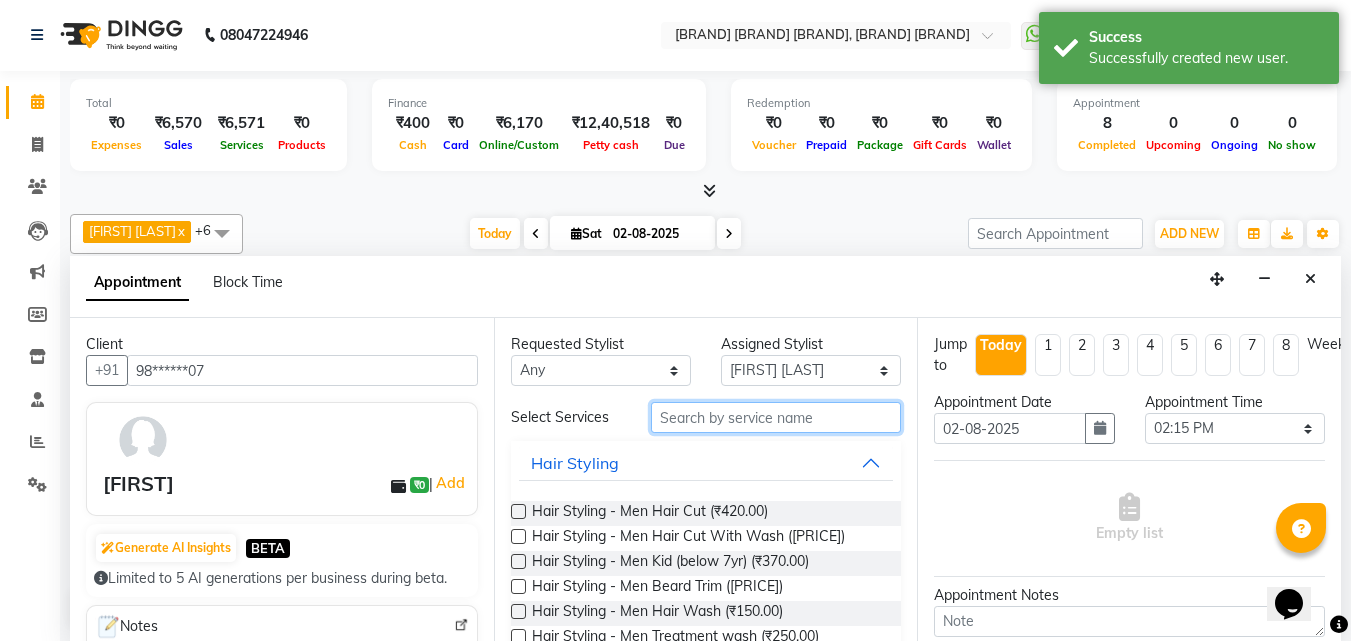 click at bounding box center (776, 417) 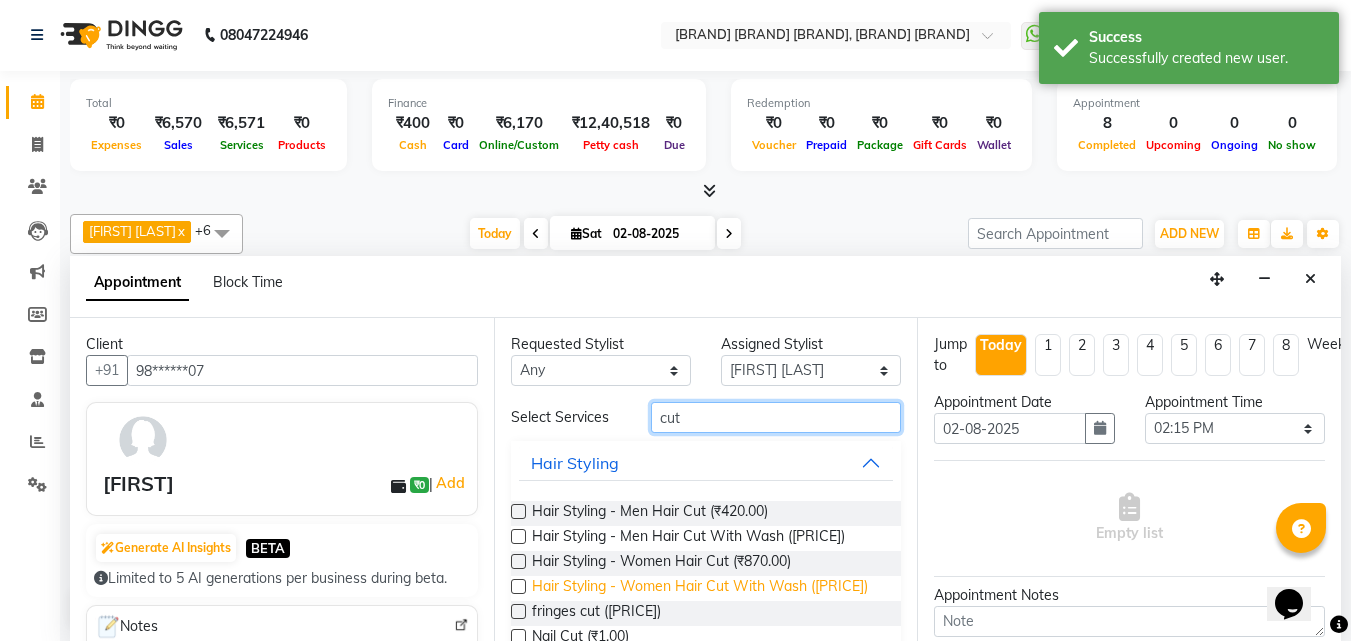 type on "cut" 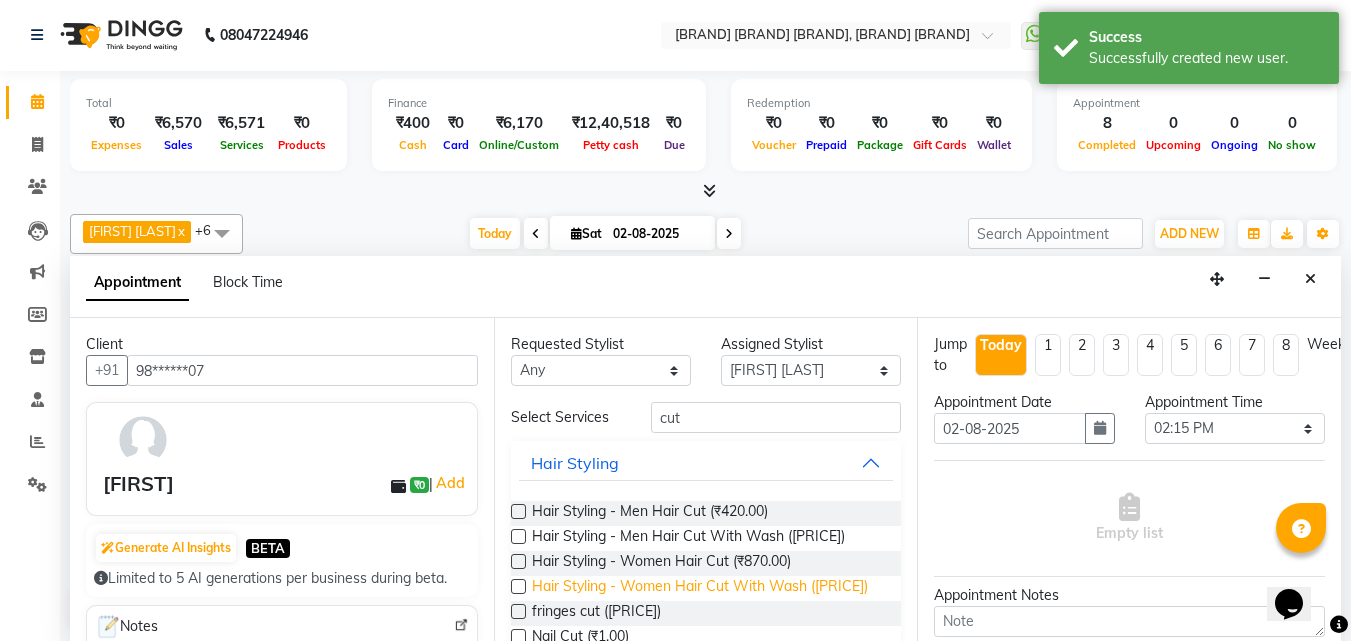 click on "Hair Styling - Women Hair Cut With Wash ([PRICE])" at bounding box center [700, 588] 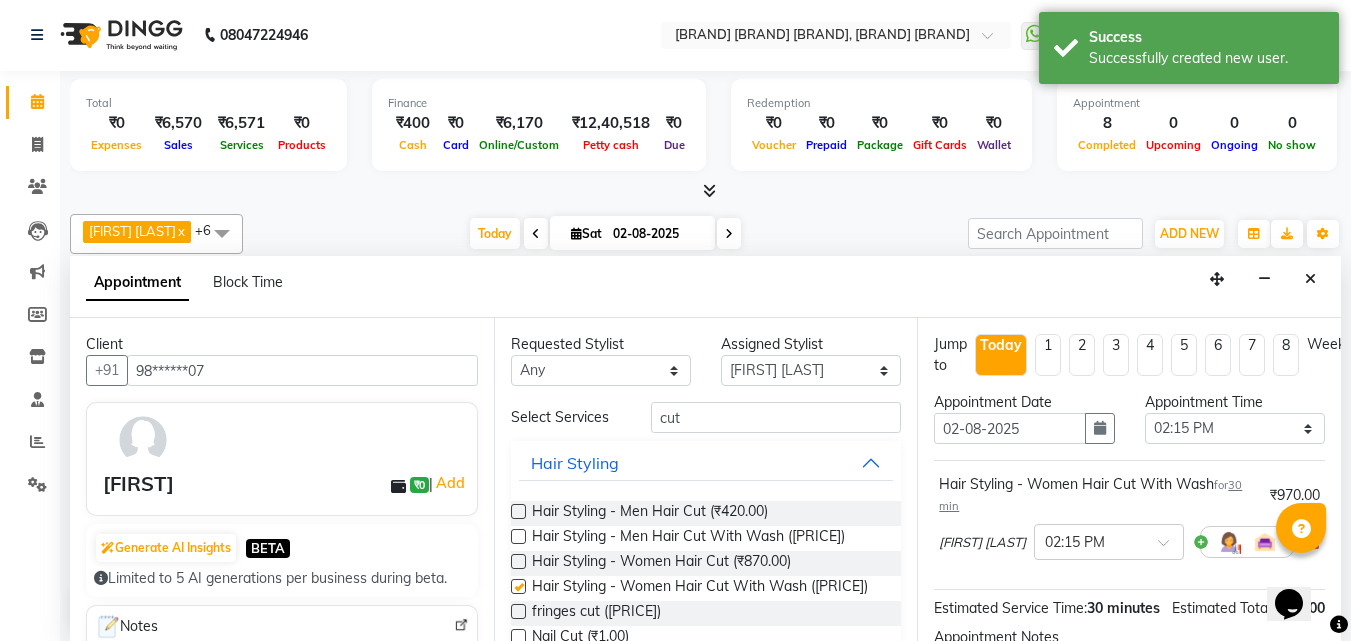 checkbox on "false" 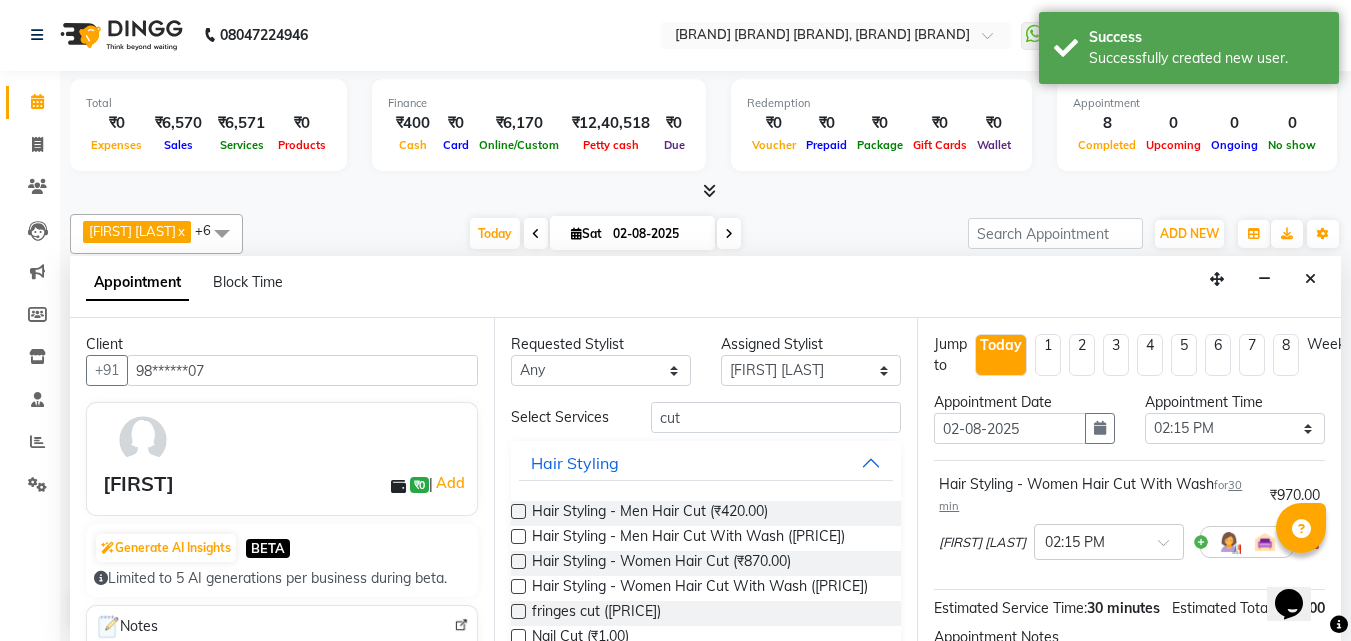 click on "Hair Styling" at bounding box center [706, 463] 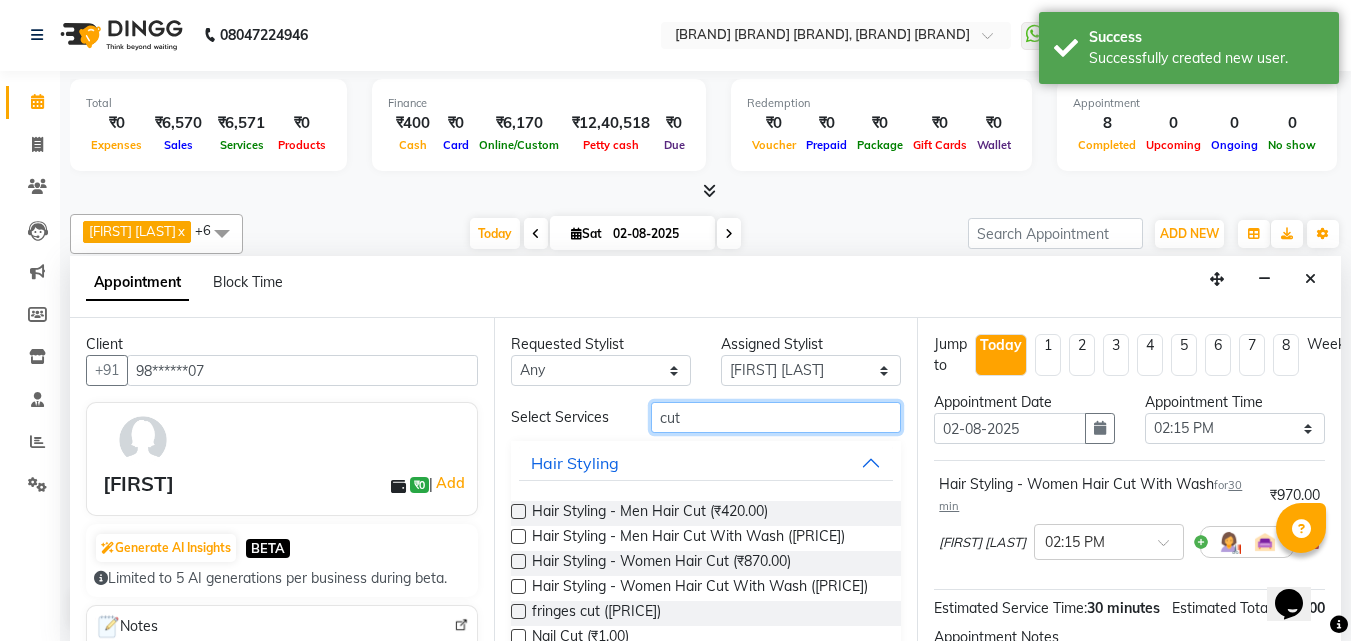 click on "cut" at bounding box center (776, 417) 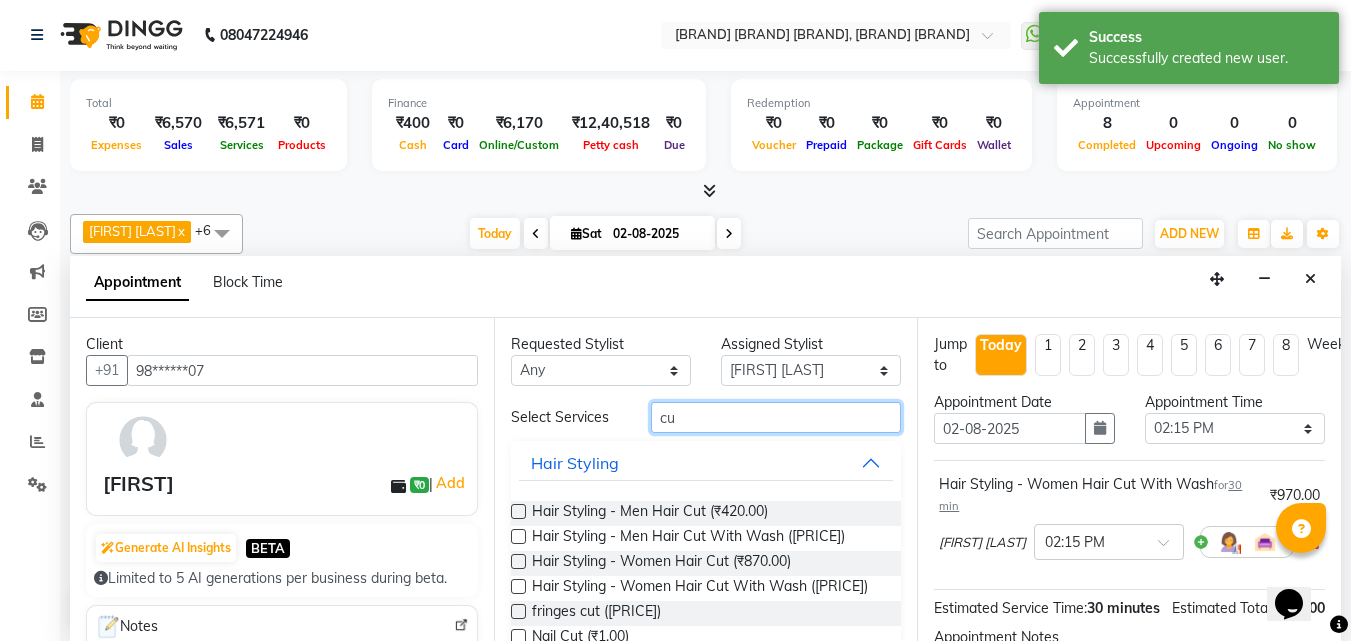 type on "c" 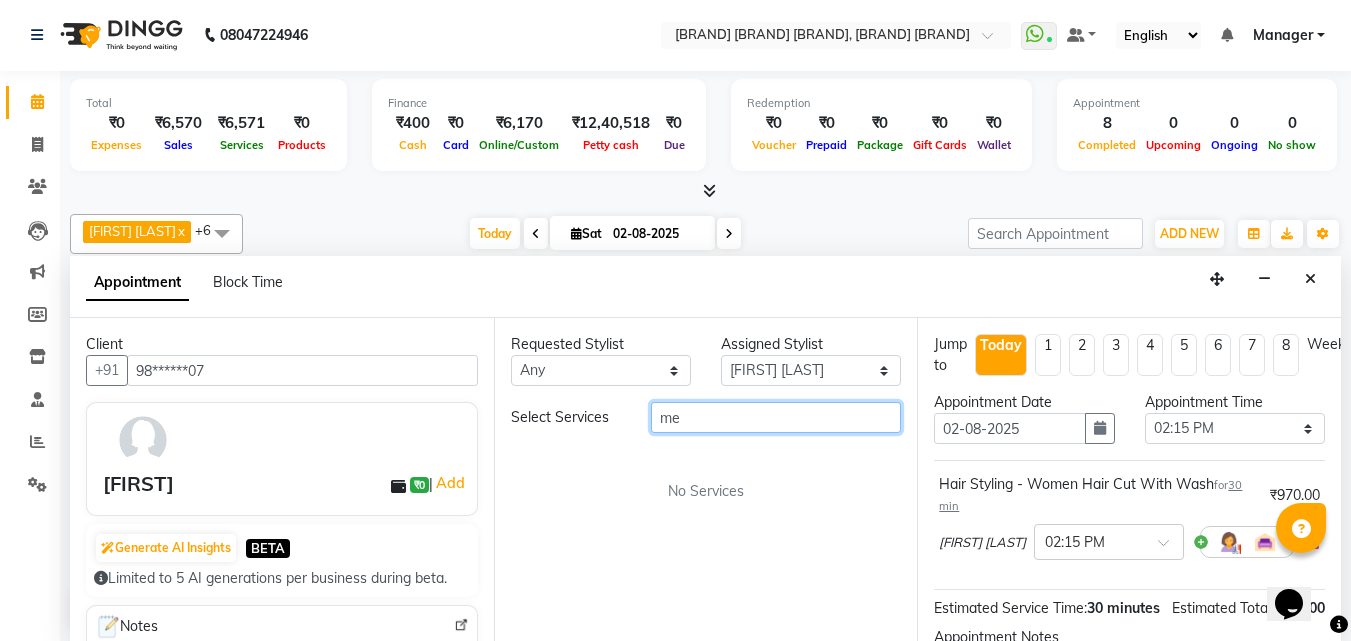type on "m" 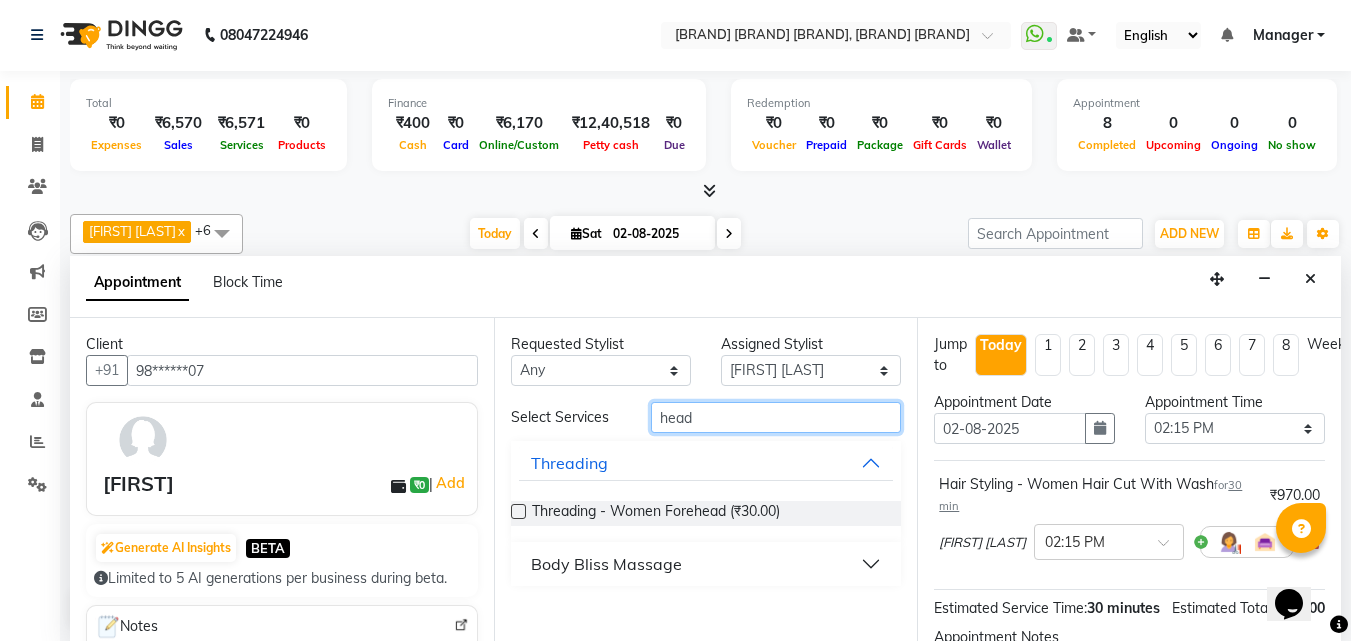 type on "head" 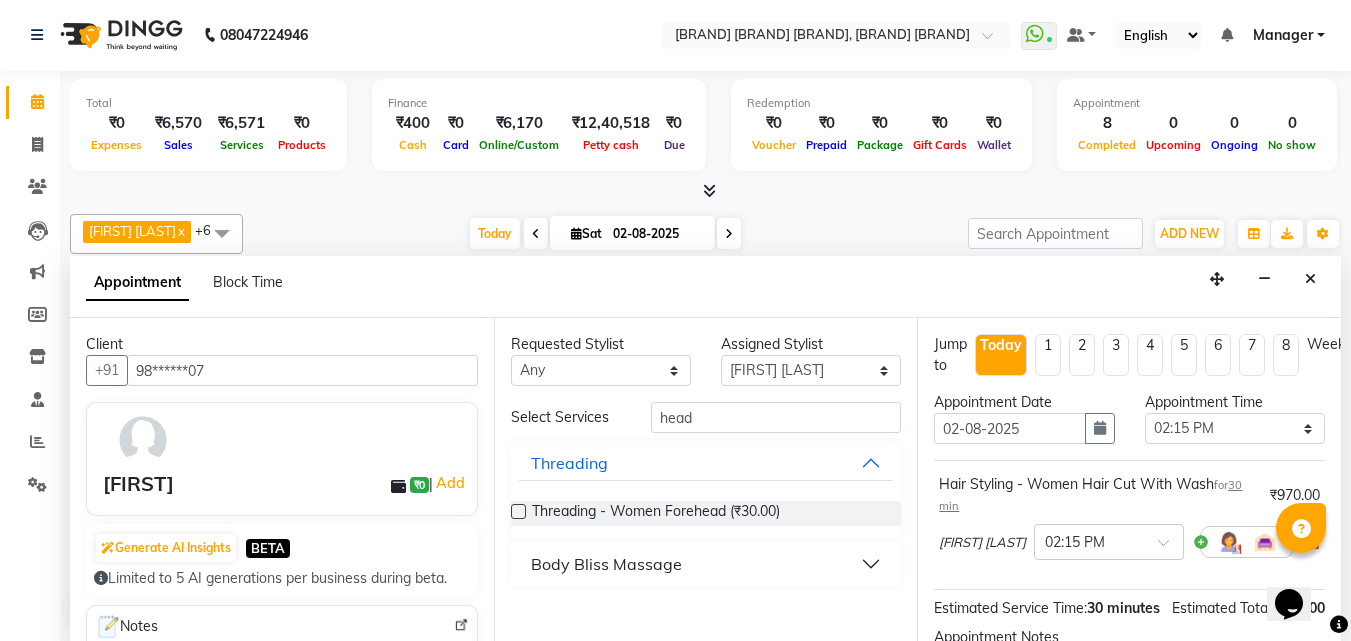 click on "Body Bliss Massage" at bounding box center [706, 564] 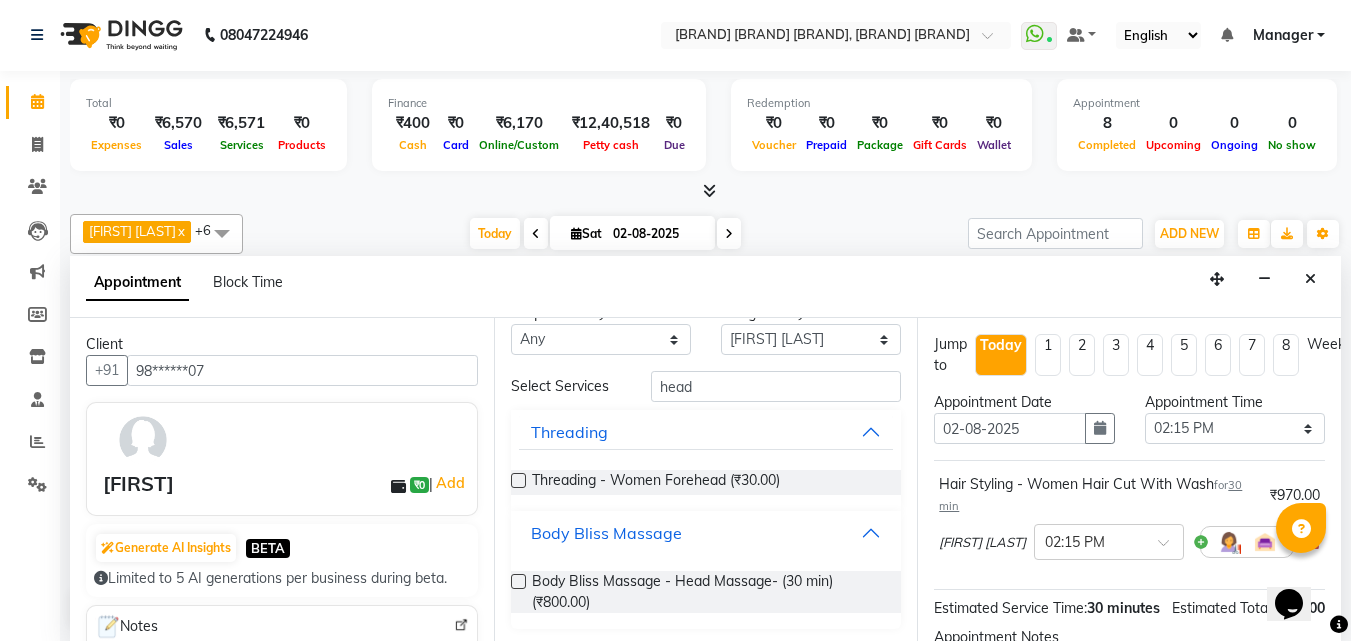 scroll, scrollTop: 32, scrollLeft: 0, axis: vertical 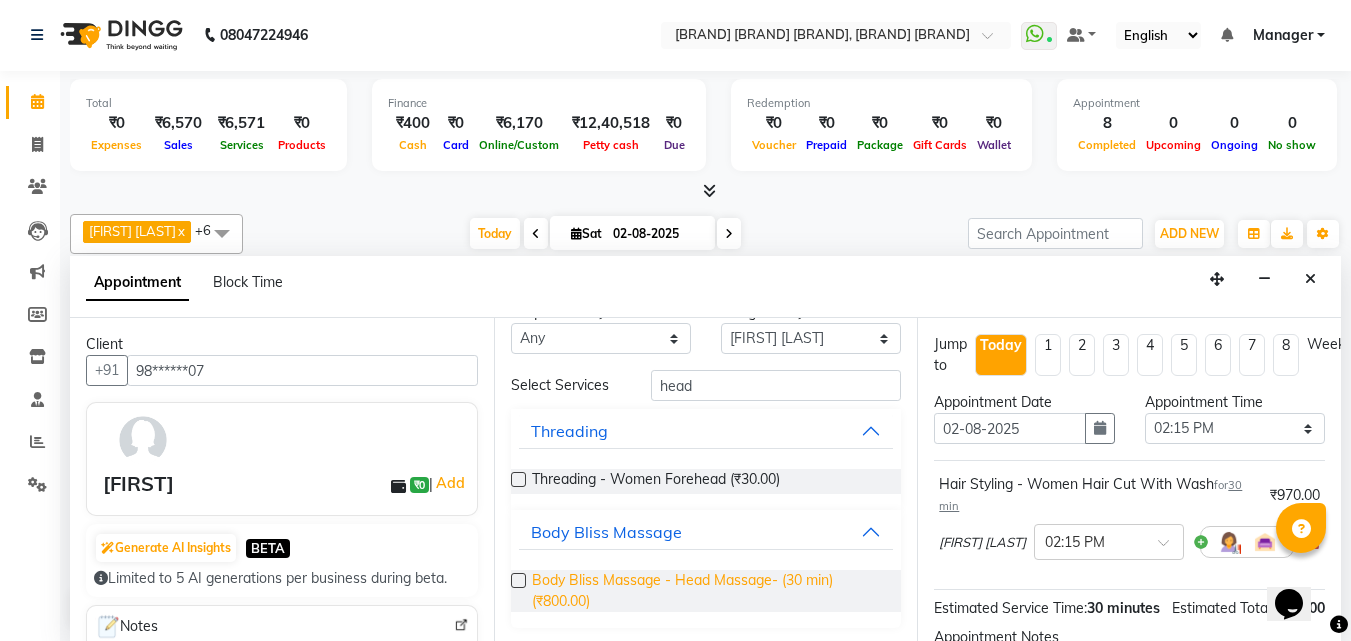 click on "Body Bliss Massage - Head Massage- (30 min) (₹800.00)" at bounding box center [709, 591] 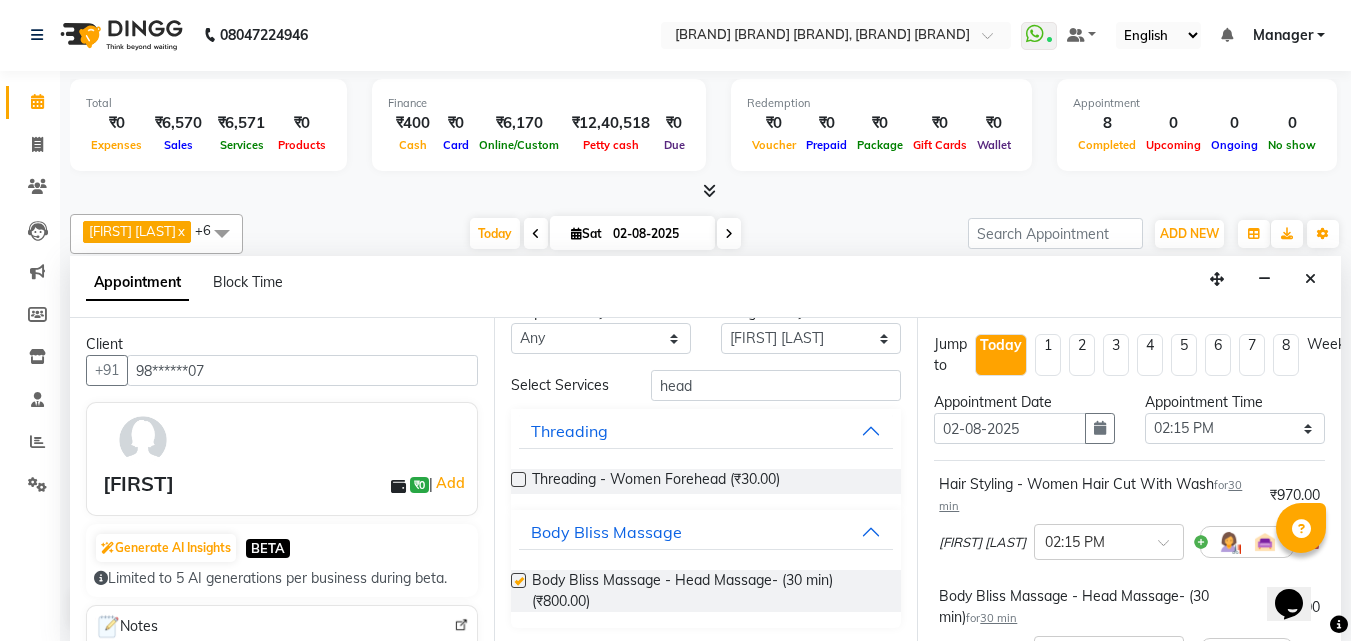 checkbox on "false" 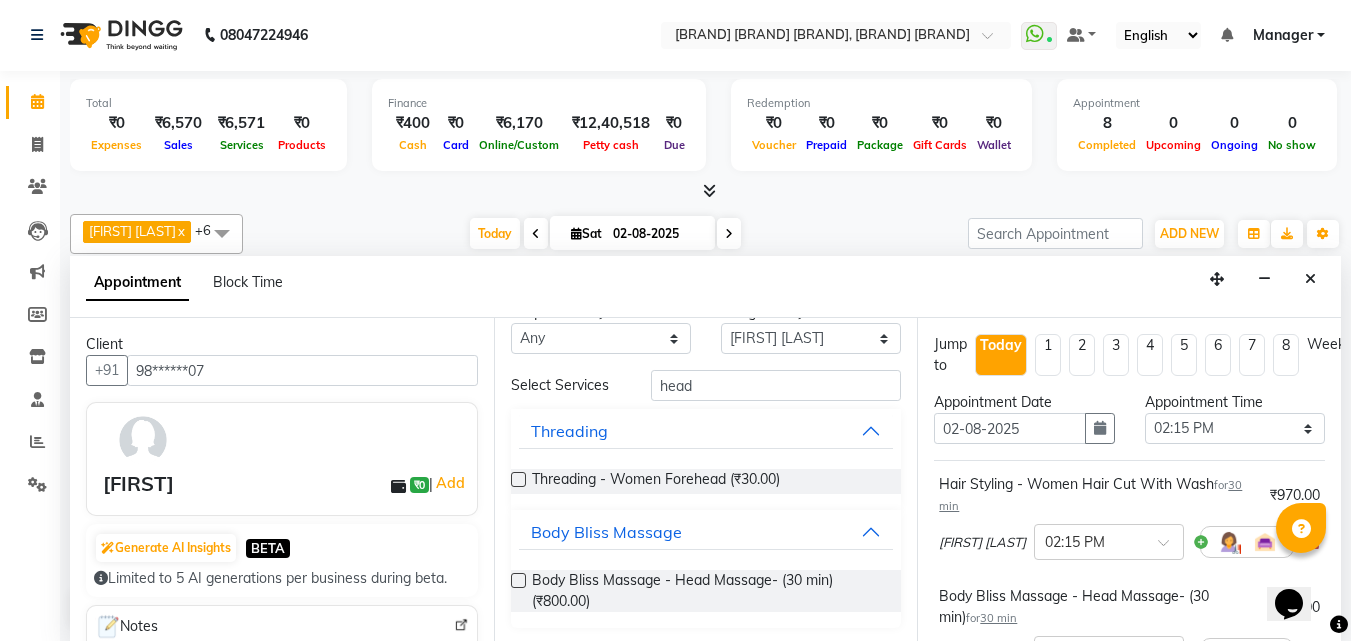 scroll, scrollTop: 357, scrollLeft: 0, axis: vertical 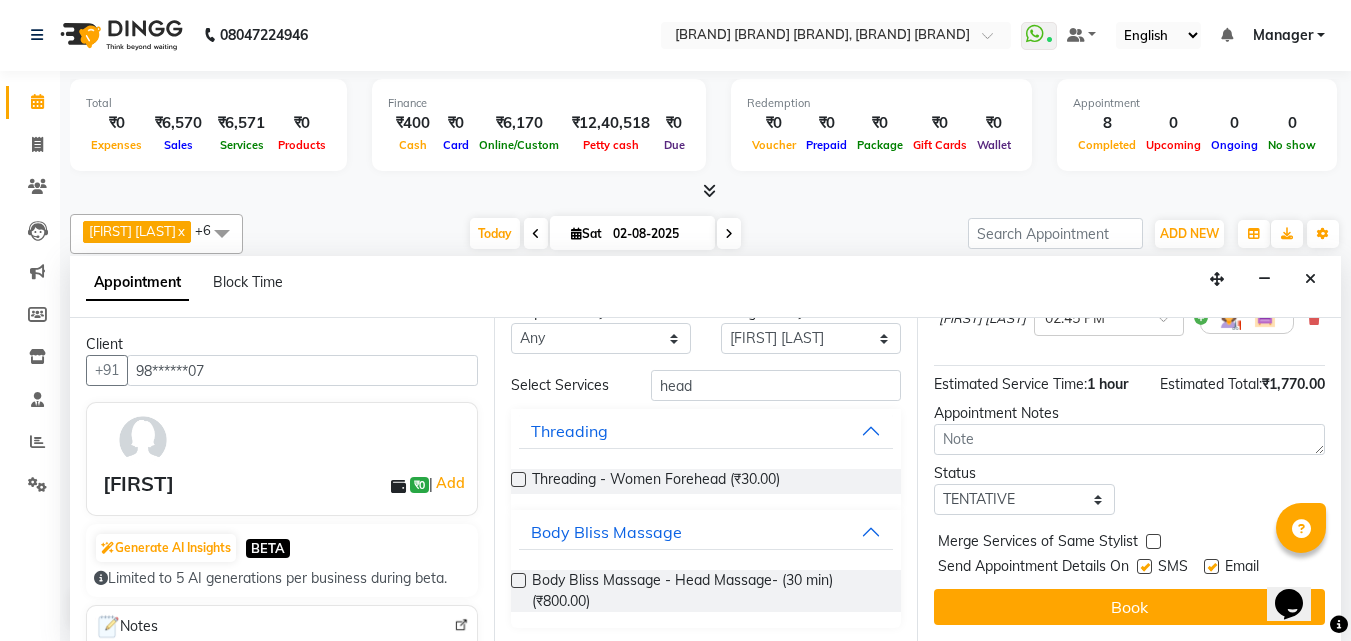 click at bounding box center (1144, 566) 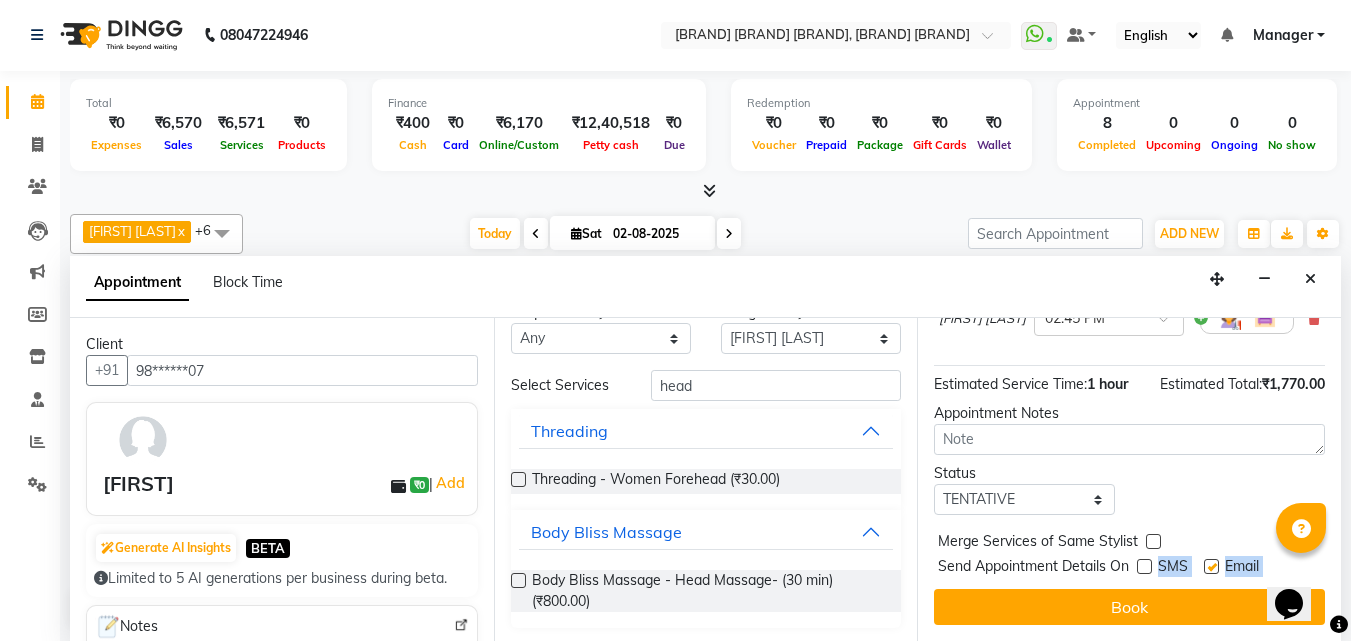drag, startPoint x: 1138, startPoint y: 566, endPoint x: 1037, endPoint y: 571, distance: 101.12369 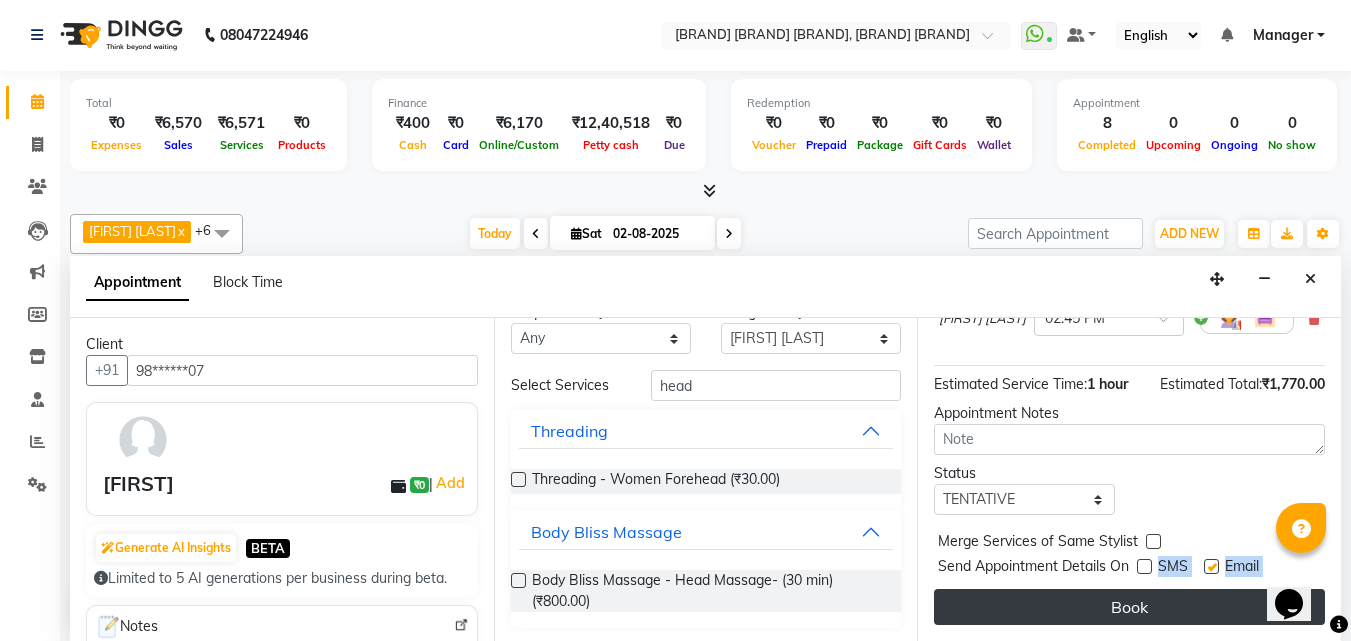 click on "Book" at bounding box center [1129, 607] 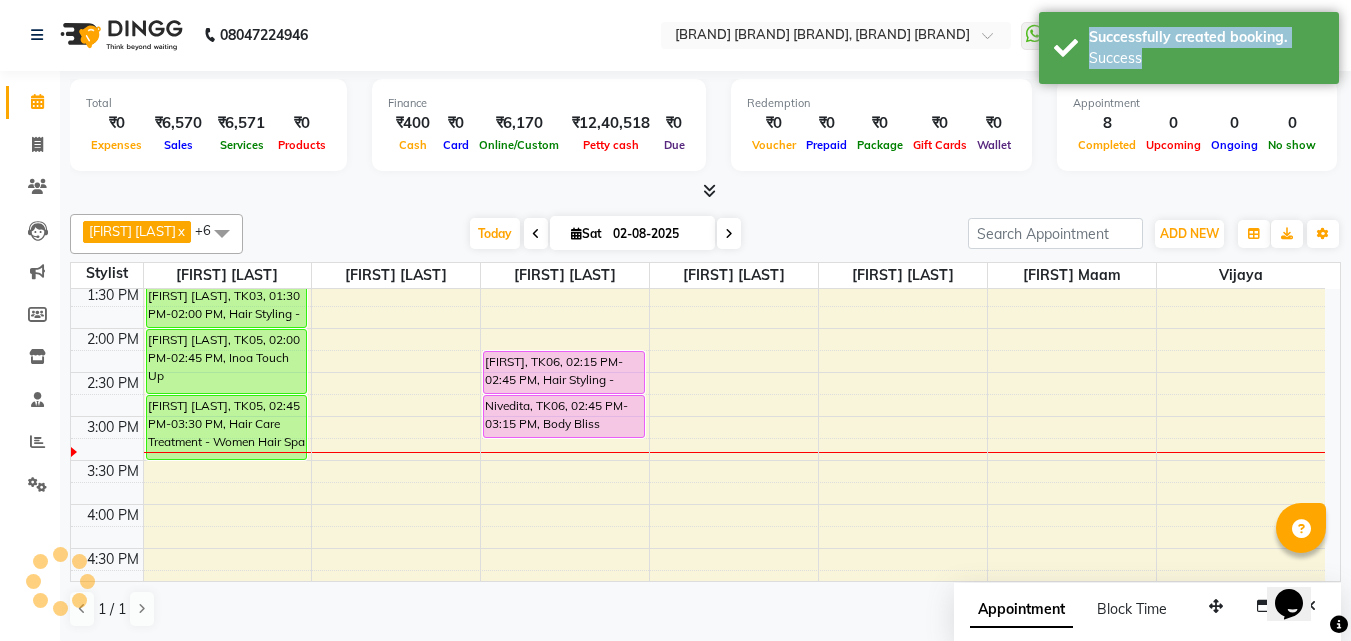 scroll, scrollTop: 0, scrollLeft: 0, axis: both 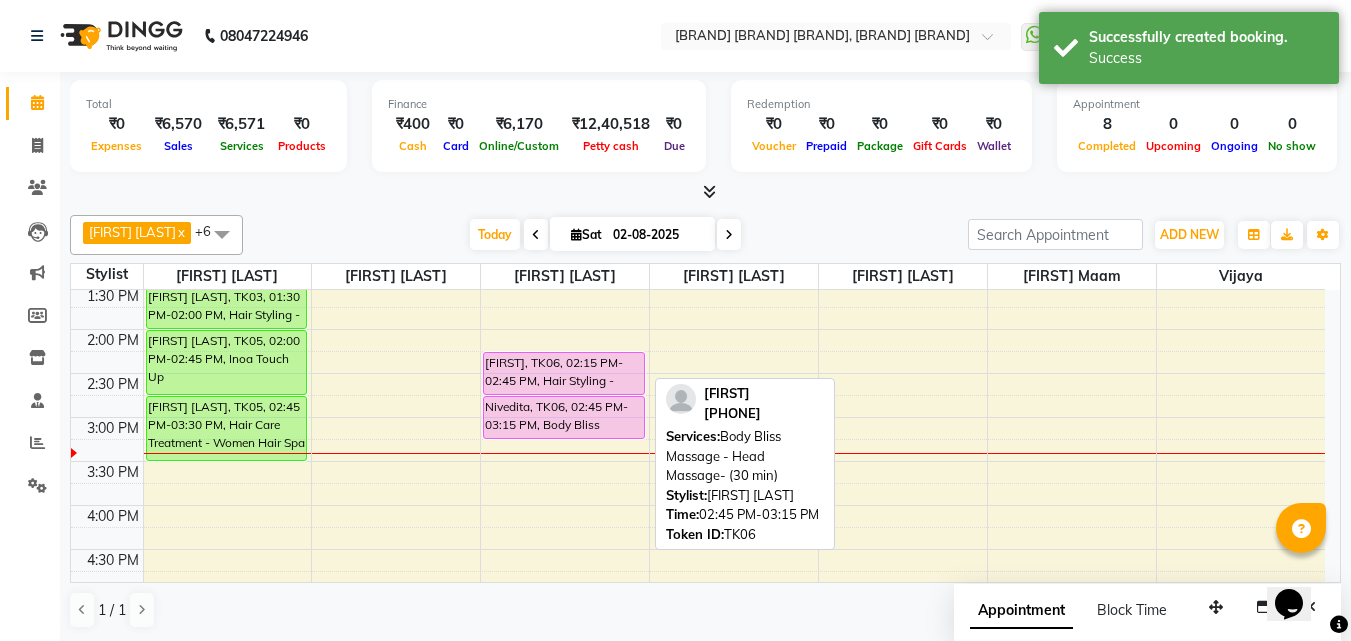 click on "Nivedita, TK06, 02:45 PM-03:15 PM, Body Bliss Massage - Head Massage- (30 min)" at bounding box center [564, 417] 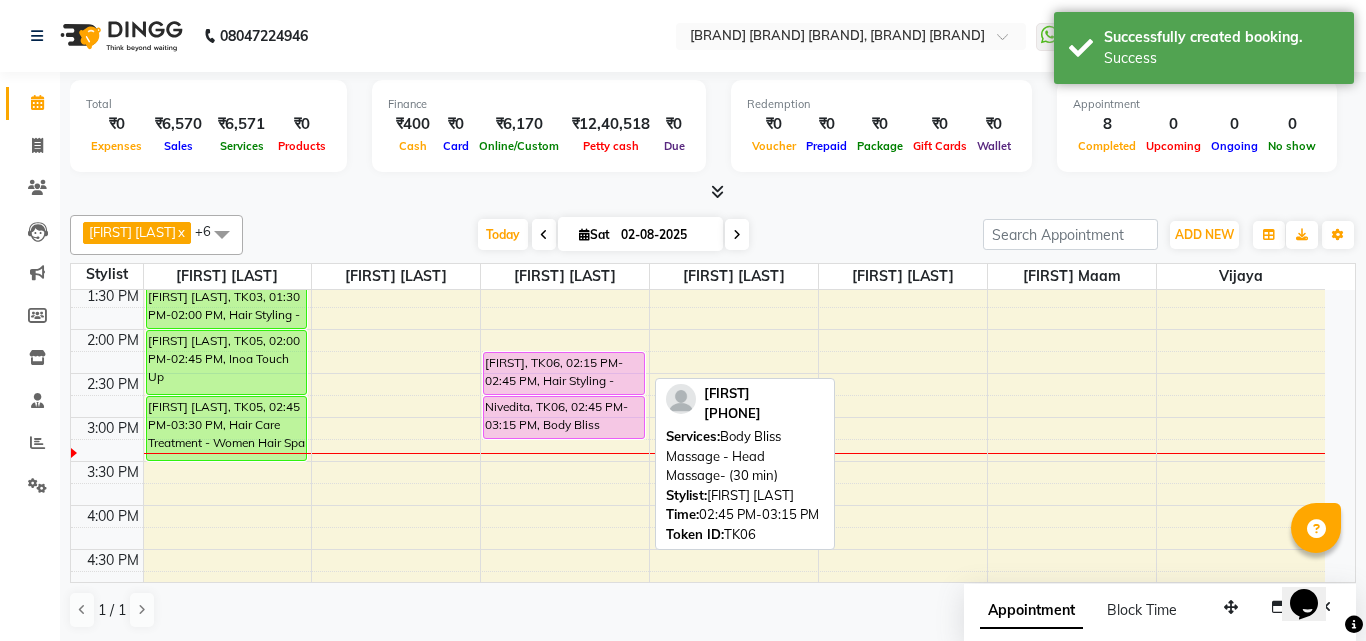select on "7" 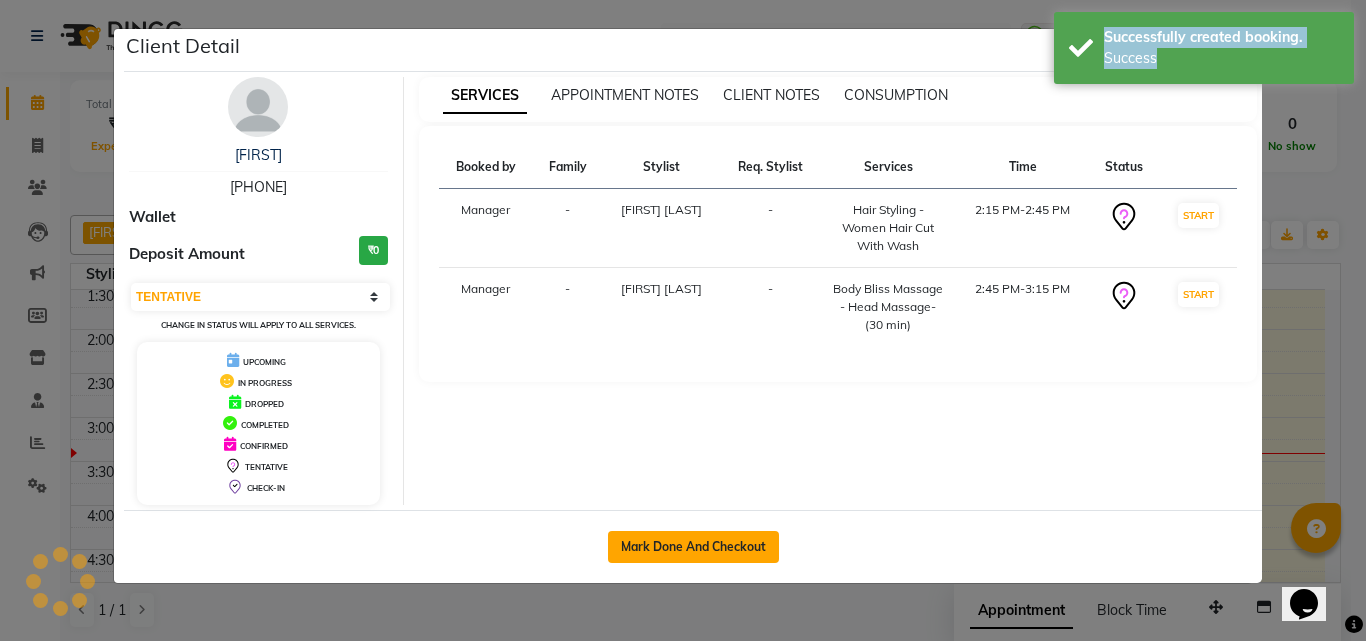 click on "Mark Done And Checkout" 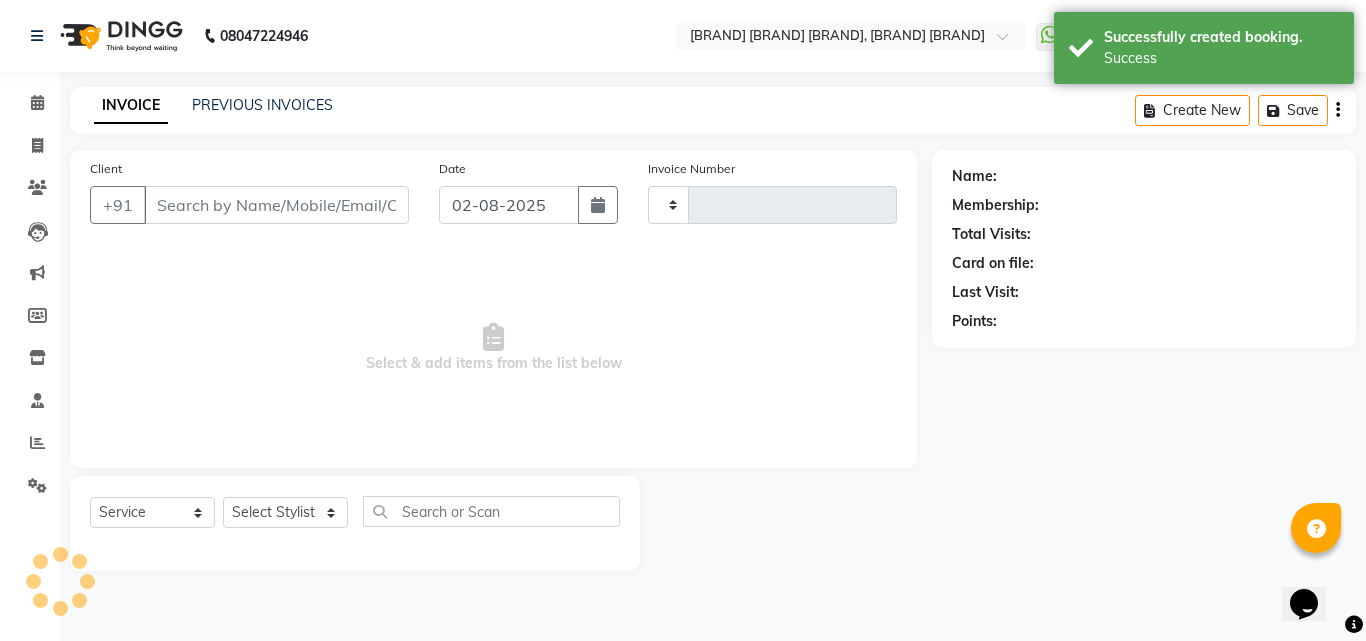 type on "1994" 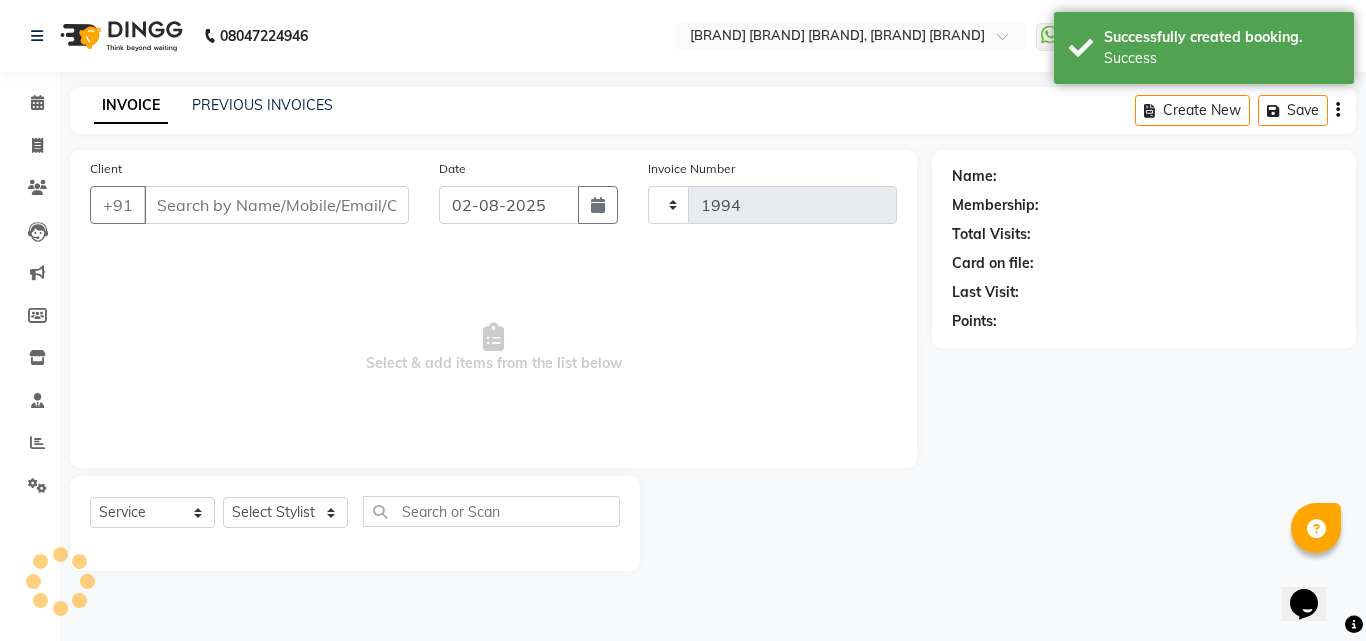 select on "6713" 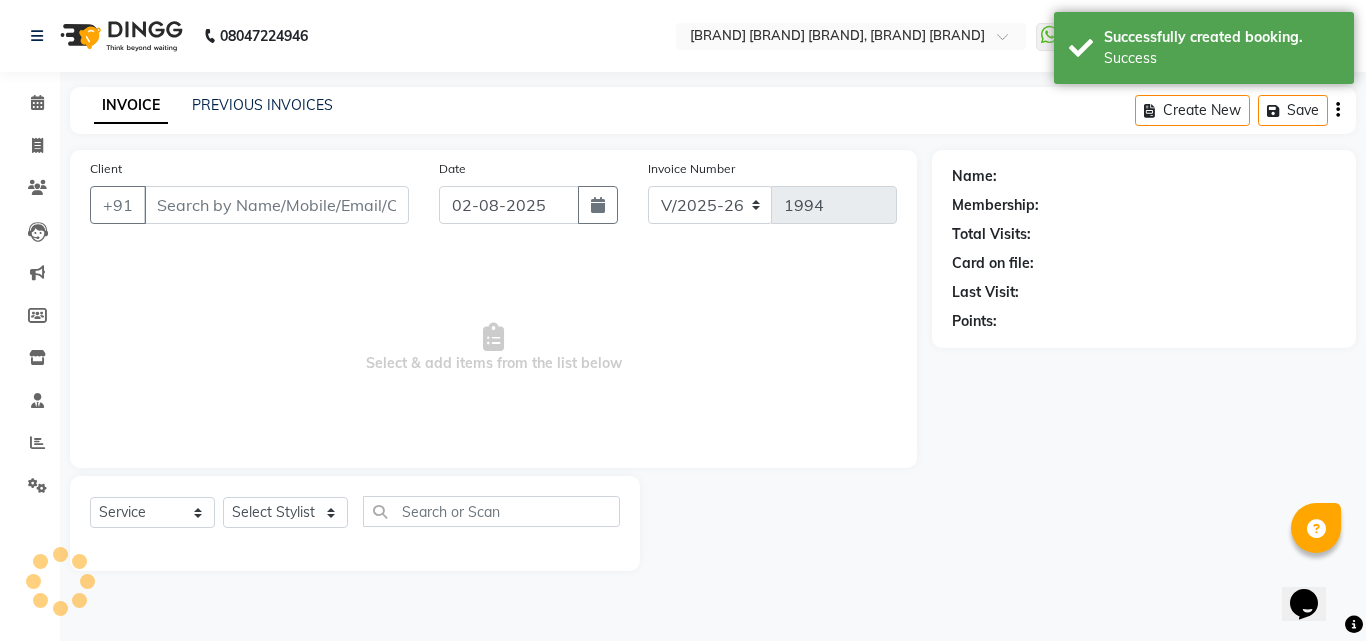 type on "98******07" 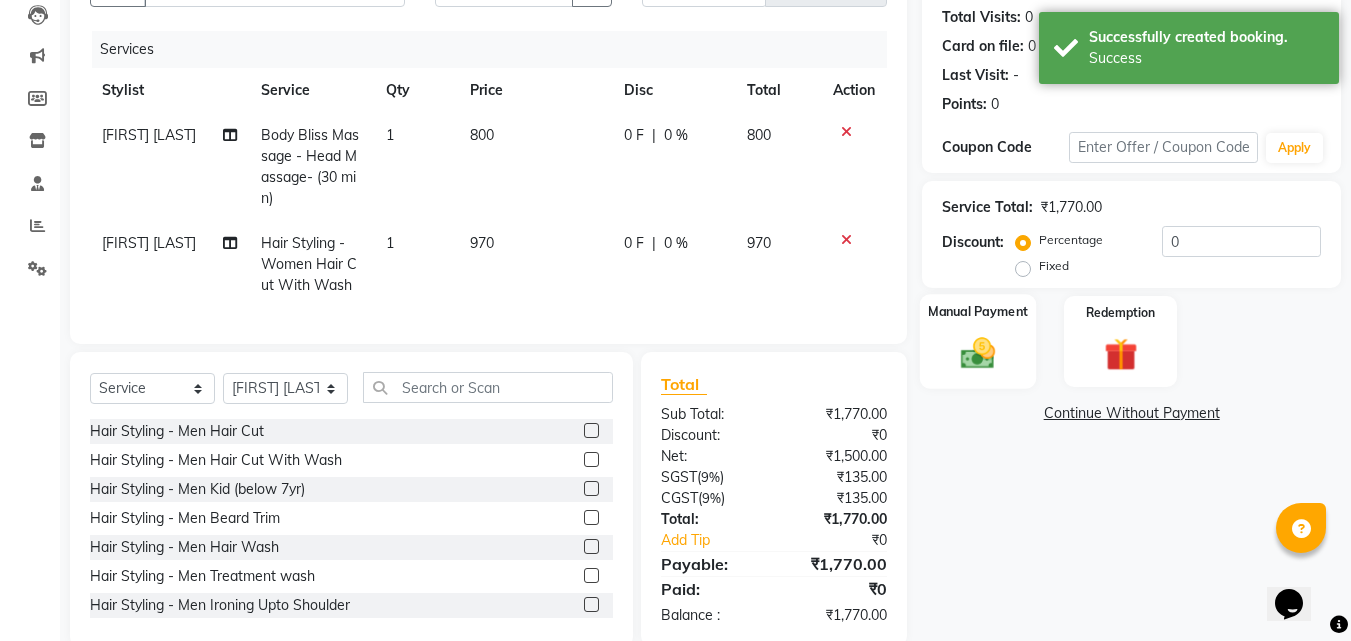 scroll, scrollTop: 268, scrollLeft: 0, axis: vertical 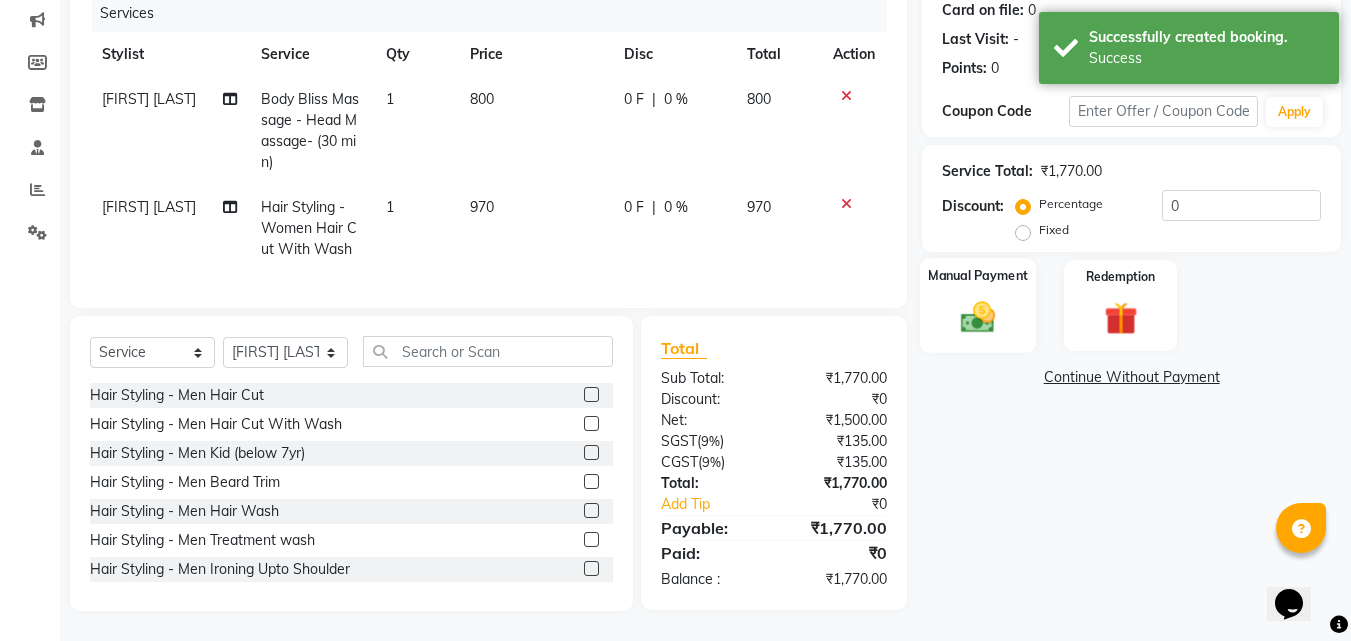 click 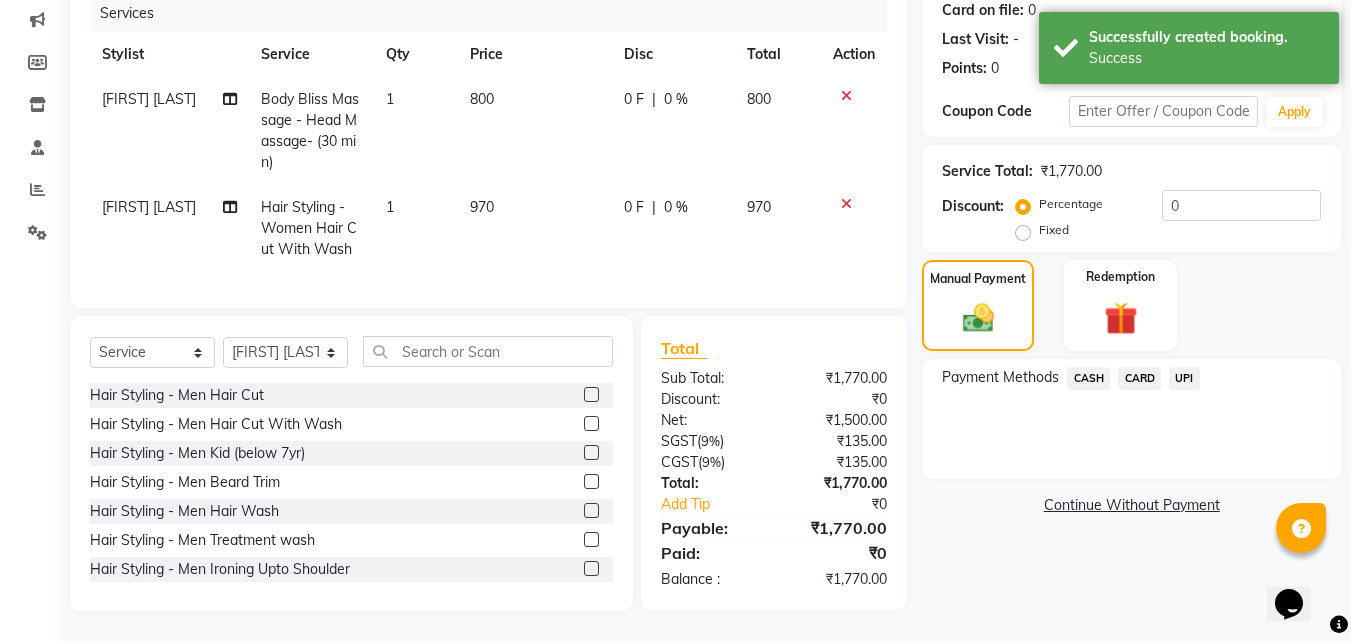 click on "CARD" 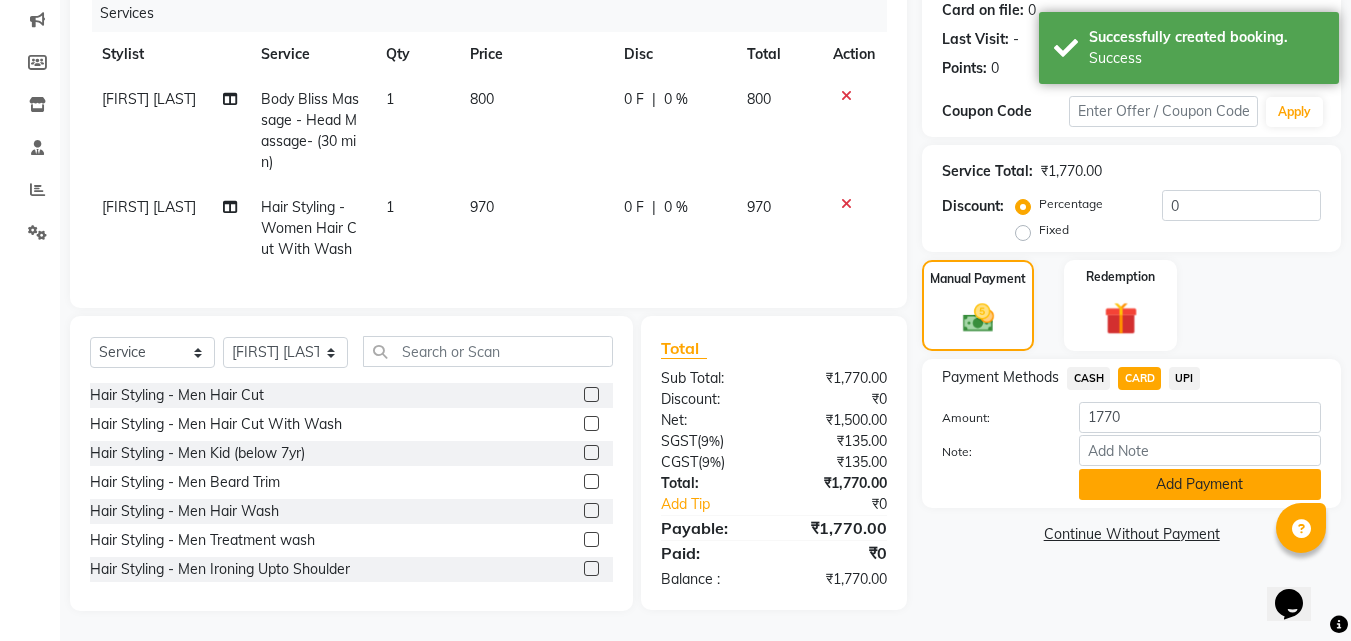 click on "Add Payment" 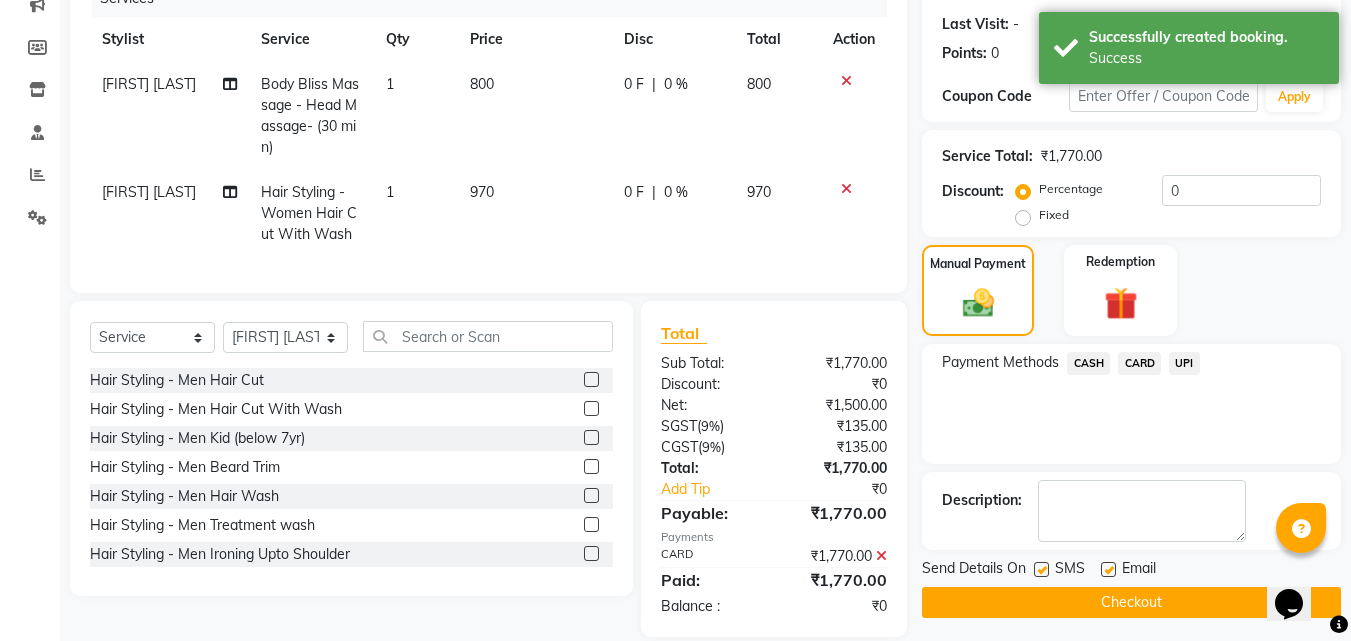 scroll, scrollTop: 309, scrollLeft: 0, axis: vertical 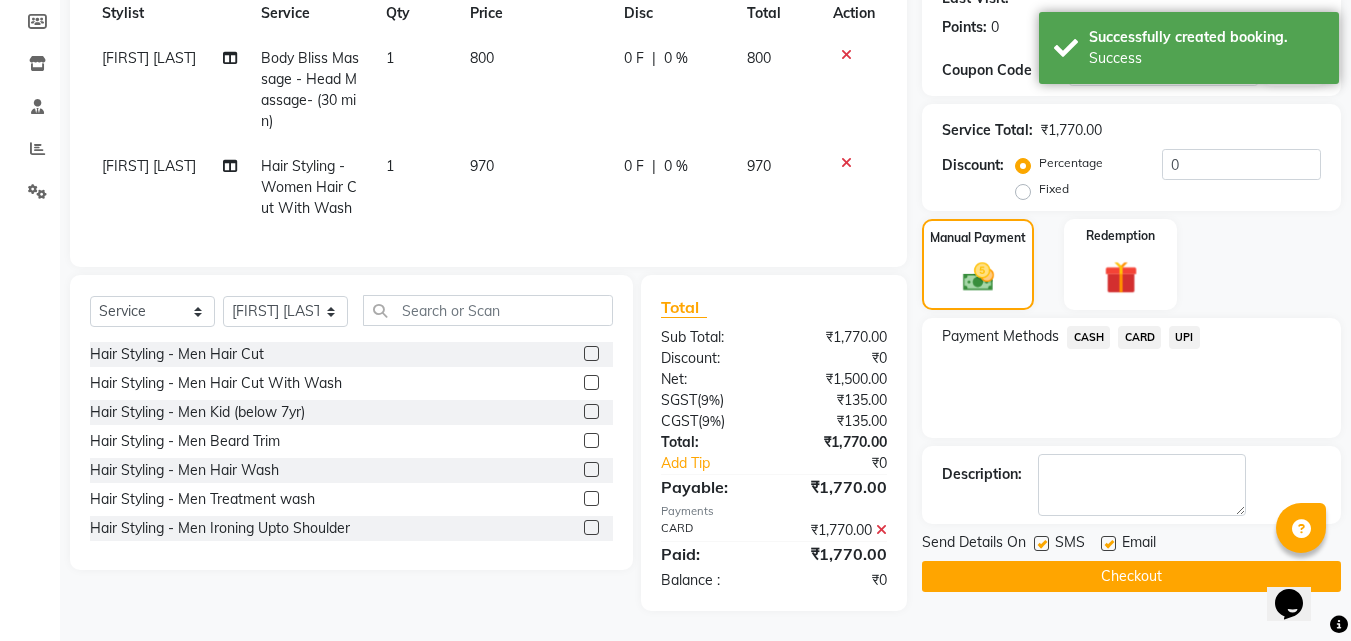 click 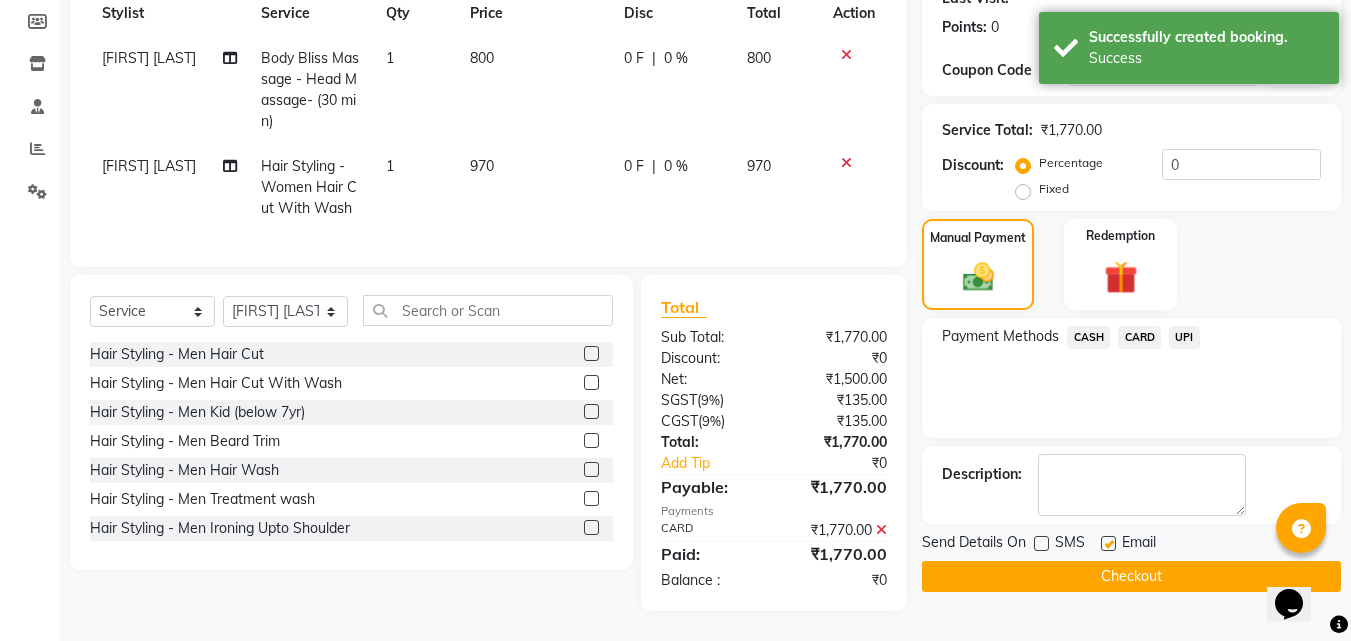 click on "Checkout" 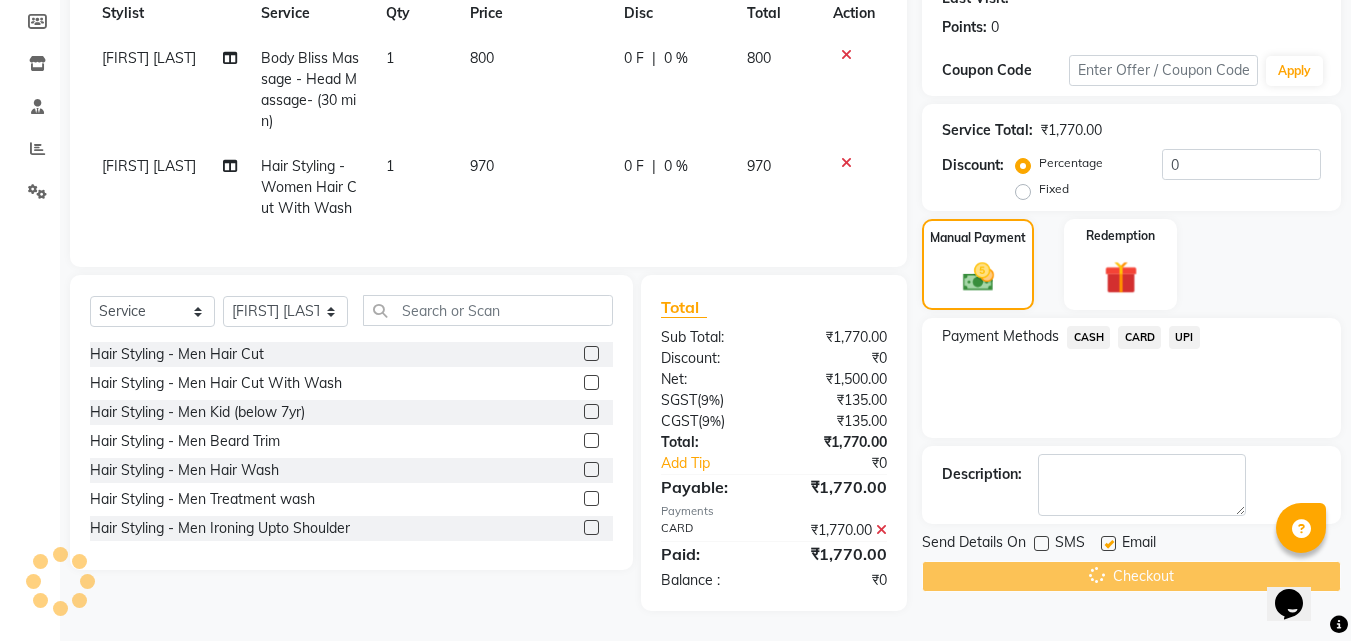 scroll, scrollTop: 0, scrollLeft: 0, axis: both 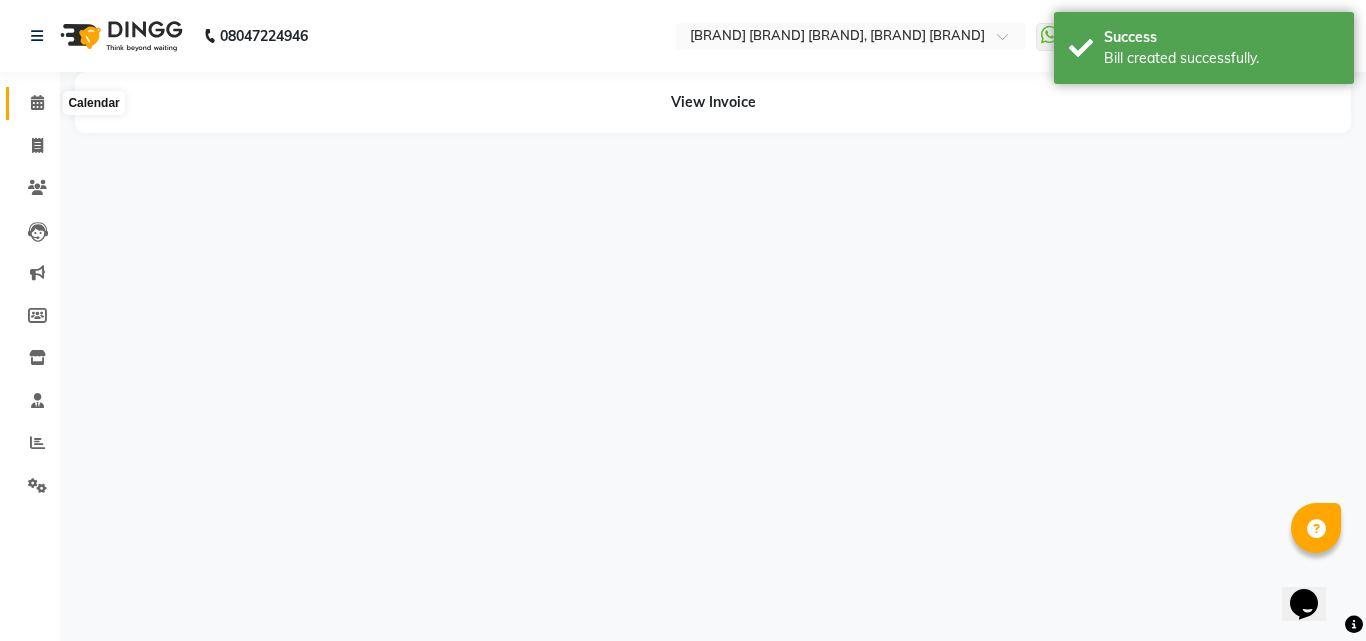 click 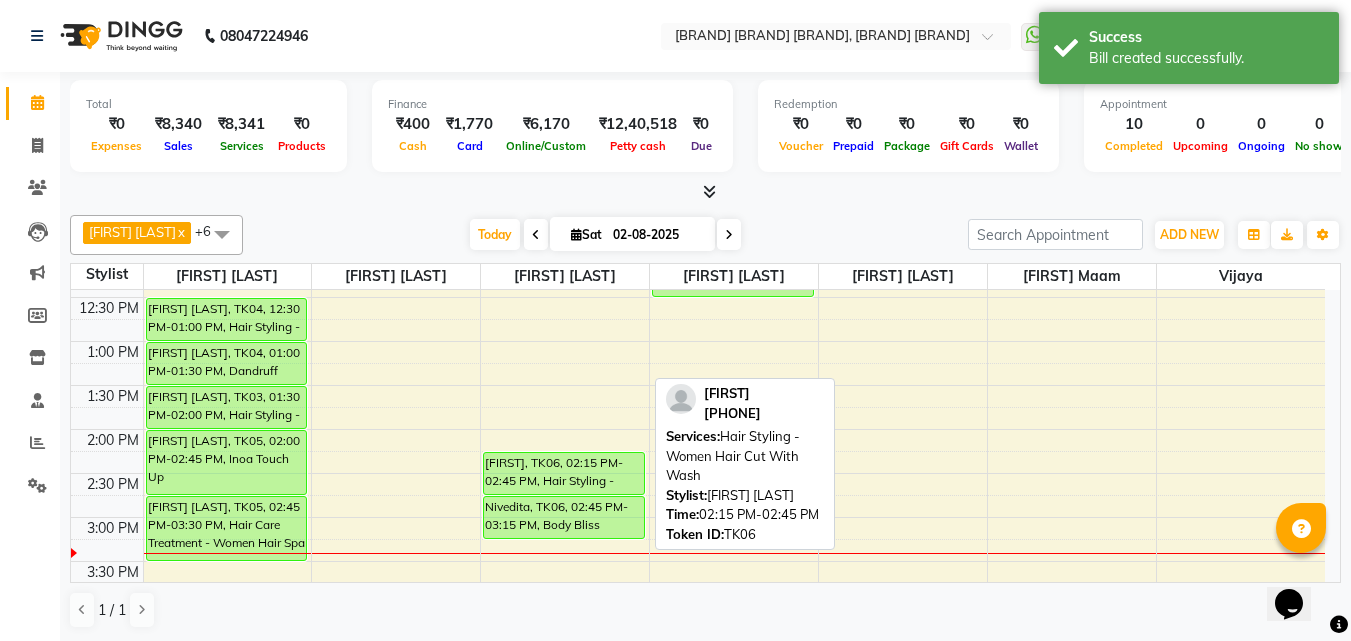 scroll, scrollTop: 400, scrollLeft: 0, axis: vertical 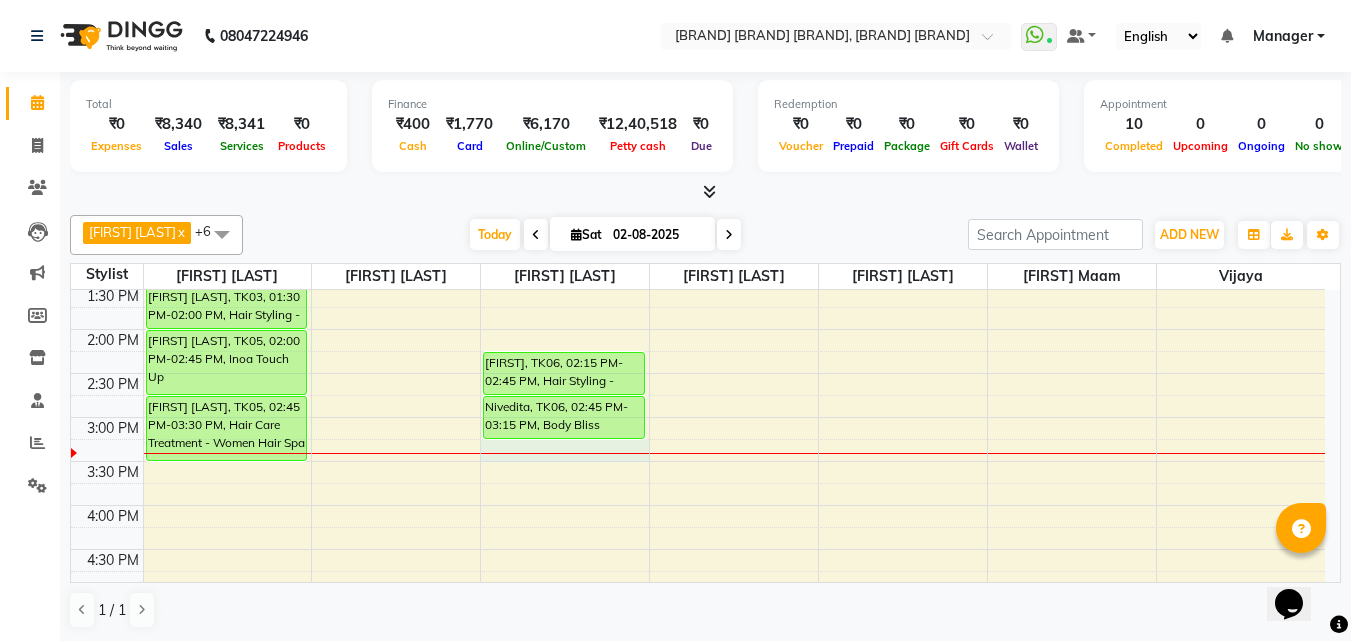 click on "9:00 AM 9:30 AM 10:00 AM 10:30 AM 11:00 AM 11:30 AM 12:00 PM 12:30 PM 1:00 PM 1:30 PM 2:00 PM 2:30 PM 3:00 PM 3:30 PM 4:00 PM 4:30 PM 5:00 PM 5:30 PM 6:00 PM 6:30 PM 7:00 PM 7:30 PM 8:00 PM 8:30 PM 9:00 PM 9:30 PM    [FIRST] [LAST], TK04, 12:30 PM-01:00 PM, Hair Styling - Women Hair Blowdry Up To Shoulder    [FIRST] [LAST], TK04, 01:00 PM-01:30 PM, Dandruff tretment    [FIRST] [LAST], TK03, 01:30 PM-02:00 PM, Hair Styling - Women Hair Cut    [FIRST] [LAST], TK05, 02:00 PM-02:45 PM, Inoa Touch Up    [FIRST] [LAST], TK05, 02:45 PM-03:30 PM, Hair Care Treatment - Women Hair Spa    [FIRST], TK06, 02:15 PM-02:45 PM, Hair Styling - Women Hair Cut With Wash    [FIRST], TK06, 02:45 PM-03:15 PM, Body Bliss Massage - Head Massage- (30 min)    [FIRST] [LAST], TK01, 10:30 AM-11:00 AM, Hair Styling - Men Hair Cut    [FIRST] [LAST], TK01, 11:00 AM-11:30 AM, Hair Styling - Men Beard Trim    [FIRST], TK02, 12:00 PM-12:30 PM, Hair Styling - Women Treatment wash" at bounding box center (698, 461) 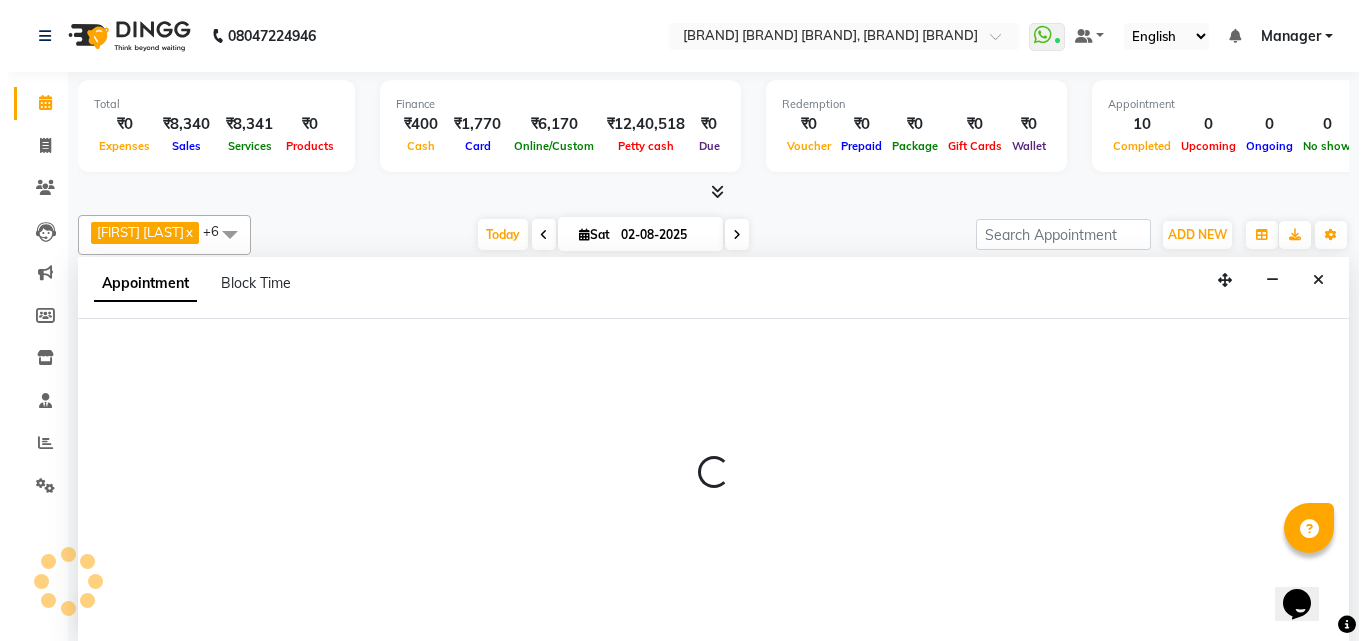 scroll, scrollTop: 1, scrollLeft: 0, axis: vertical 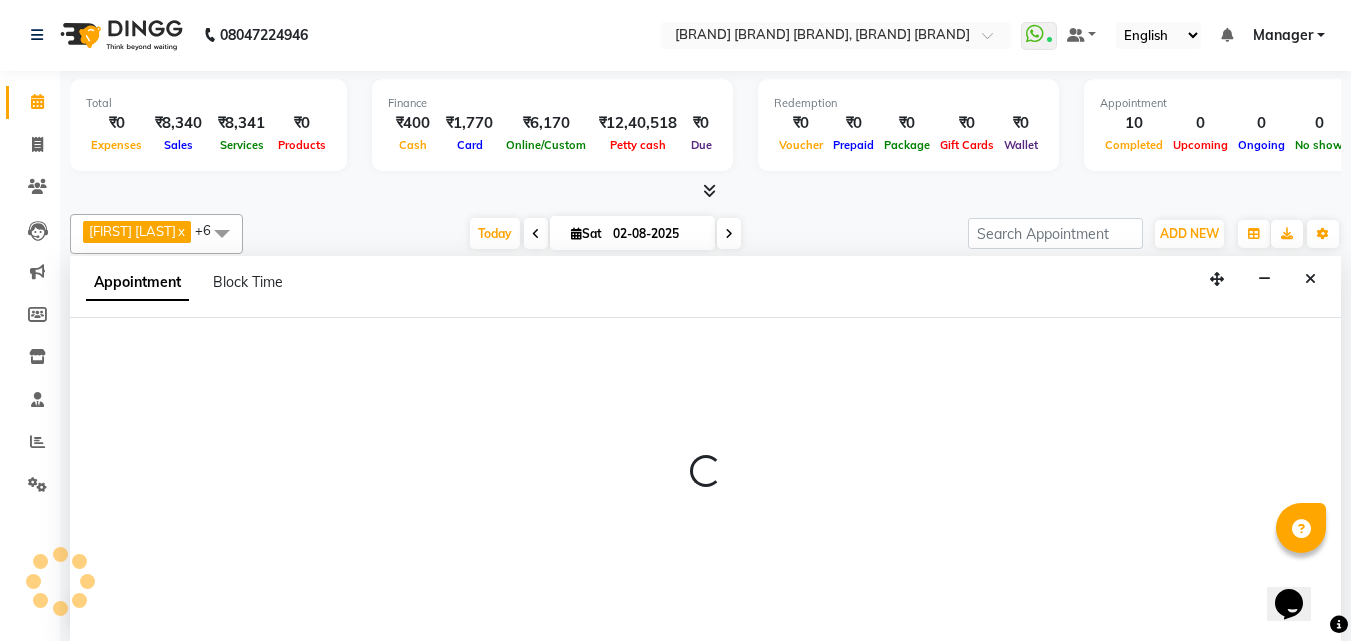 select on "52968" 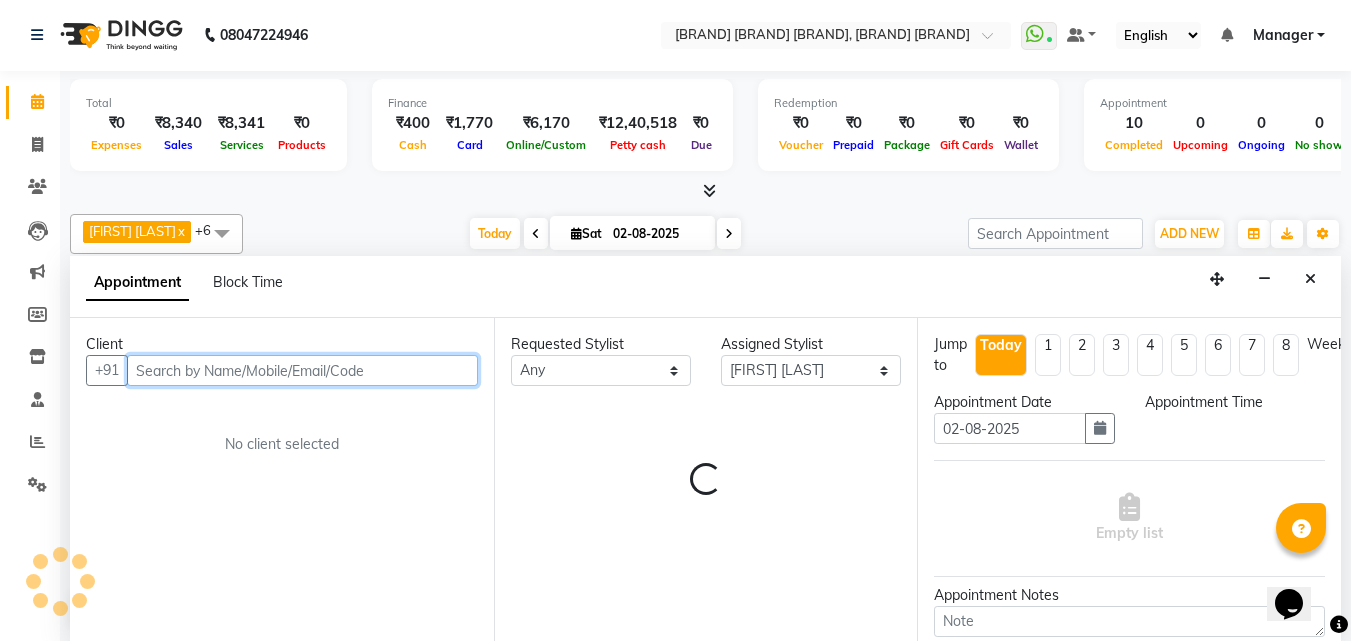 select on "915" 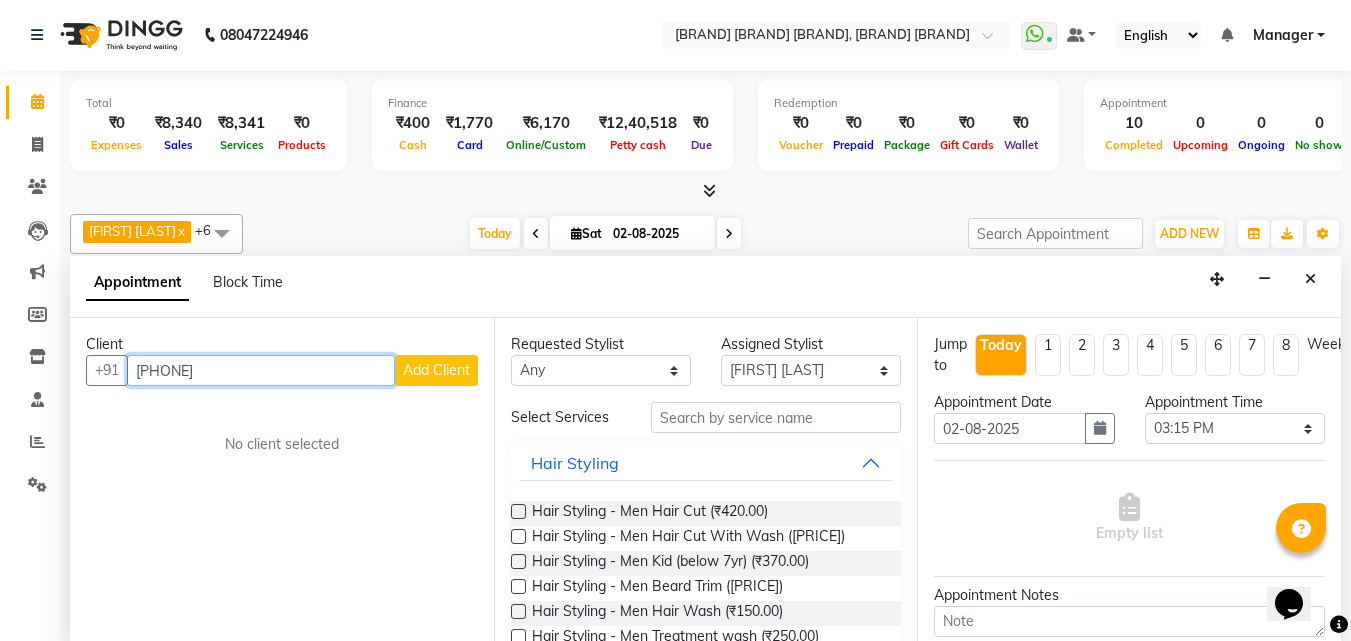 type on "[PHONE]" 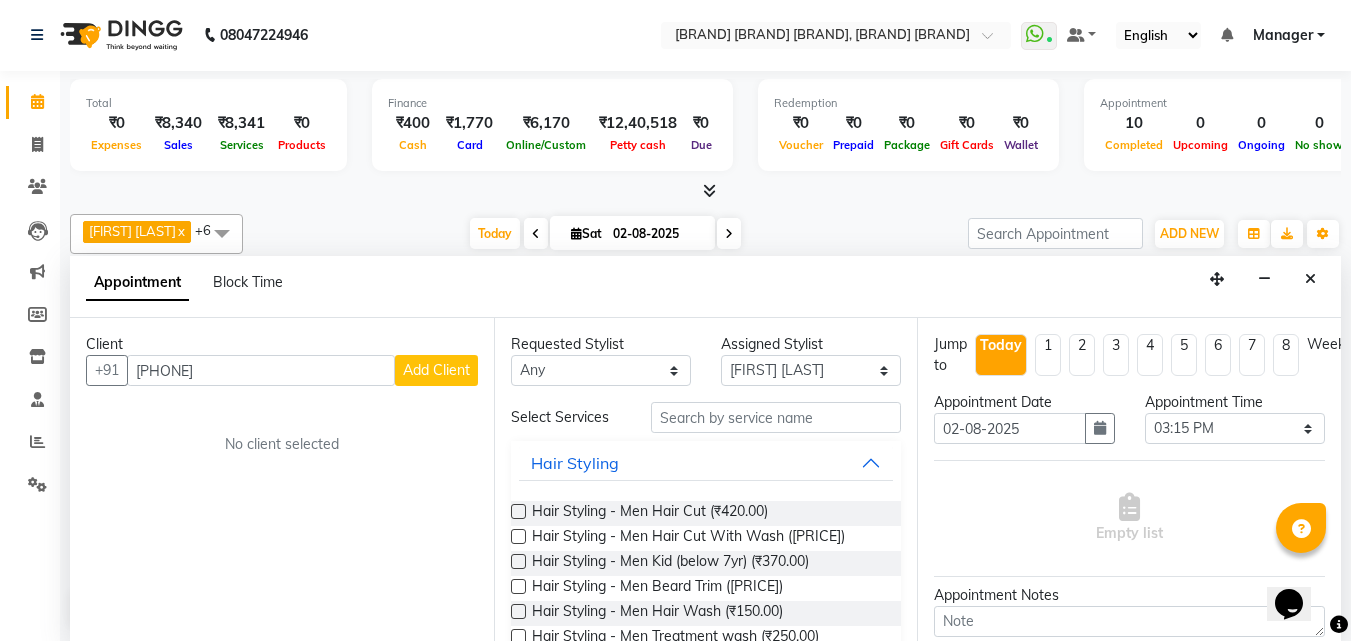 click on "Add Client" at bounding box center [436, 370] 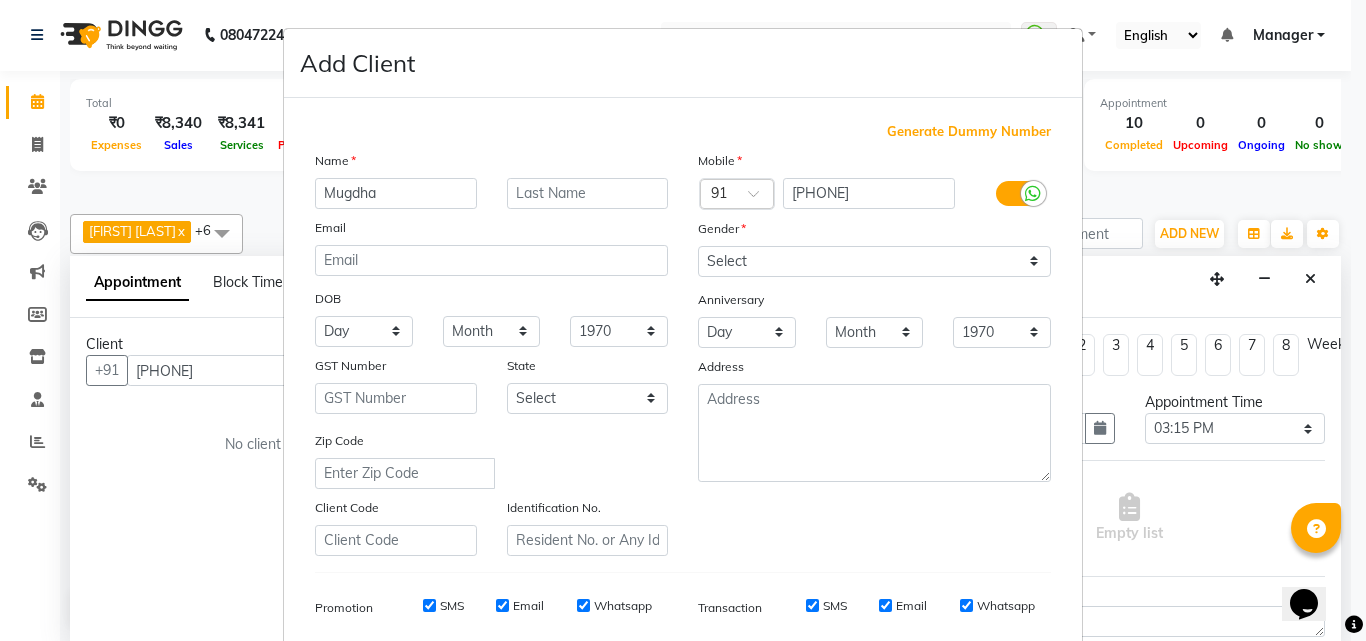 type on "Mugdha" 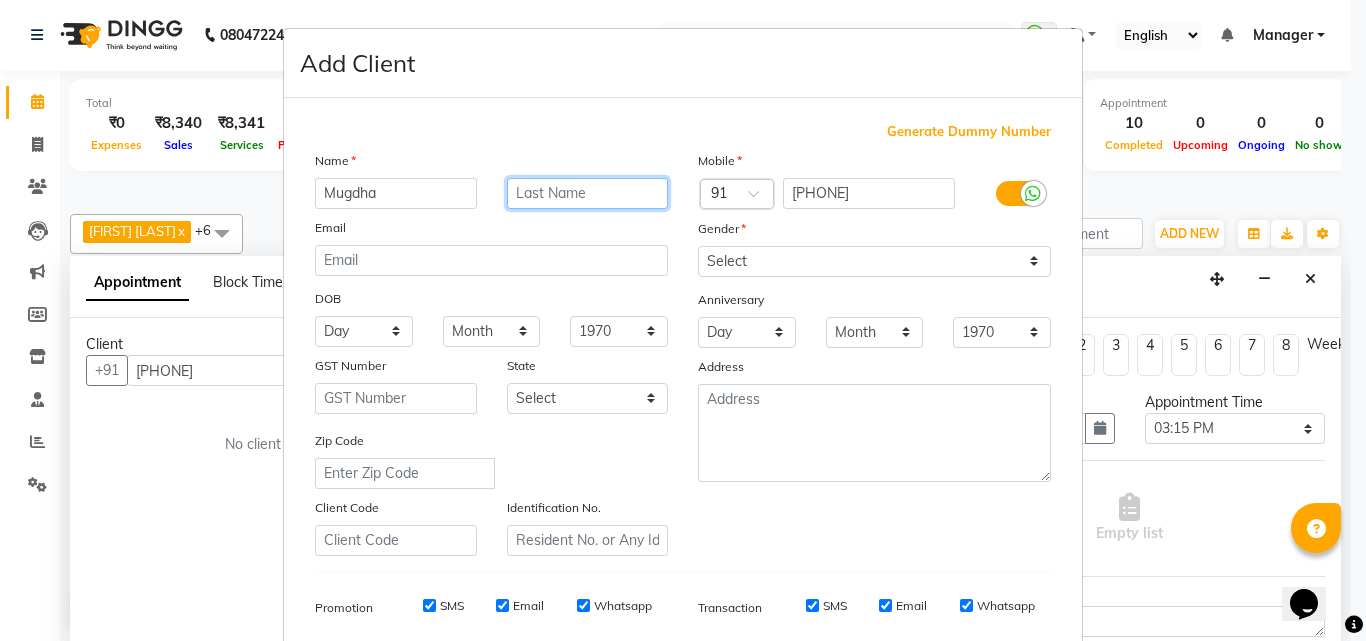 click at bounding box center (588, 193) 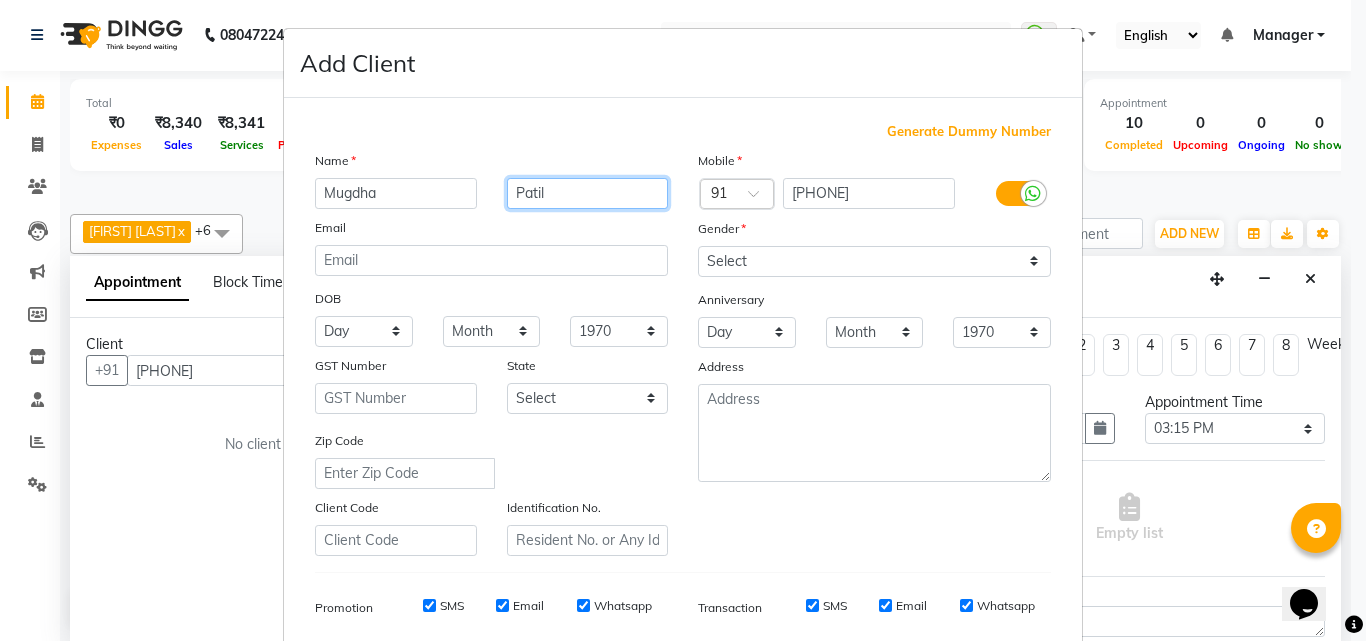 type on "Patil" 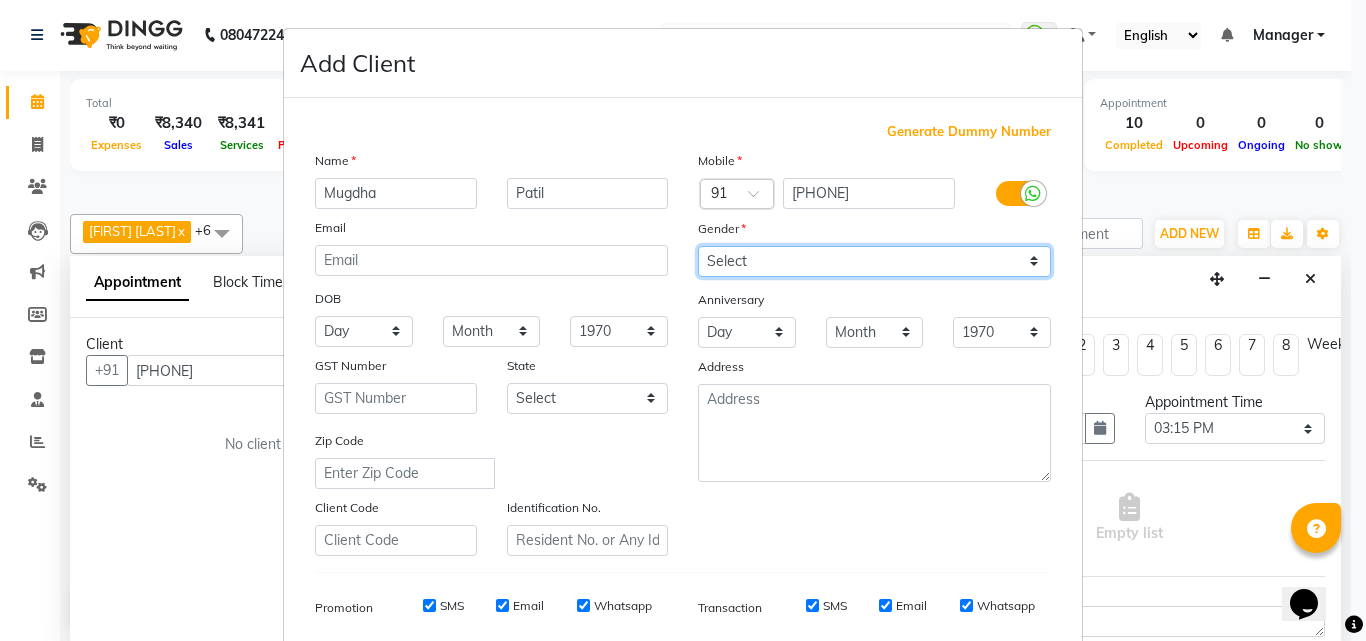 click on "Select Male Female Other Prefer Not To Say" at bounding box center (874, 261) 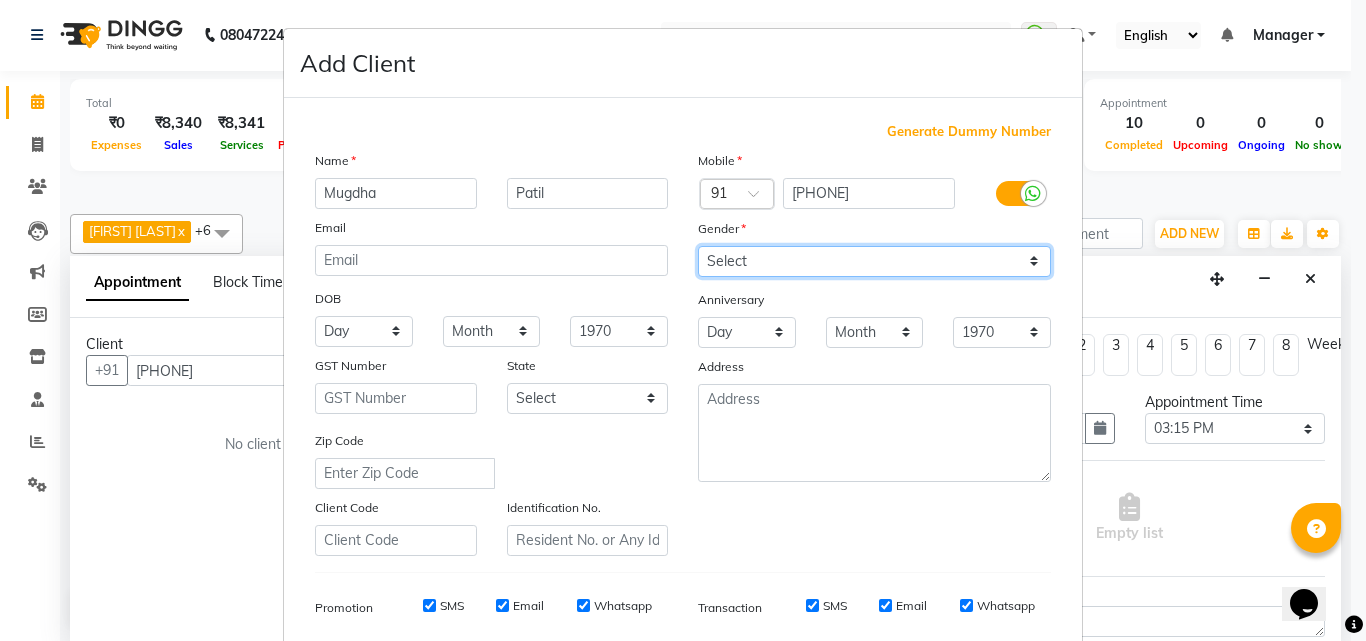 select on "female" 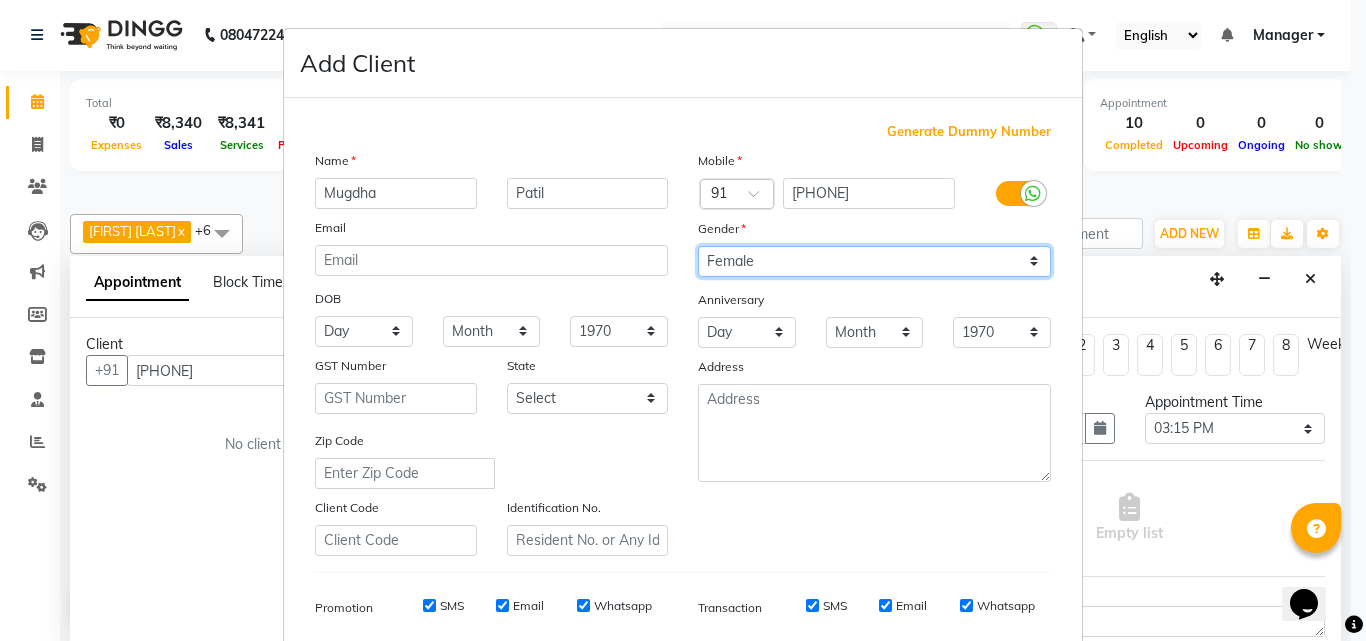 click on "Select Male Female Other Prefer Not To Say" at bounding box center [874, 261] 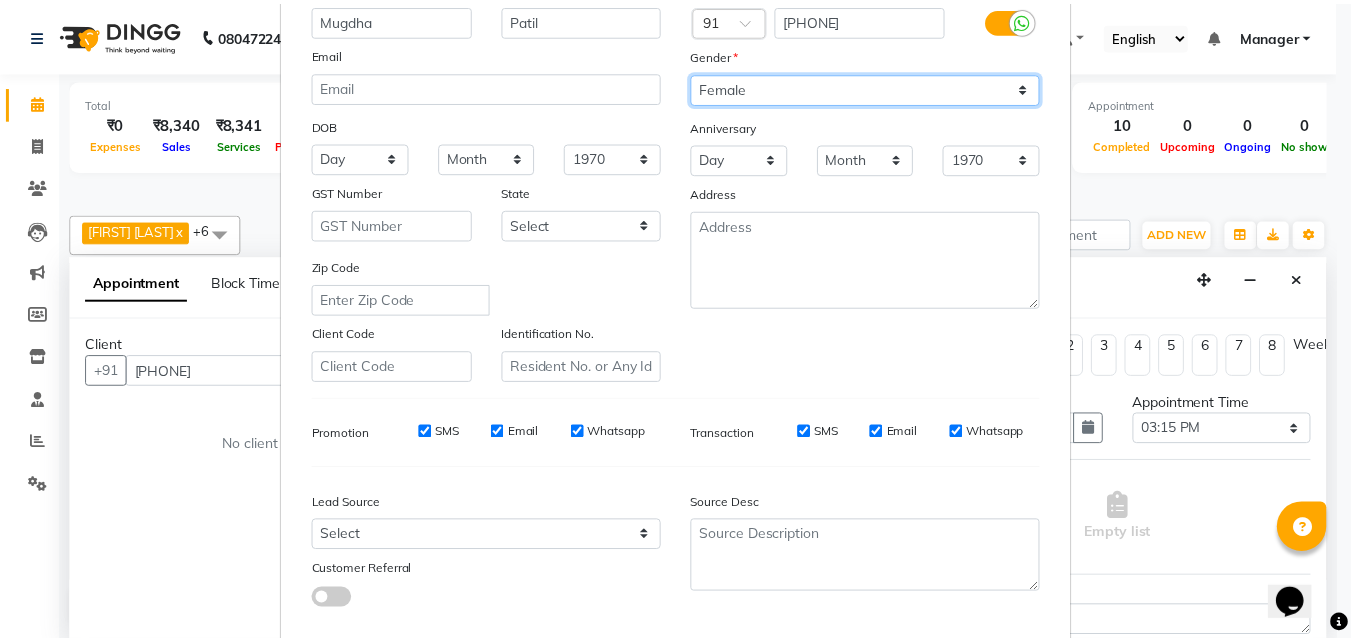 scroll, scrollTop: 282, scrollLeft: 0, axis: vertical 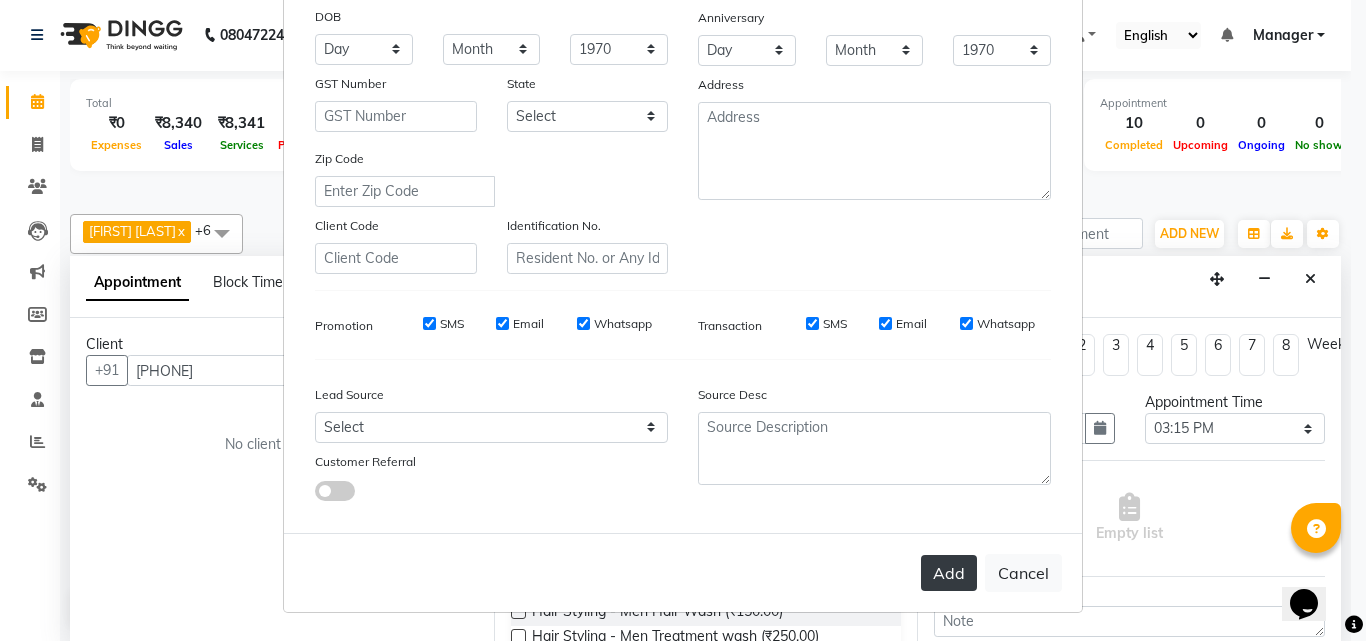 click on "Add" at bounding box center (949, 573) 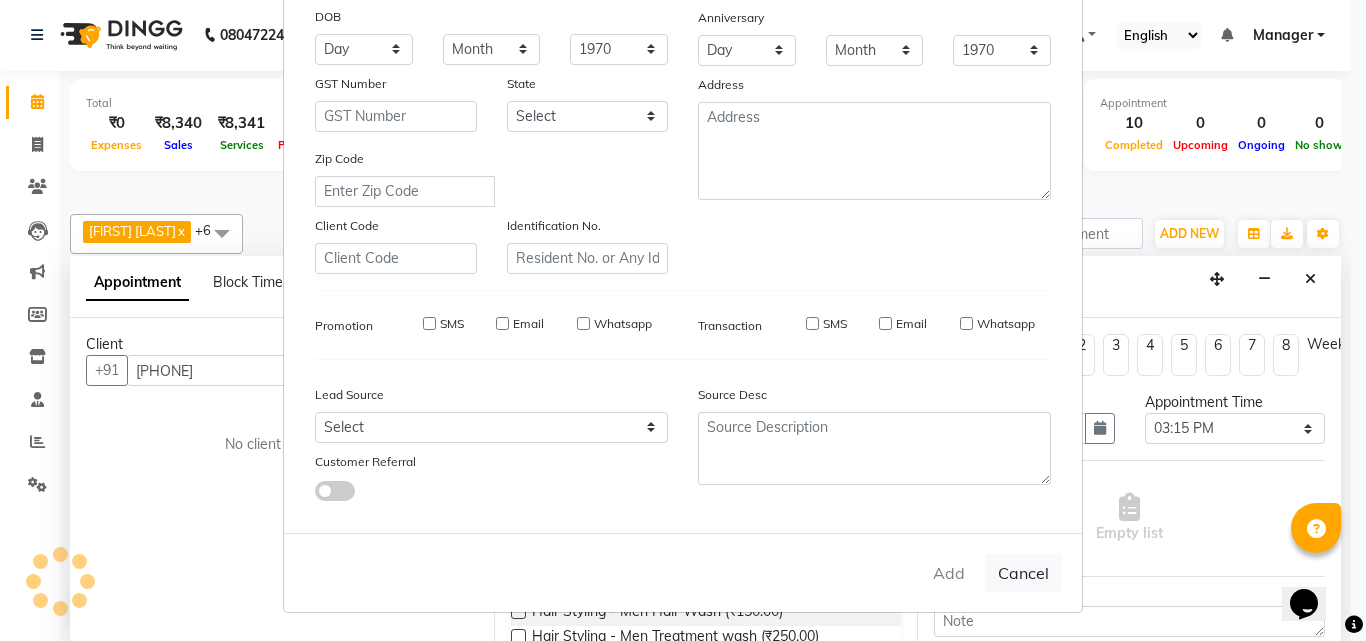 type on "99******69" 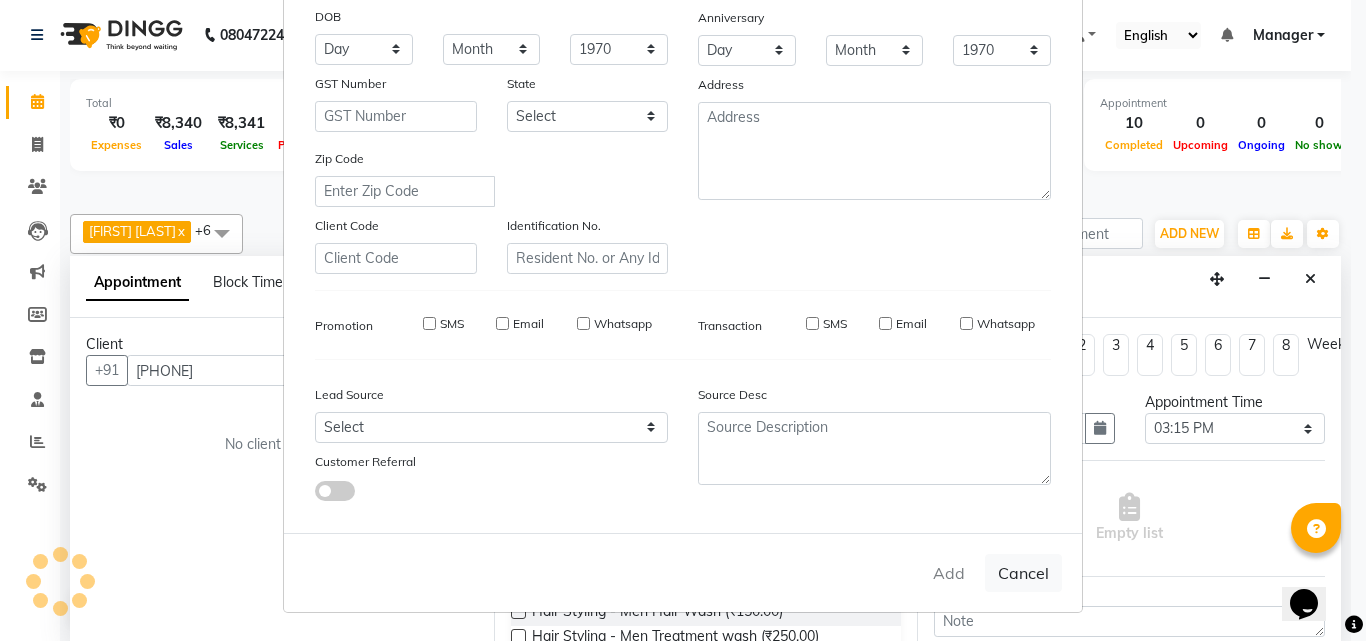 type 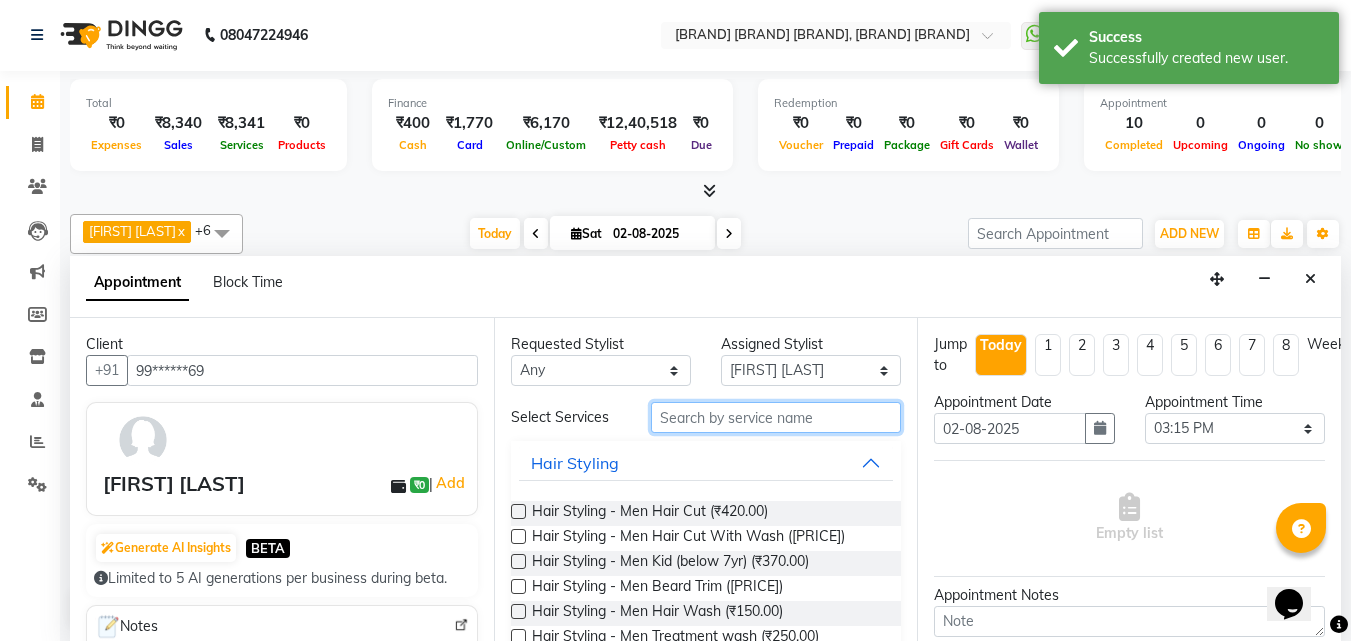 click at bounding box center [776, 417] 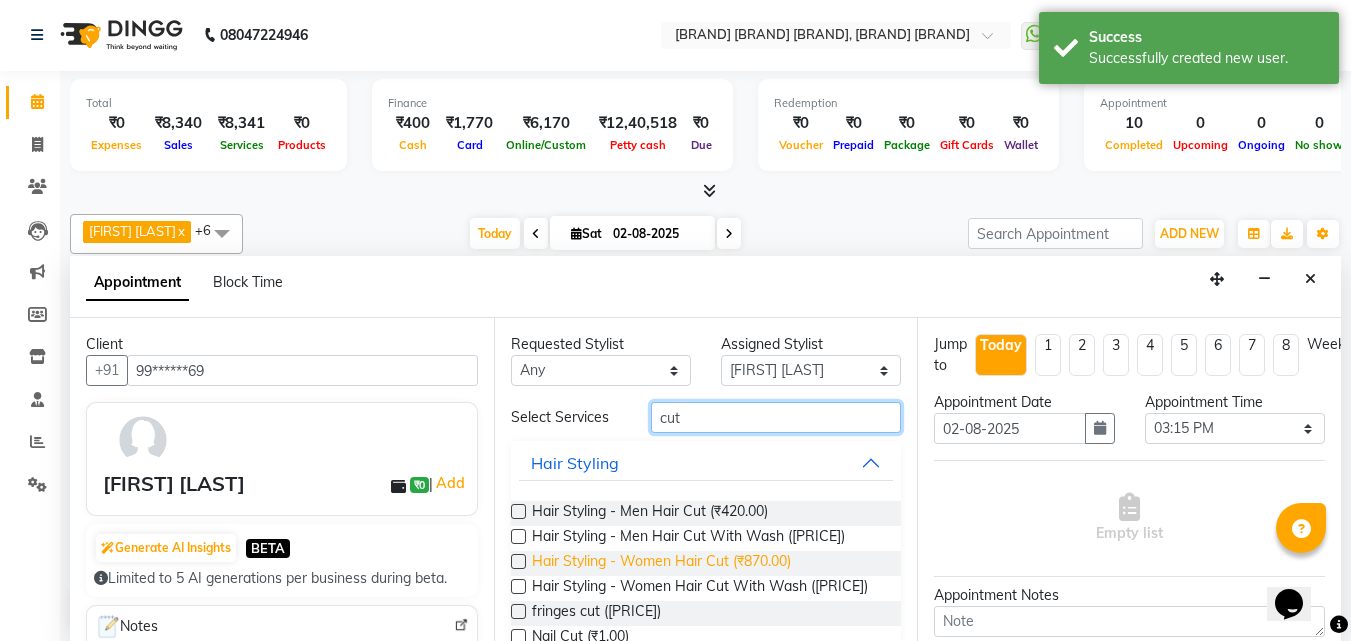type on "cut" 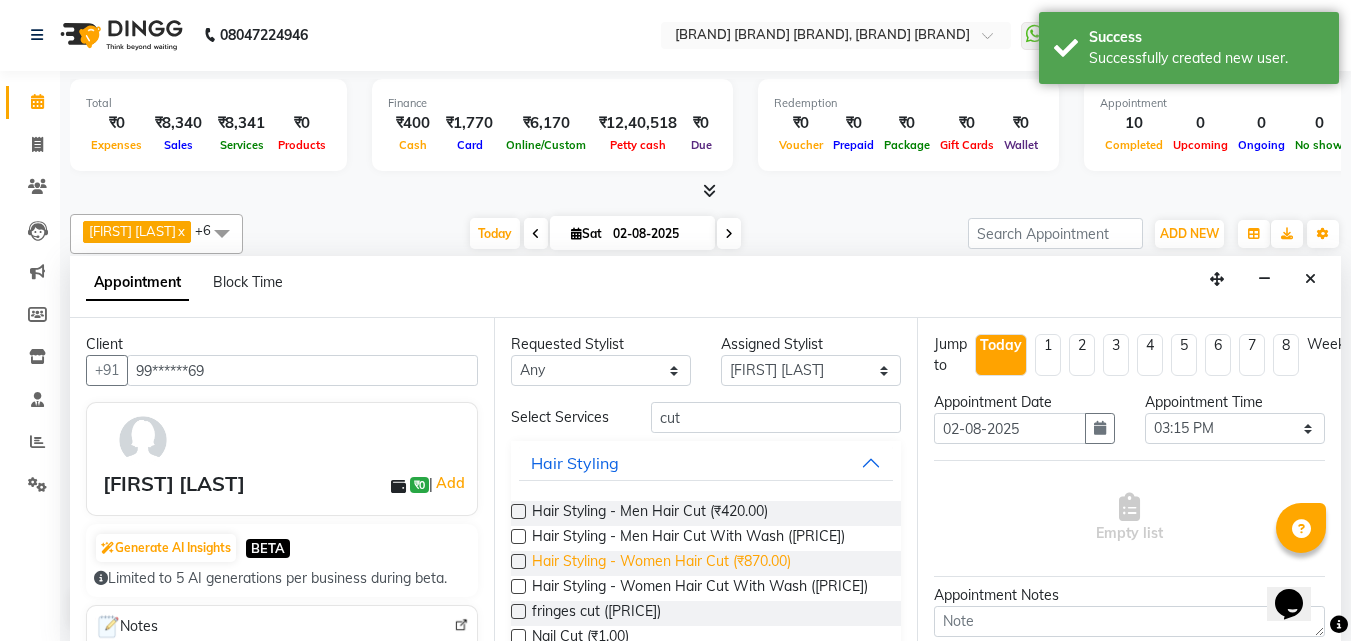 click on "Hair Styling - Women Hair Cut (₹870.00)" at bounding box center (661, 563) 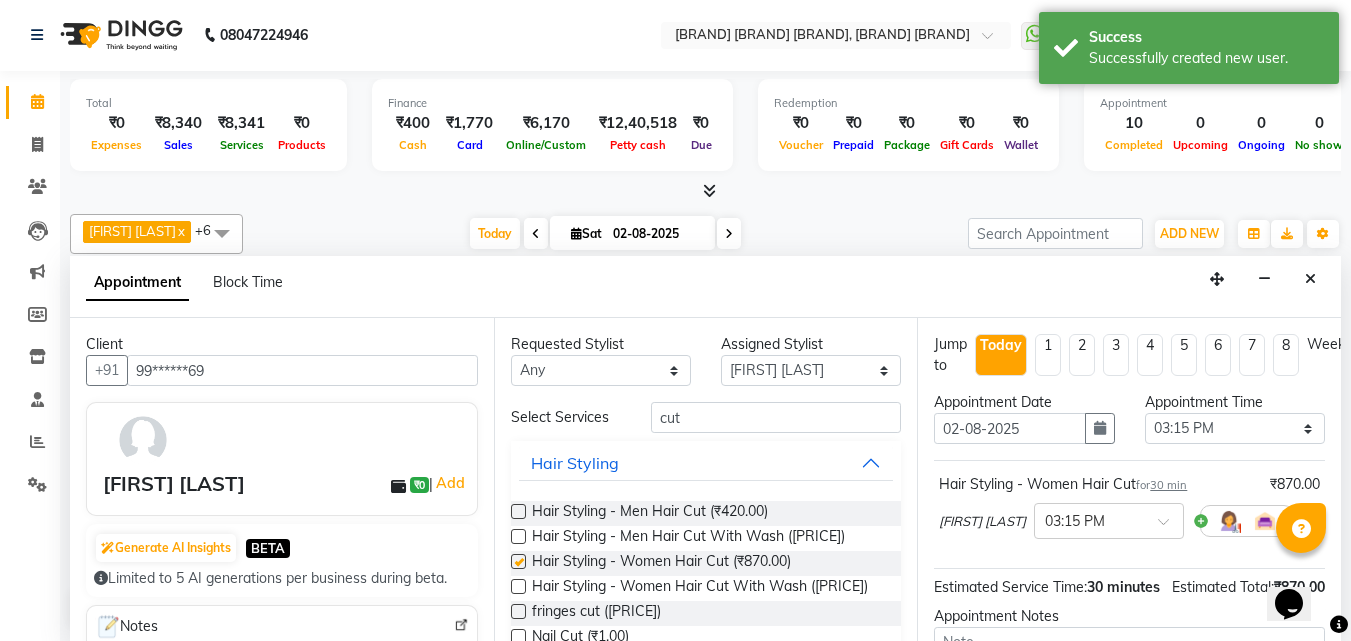 checkbox on "false" 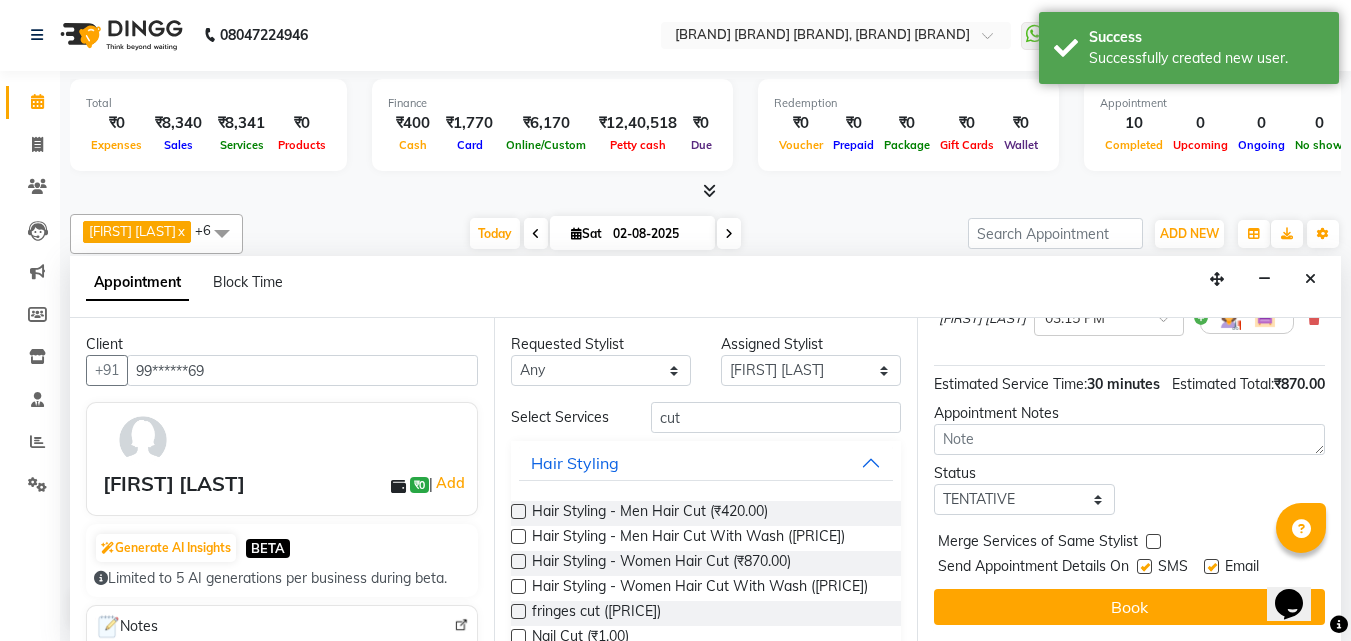scroll, scrollTop: 242, scrollLeft: 0, axis: vertical 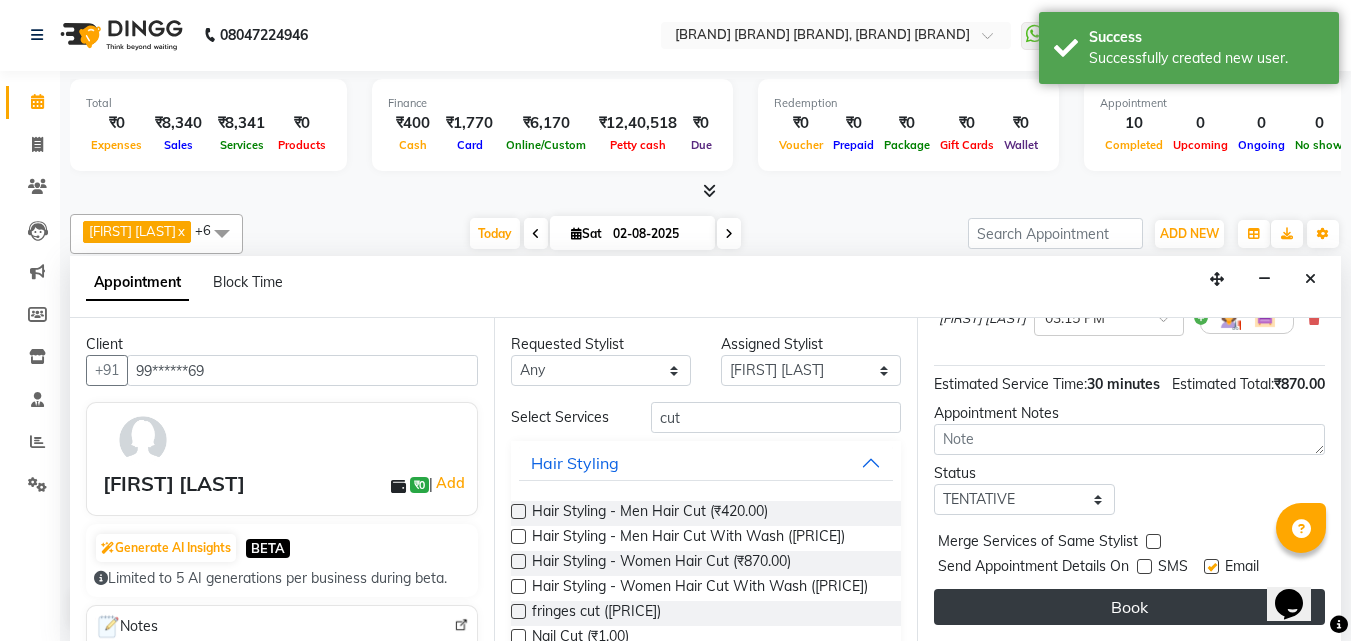 click on "Book" at bounding box center (1129, 607) 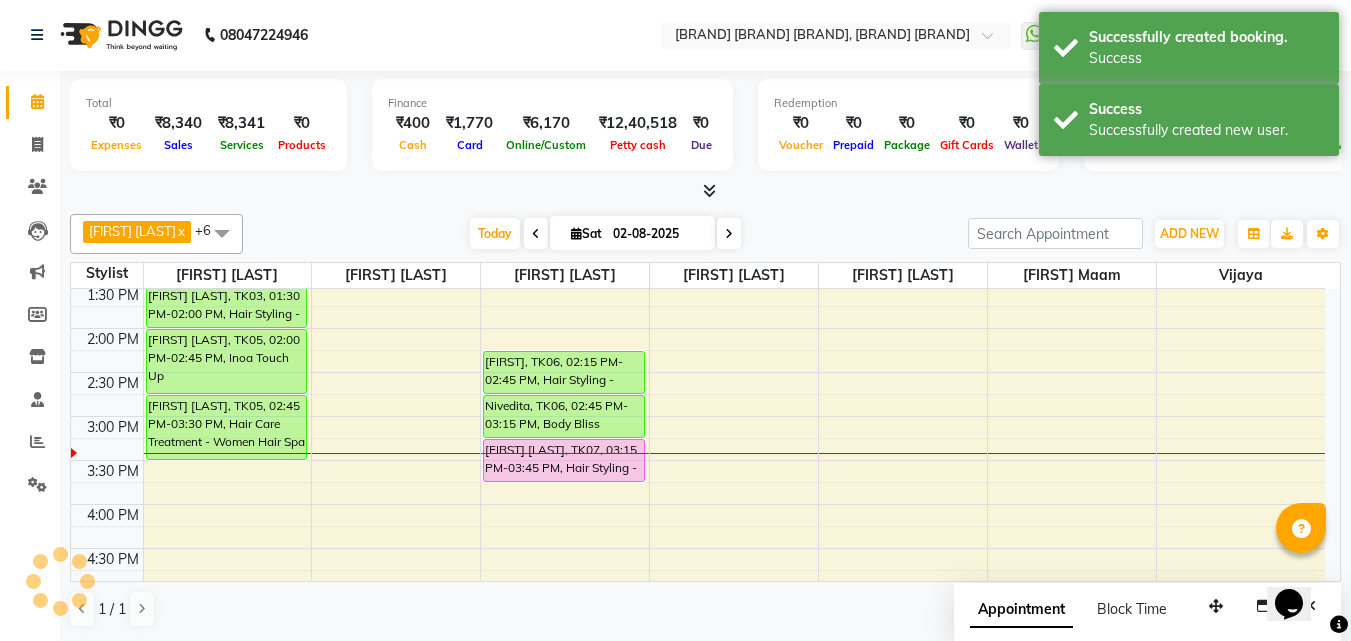 scroll, scrollTop: 0, scrollLeft: 0, axis: both 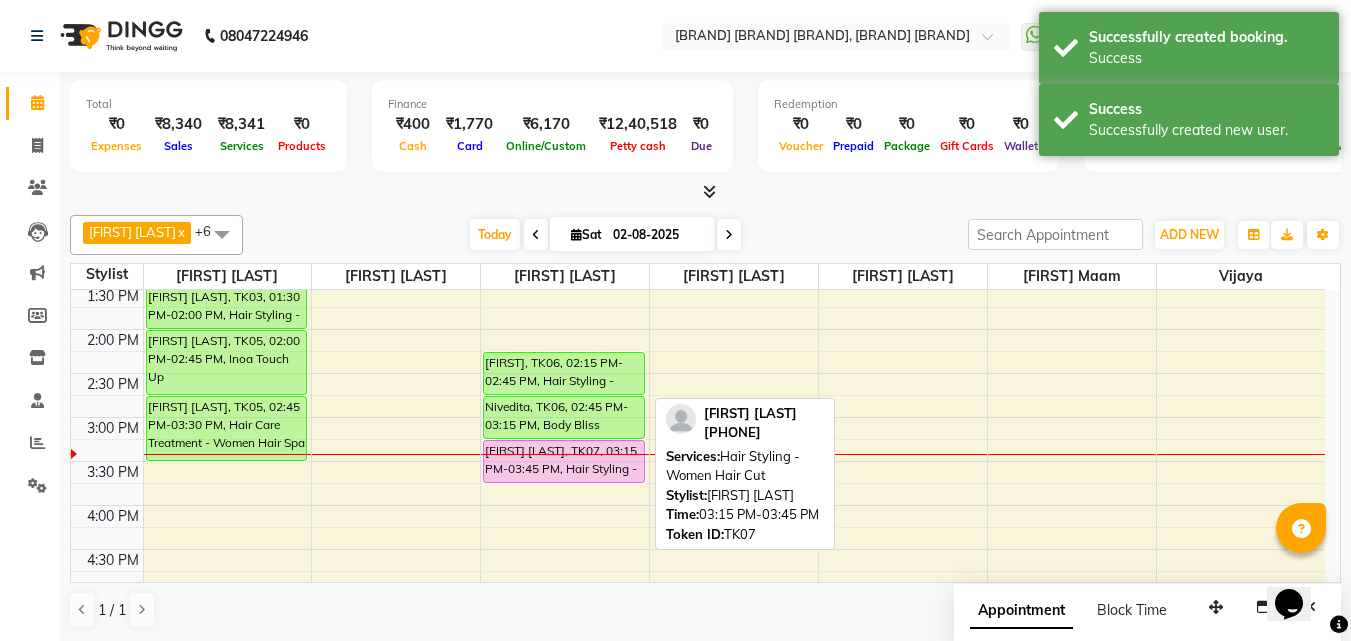 click on "[FIRST] [LAST], TK07, 03:15 PM-03:45 PM, Hair Styling - Women Hair Cut" at bounding box center [564, 461] 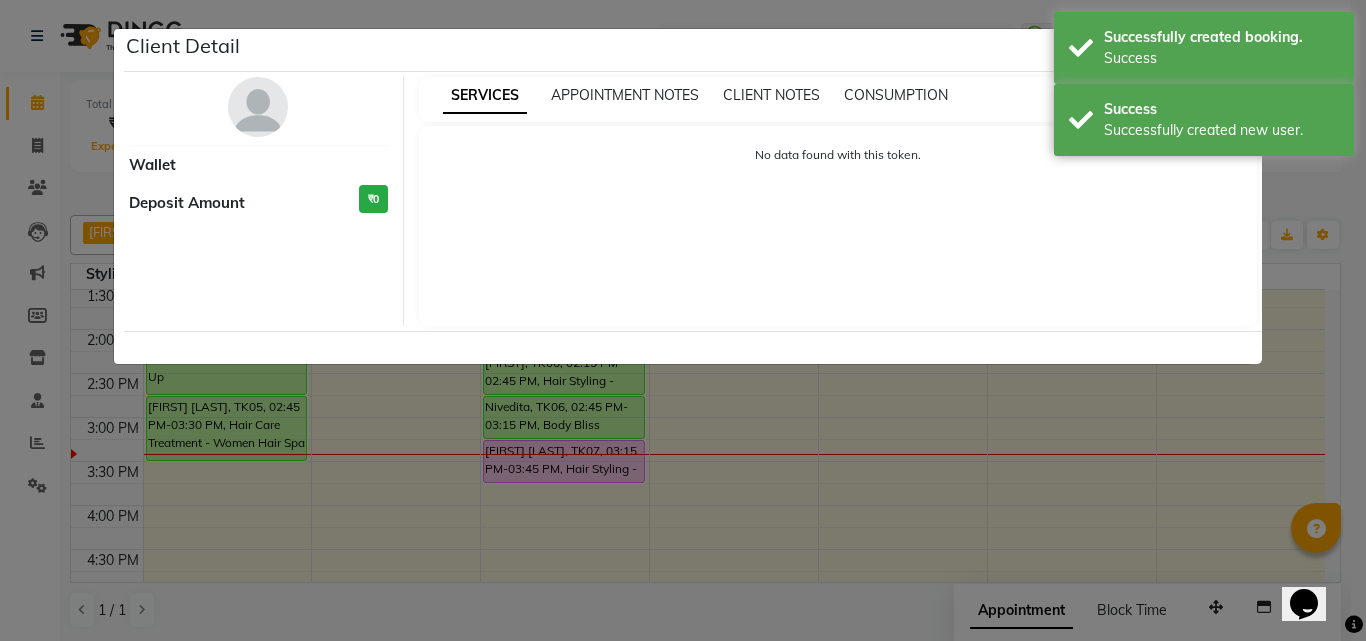 select on "7" 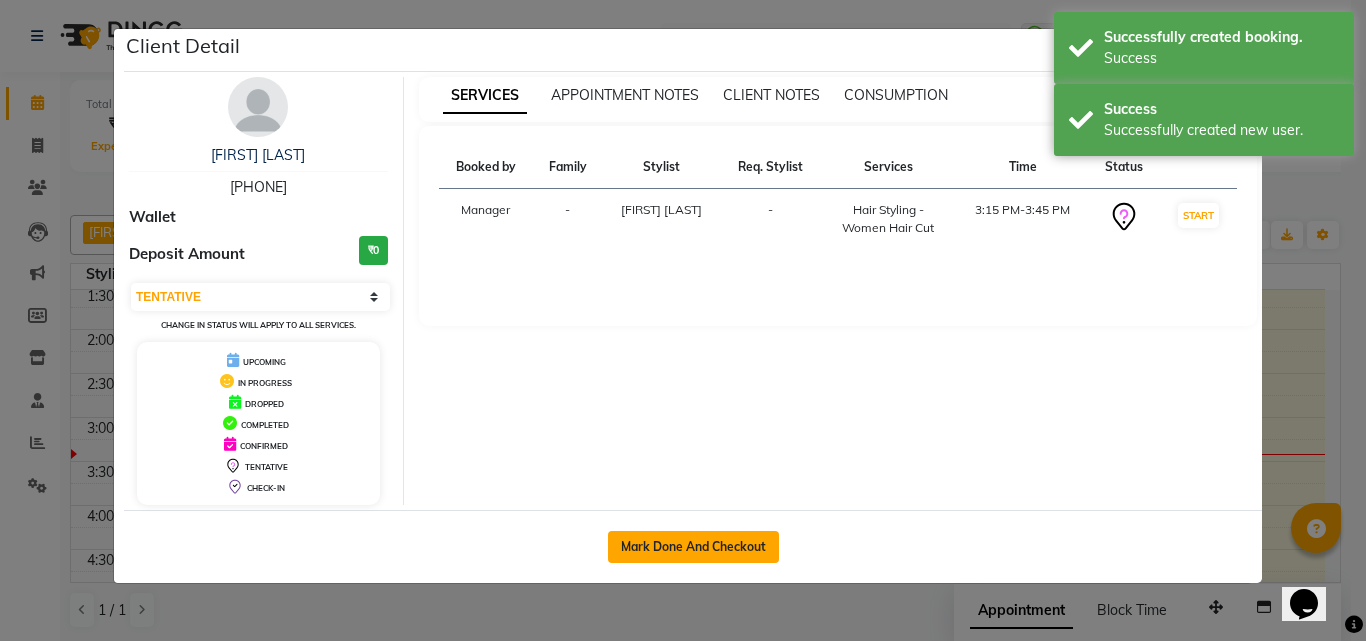 click on "Mark Done And Checkout" 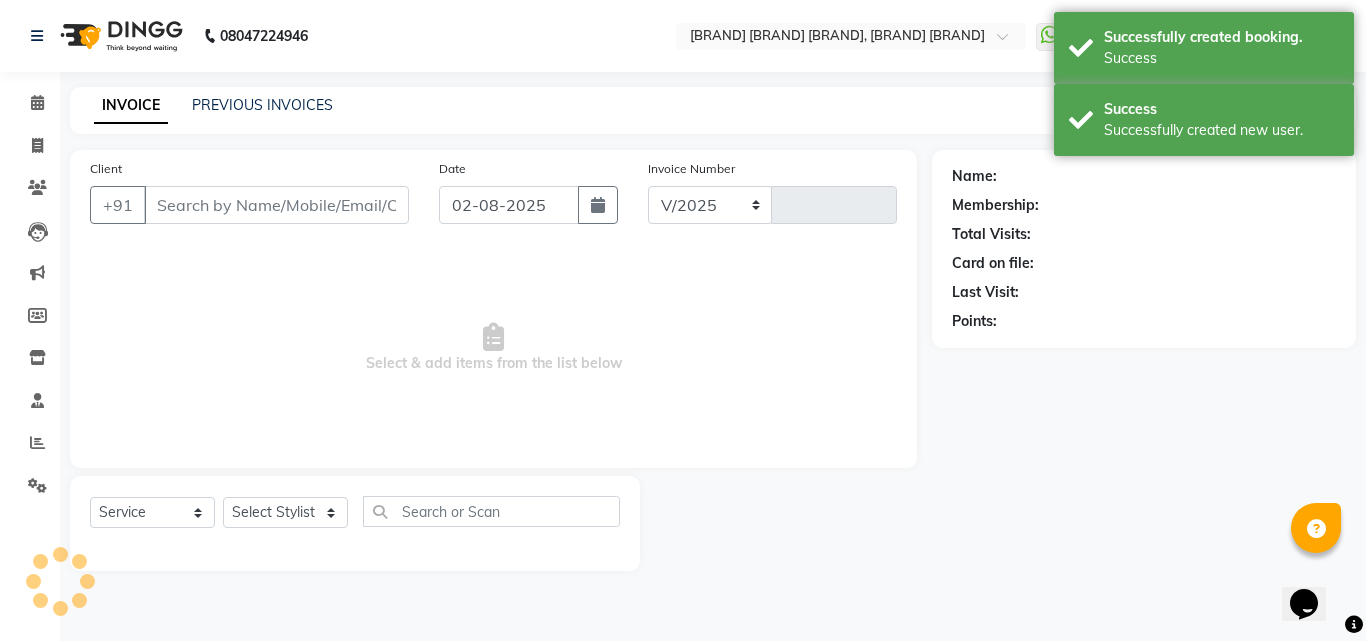 select on "6713" 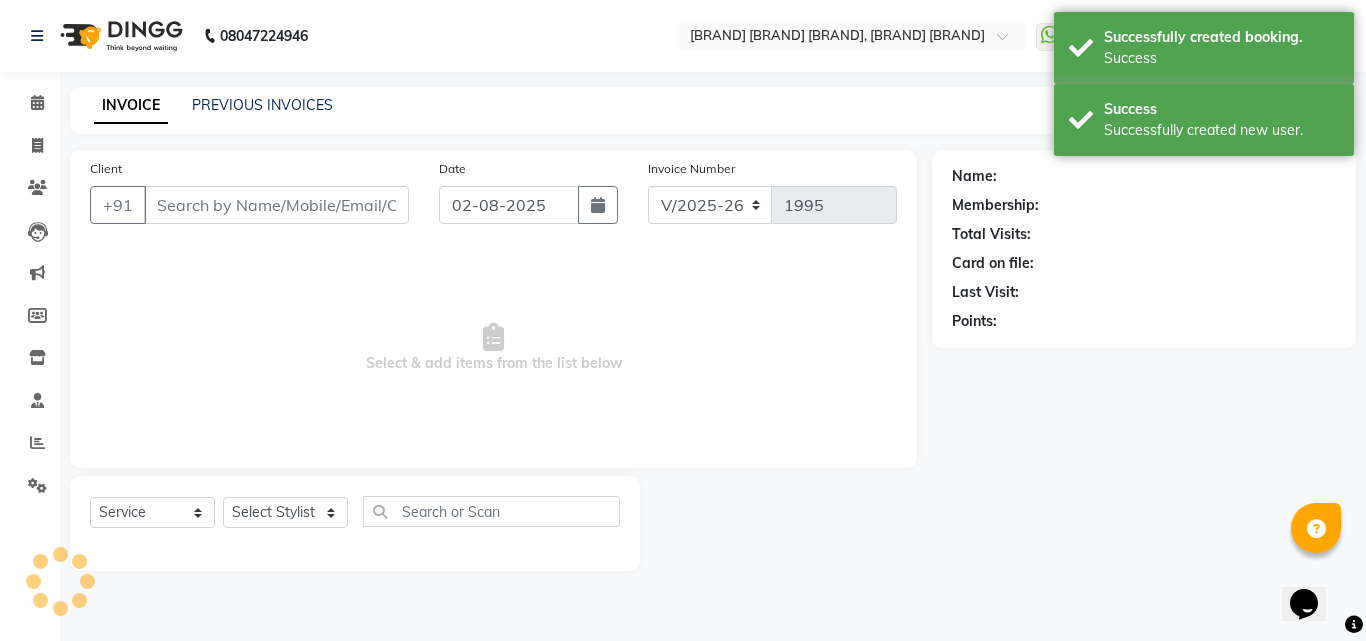 type on "99******69" 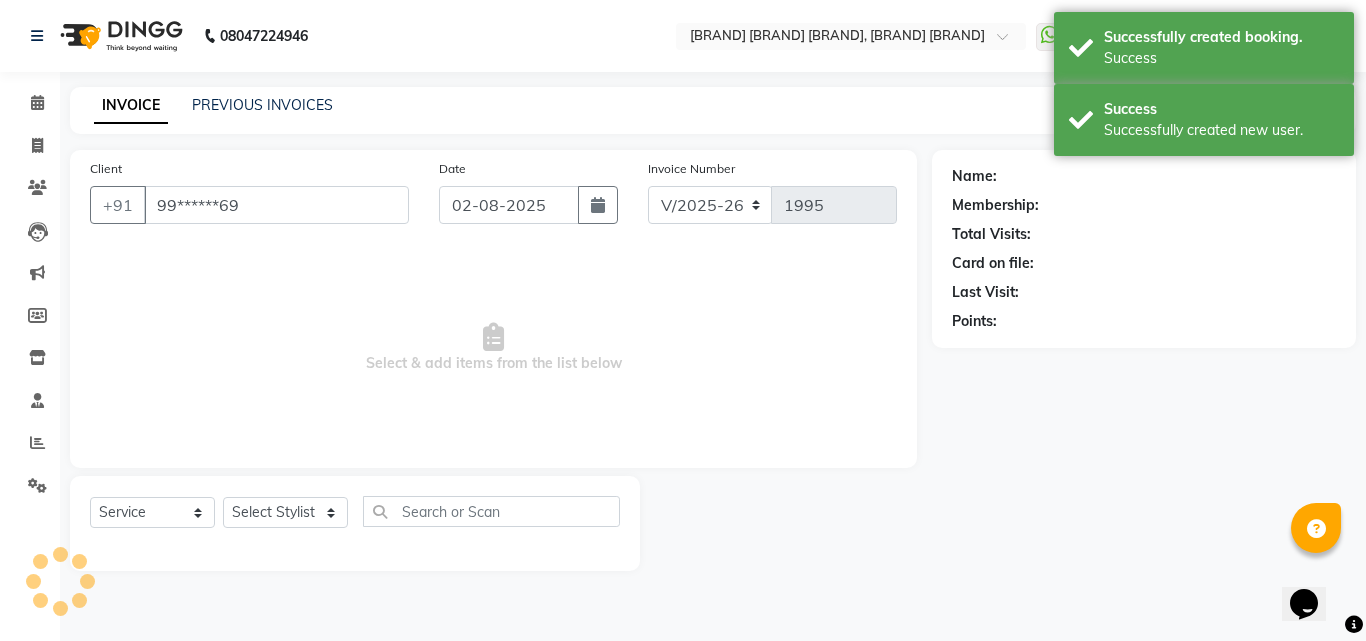 select on "52968" 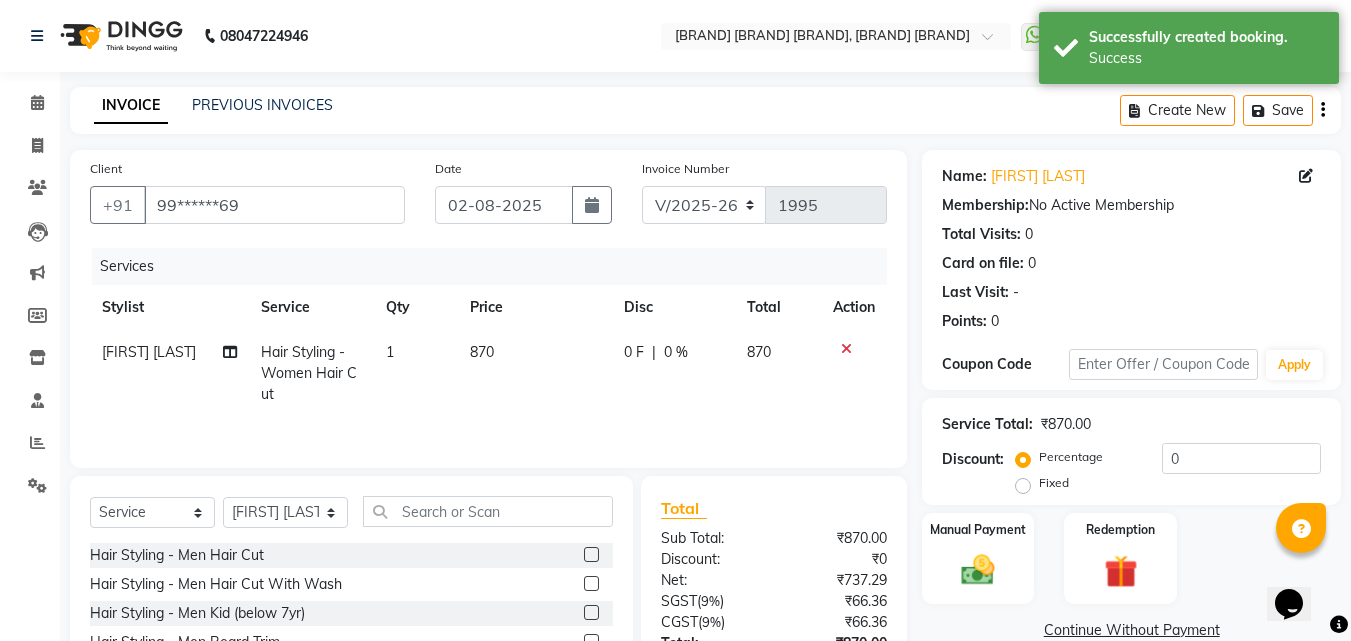 scroll, scrollTop: 160, scrollLeft: 0, axis: vertical 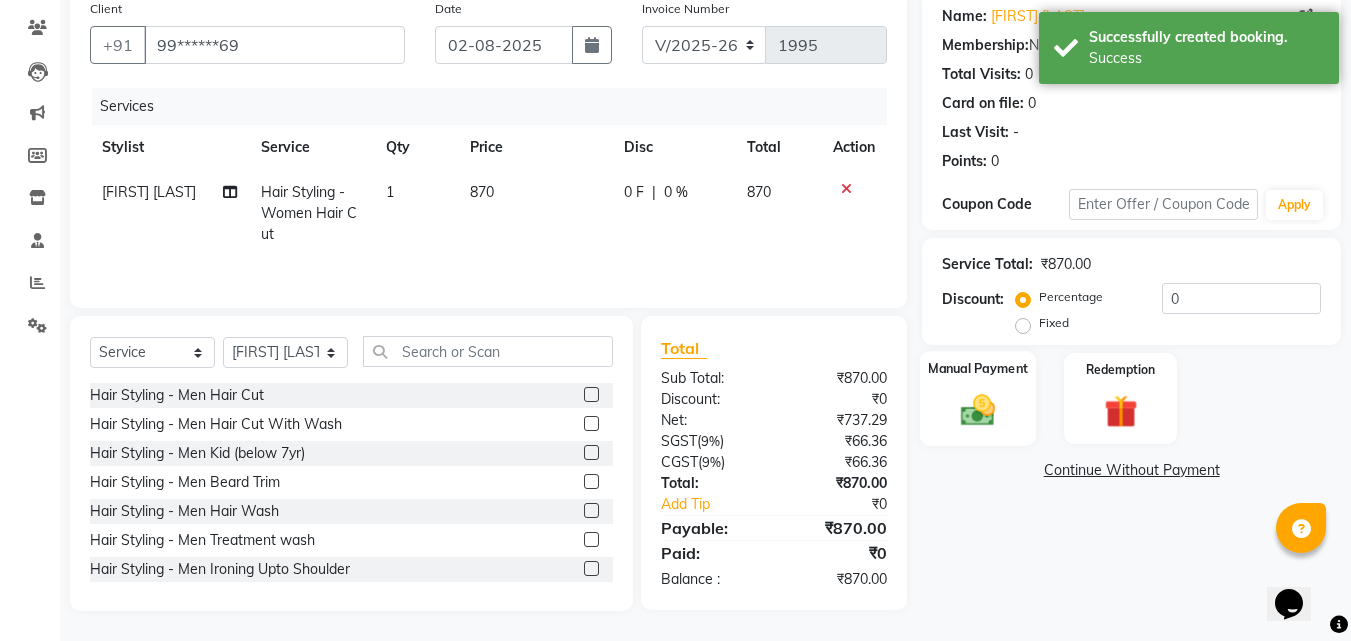 click on "Manual Payment" 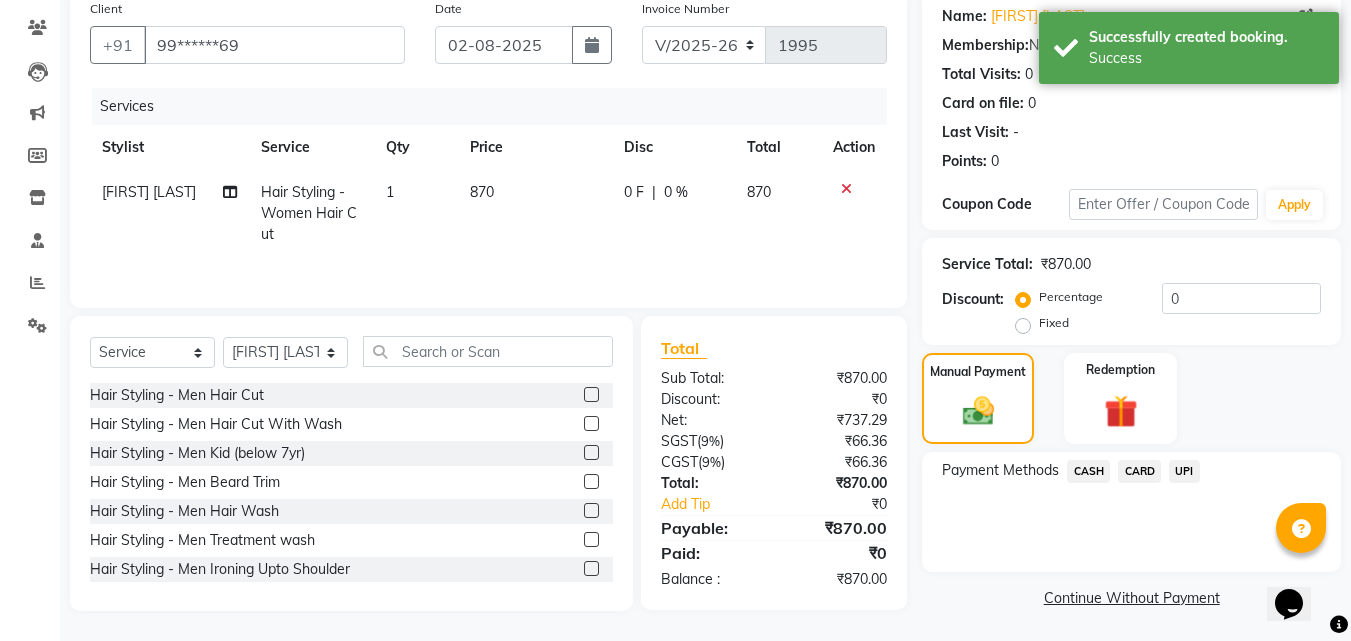 click on "UPI" 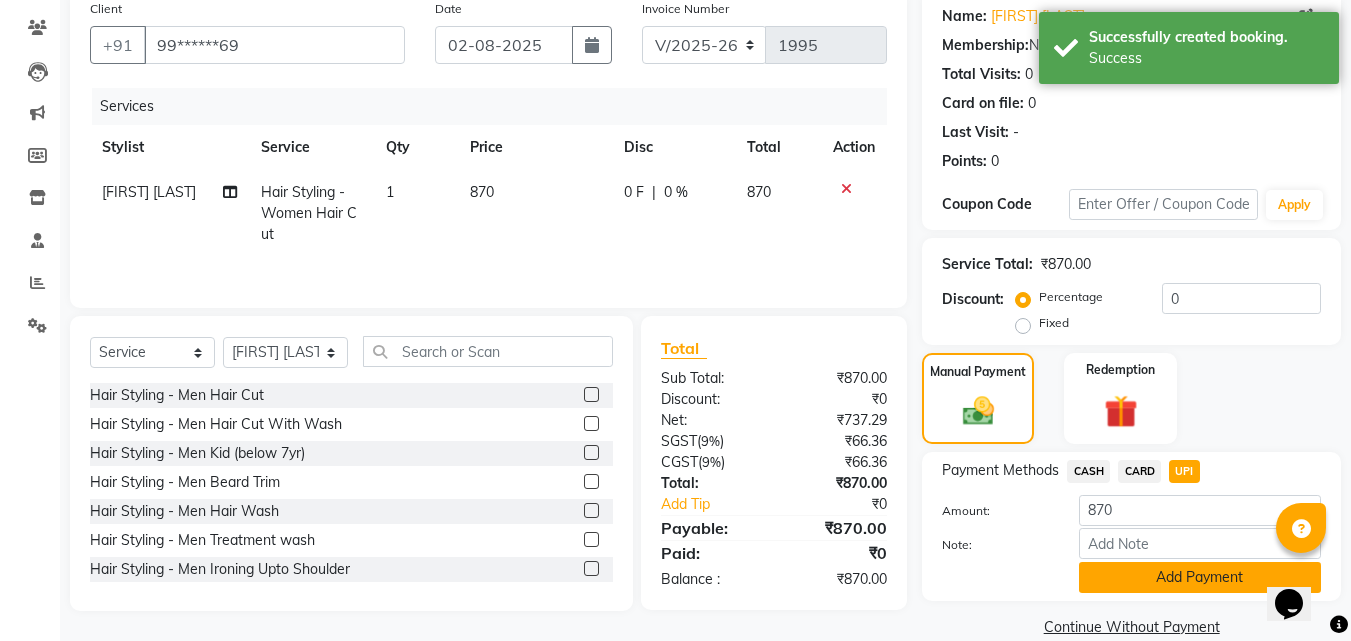 click on "Add Payment" 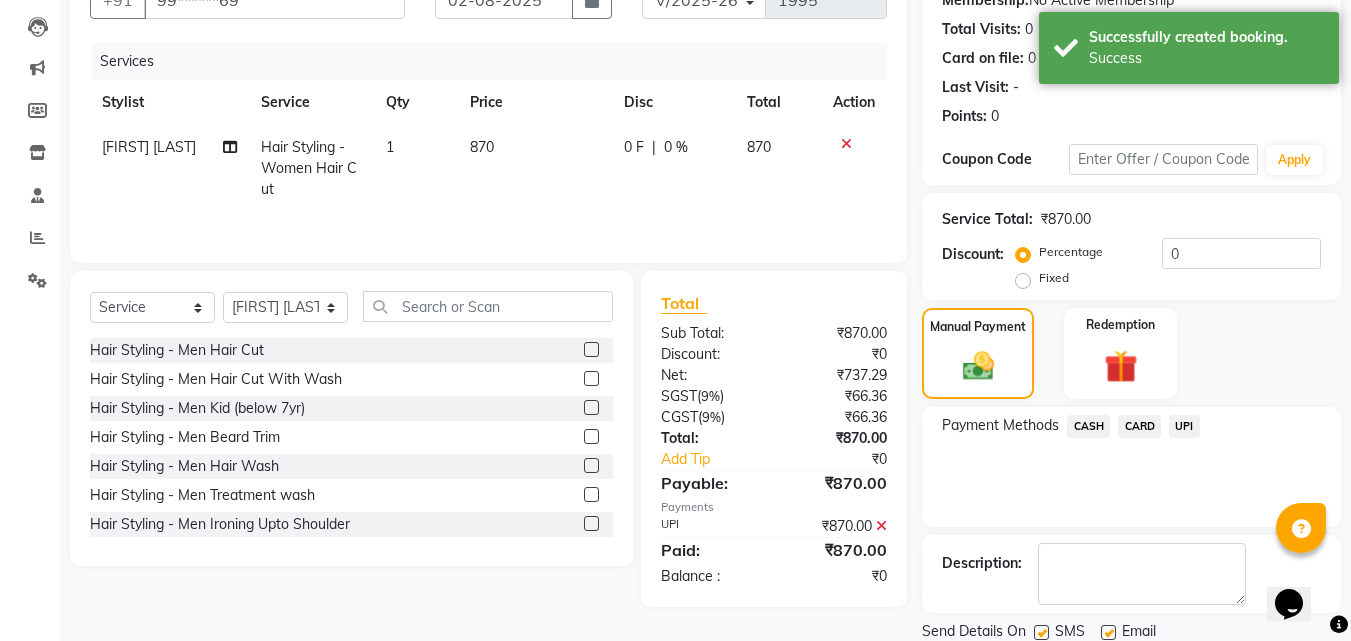 scroll, scrollTop: 275, scrollLeft: 0, axis: vertical 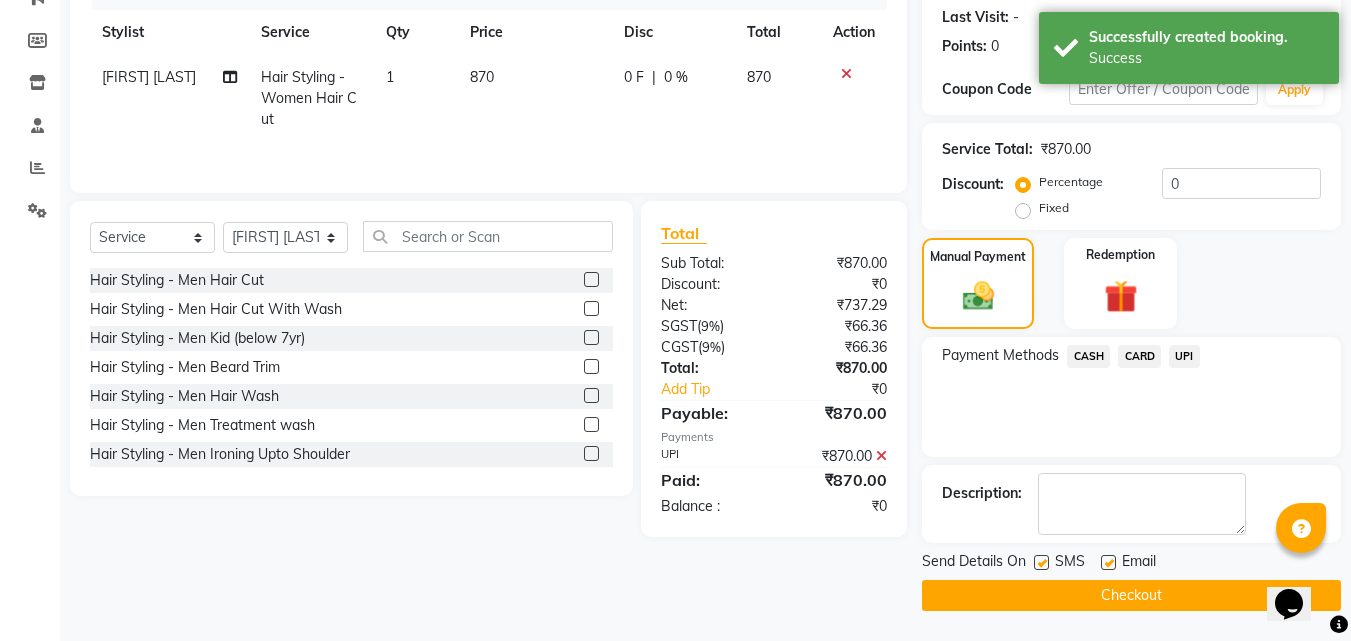 click 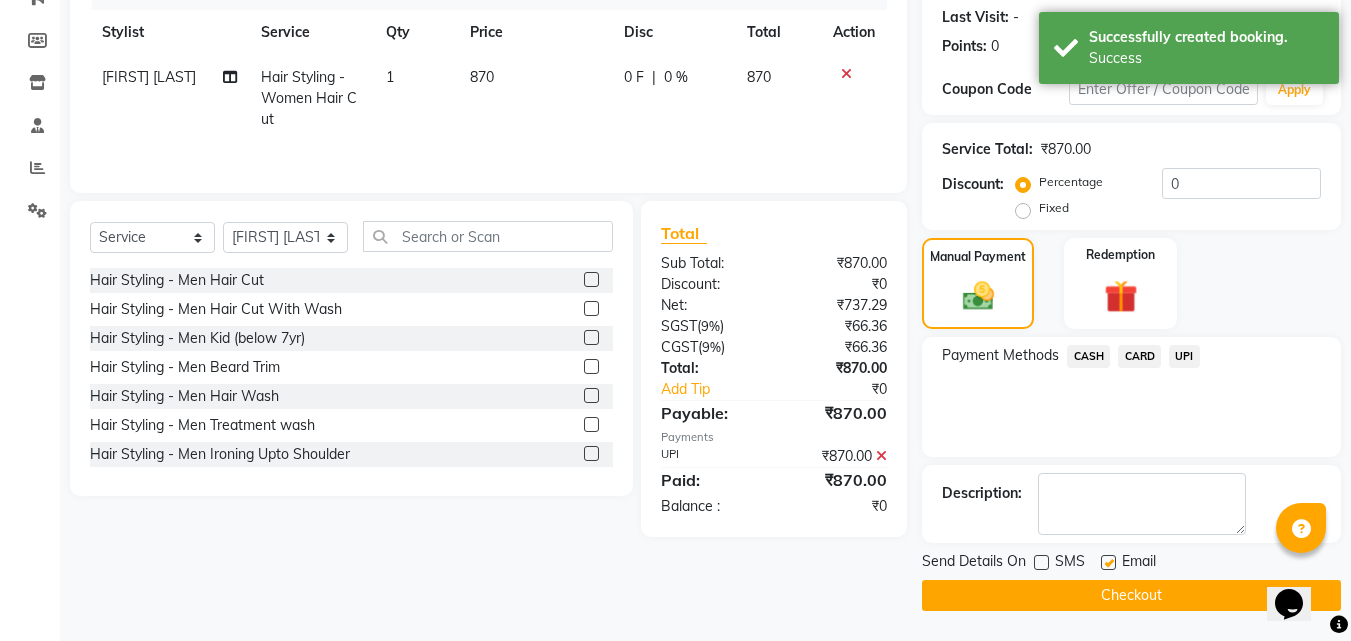 click on "Checkout" 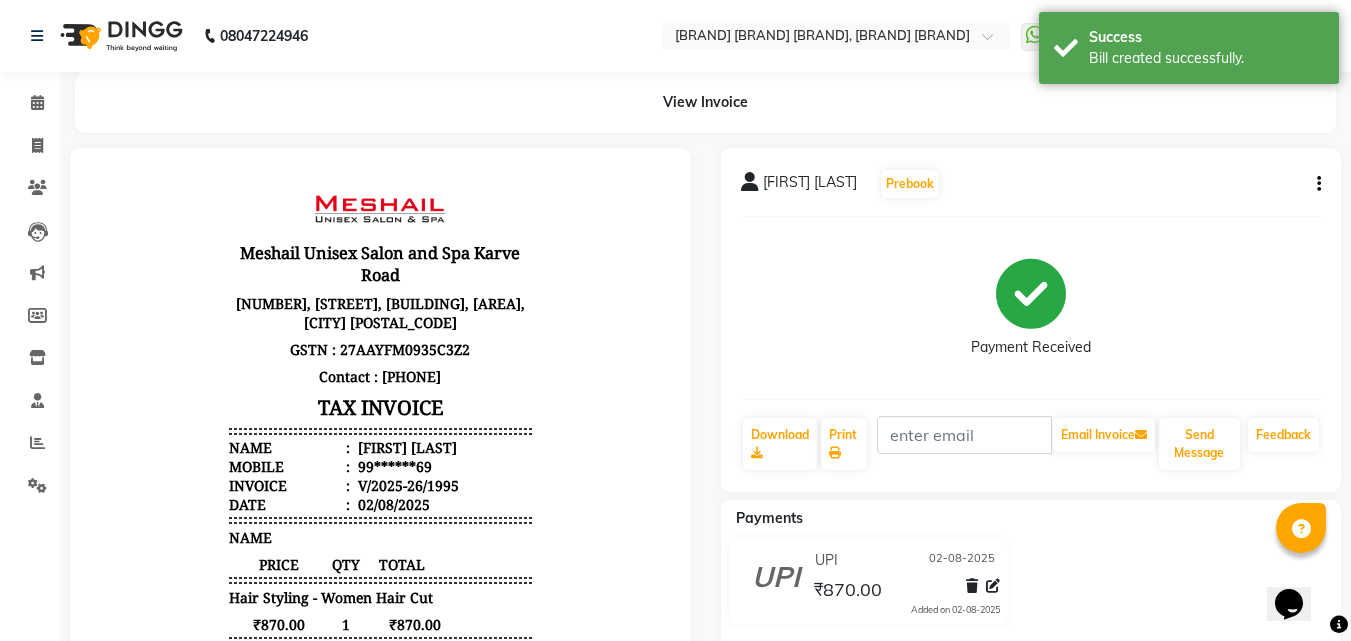 scroll, scrollTop: 0, scrollLeft: 0, axis: both 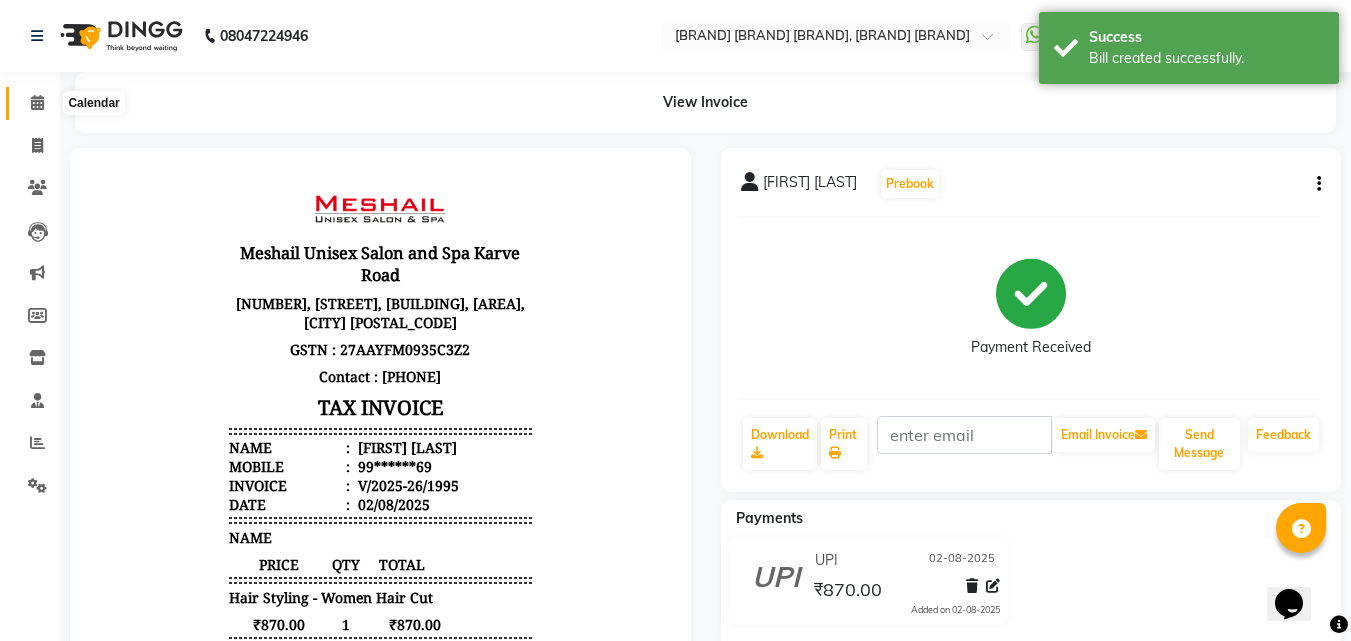click 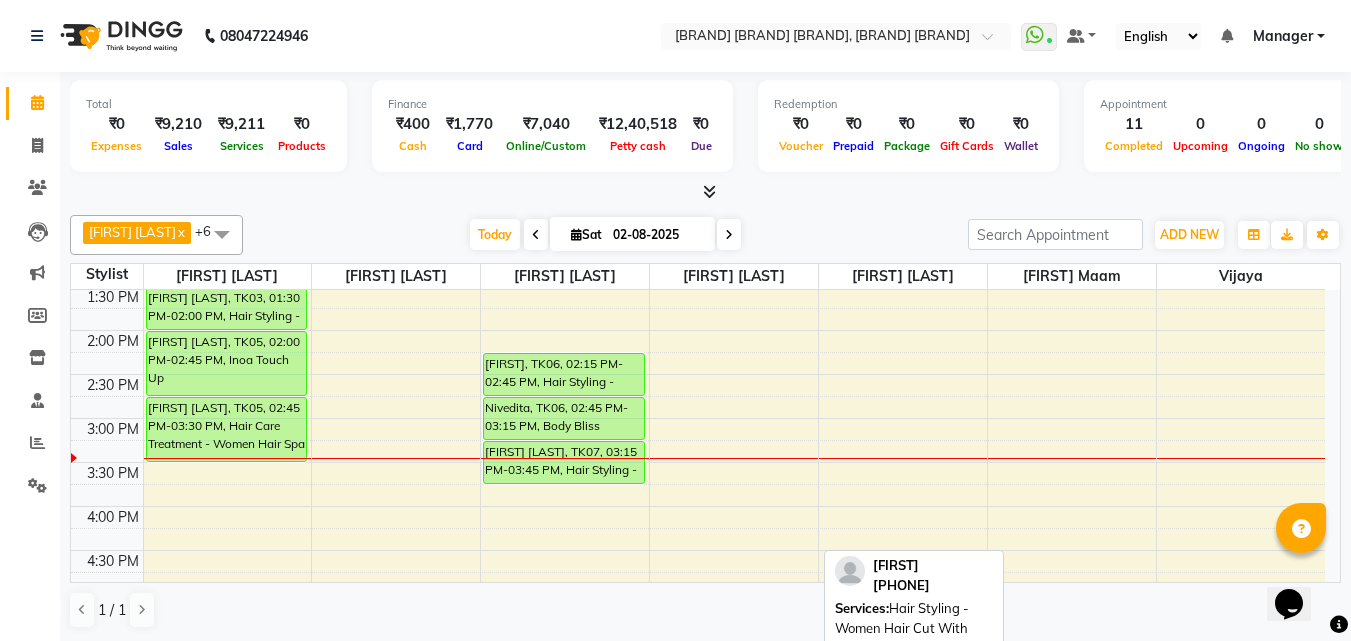 scroll, scrollTop: 400, scrollLeft: 0, axis: vertical 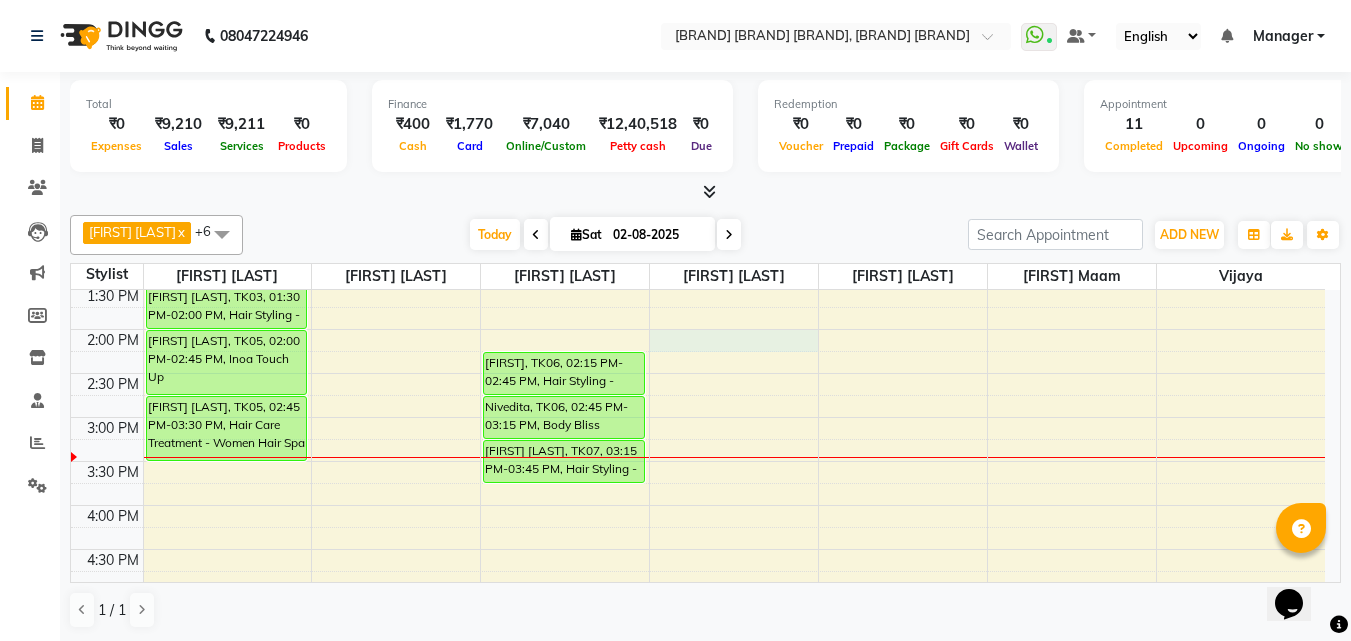 click on "9:00 AM 9:30 AM 10:00 AM 10:30 AM 11:00 AM 11:30 AM 12:00 PM 12:30 PM 1:00 PM 1:30 PM 2:00 PM 2:30 PM 3:00 PM 3:30 PM 4:00 PM 4:30 PM 5:00 PM 5:30 PM 6:00 PM 6:30 PM 7:00 PM 7:30 PM 8:00 PM 8:30 PM 9:00 PM 9:30 PM    [FIRST] [LAST], TK01, 10:30 AM-11:00 AM, Hair Styling - Men Hair Cut    [FIRST] [LAST], TK01, 11:00 AM-11:30 AM, Hair Styling - Men Beard Trim    [FIRST], TK02, 12:00 PM-12:30 PM, Hair Styling - Women Treatment wash" at bounding box center [698, 461] 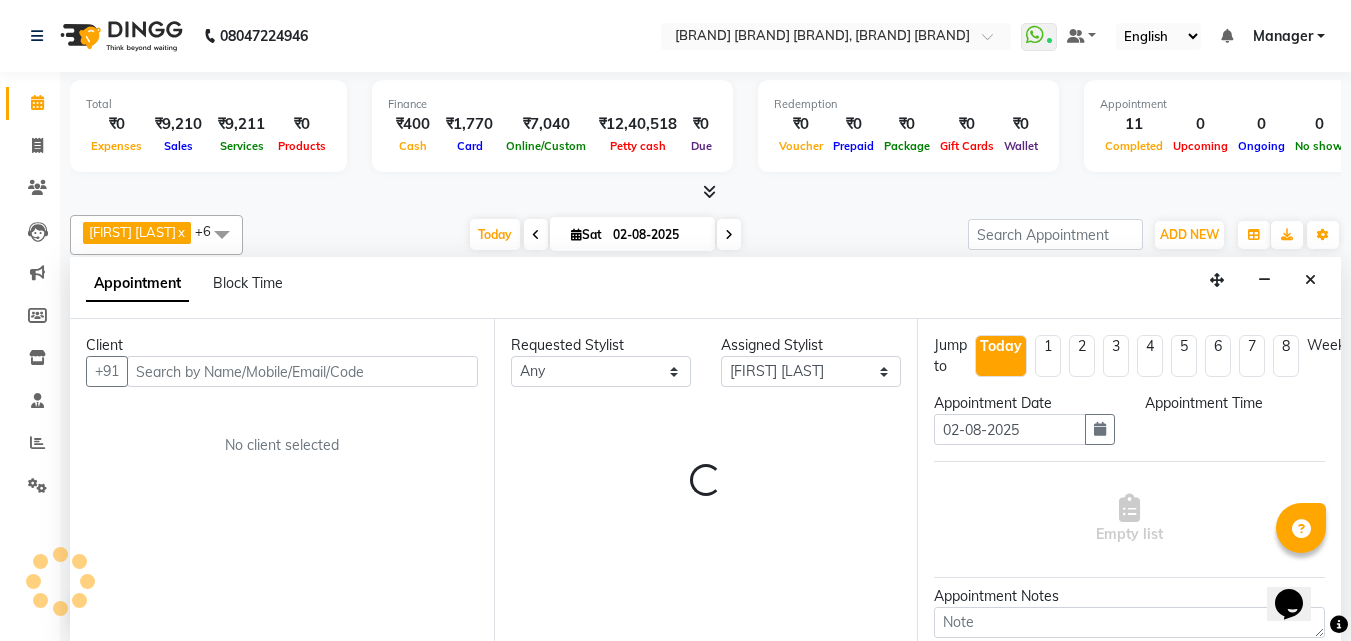 scroll, scrollTop: 1, scrollLeft: 0, axis: vertical 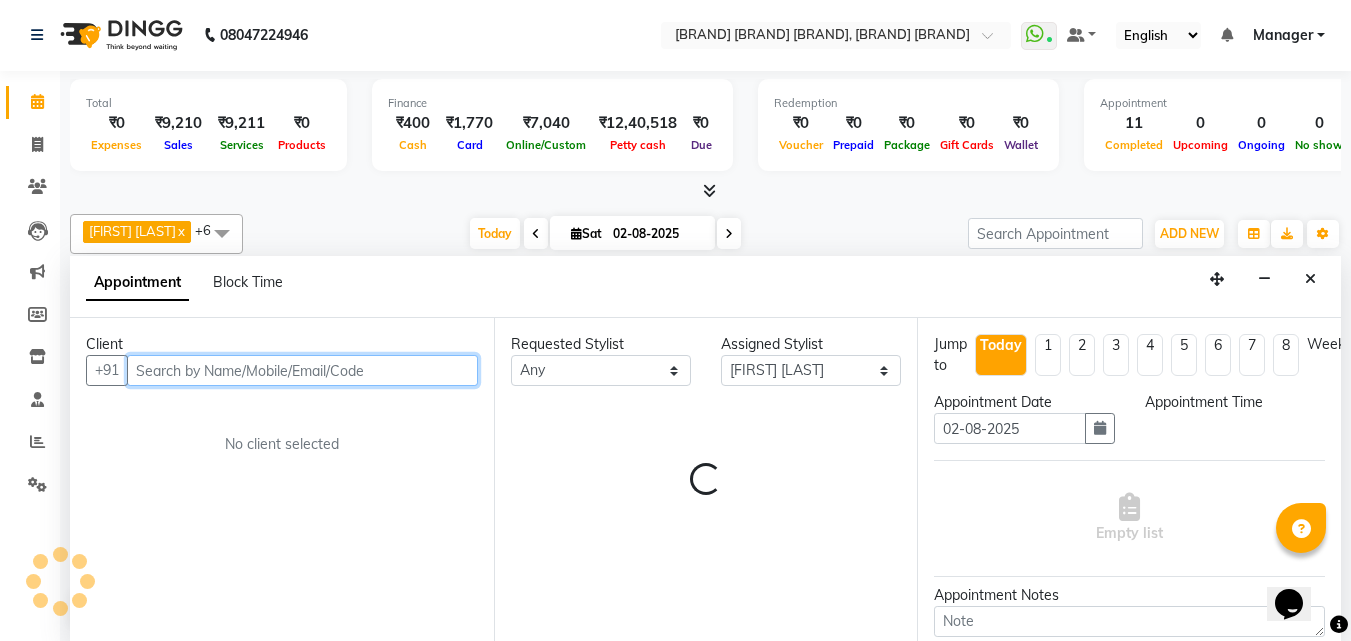 select on "840" 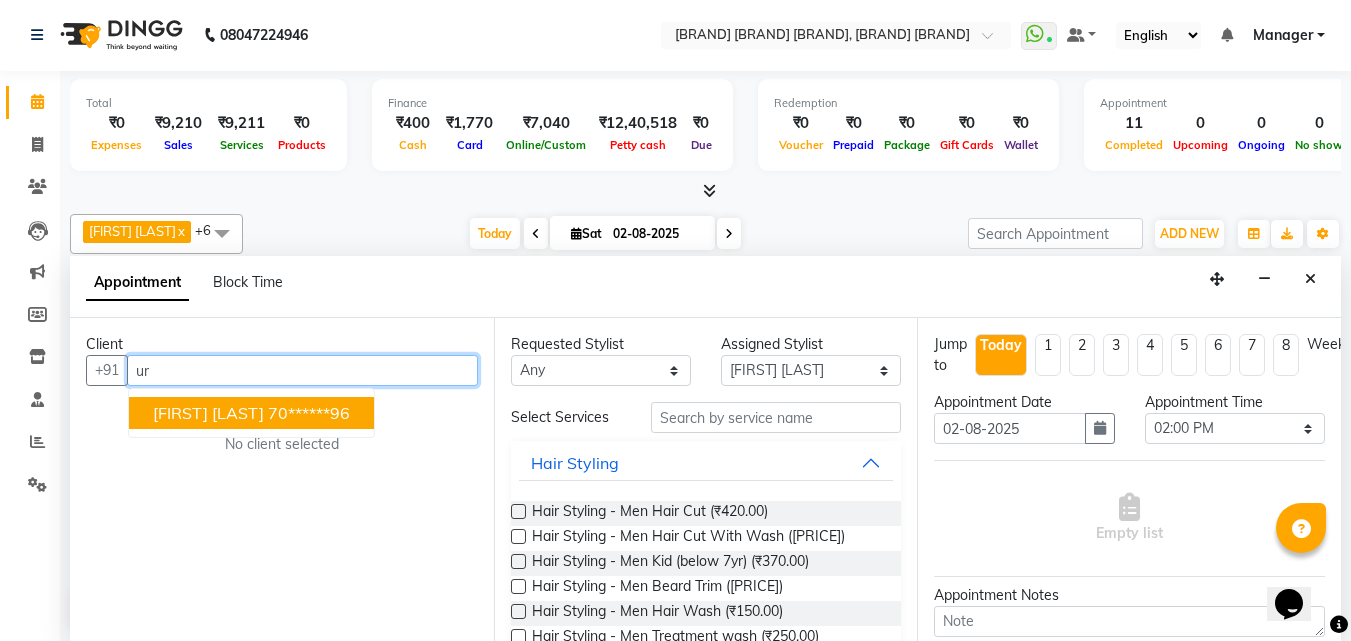 type on "u" 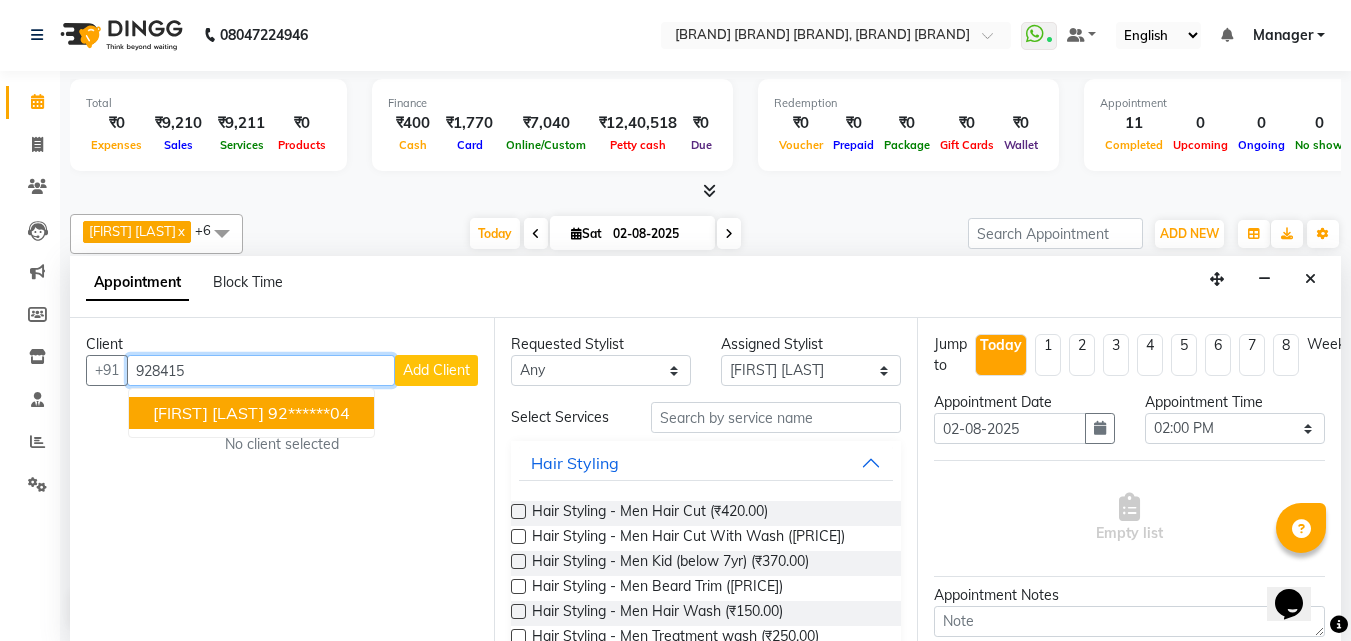 click on "[FIRST] [LAST]" at bounding box center [208, 413] 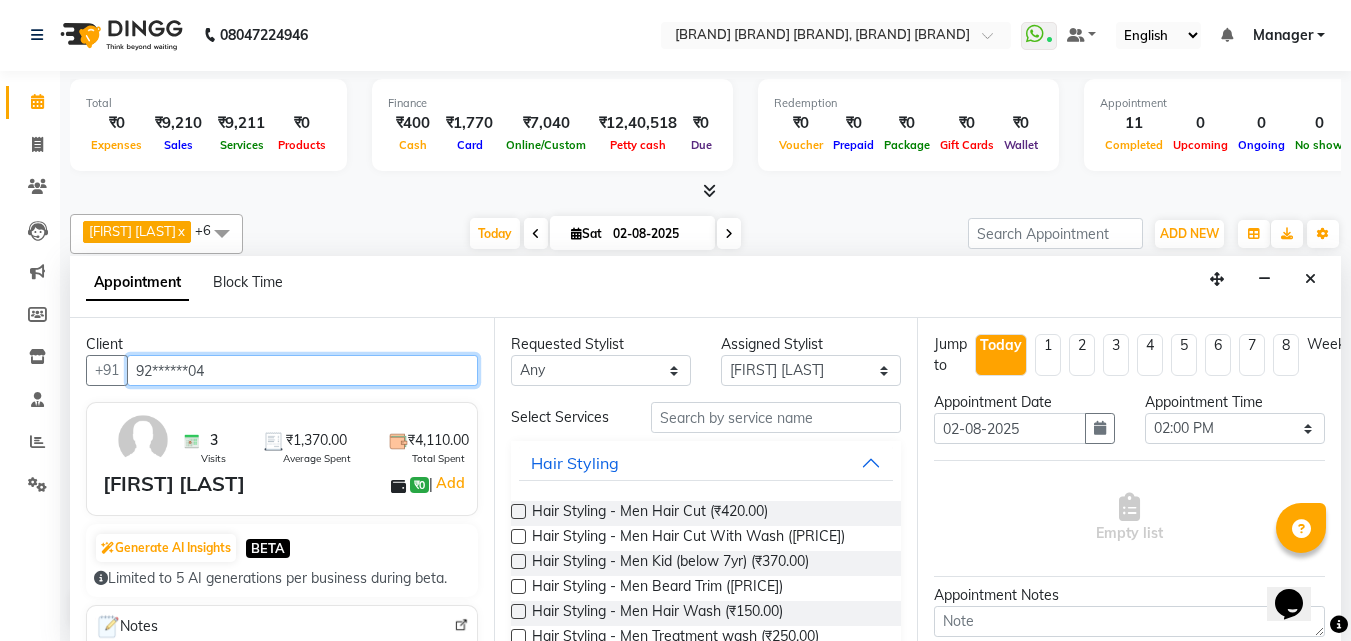 type on "92******04" 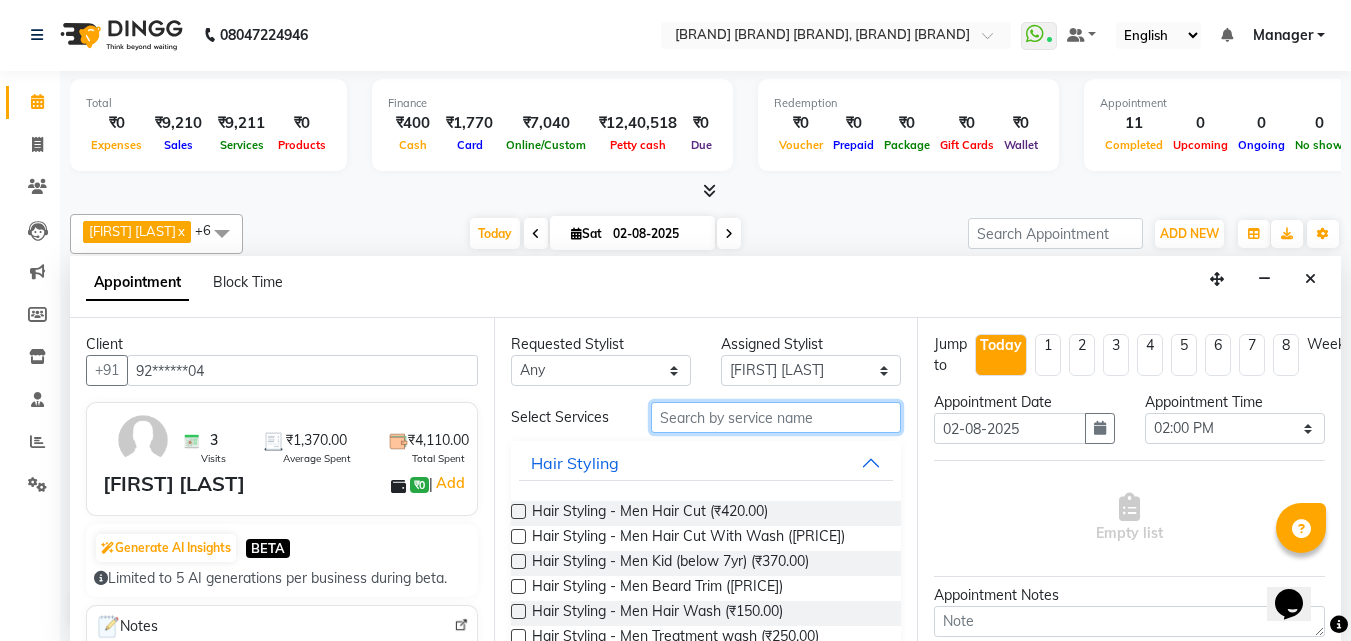 click at bounding box center (776, 417) 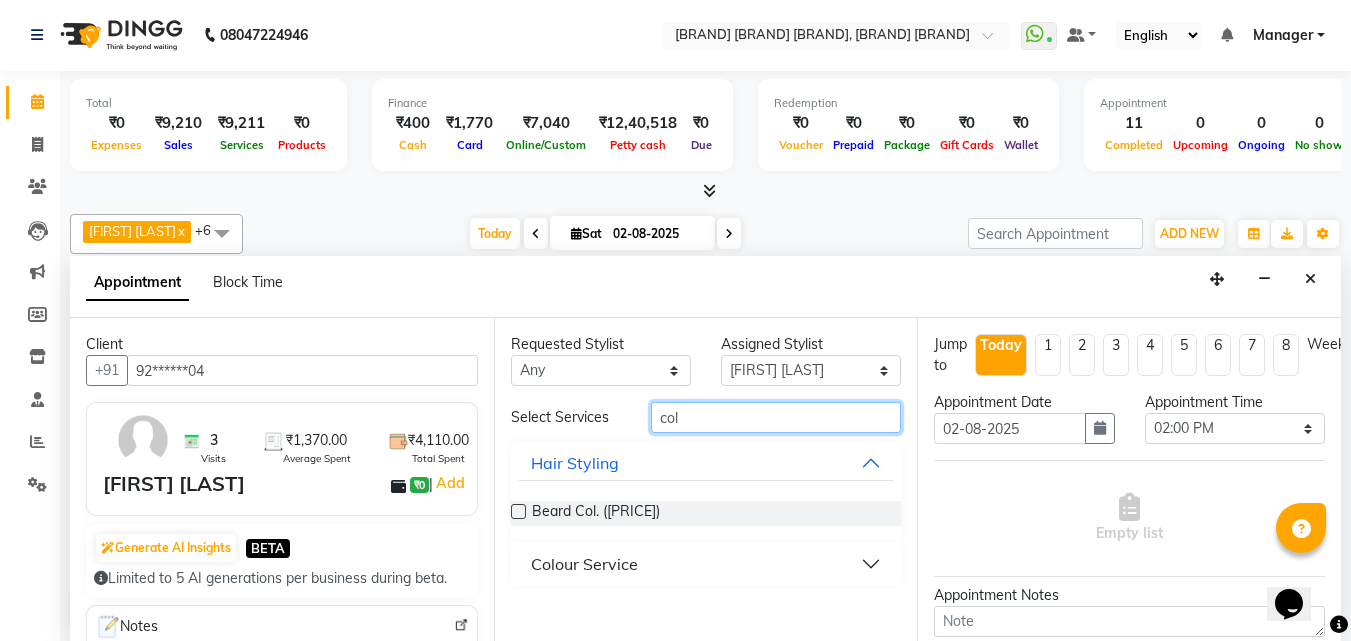 type on "col" 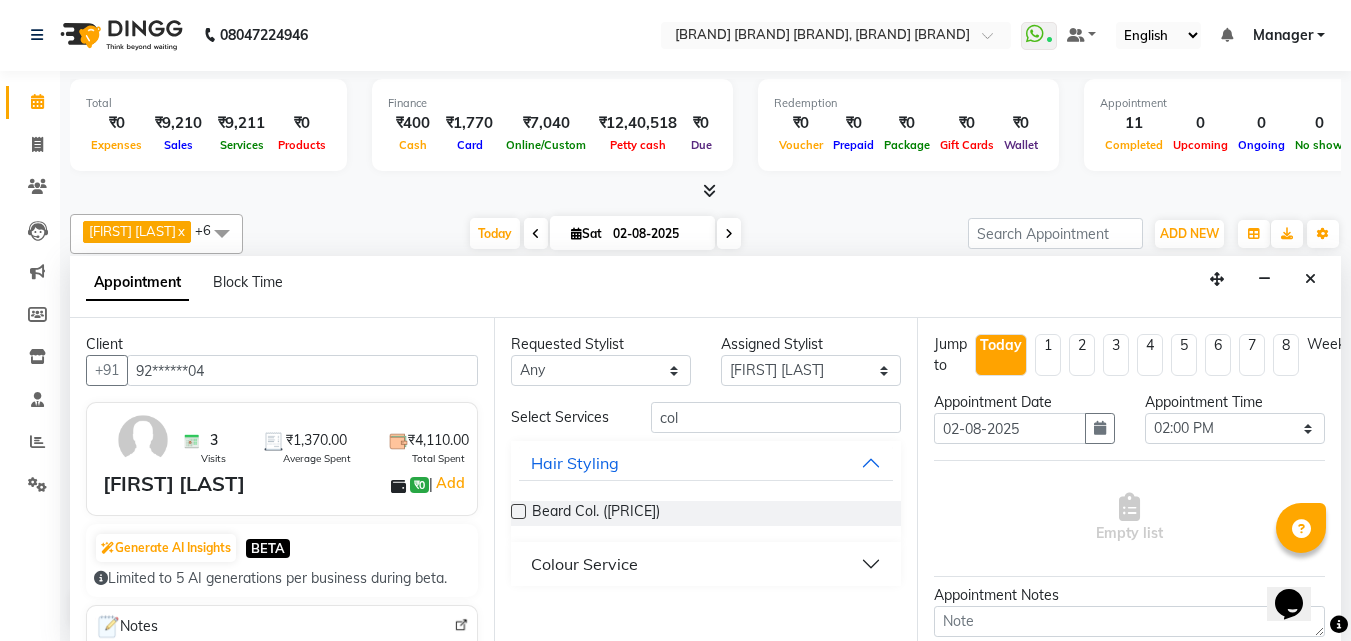 click on "Colour Service" at bounding box center (584, 564) 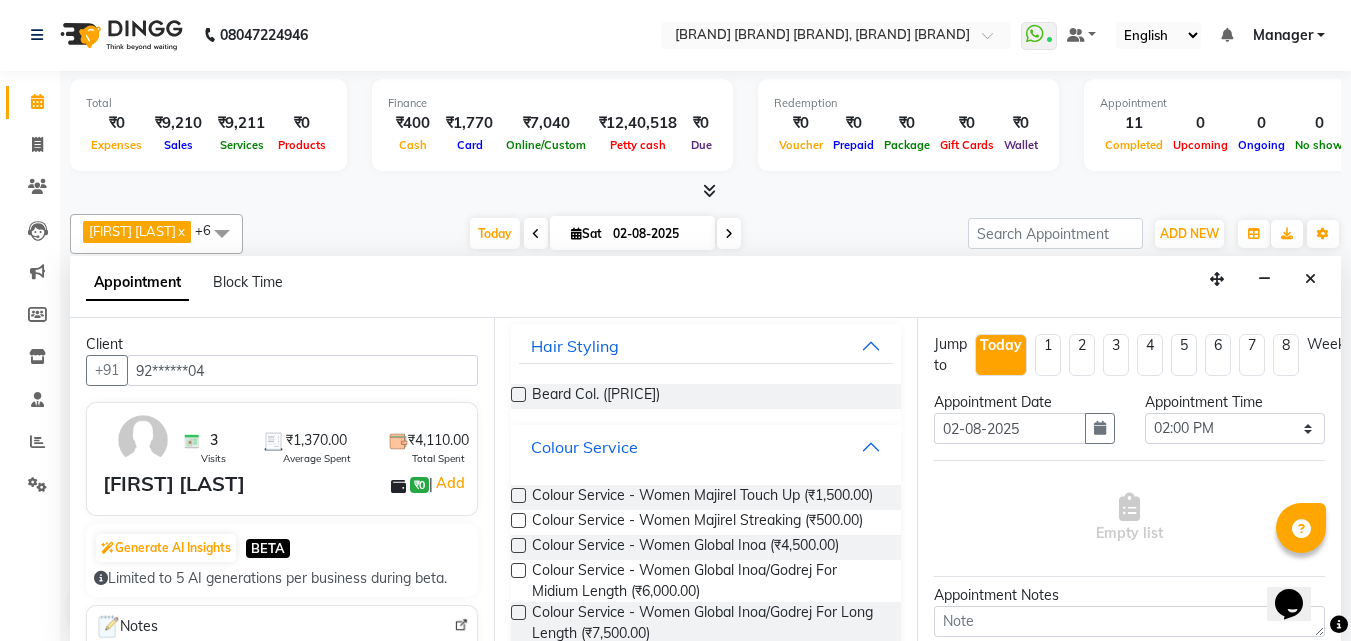 scroll, scrollTop: 95, scrollLeft: 0, axis: vertical 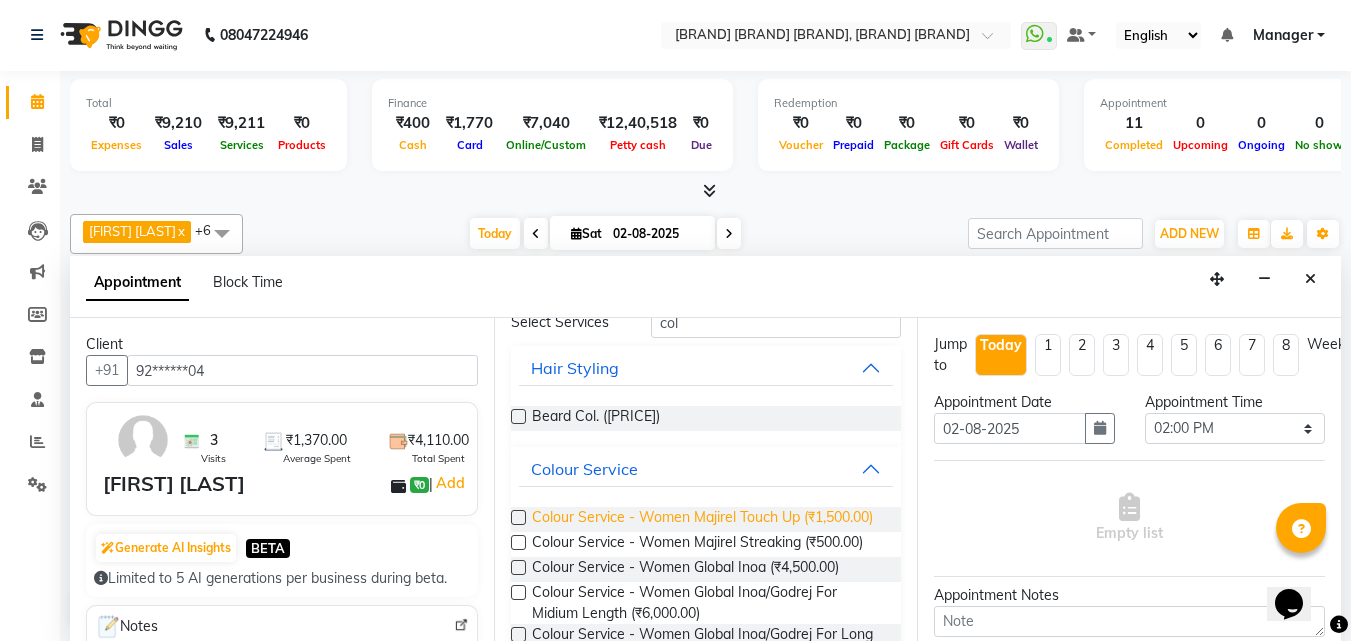 drag, startPoint x: 610, startPoint y: 527, endPoint x: 657, endPoint y: 544, distance: 49.979996 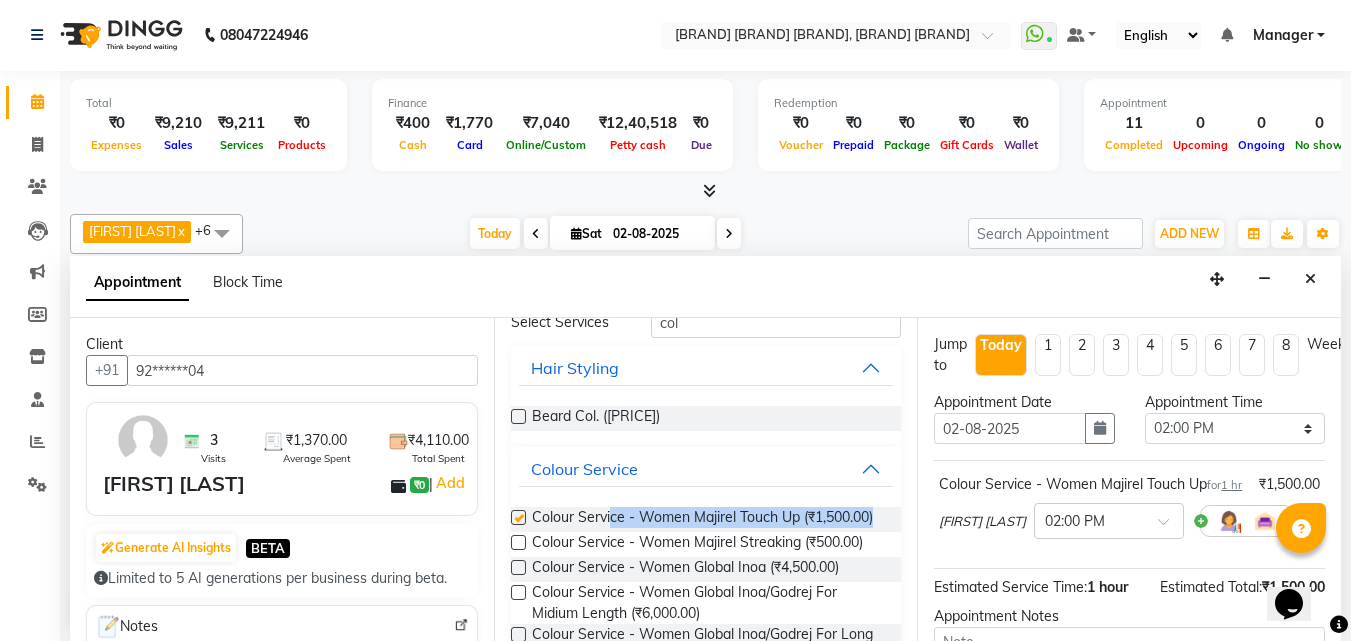 checkbox on "false" 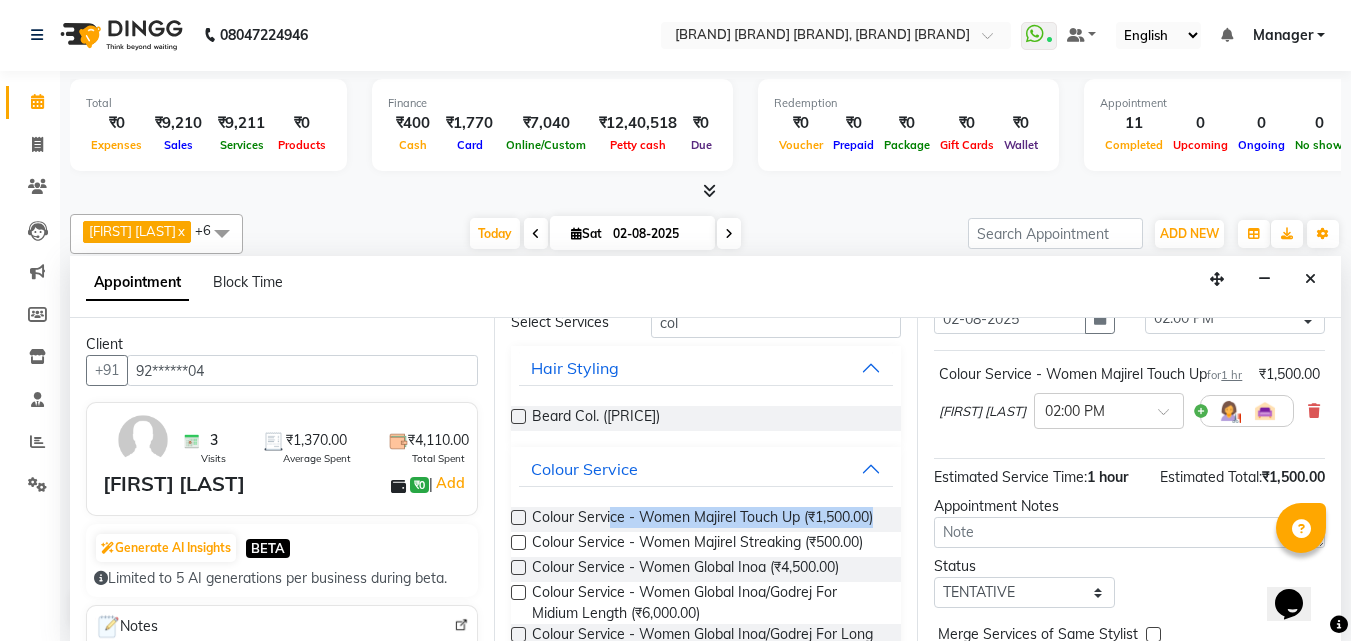 scroll, scrollTop: 239, scrollLeft: 0, axis: vertical 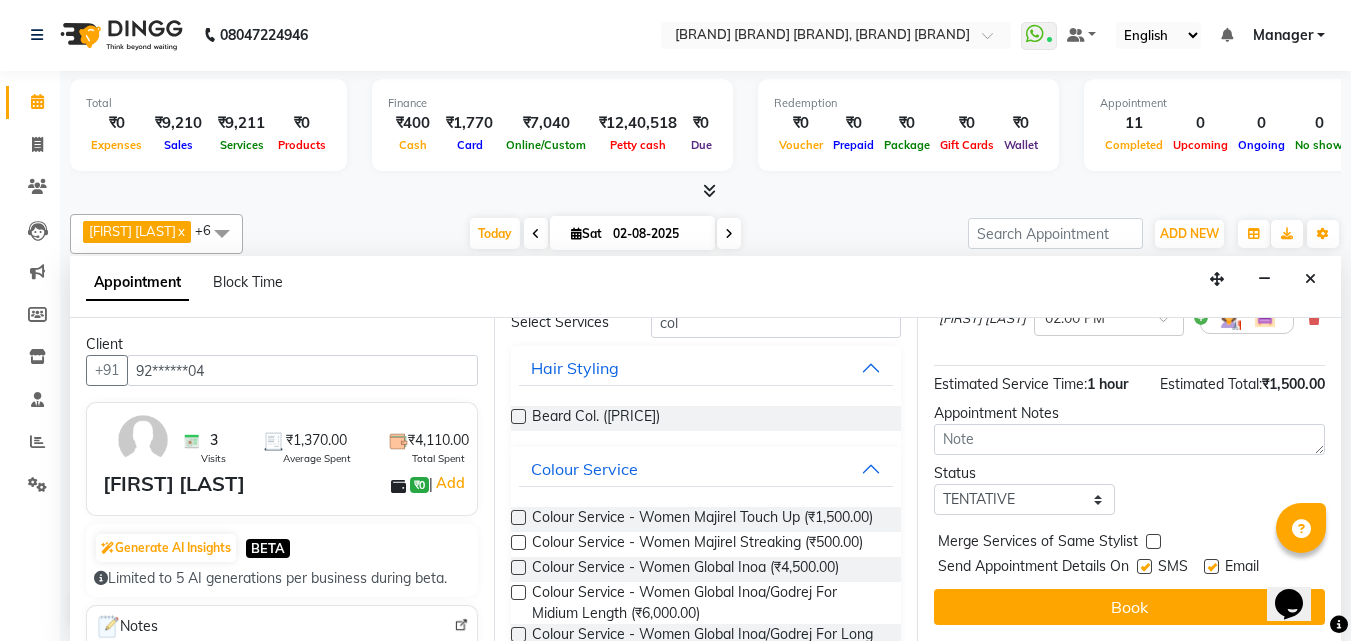 click at bounding box center [1144, 566] 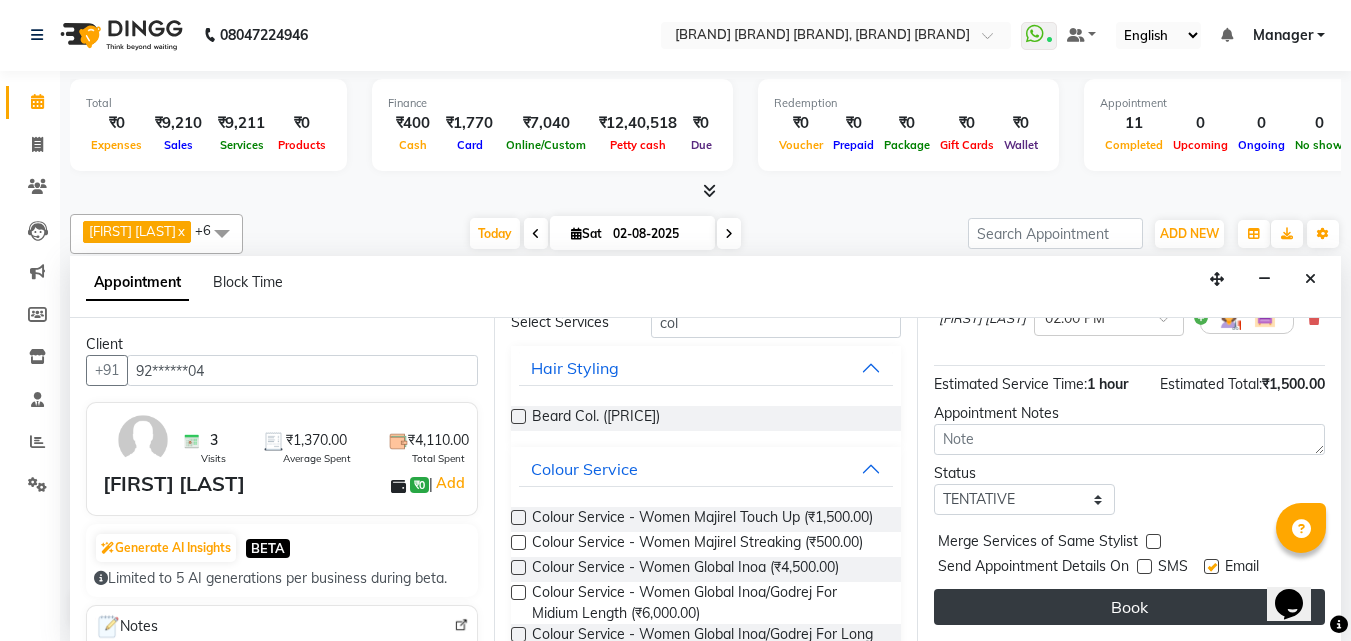 click on "Book" at bounding box center [1129, 607] 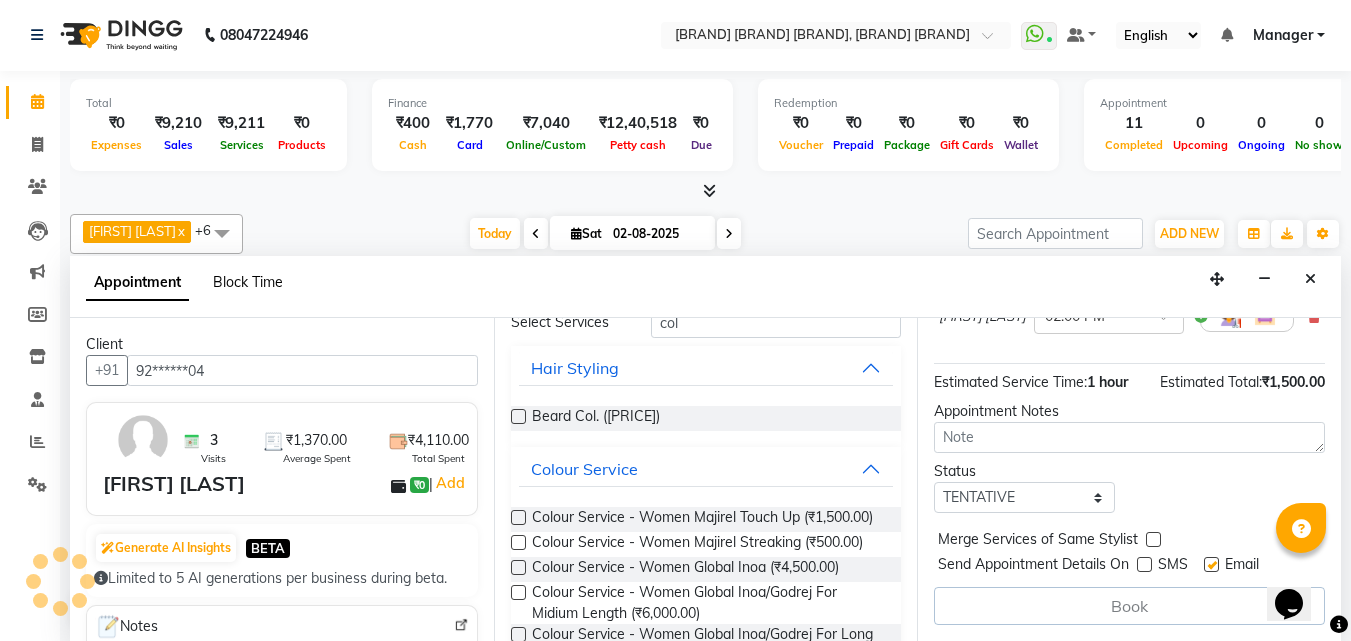 scroll, scrollTop: 0, scrollLeft: 0, axis: both 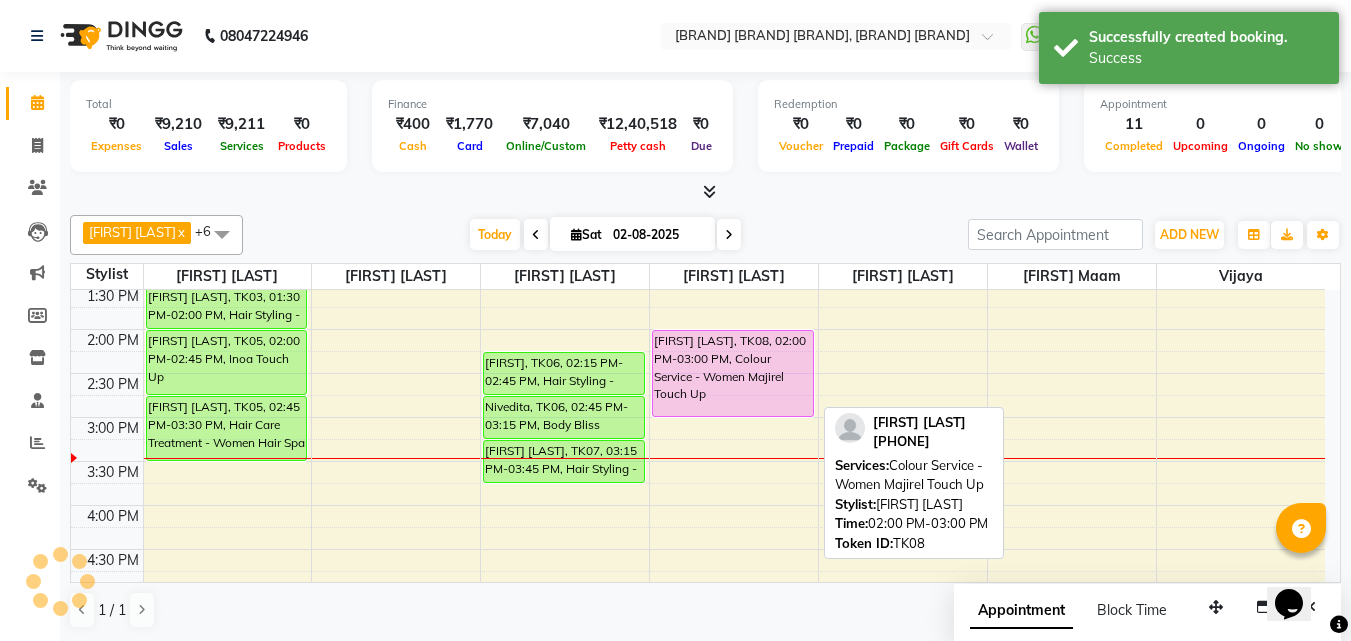click on "[FIRST] [LAST], TK08, 02:00 PM-03:00 PM, Colour Service - Women Majirel Touch Up" at bounding box center (733, 373) 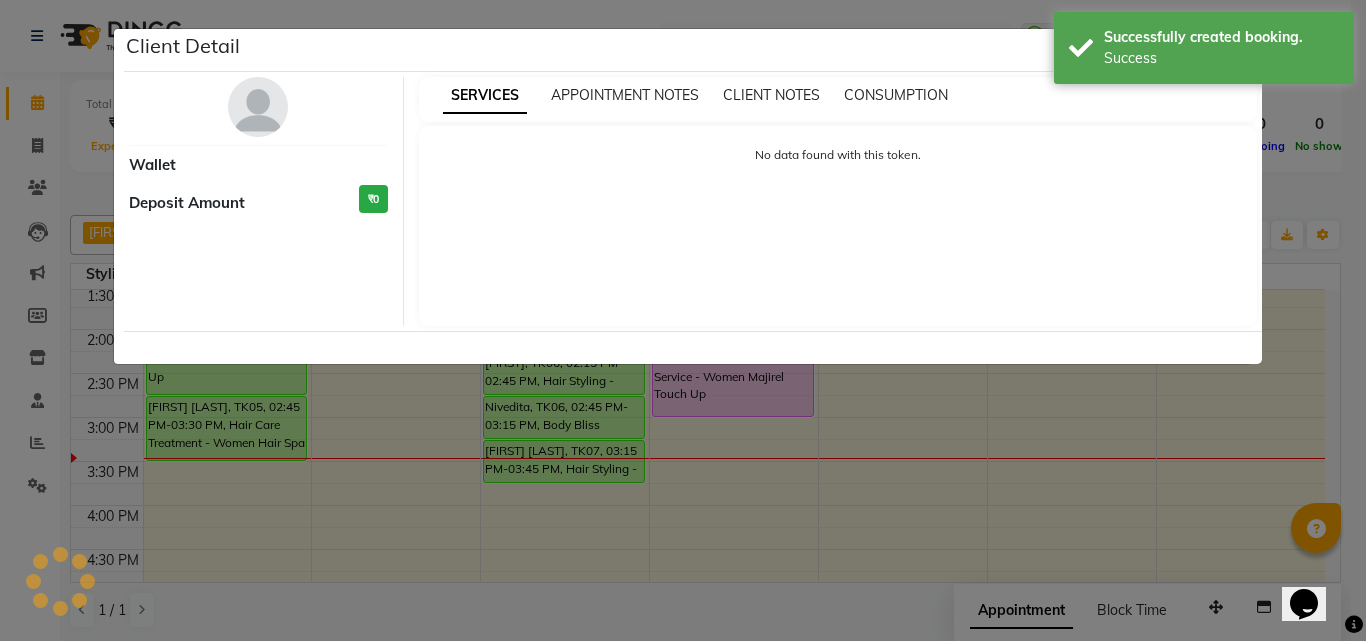 select on "7" 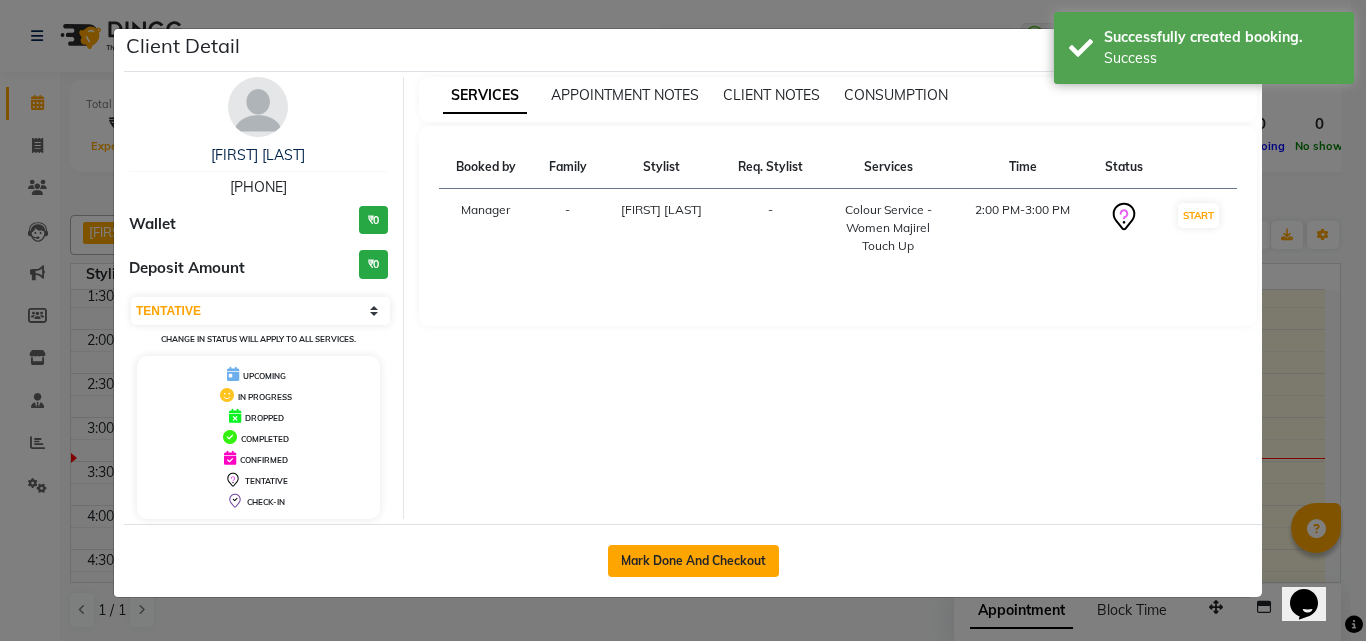 click on "Mark Done And Checkout" 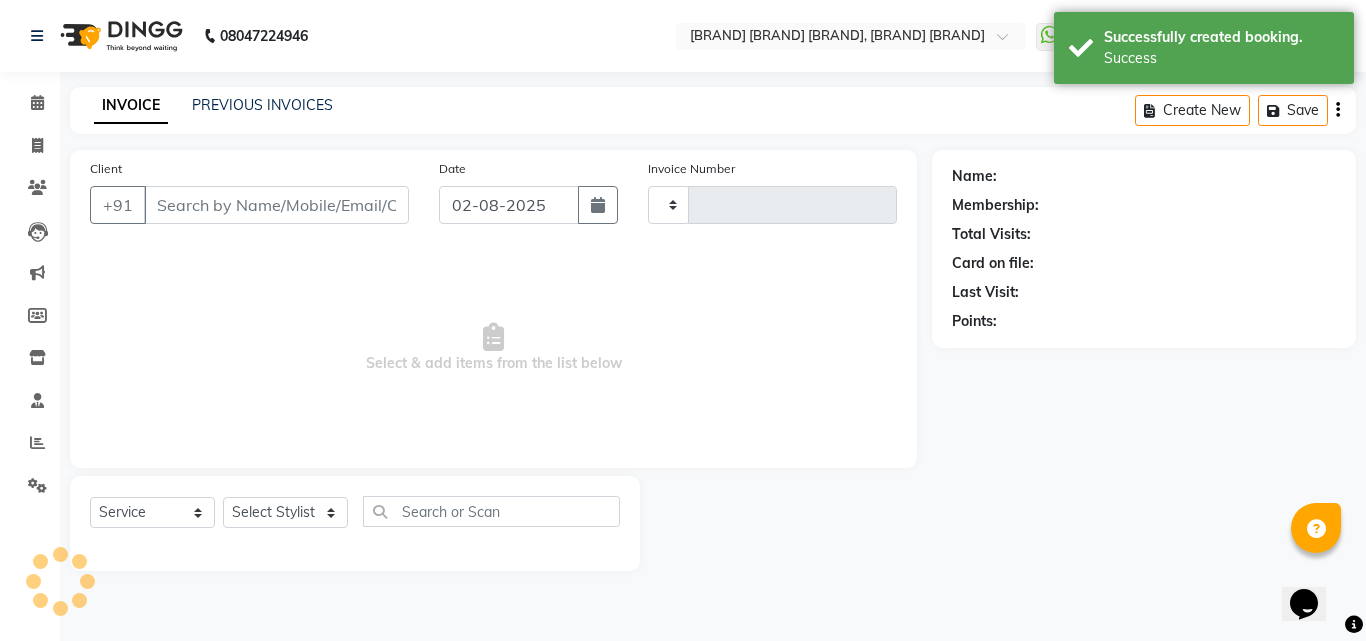 type on "1996" 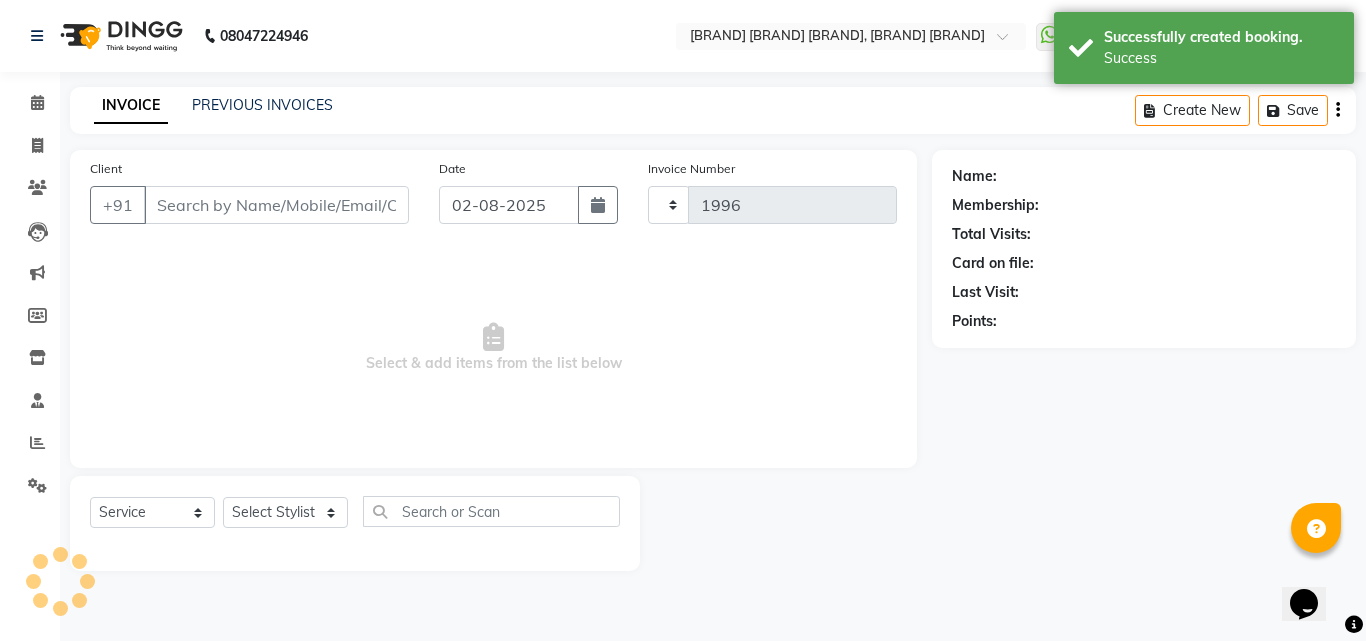 select on "6713" 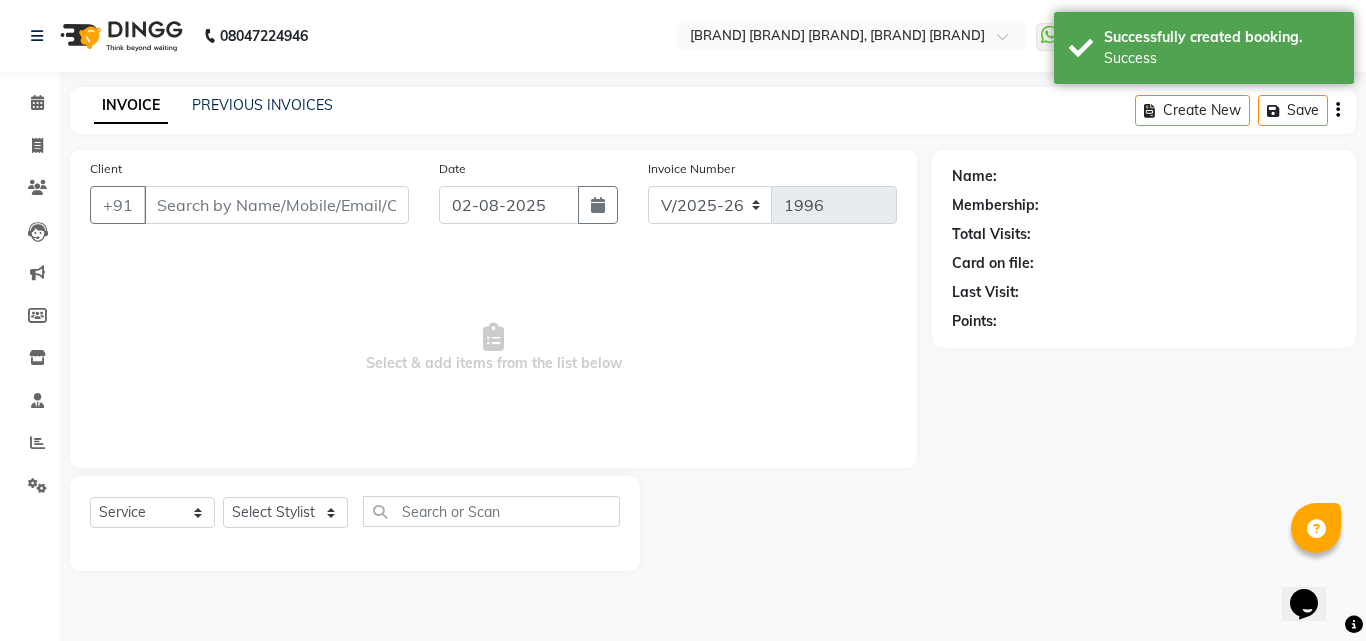 type on "92******04" 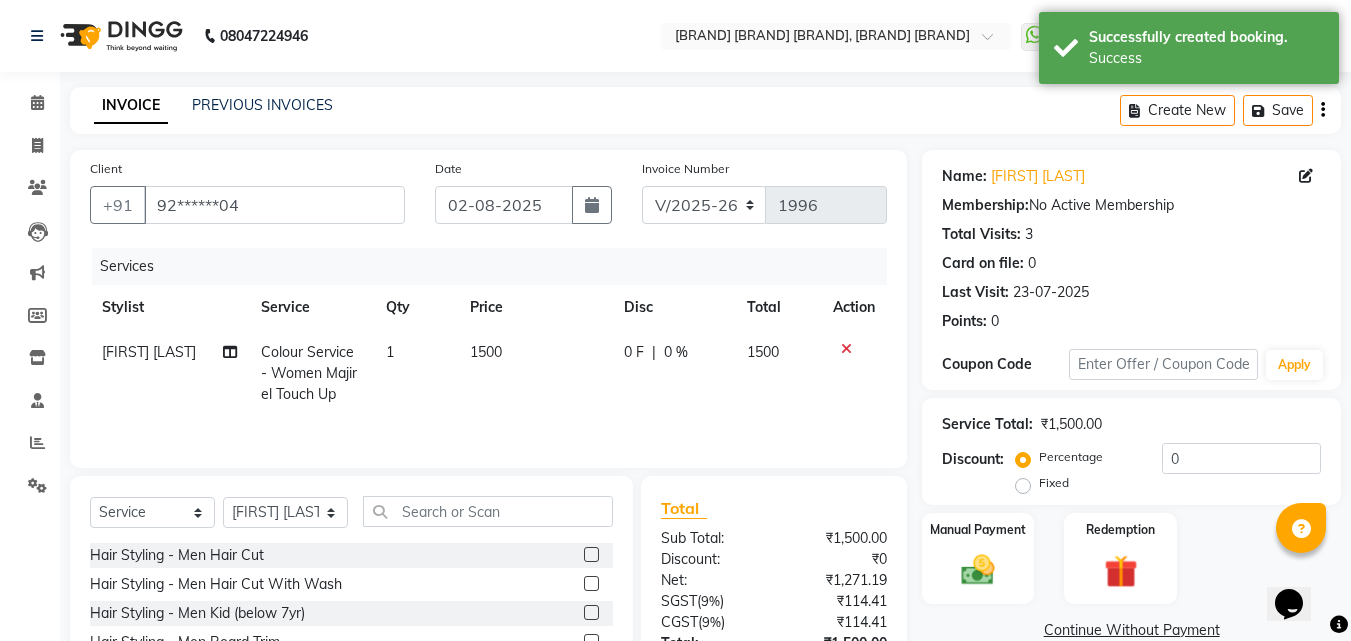scroll, scrollTop: 160, scrollLeft: 0, axis: vertical 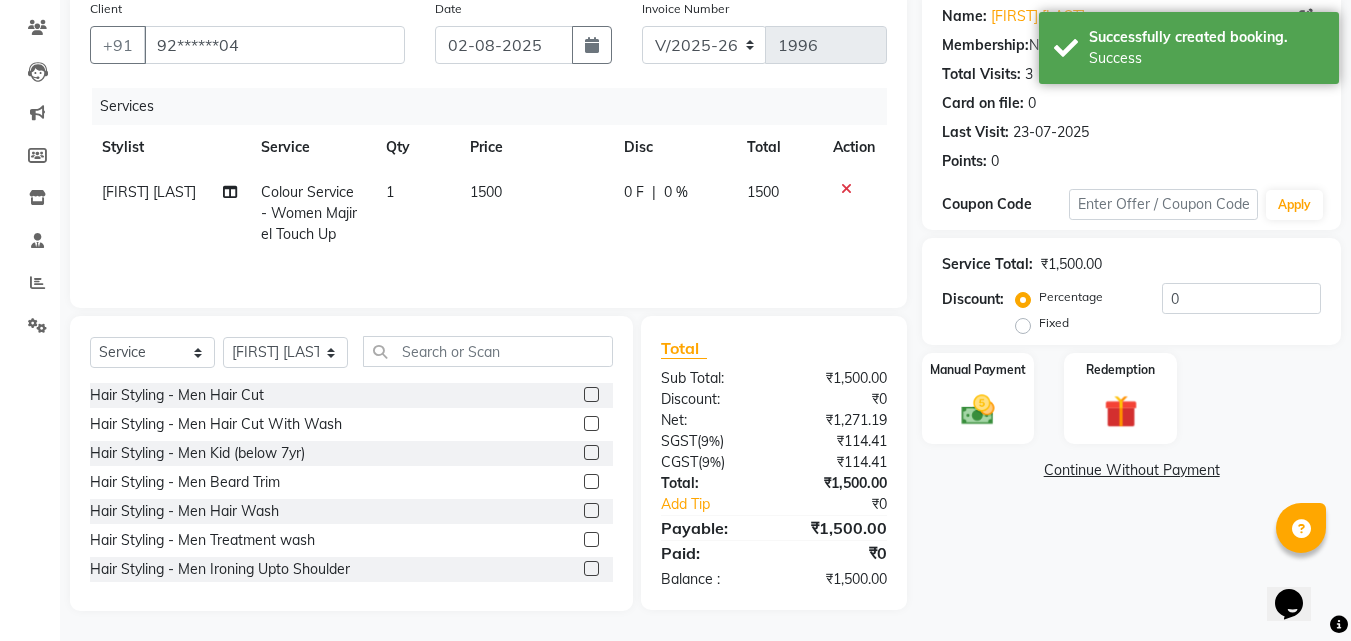 click on "Name: [FIRST] [LAST] Membership:  No Active Membership  Total Visits:  3 Card on file:  0 Last Visit:   23-07-2025 Points:   0  Coupon Code Apply Service Total:  ₹1,500.00  Discount:  Percentage   Fixed  0 Manual Payment Redemption  Continue Without Payment" 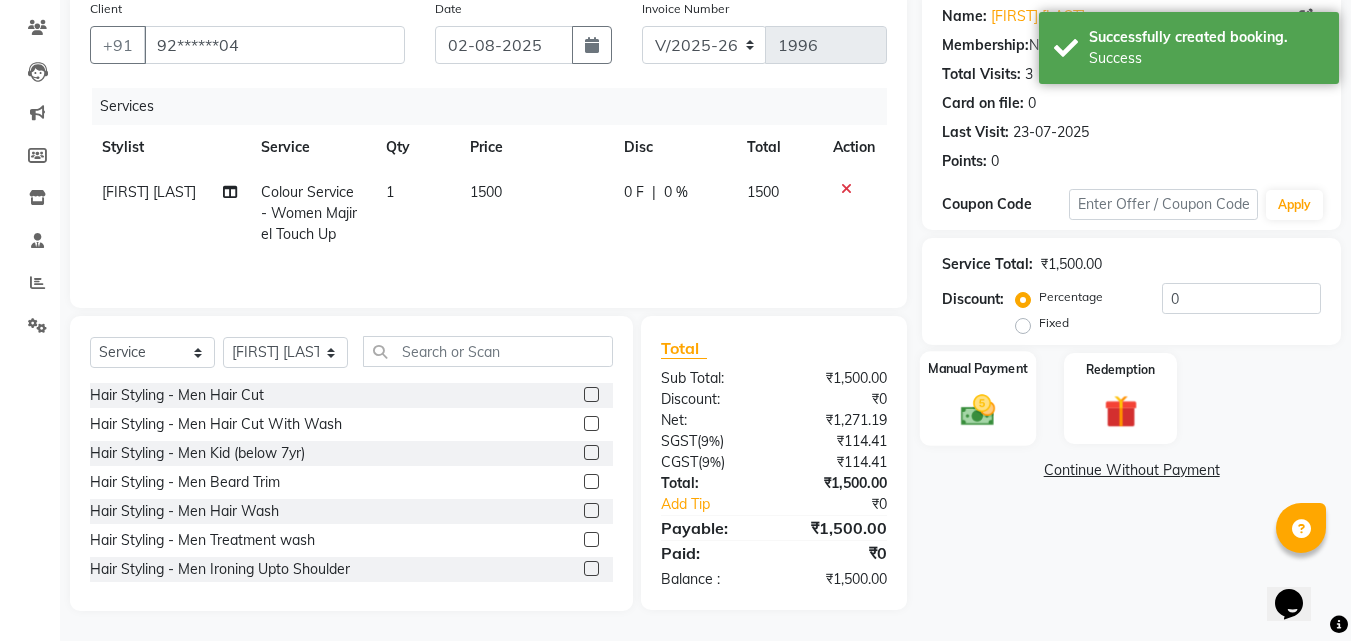 click 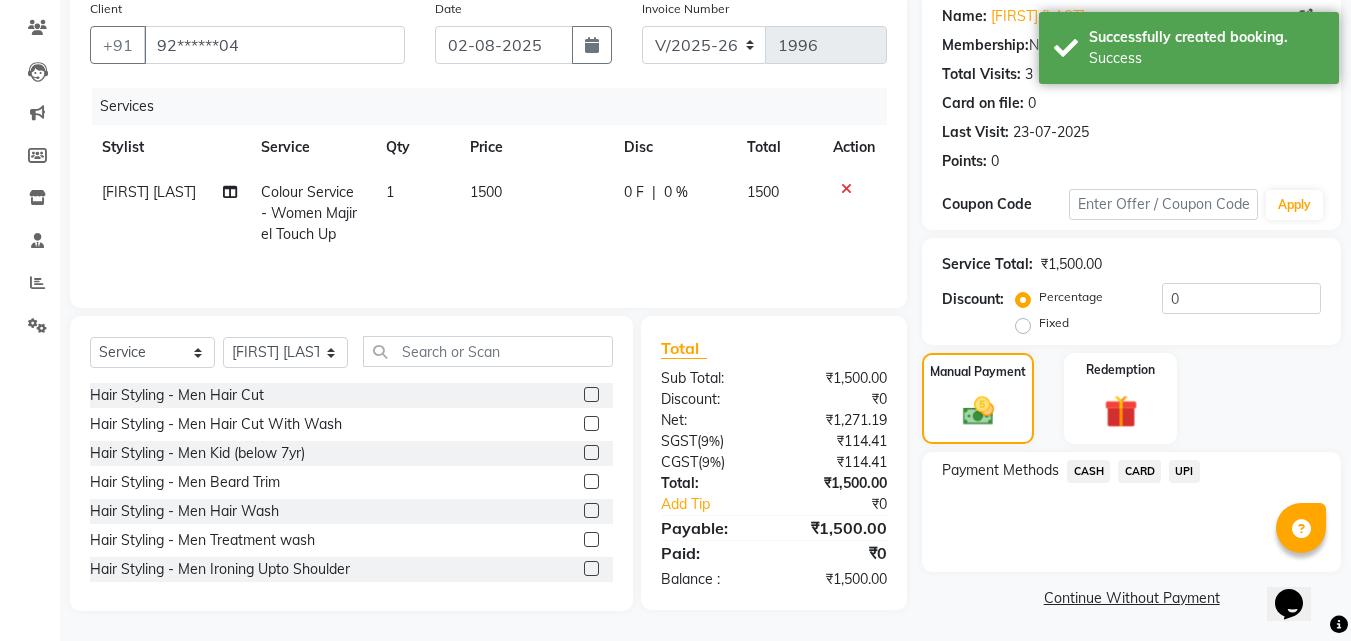 click on "UPI" 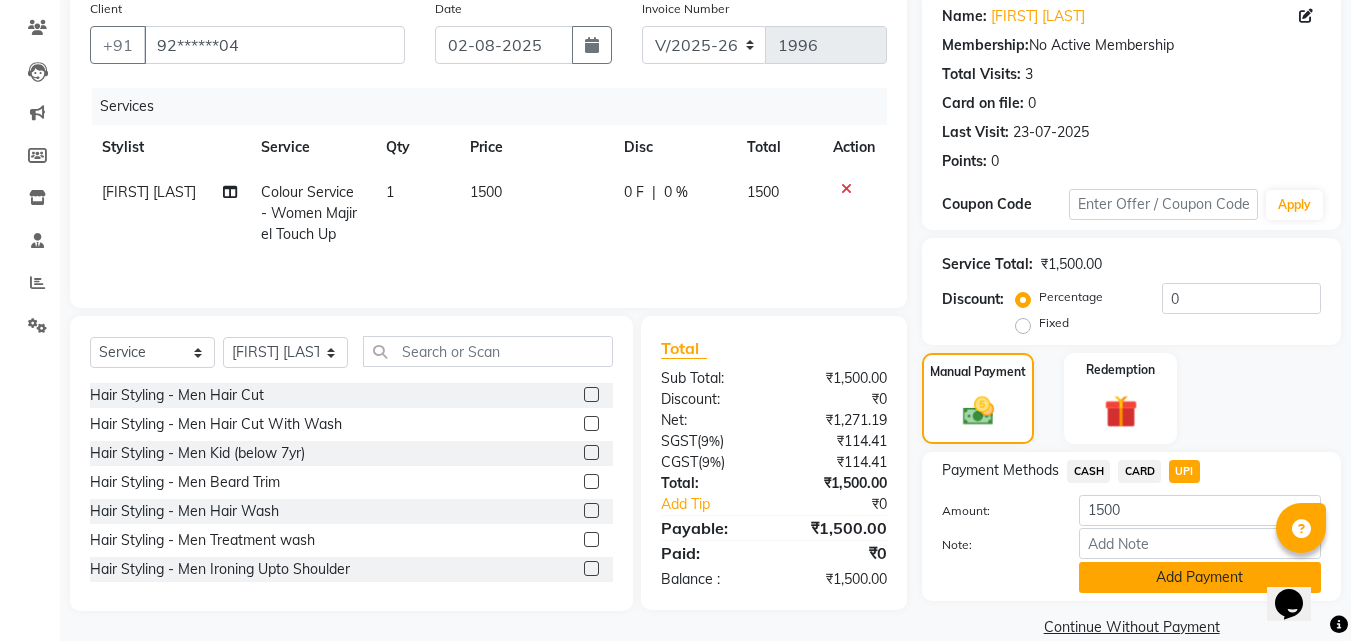 click on "Add Payment" 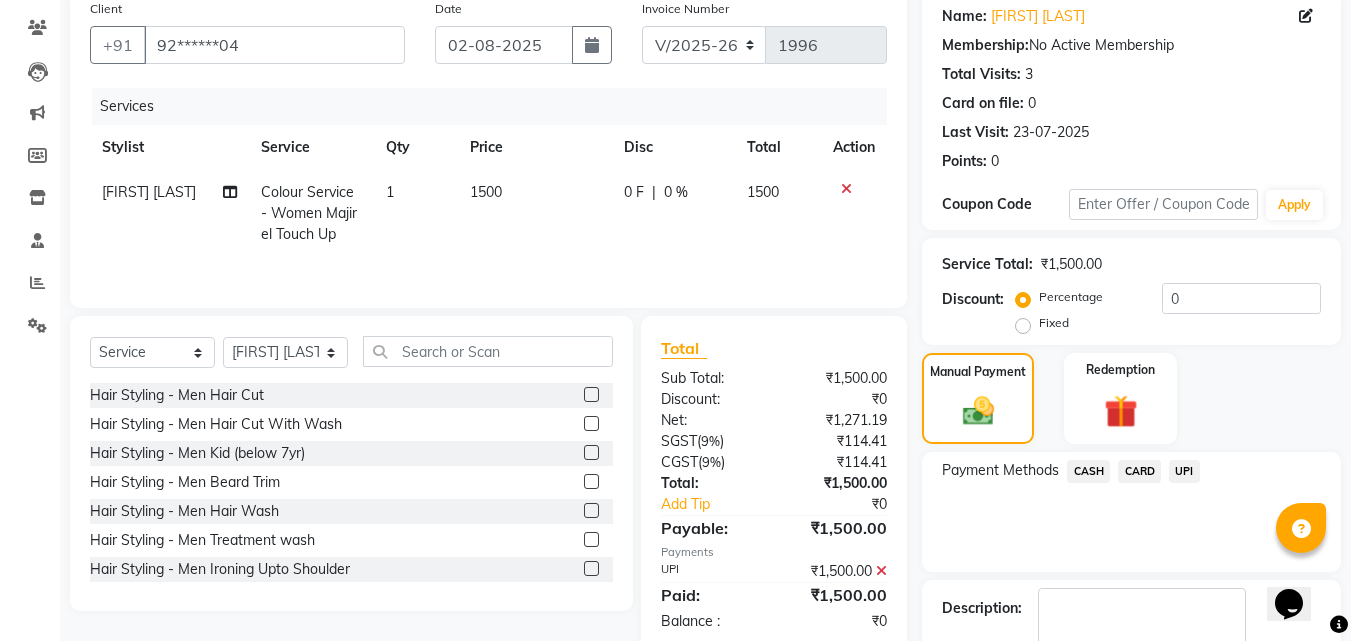 scroll, scrollTop: 275, scrollLeft: 0, axis: vertical 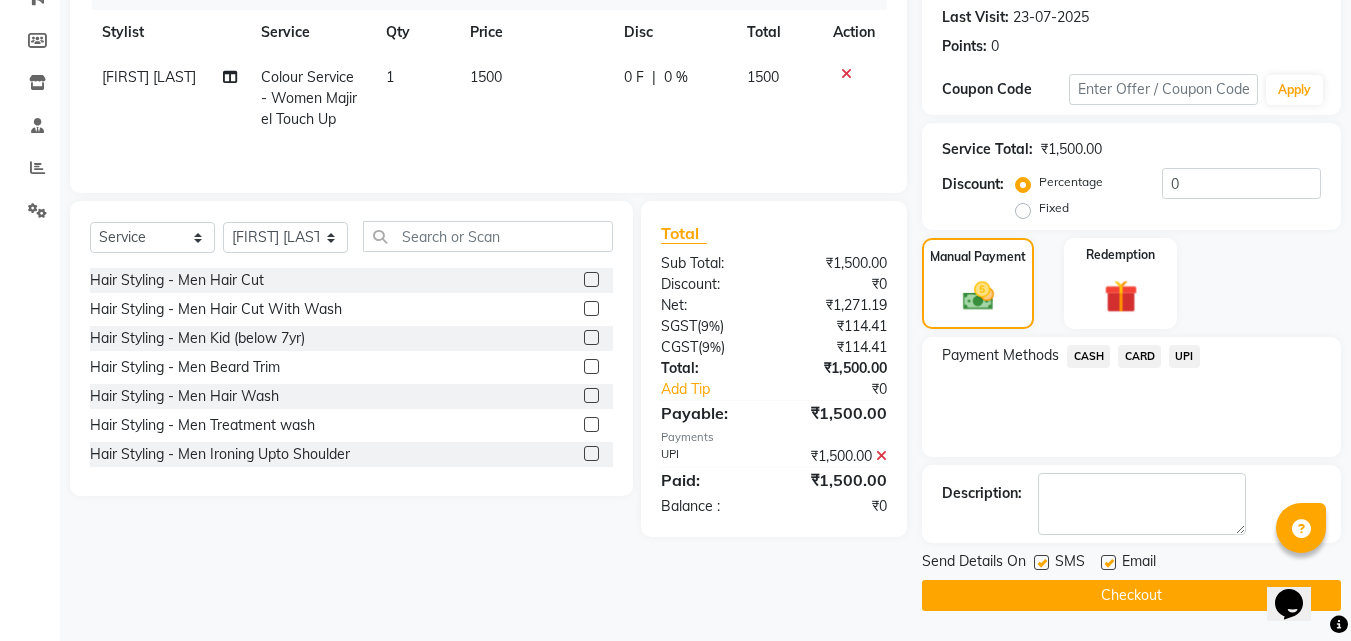 click 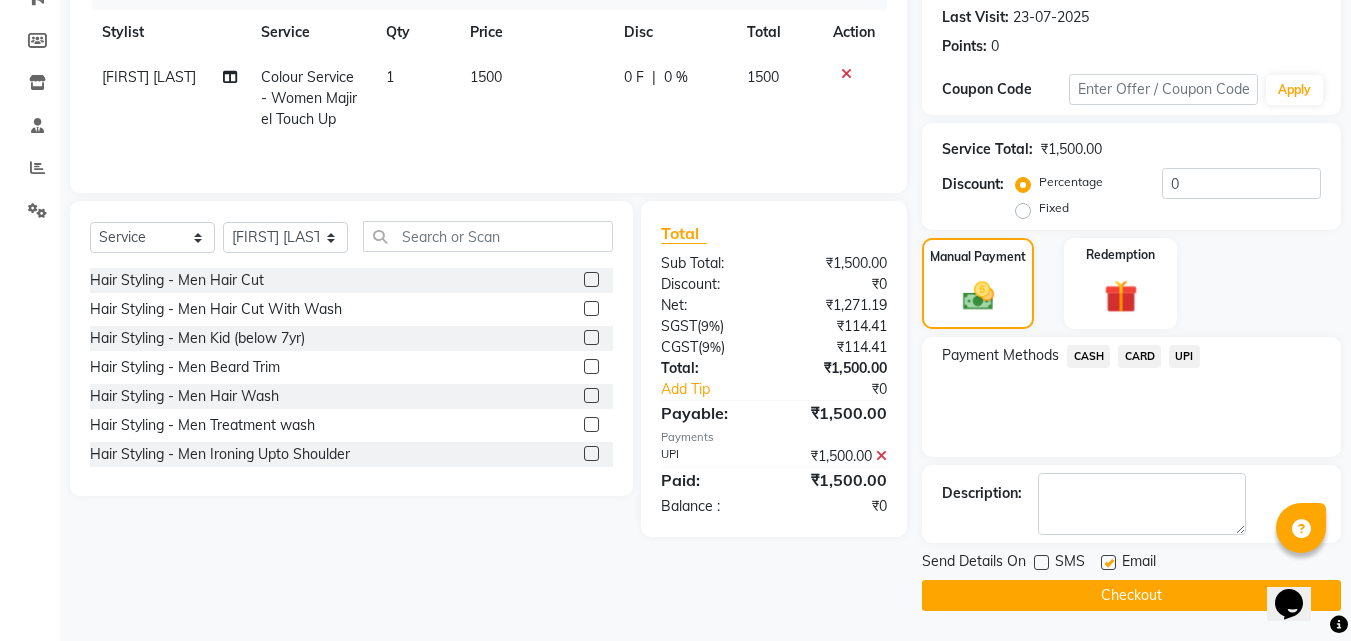 click on "Checkout" 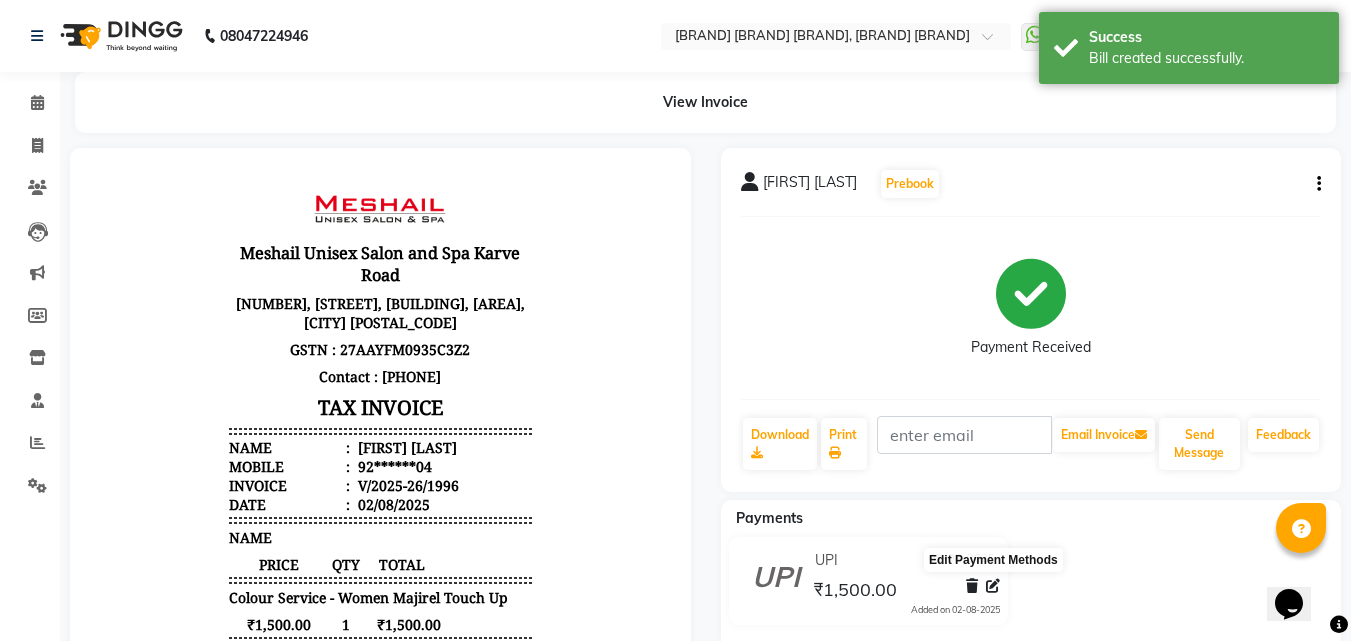 scroll, scrollTop: 0, scrollLeft: 0, axis: both 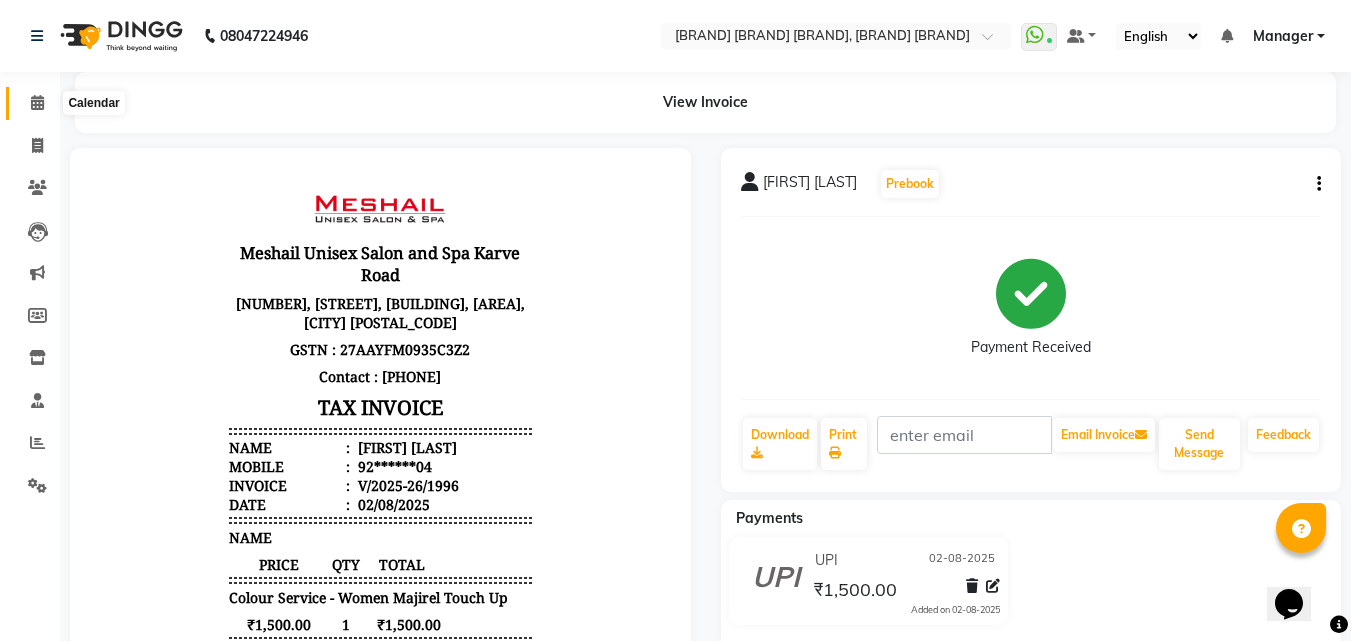click 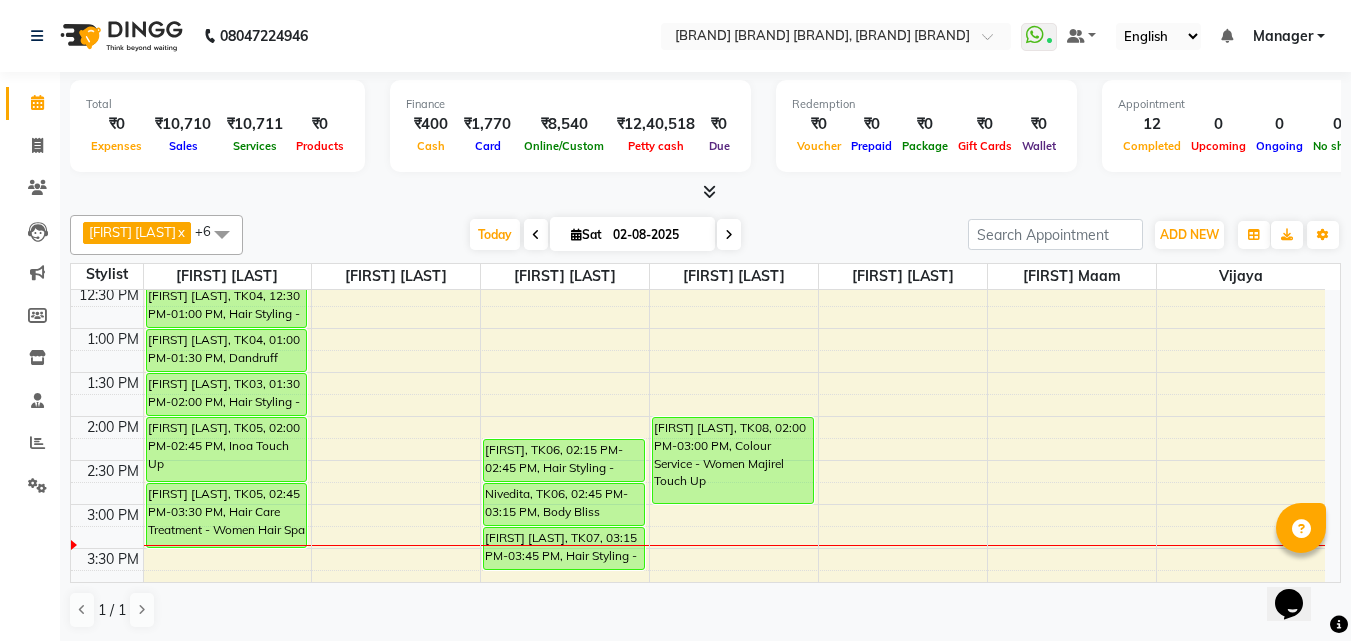 scroll, scrollTop: 400, scrollLeft: 0, axis: vertical 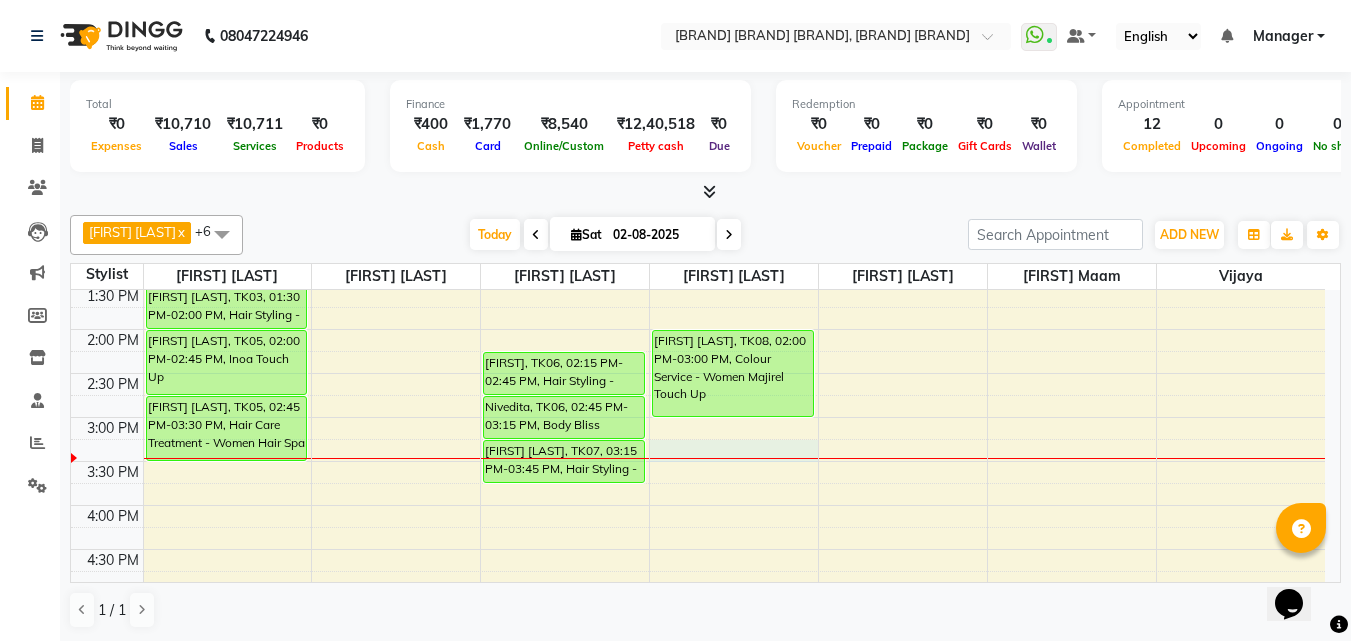 click on "9:00 AM 9:30 AM 10:00 AM 10:30 AM 11:00 AM 11:30 AM 12:00 PM 12:30 PM 1:00 PM 1:30 PM 2:00 PM 2:30 PM 3:00 PM 3:30 PM 4:00 PM 4:30 PM 5:00 PM 5:30 PM 6:00 PM 6:30 PM 7:00 PM 7:30 PM 8:00 PM 8:30 PM 9:00 PM 9:30 PM    [FIRST] [LAST], TK01, 10:30 AM-11:00 AM, Hair Styling - Men Hair Cut    [FIRST] [LAST], TK01, 11:00 AM-11:30 AM, Hair Styling - Men Beard Trim    [FIRST], TK02, 12:00 PM-12:30 PM, Hair Styling - Women Treatment wash" at bounding box center [698, 461] 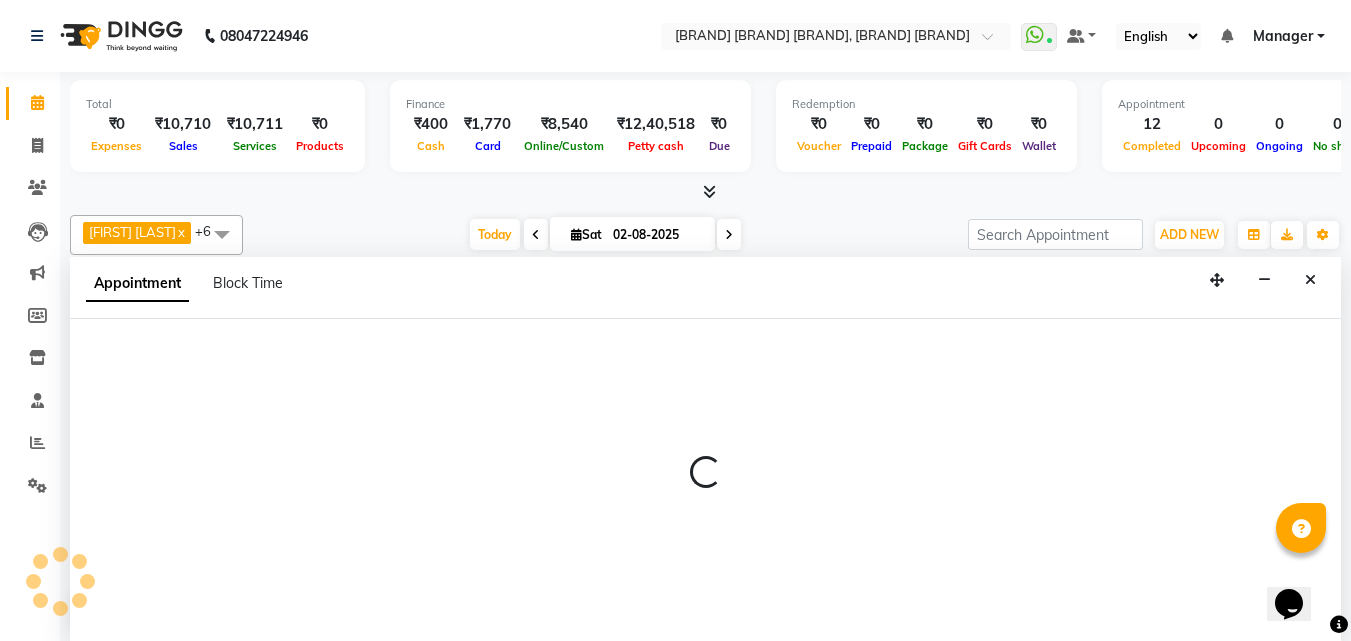 scroll, scrollTop: 1, scrollLeft: 0, axis: vertical 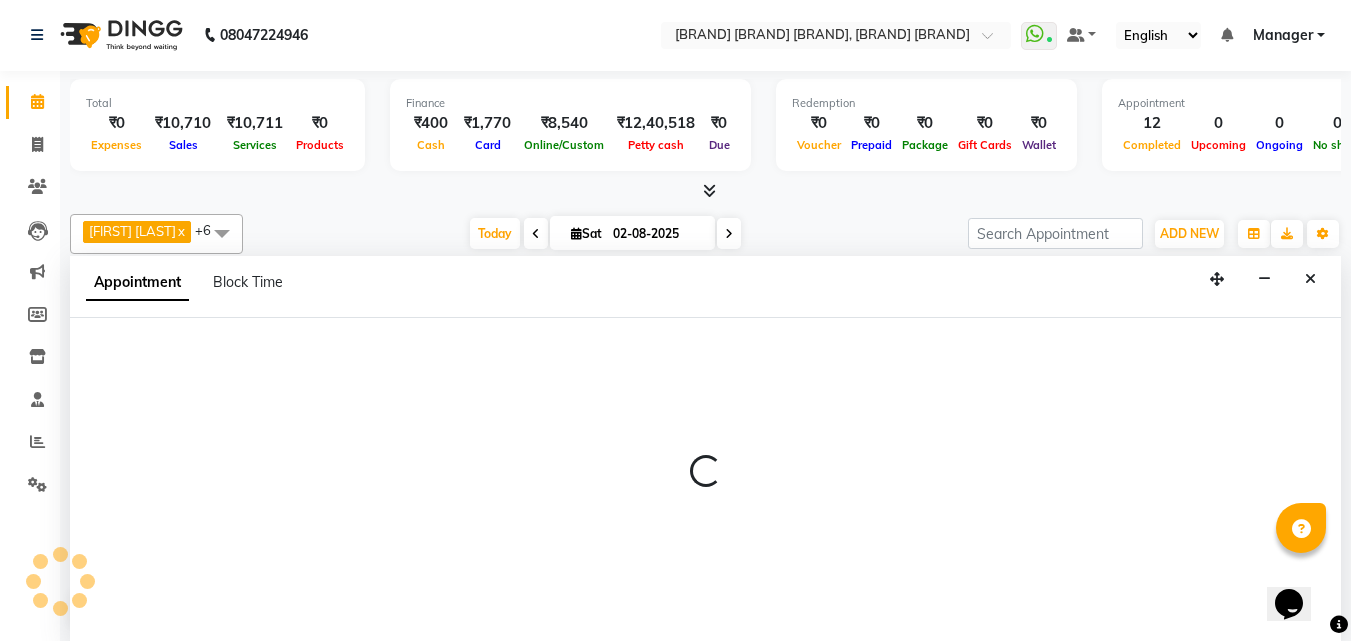 select on "52969" 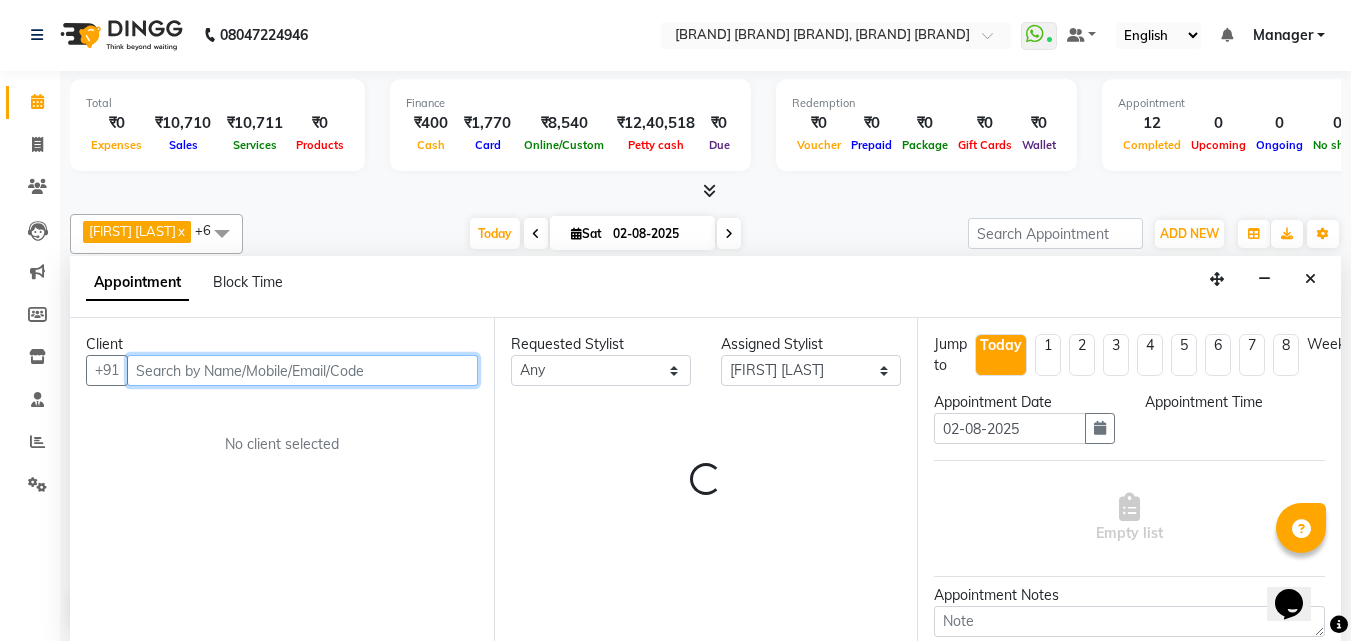 select on "915" 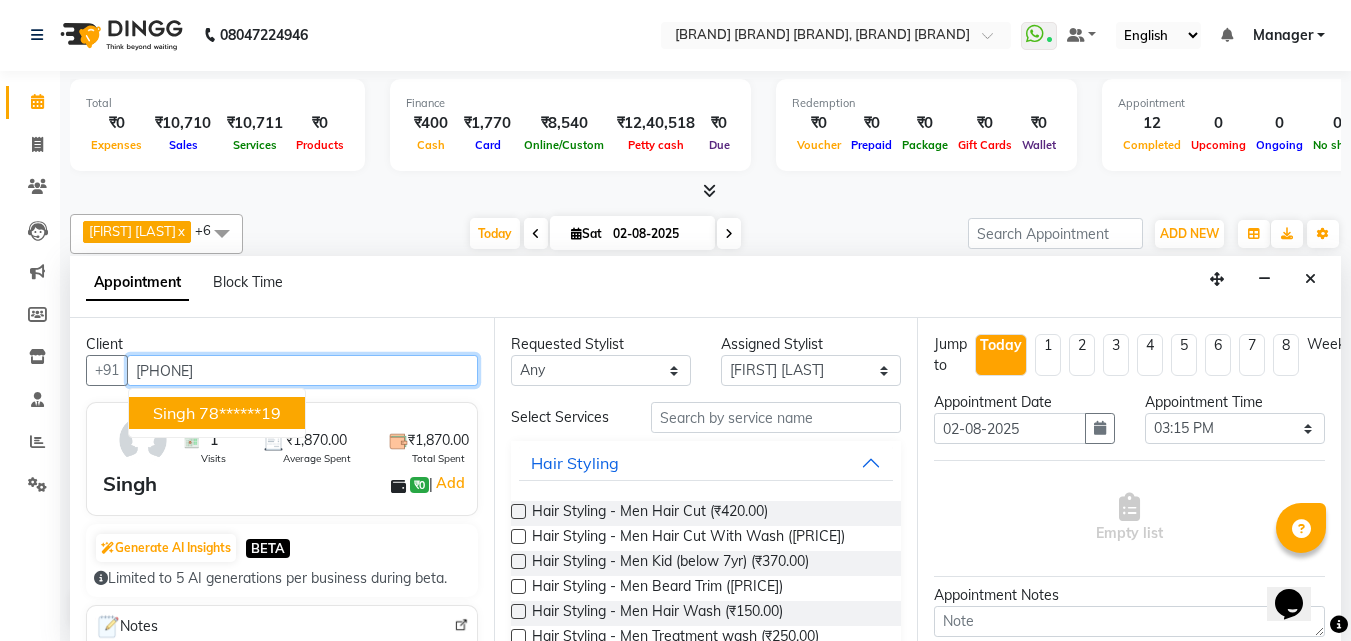 click on "78******19" at bounding box center [240, 413] 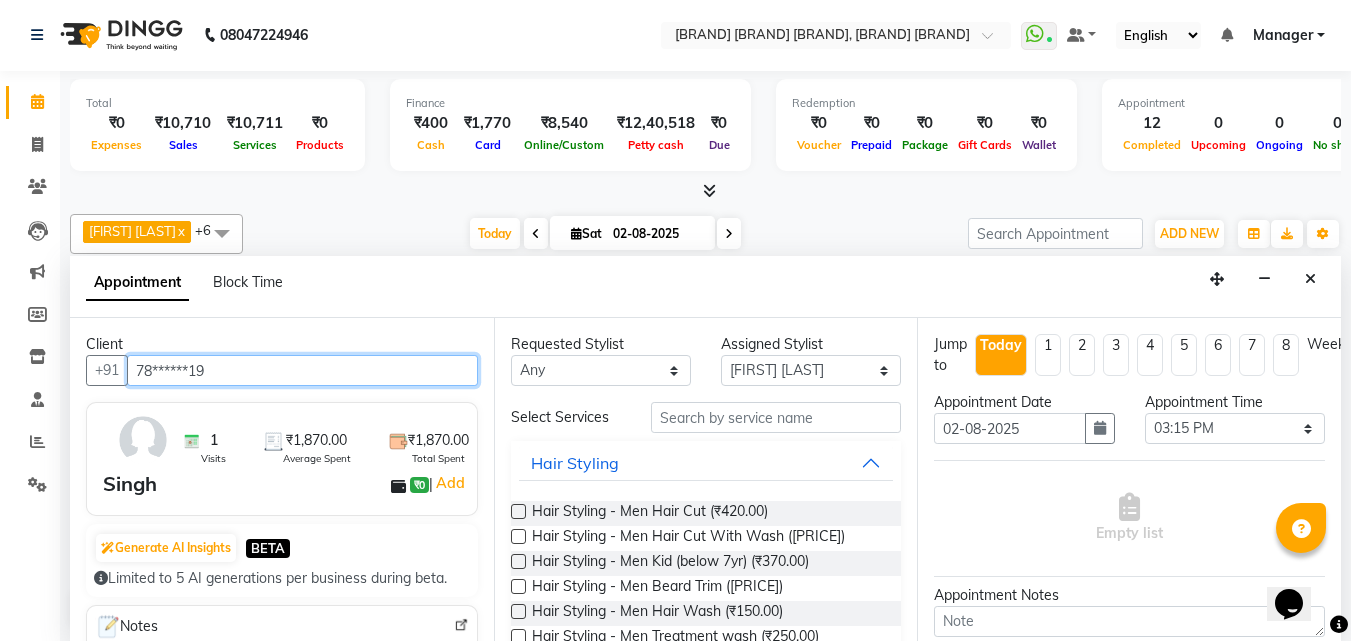 type on "78******19" 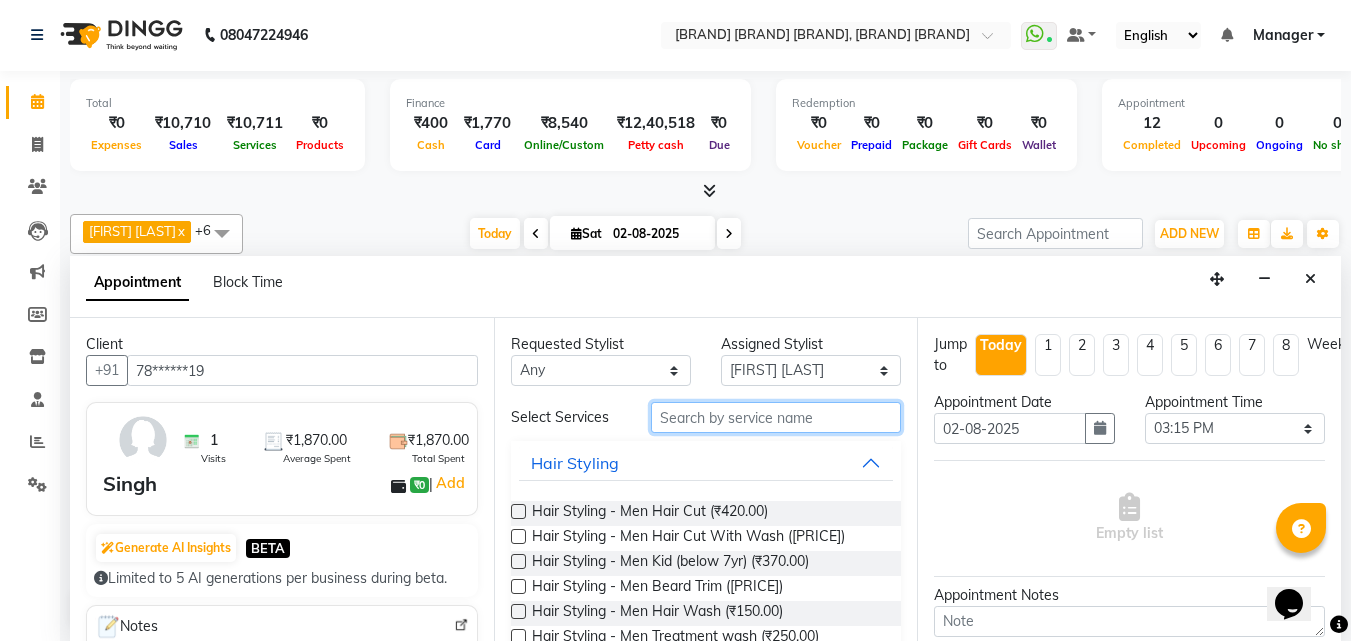 click at bounding box center (776, 417) 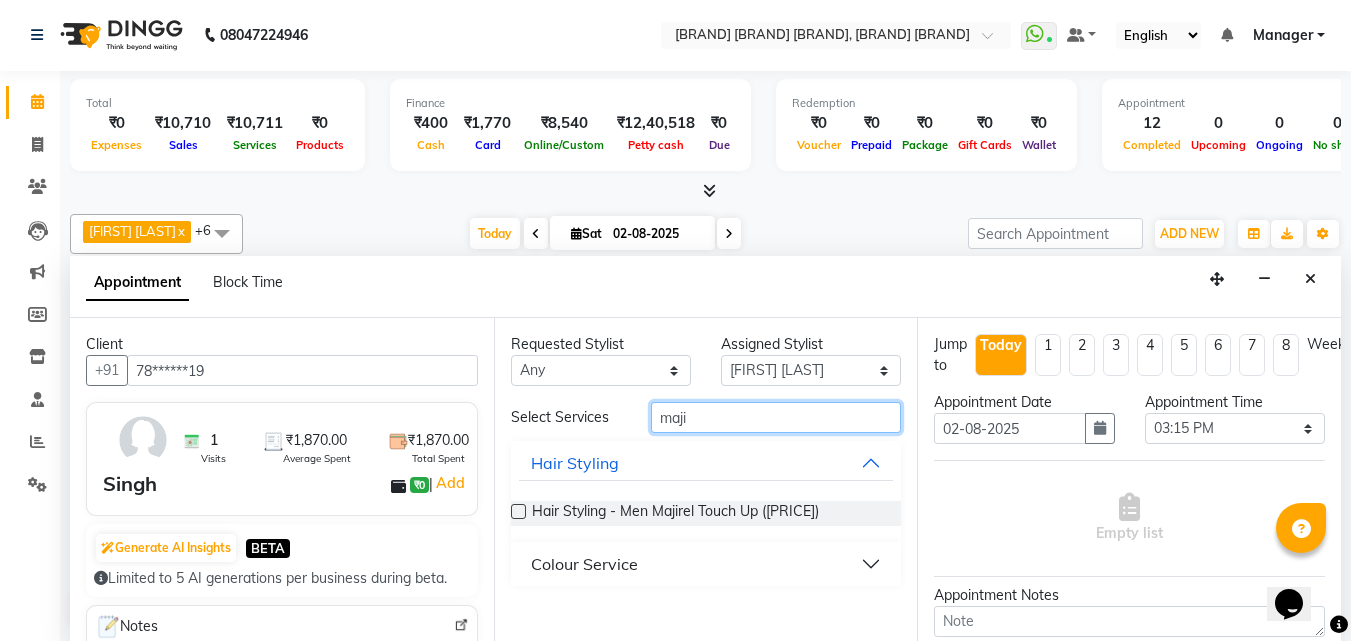 type on "maji" 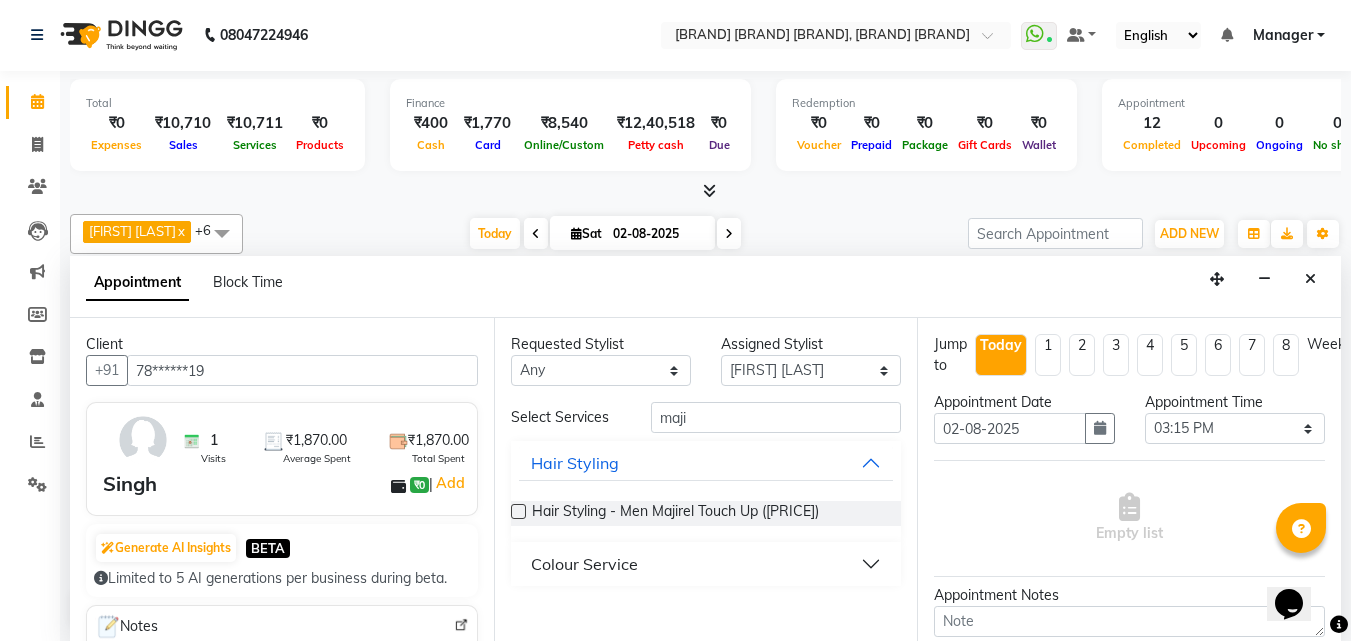 click on "Colour Service" at bounding box center (706, 564) 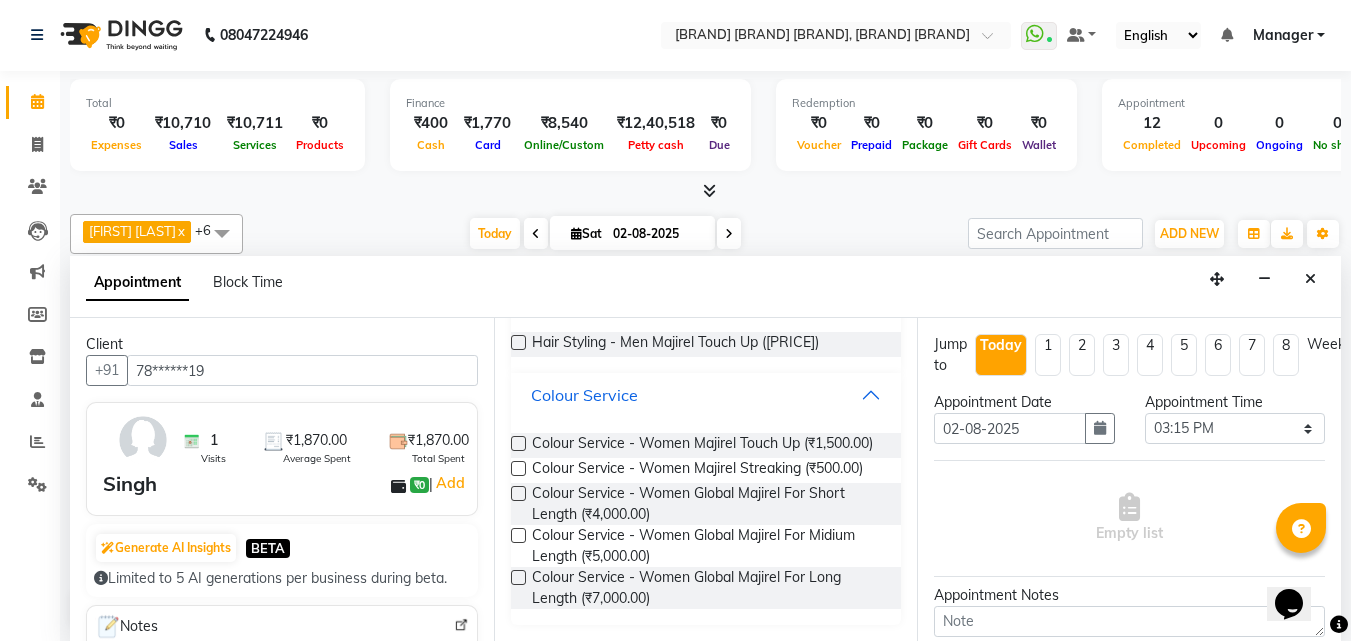 scroll, scrollTop: 186, scrollLeft: 0, axis: vertical 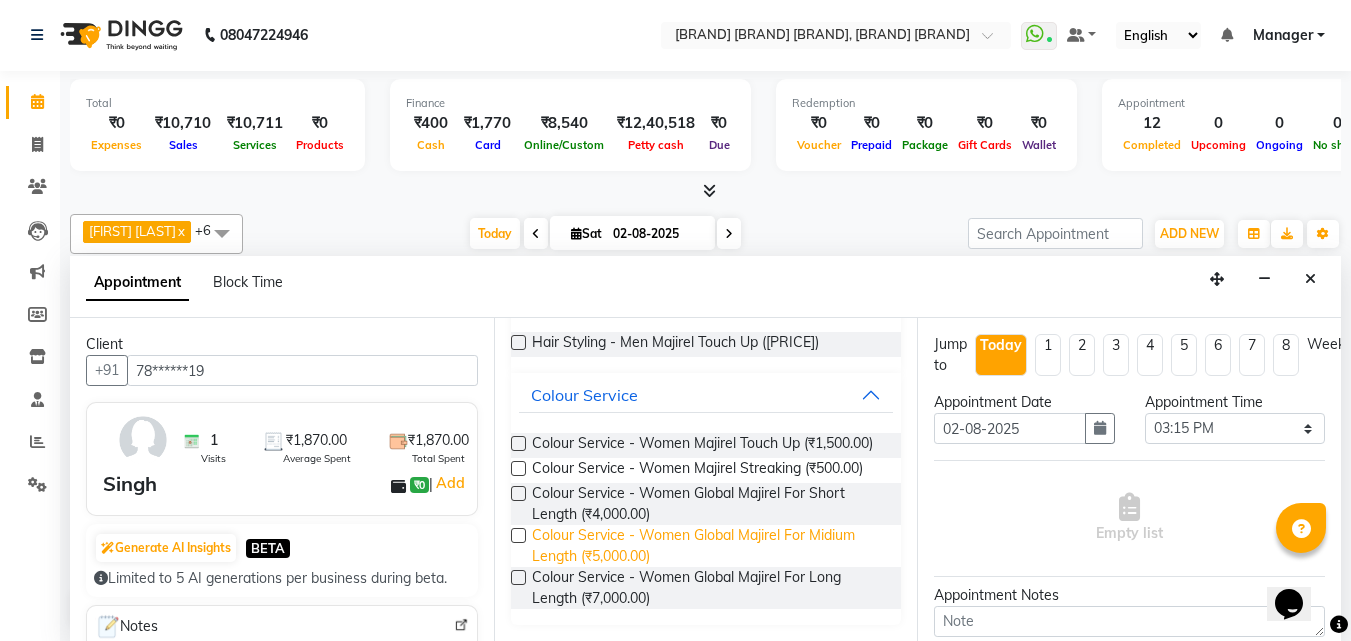 click on "Colour Service - Women Global Majirel For Midium Length (₹5,000.00)" at bounding box center (709, 546) 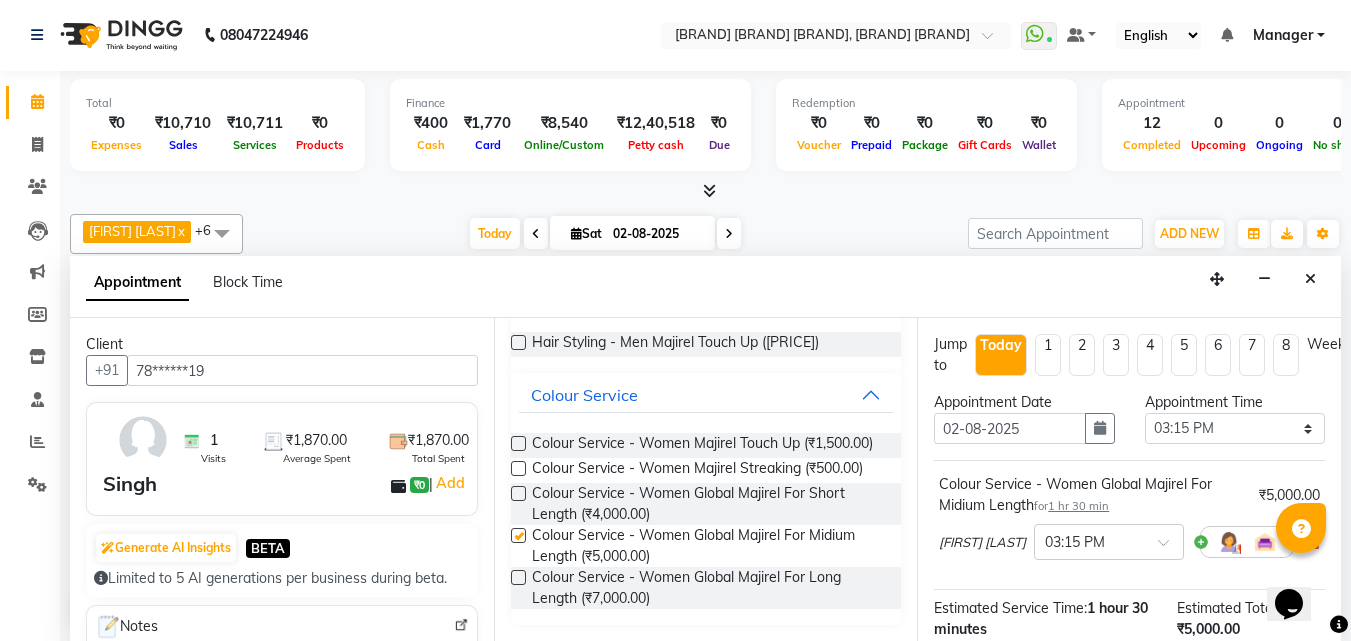 checkbox on "false" 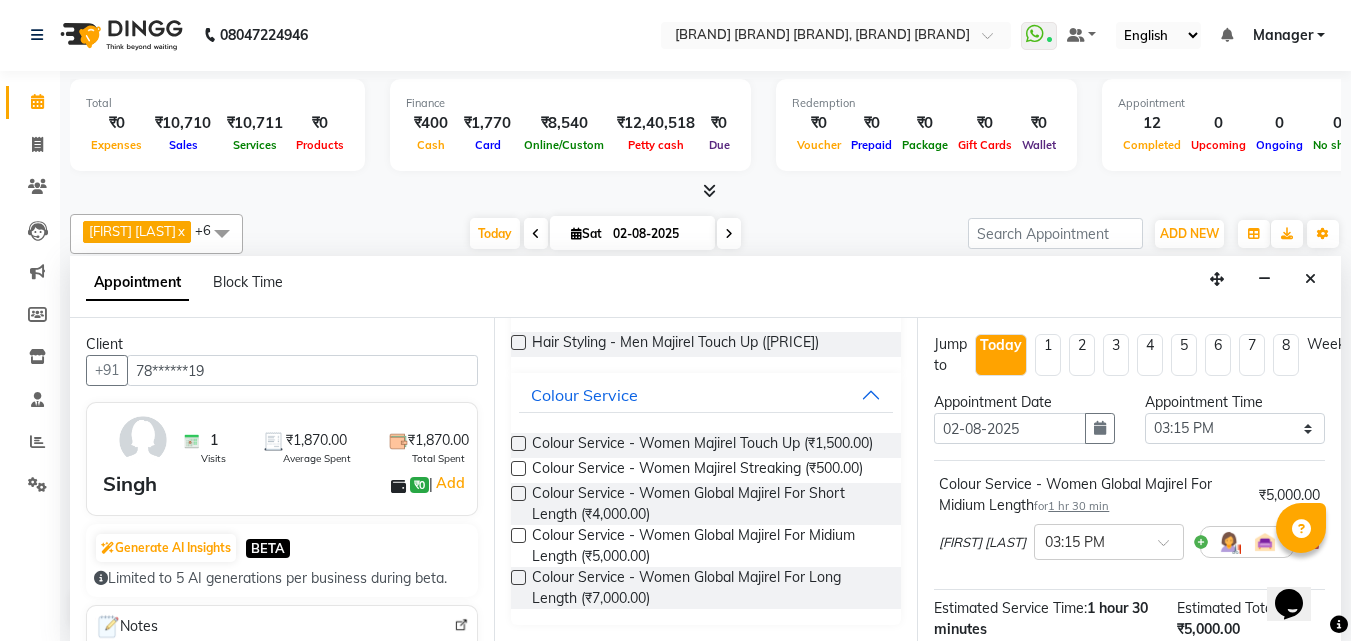 scroll, scrollTop: 260, scrollLeft: 0, axis: vertical 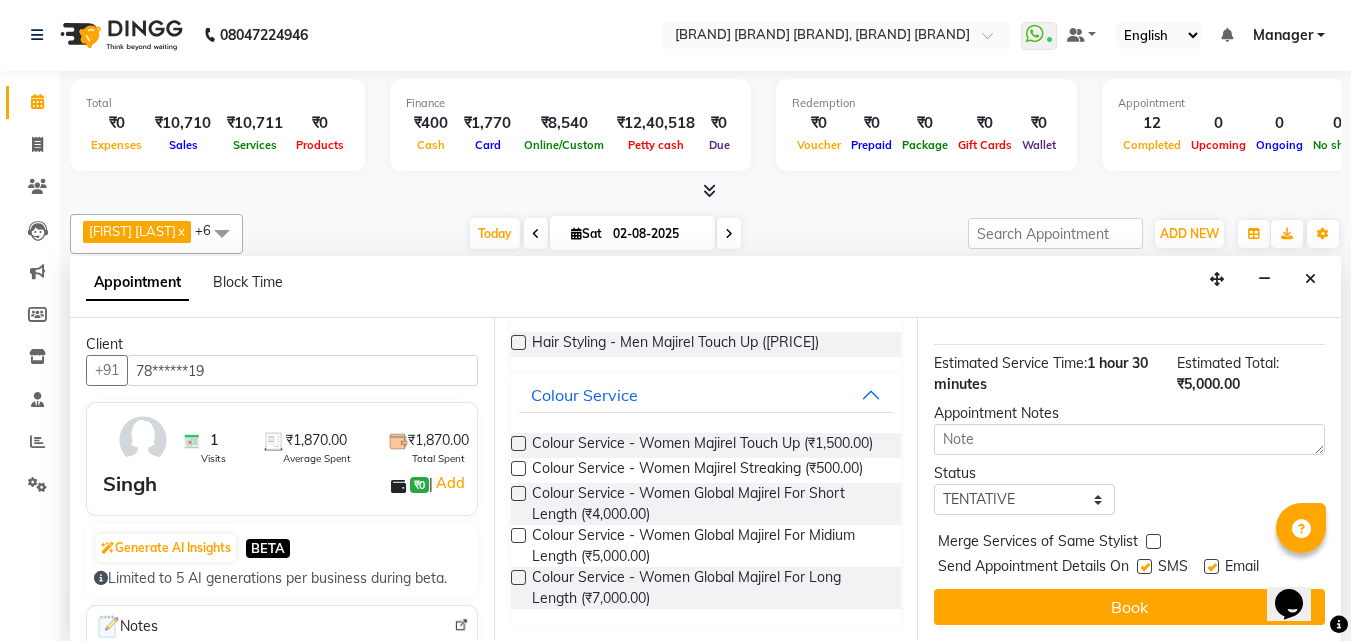click at bounding box center [1144, 566] 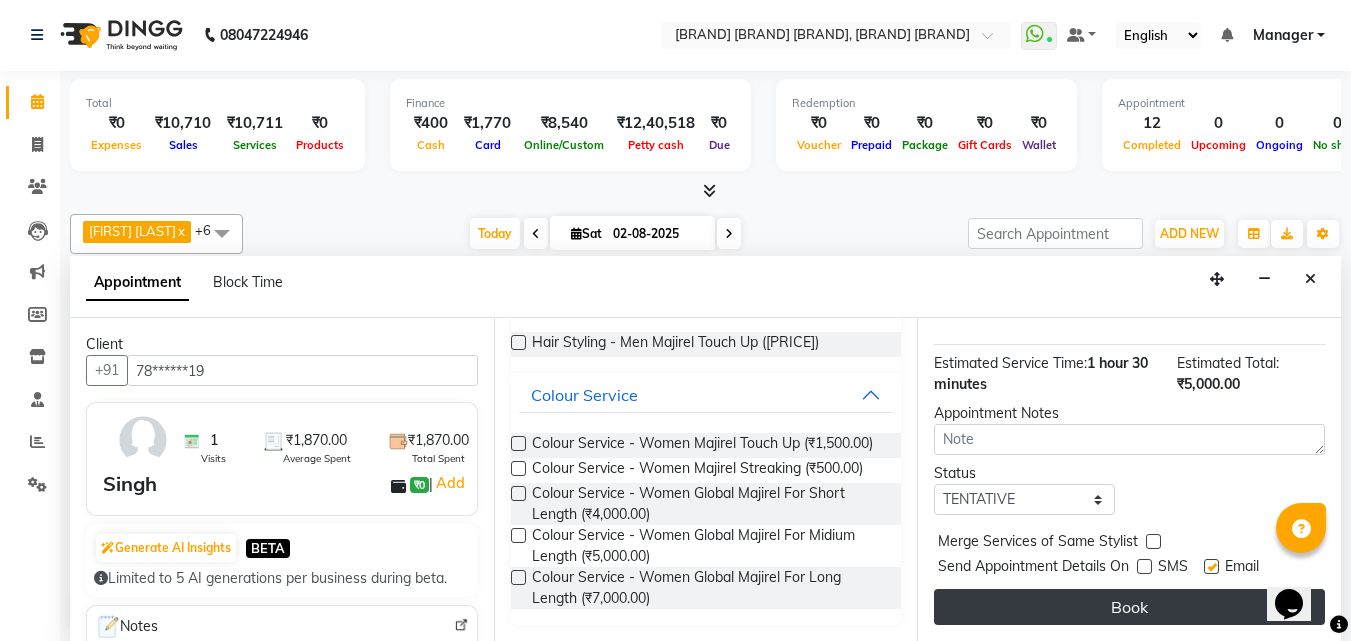 click on "Book" at bounding box center (1129, 607) 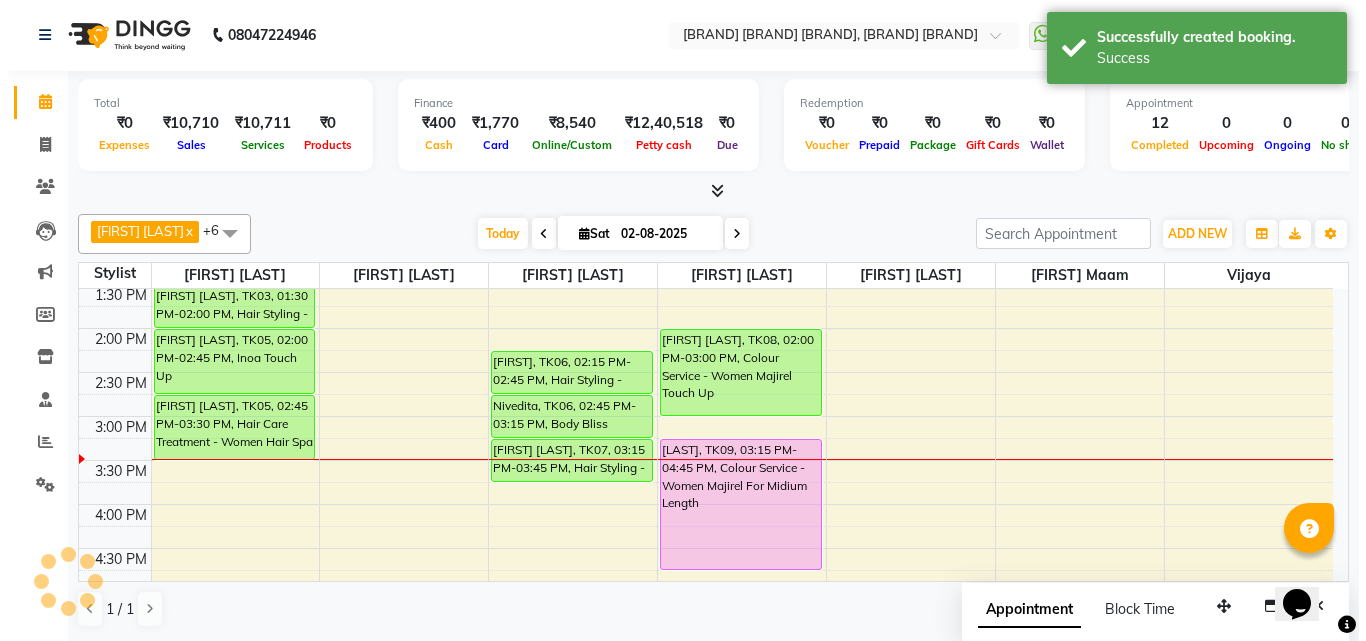 scroll, scrollTop: 0, scrollLeft: 0, axis: both 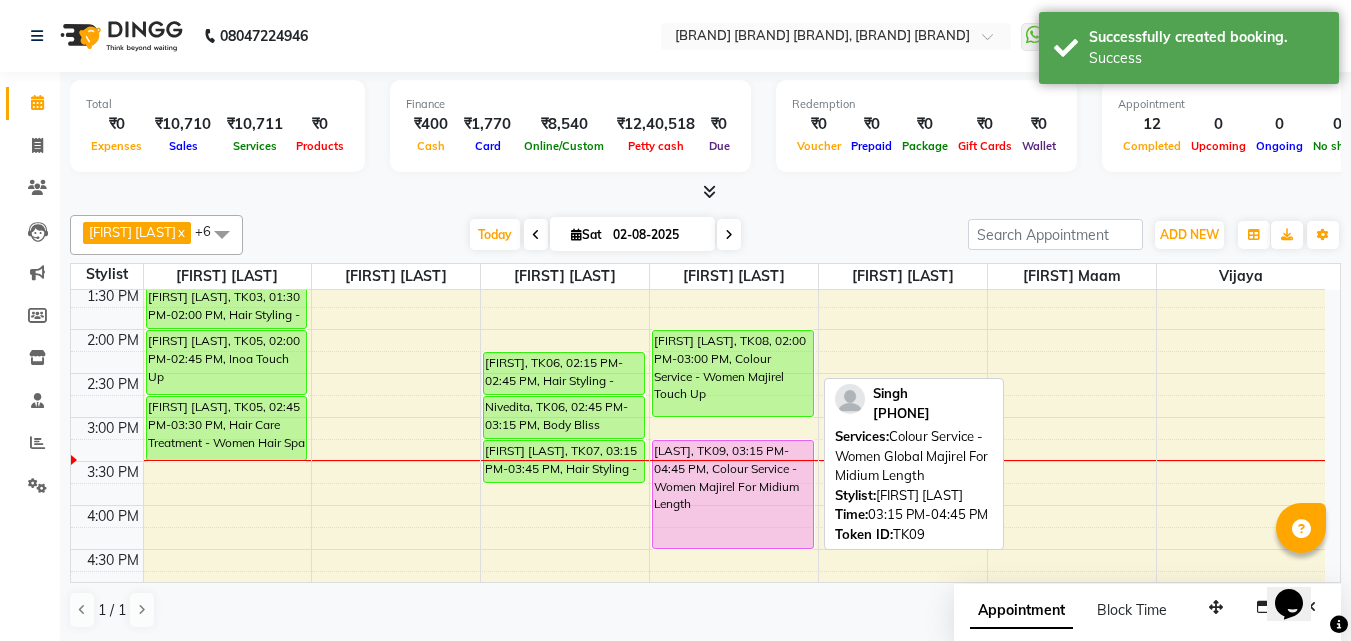 drag, startPoint x: 762, startPoint y: 569, endPoint x: 762, endPoint y: 531, distance: 38 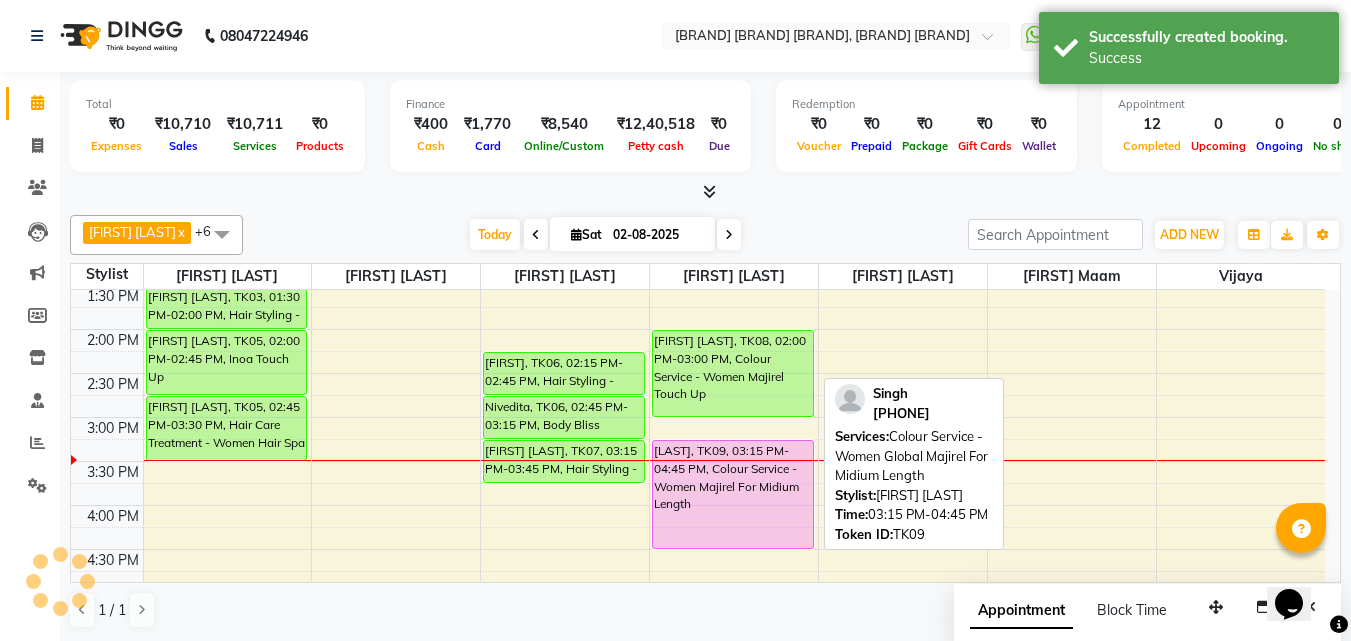 click on "[LAST], TK09, 03:15 PM-04:45 PM, Colour Service - Women Majirel For Midium Length" at bounding box center (733, 494) 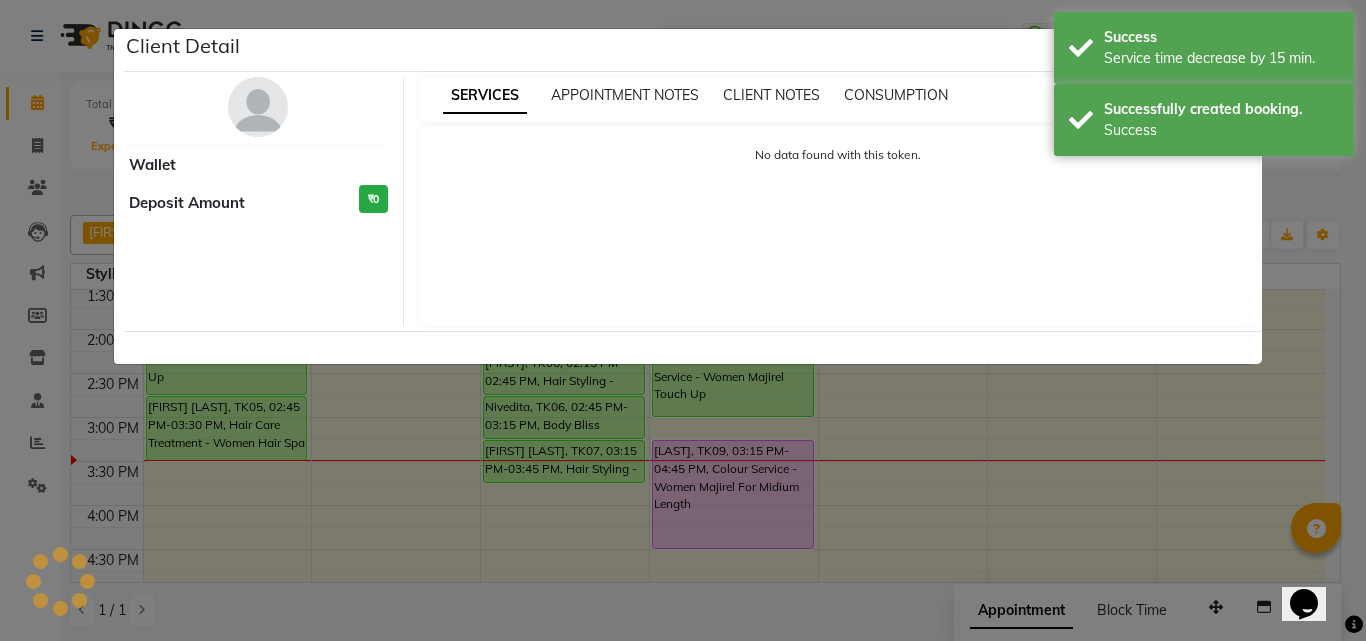 select on "7" 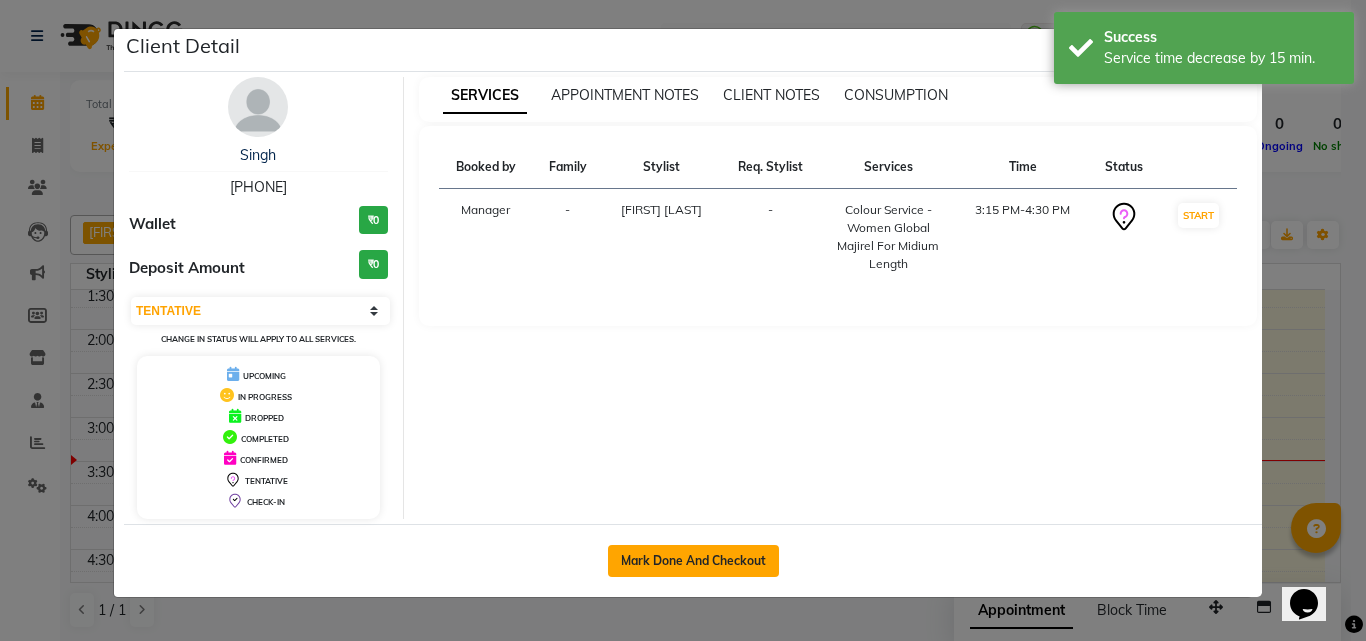click on "Mark Done And Checkout" 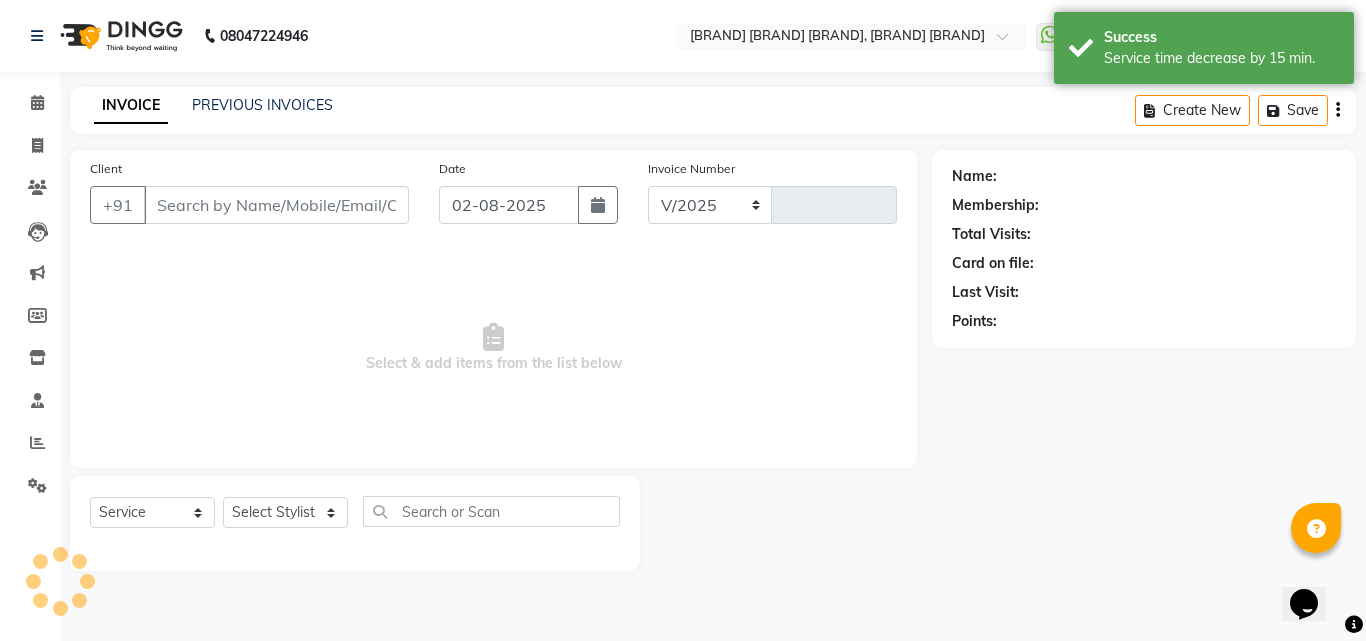 select on "6713" 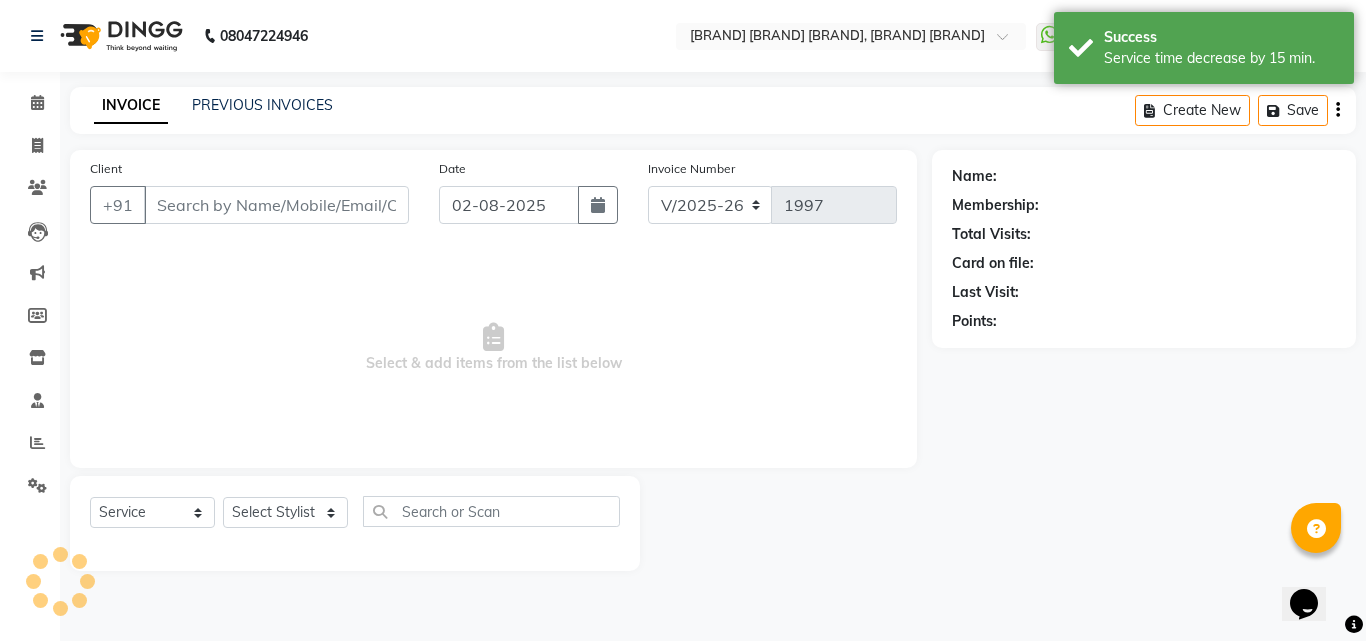 type on "78******19" 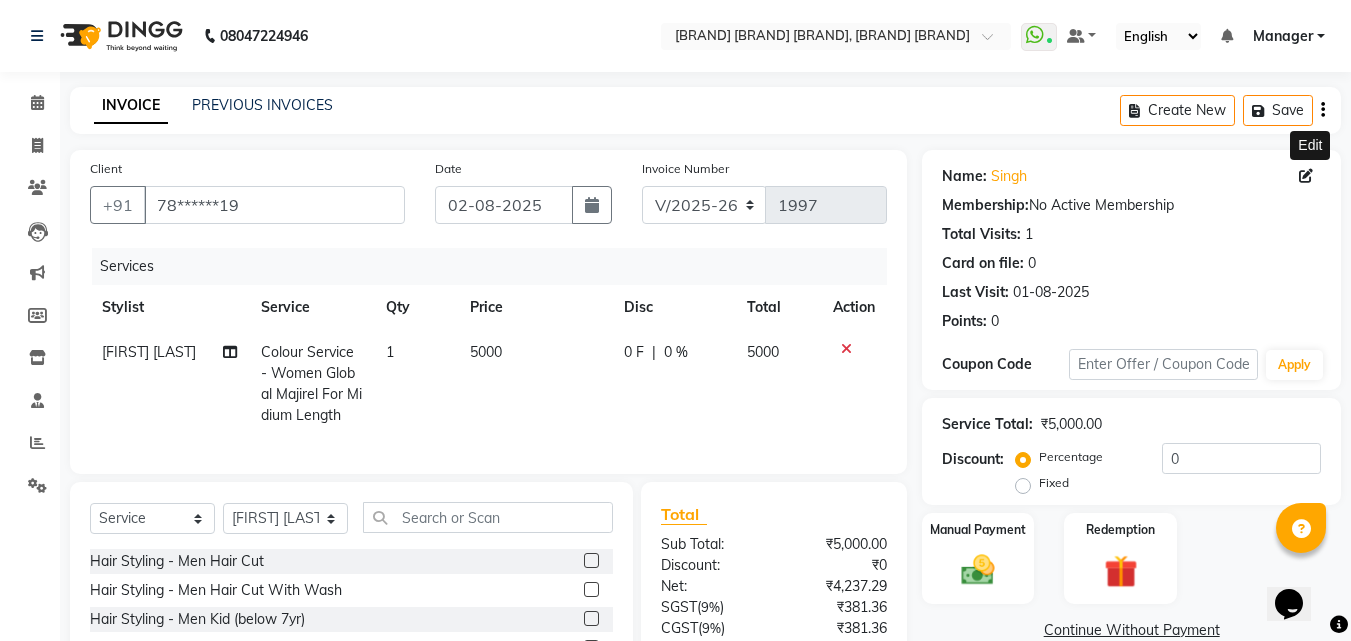 click 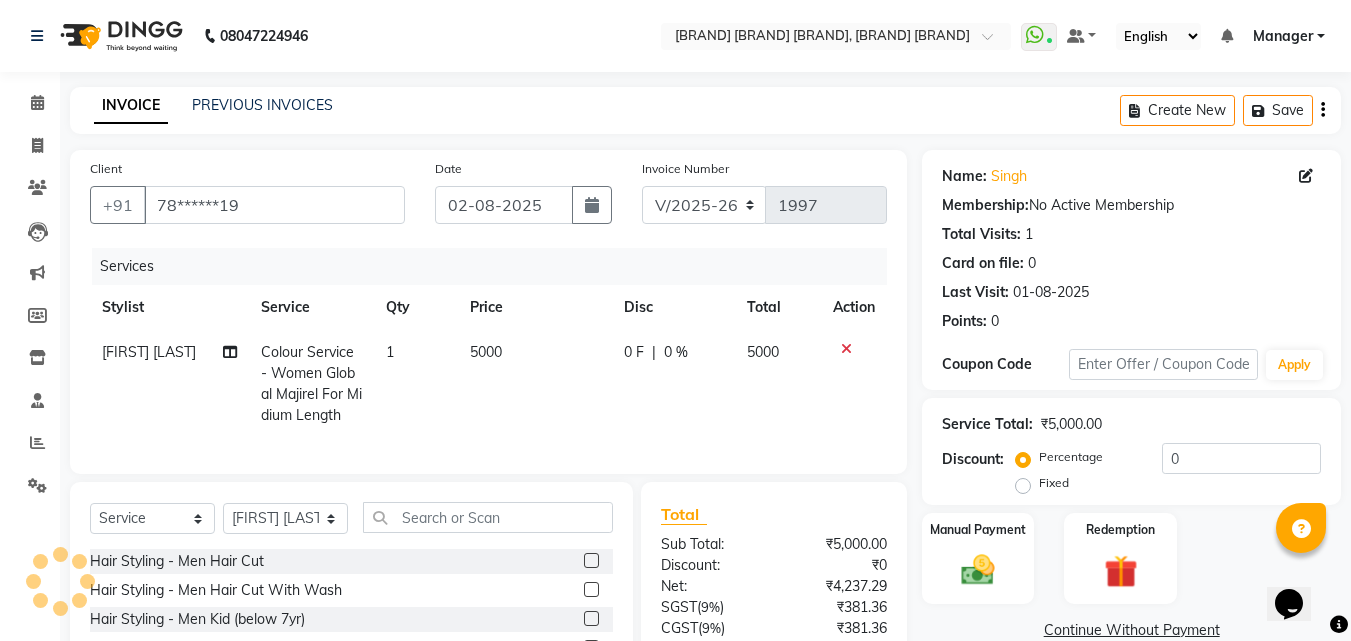 select on "female" 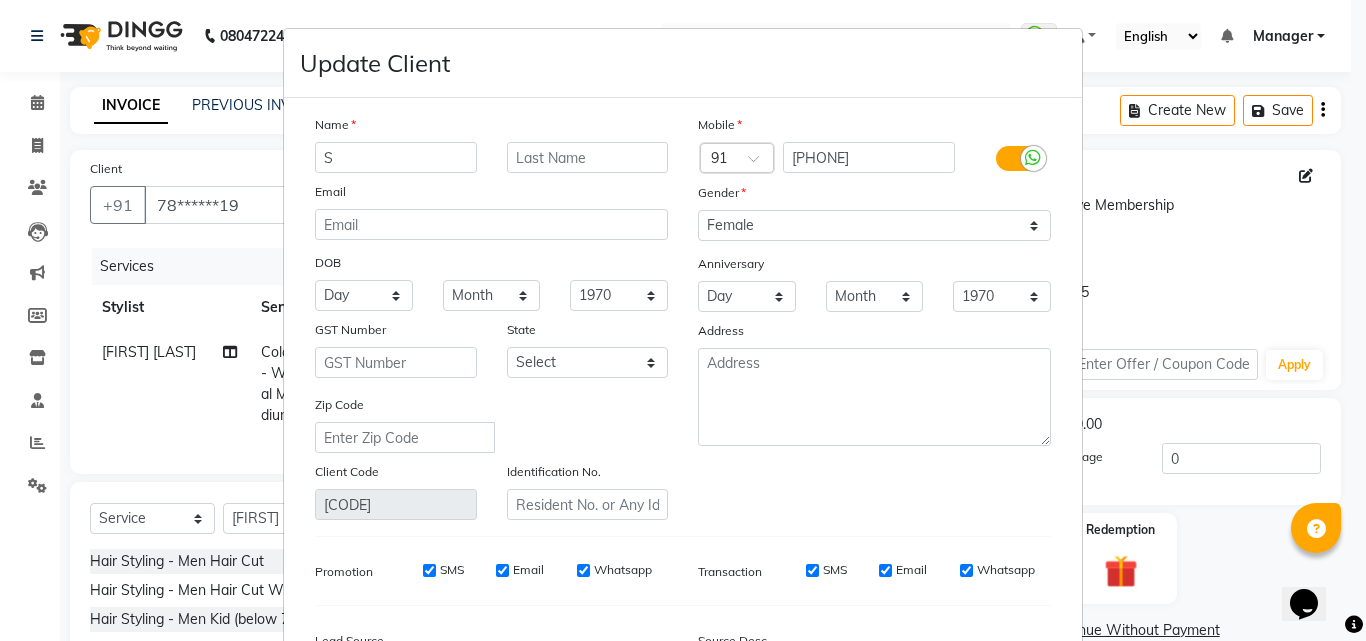 type on "S" 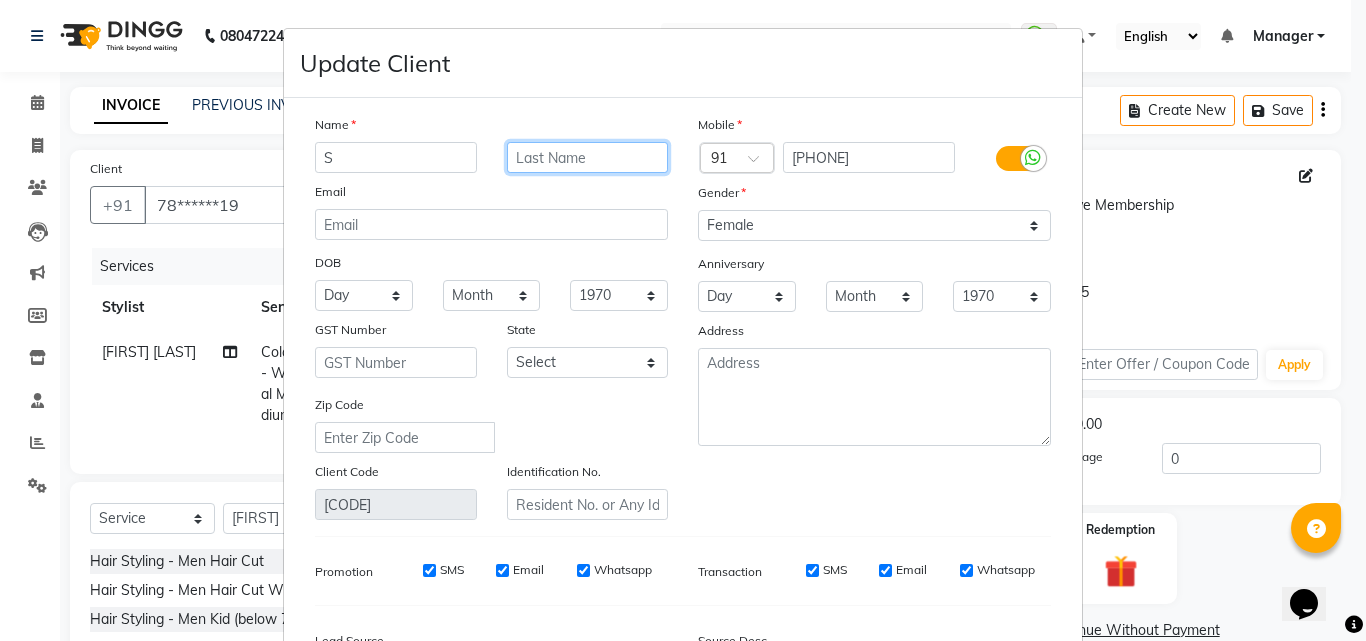 click at bounding box center [588, 157] 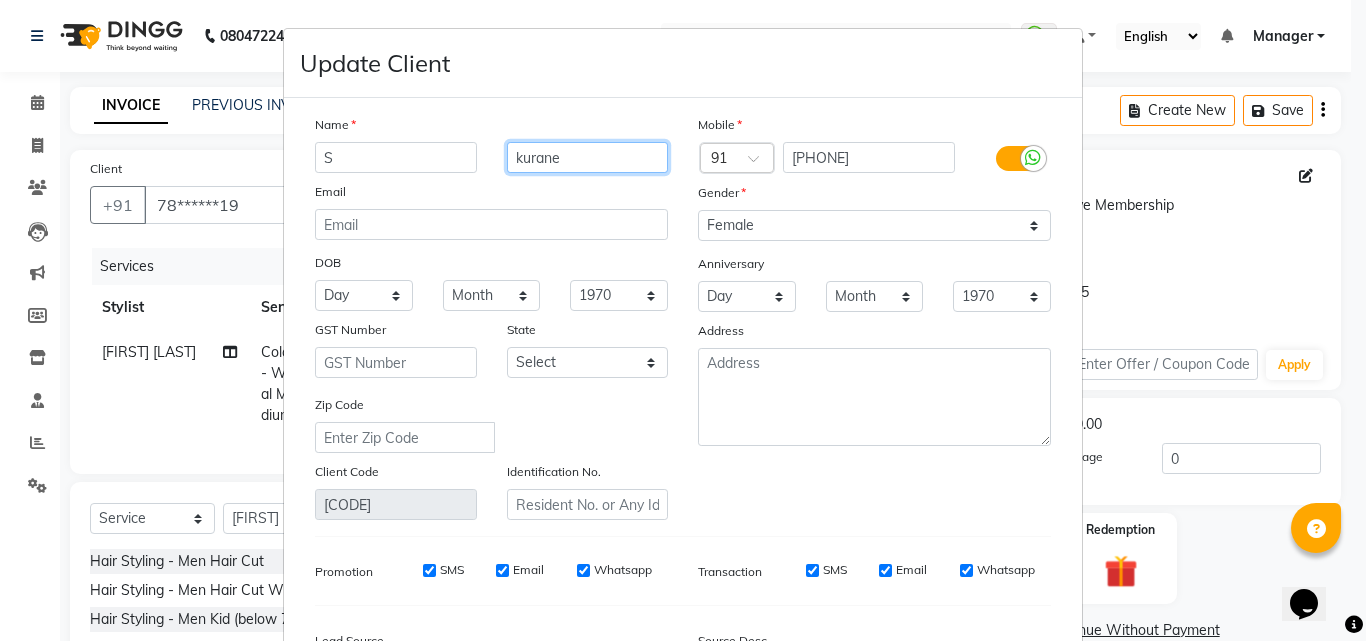type on "kurane" 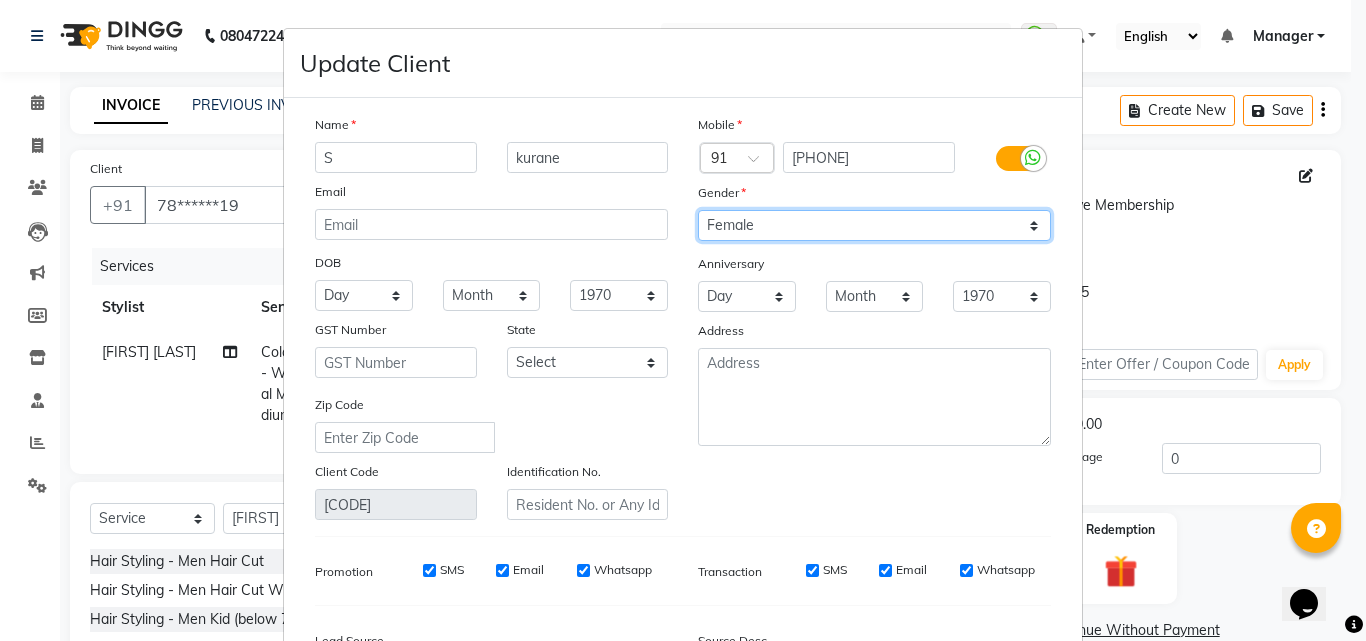 click on "Select Male Female Other Prefer Not To Say" at bounding box center [874, 225] 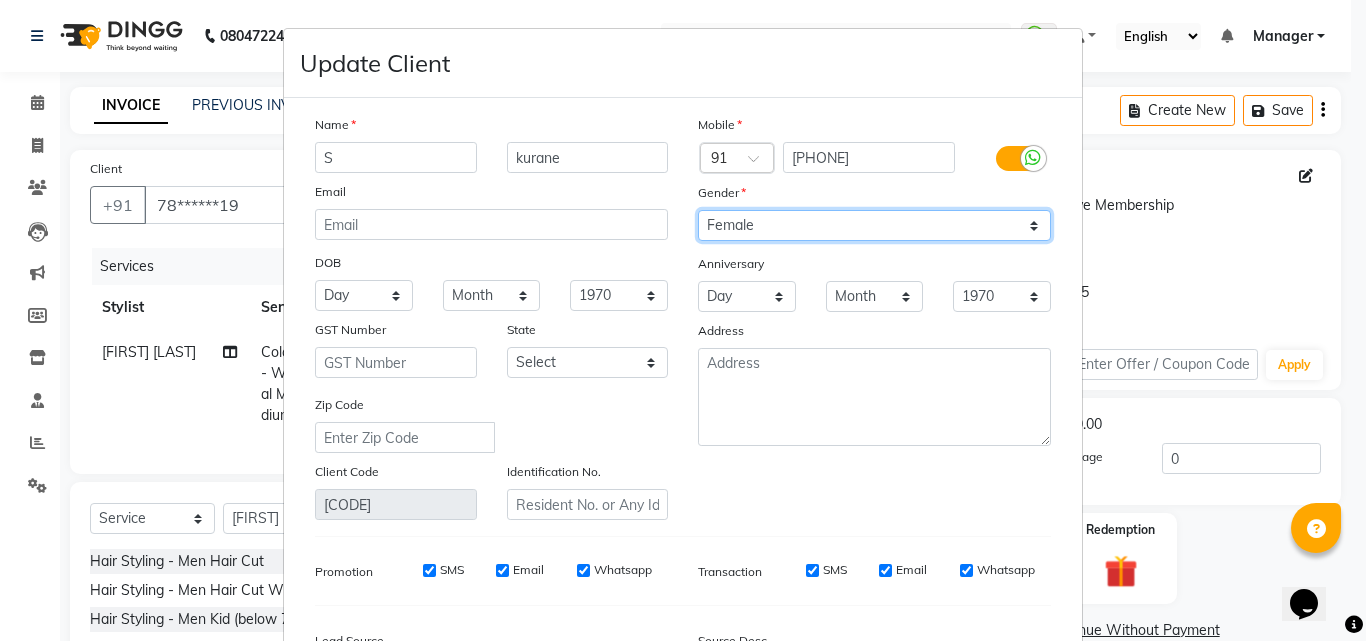 click on "Select Male Female Other Prefer Not To Say" at bounding box center (874, 225) 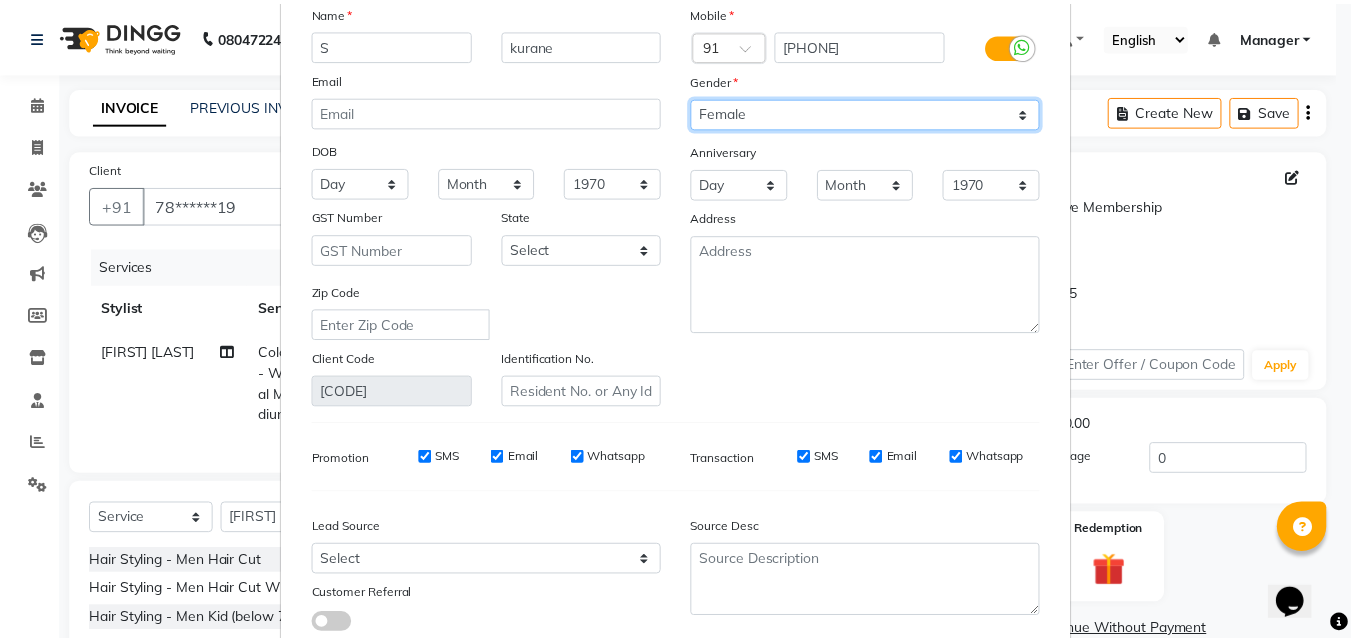 scroll, scrollTop: 246, scrollLeft: 0, axis: vertical 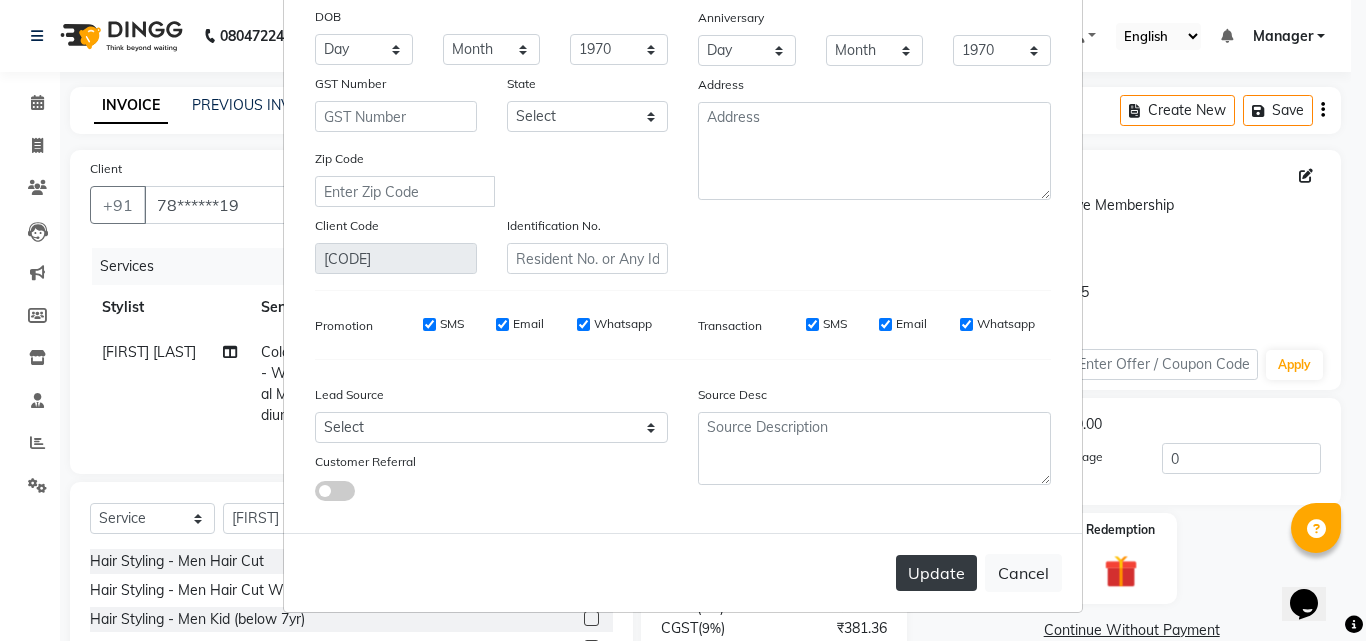 click on "Update" at bounding box center (936, 573) 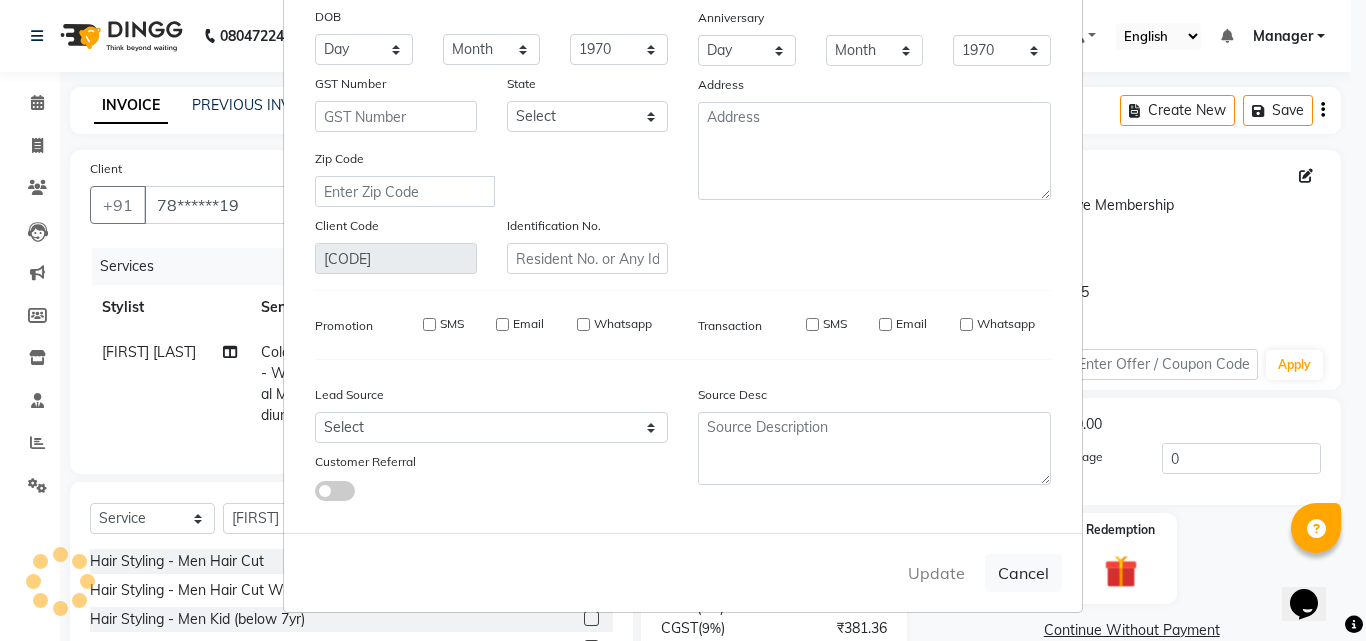 type 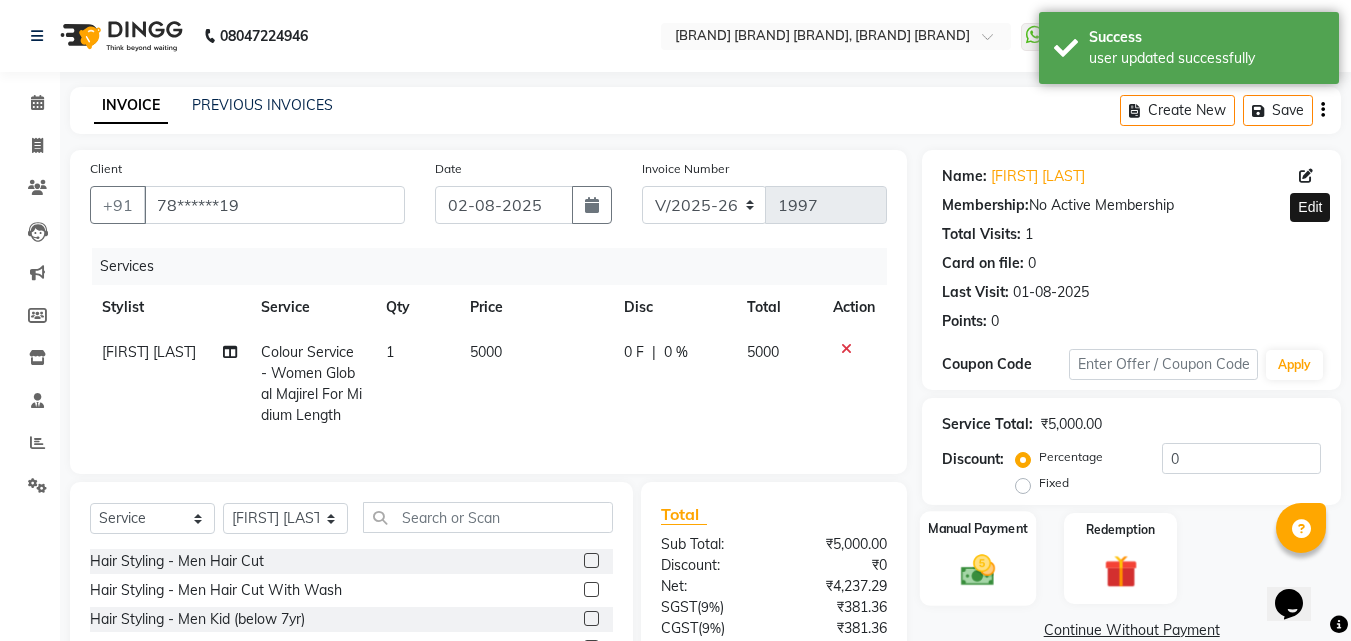 scroll, scrollTop: 181, scrollLeft: 0, axis: vertical 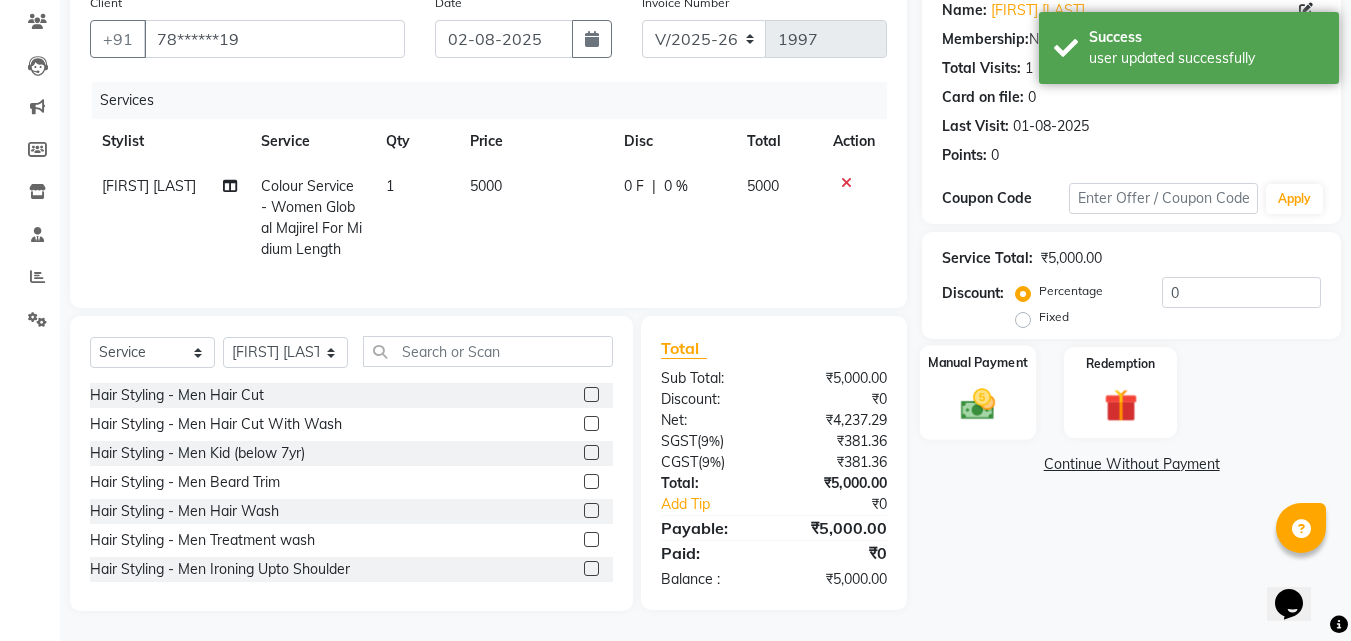 click 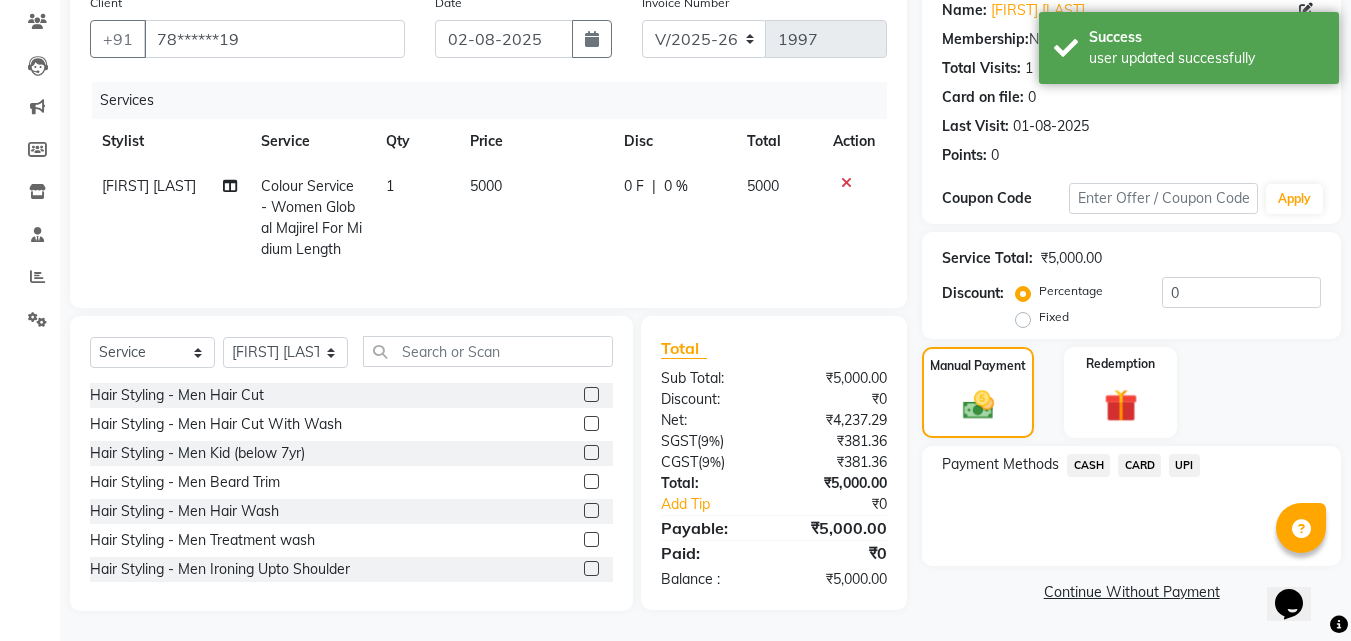 click on "UPI" 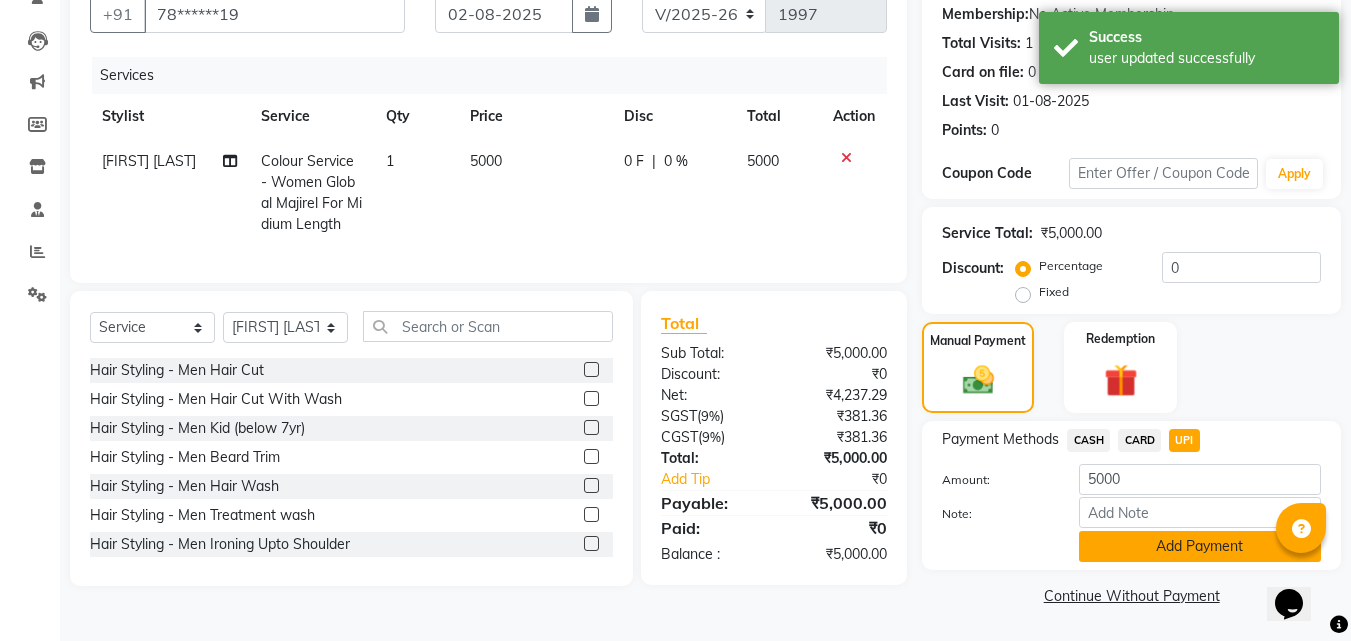 click on "Add Payment" 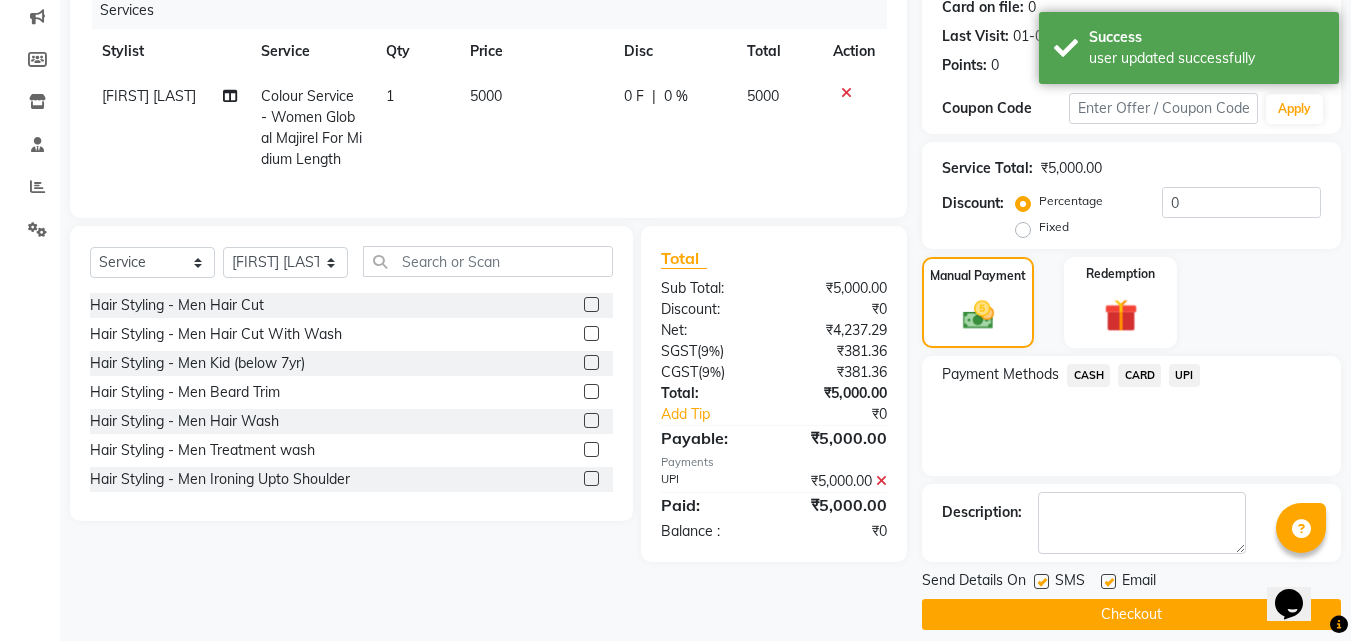 scroll, scrollTop: 275, scrollLeft: 0, axis: vertical 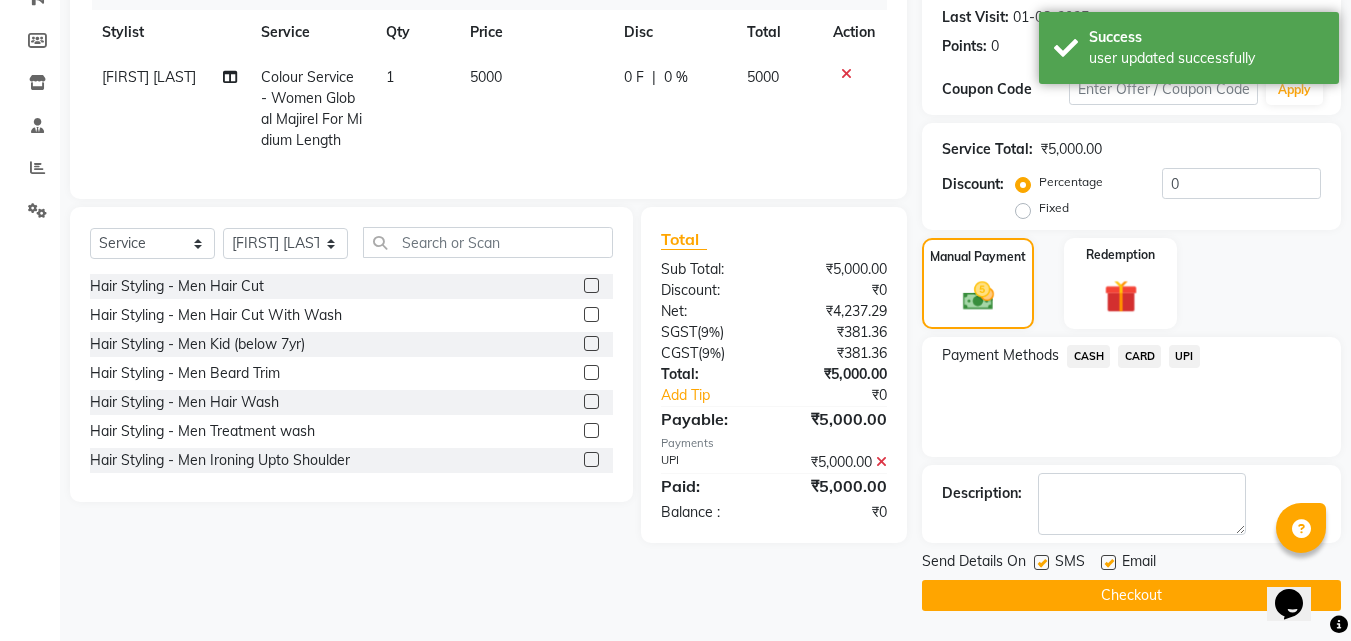 click 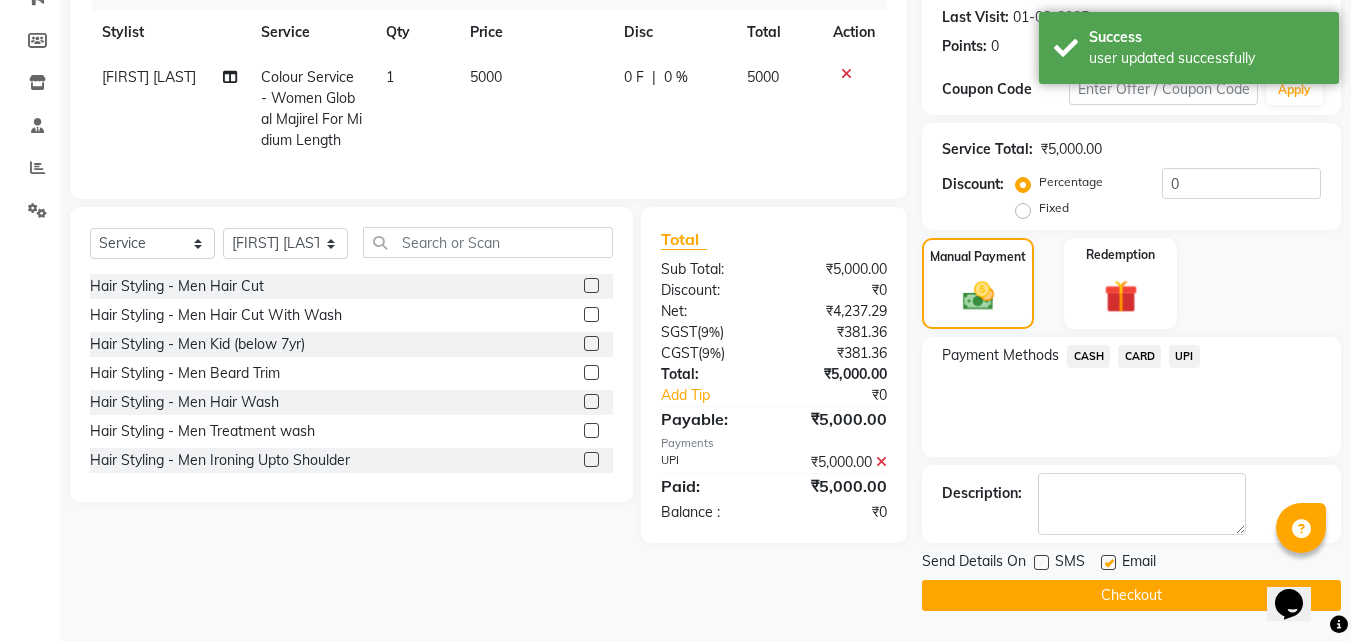 click on "Checkout" 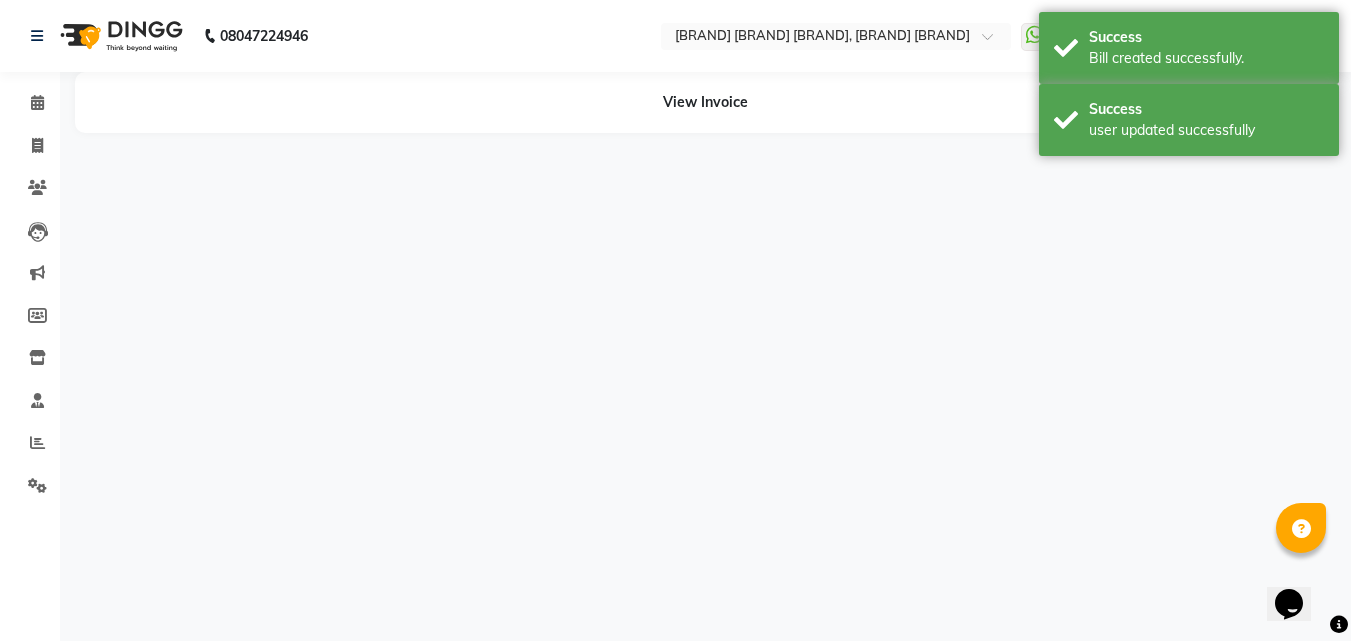 scroll, scrollTop: 0, scrollLeft: 0, axis: both 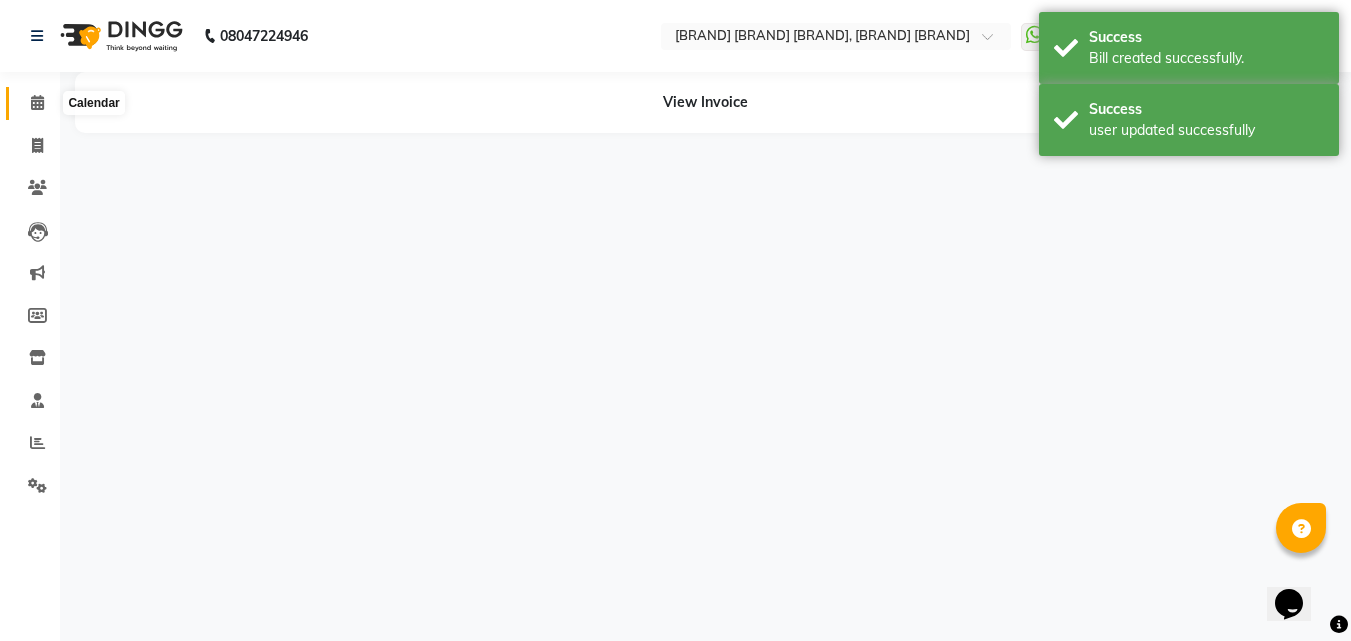 click 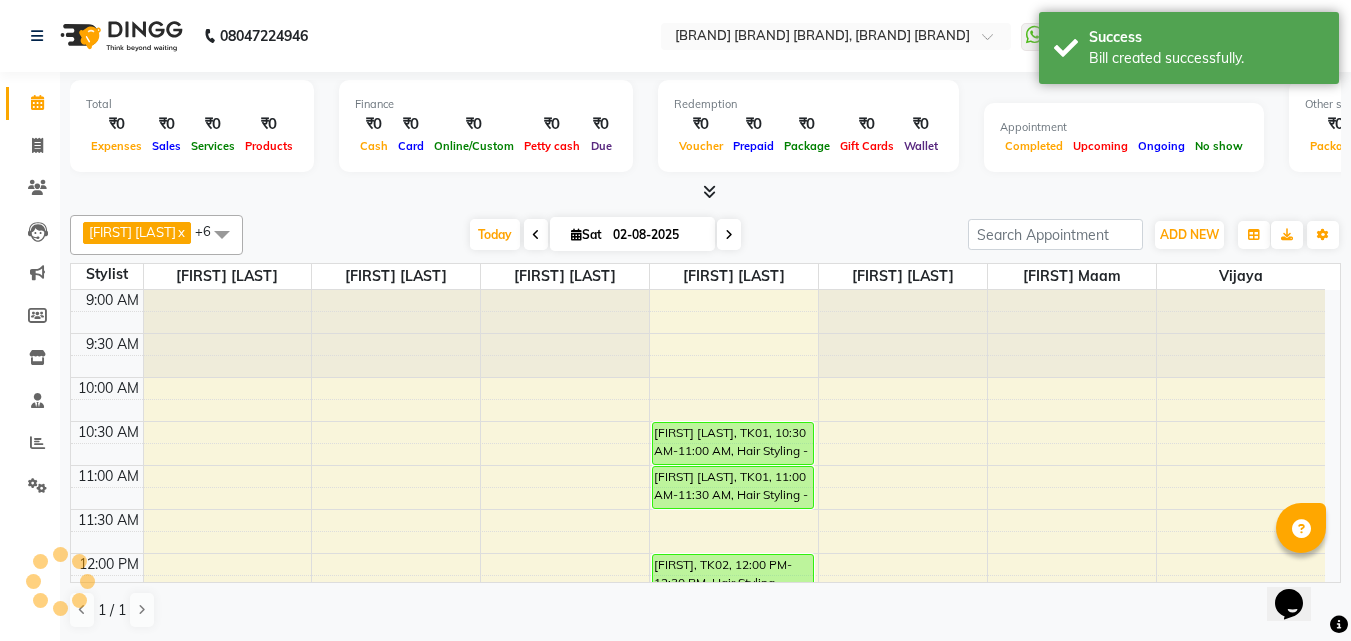 scroll, scrollTop: 0, scrollLeft: 0, axis: both 